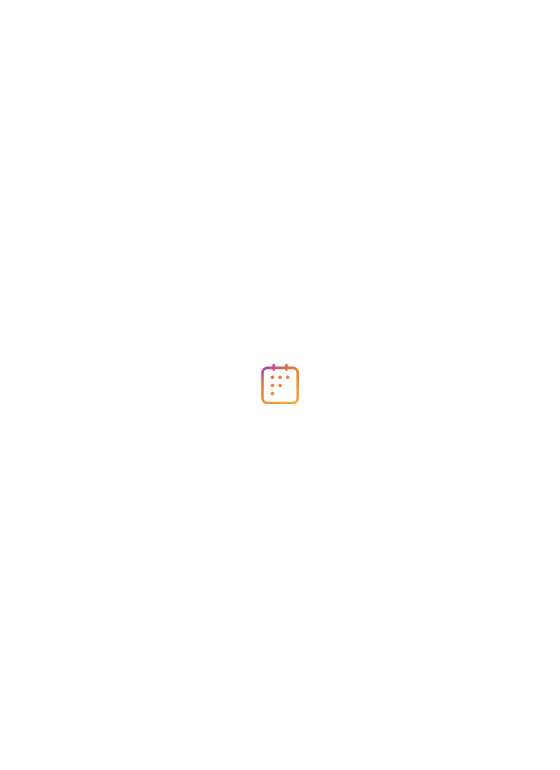 scroll, scrollTop: 0, scrollLeft: 0, axis: both 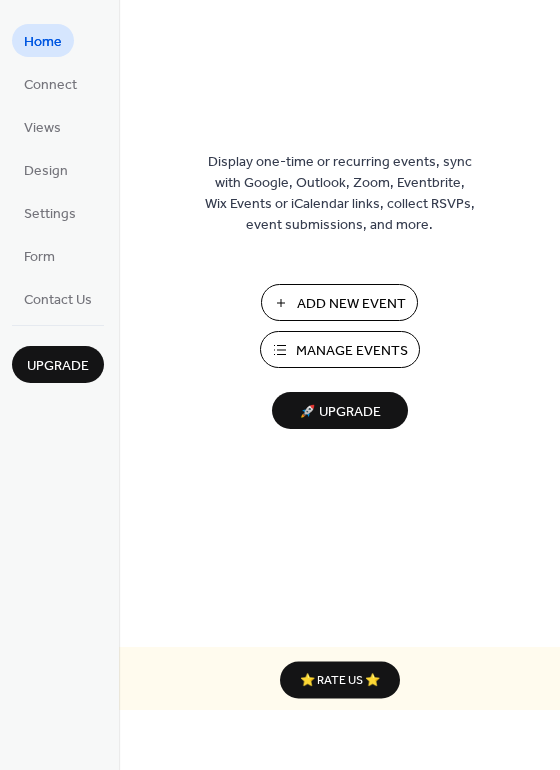 click on "Manage Events" at bounding box center [352, 351] 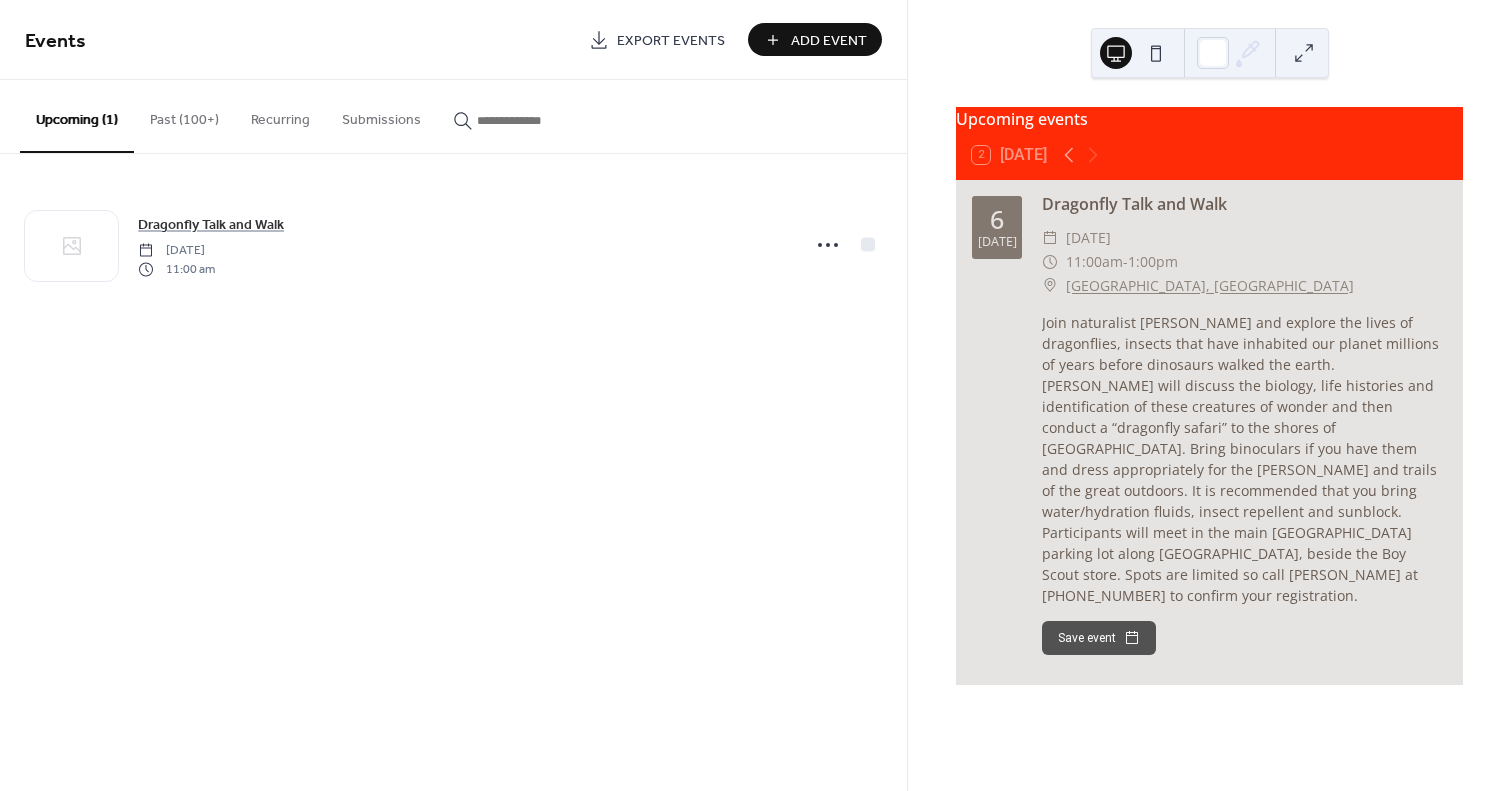 scroll, scrollTop: 0, scrollLeft: 0, axis: both 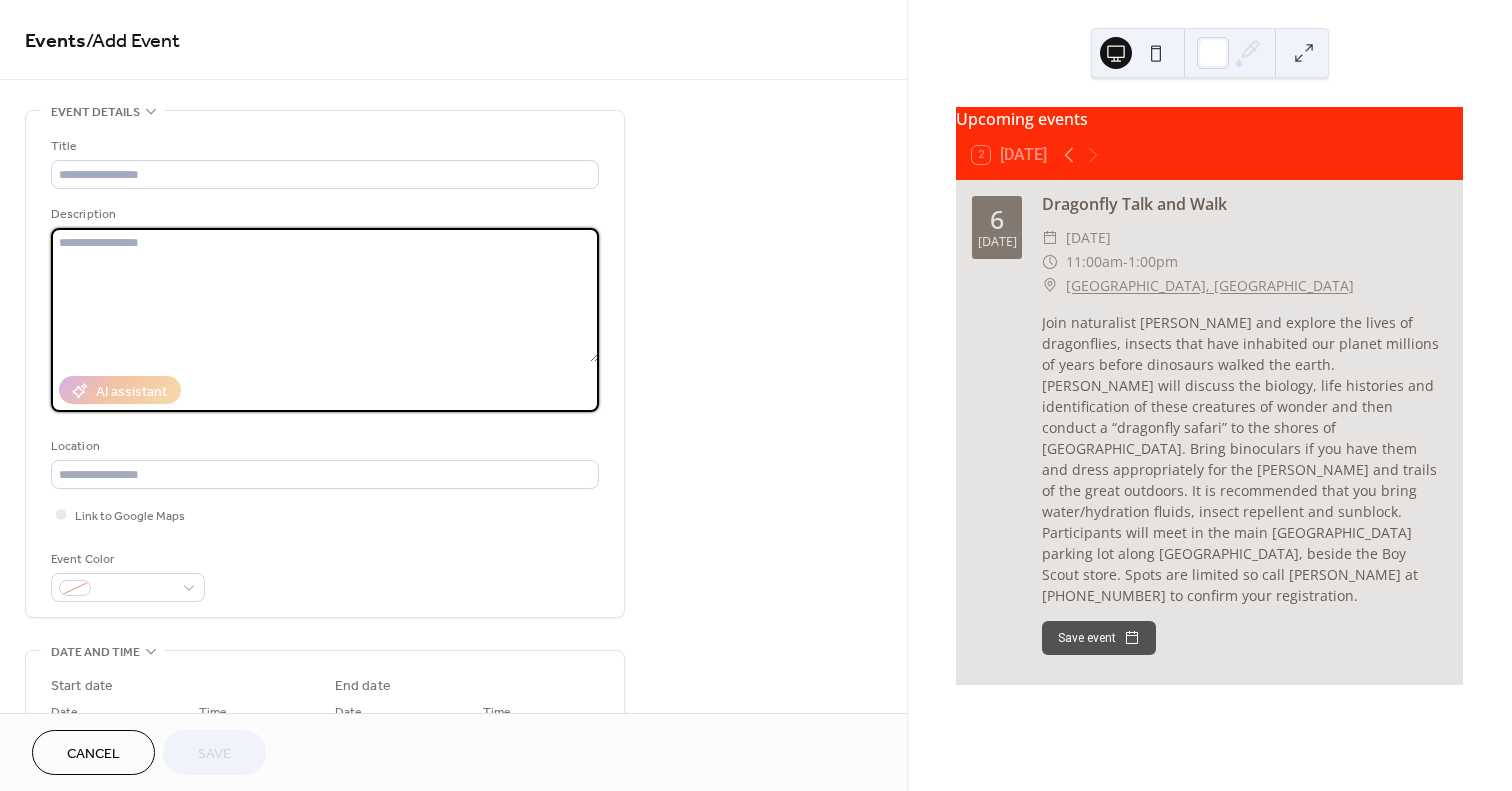 click at bounding box center (325, 295) 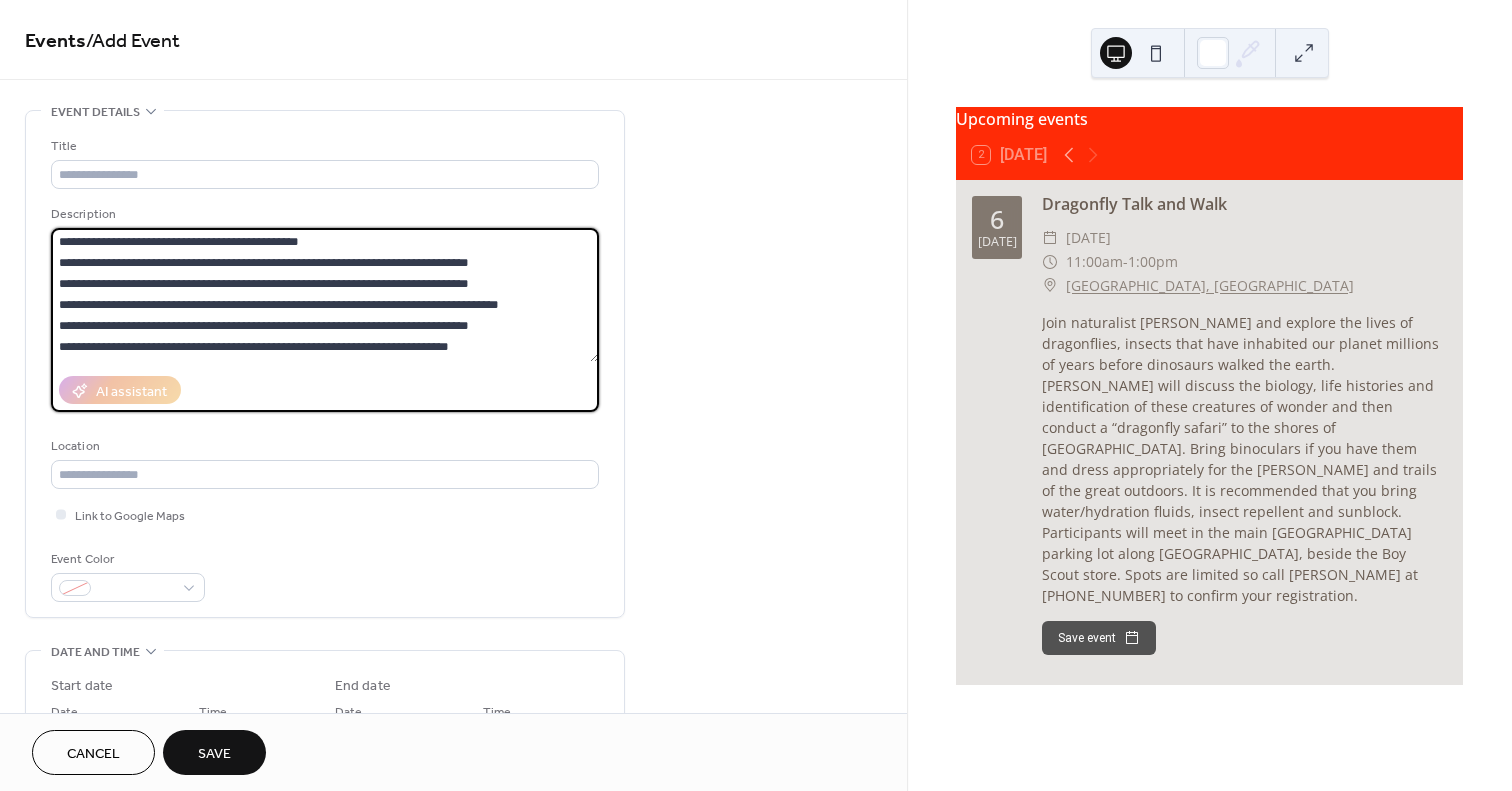 scroll, scrollTop: 0, scrollLeft: 0, axis: both 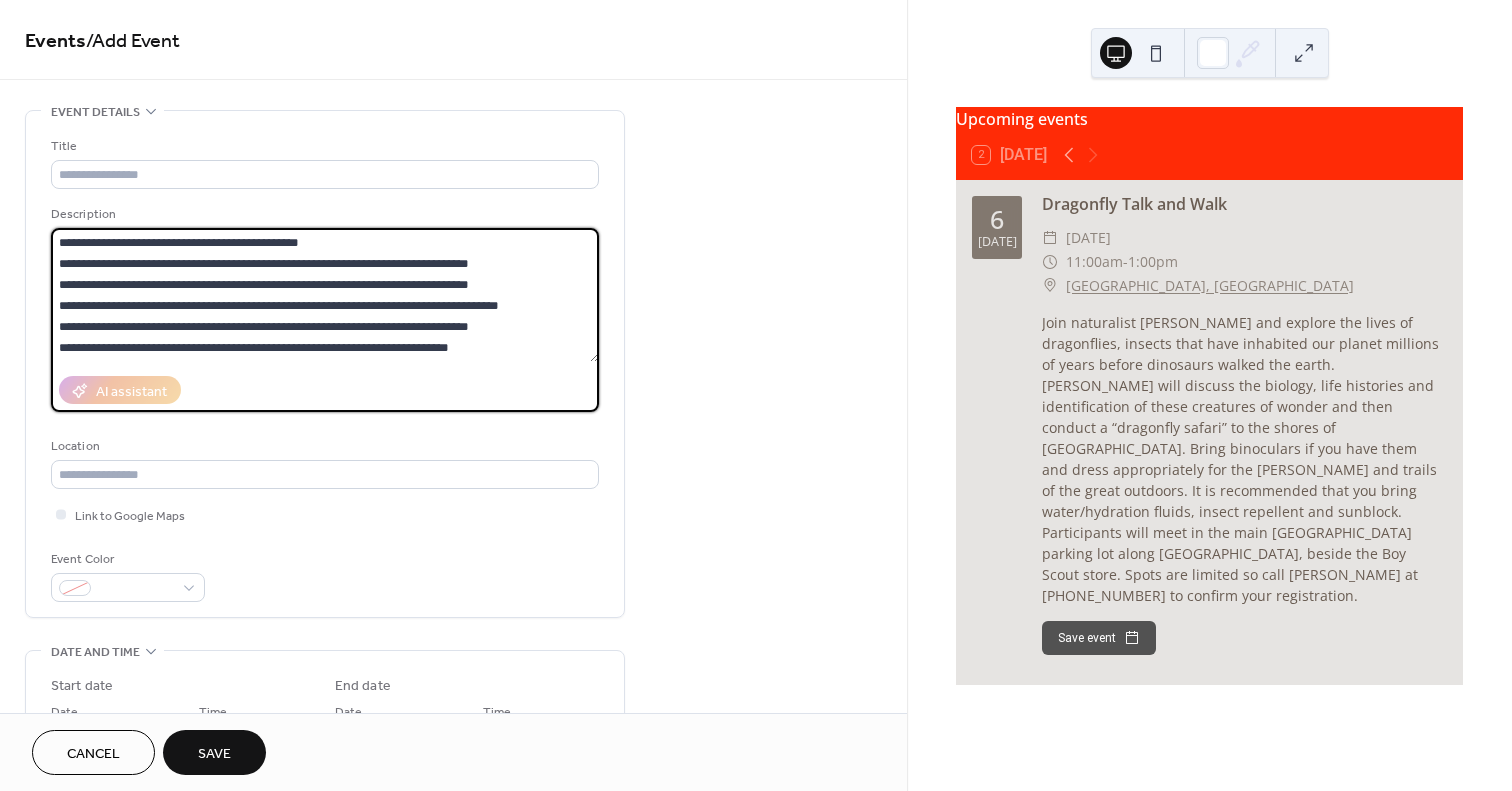 drag, startPoint x: 293, startPoint y: 261, endPoint x: 19, endPoint y: 262, distance: 274.00183 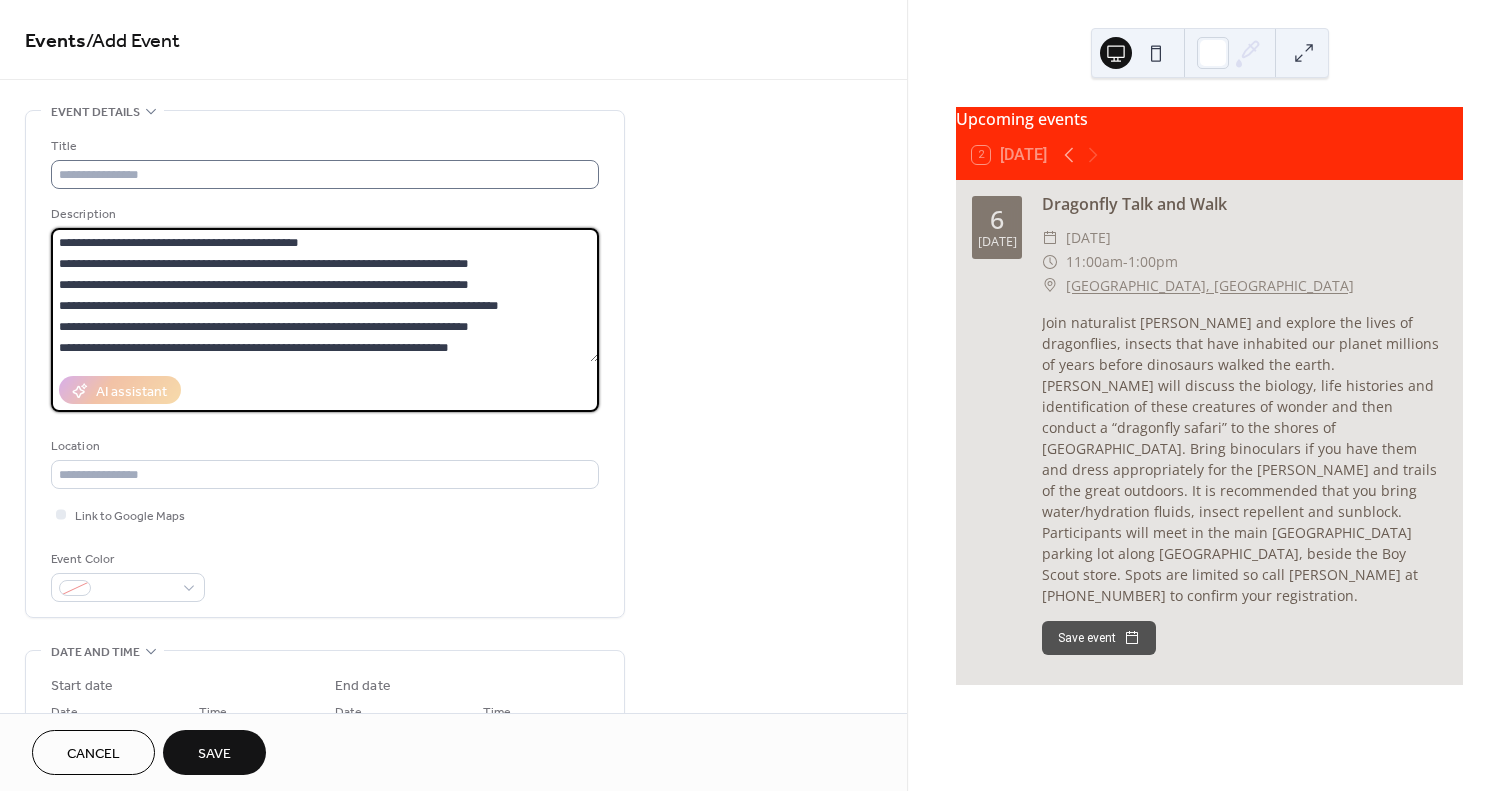 type on "**********" 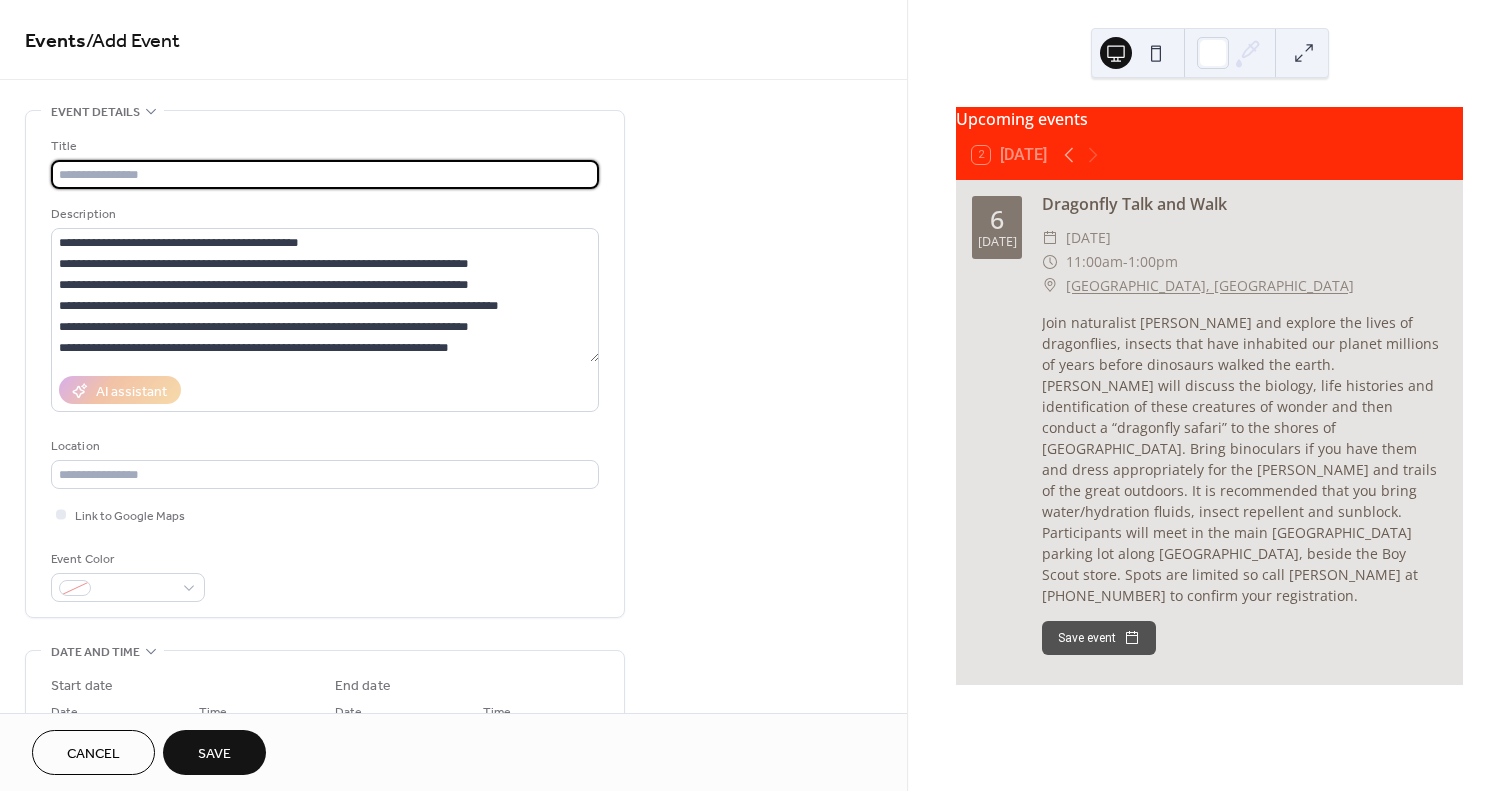 click at bounding box center (325, 174) 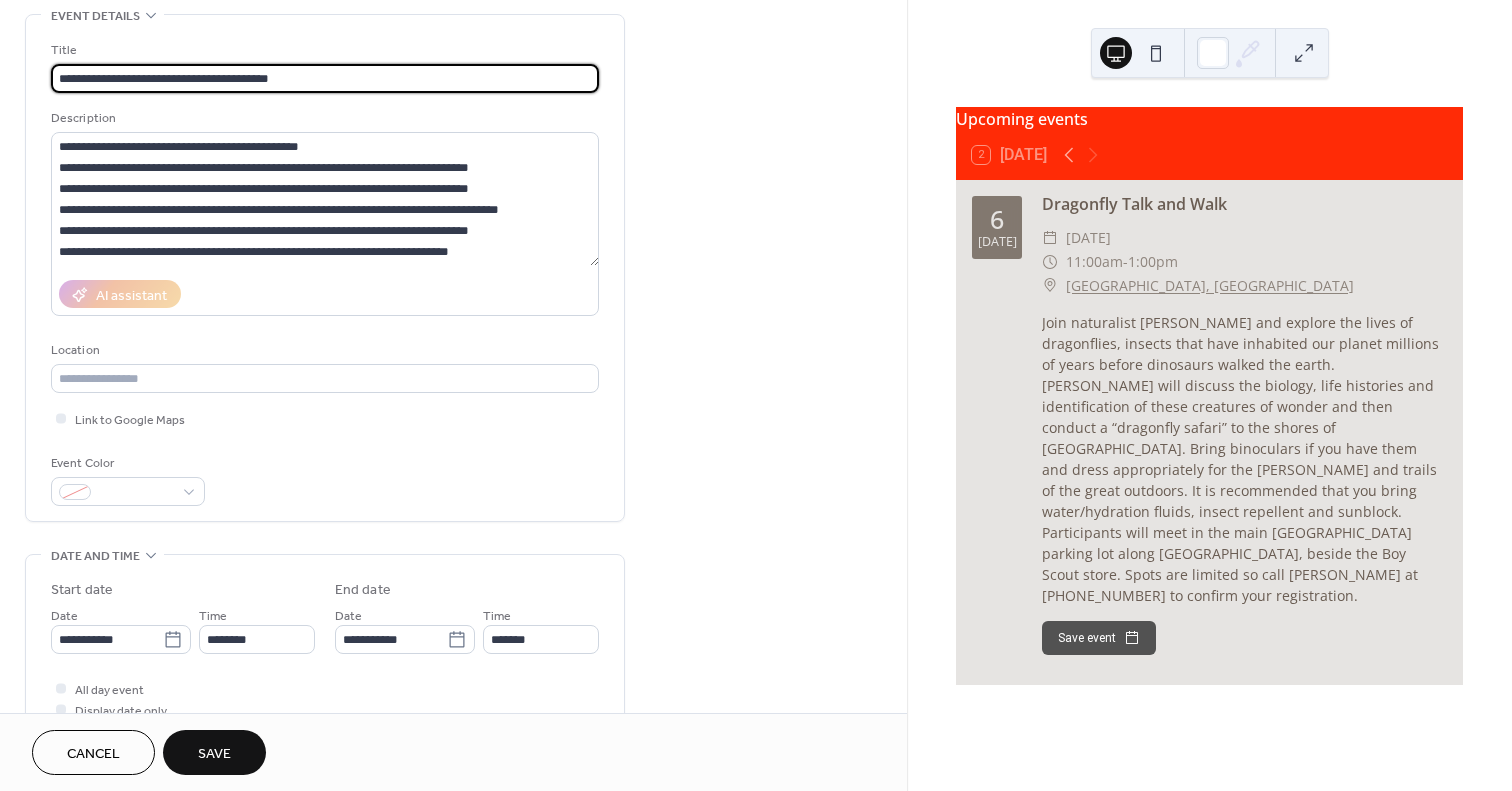 scroll, scrollTop: 100, scrollLeft: 0, axis: vertical 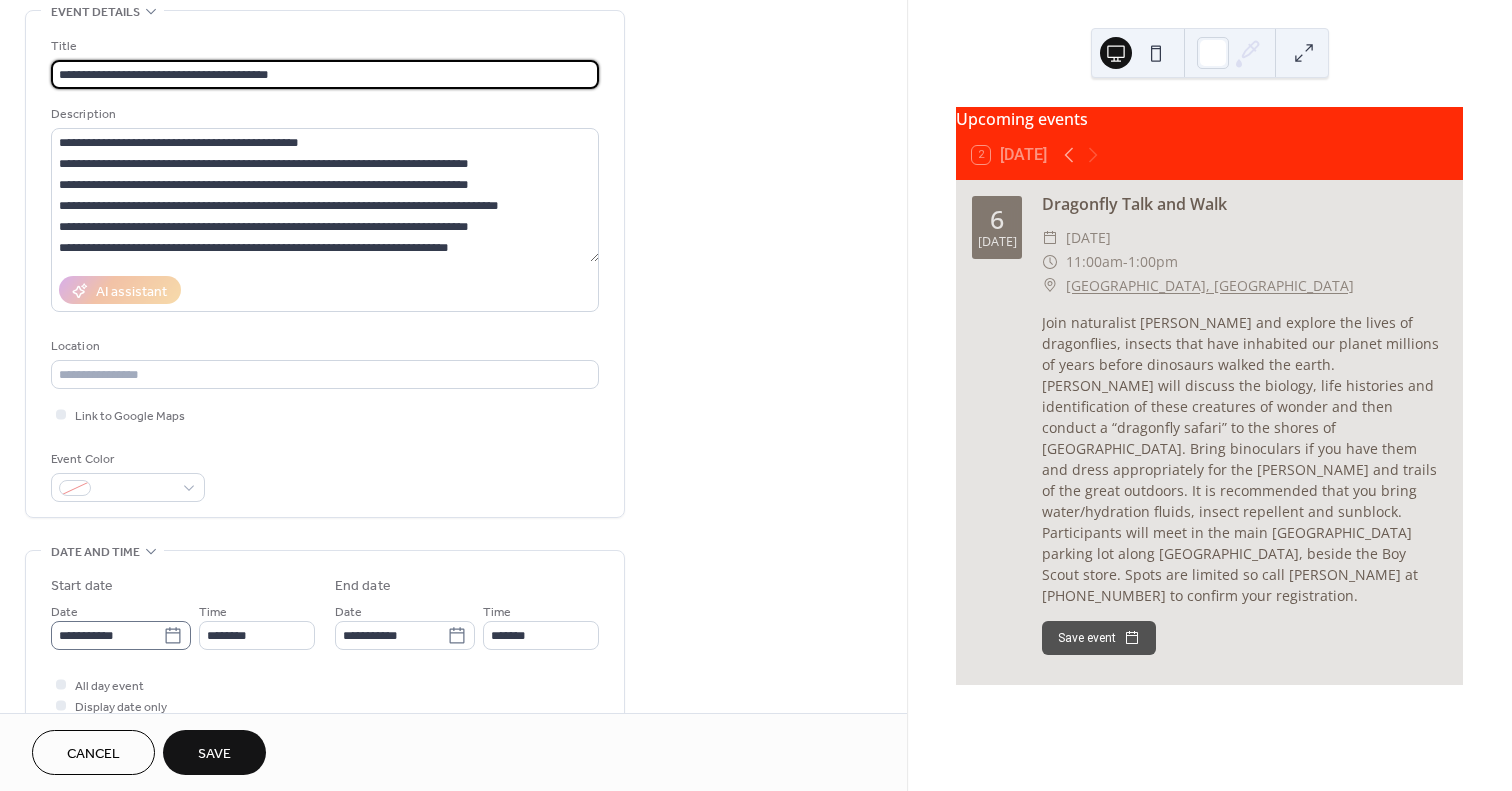 type on "**********" 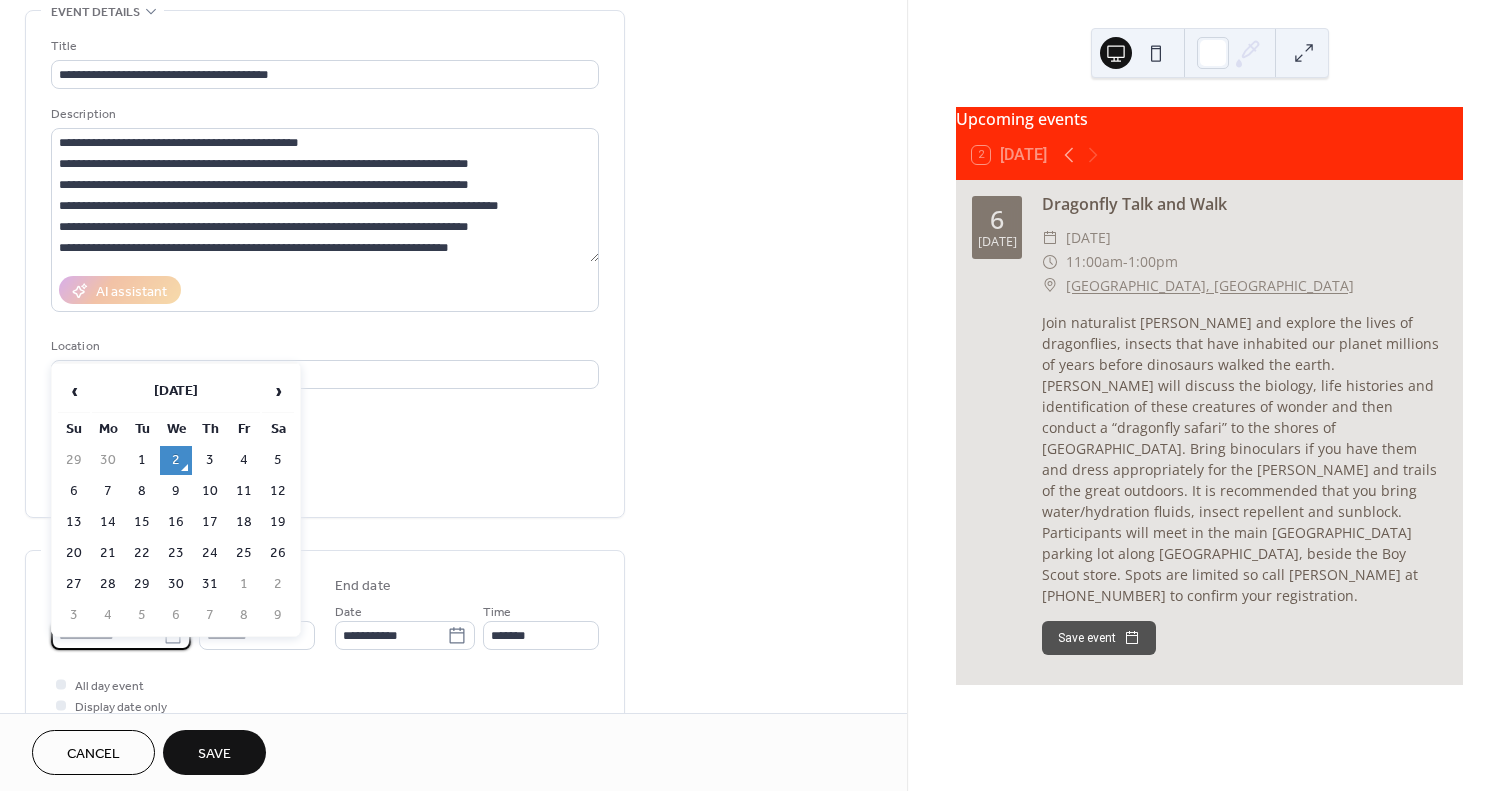 click on "**********" at bounding box center (756, 395) 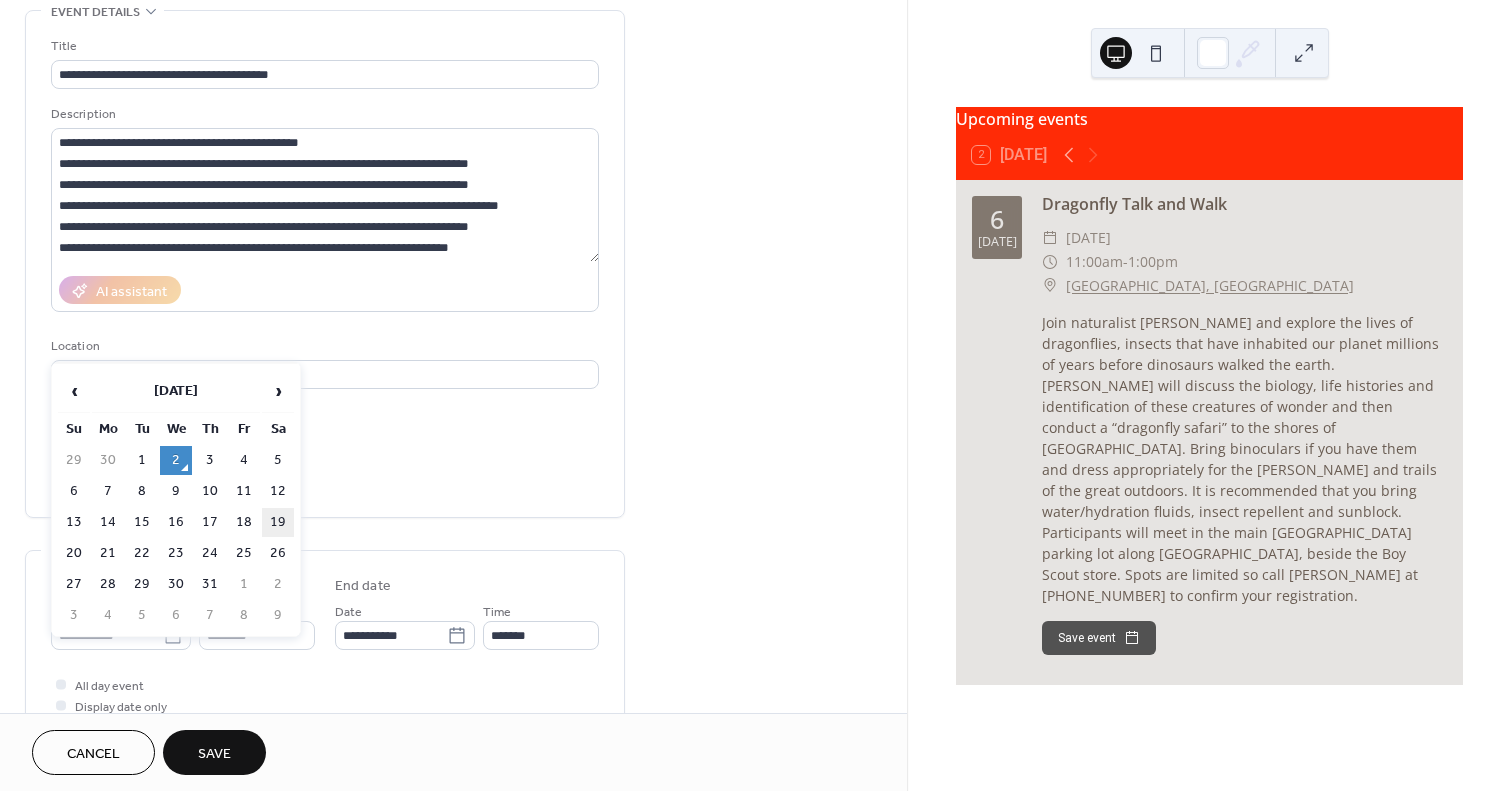 click on "19" at bounding box center [278, 522] 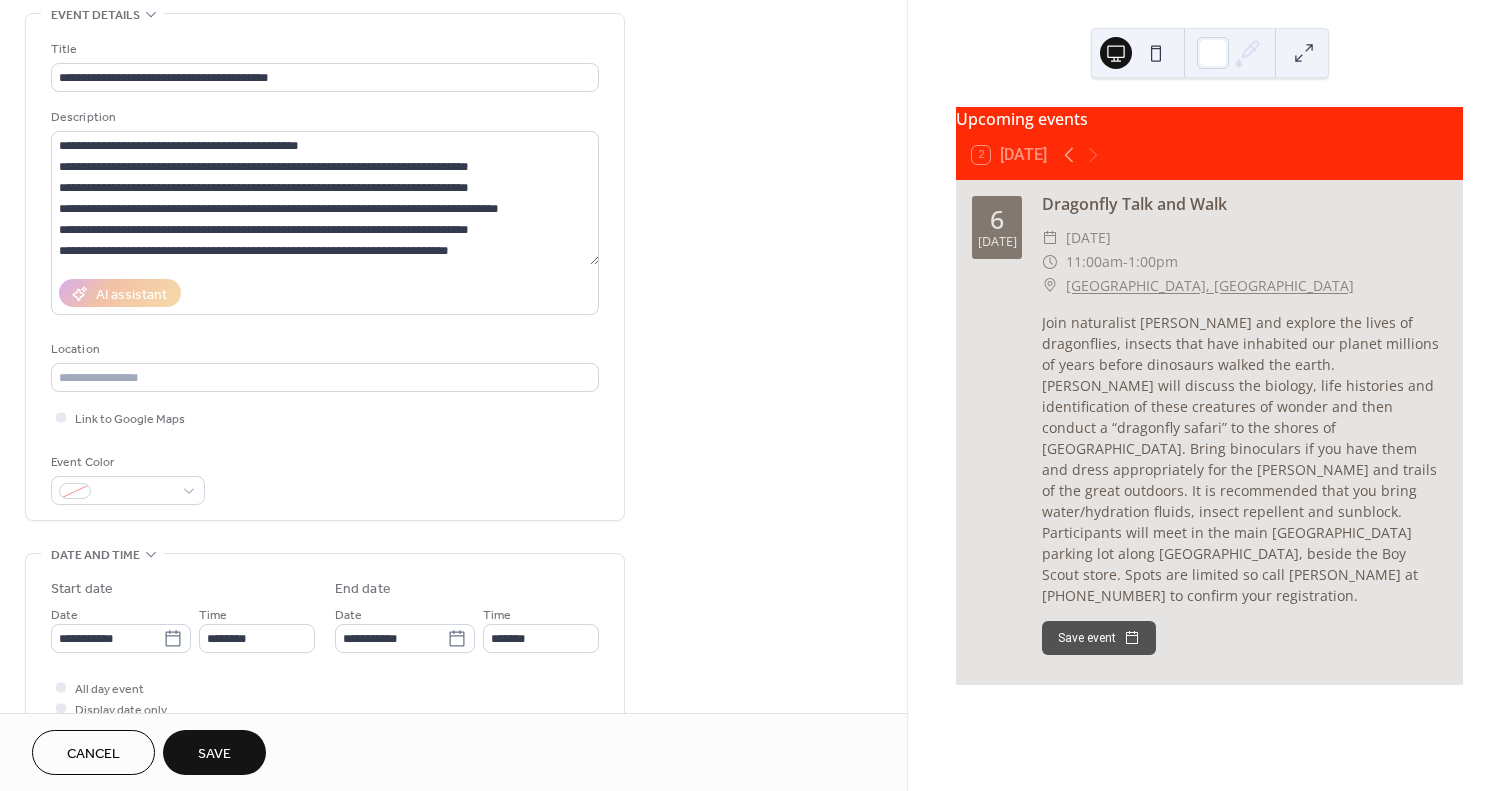 scroll, scrollTop: 100, scrollLeft: 0, axis: vertical 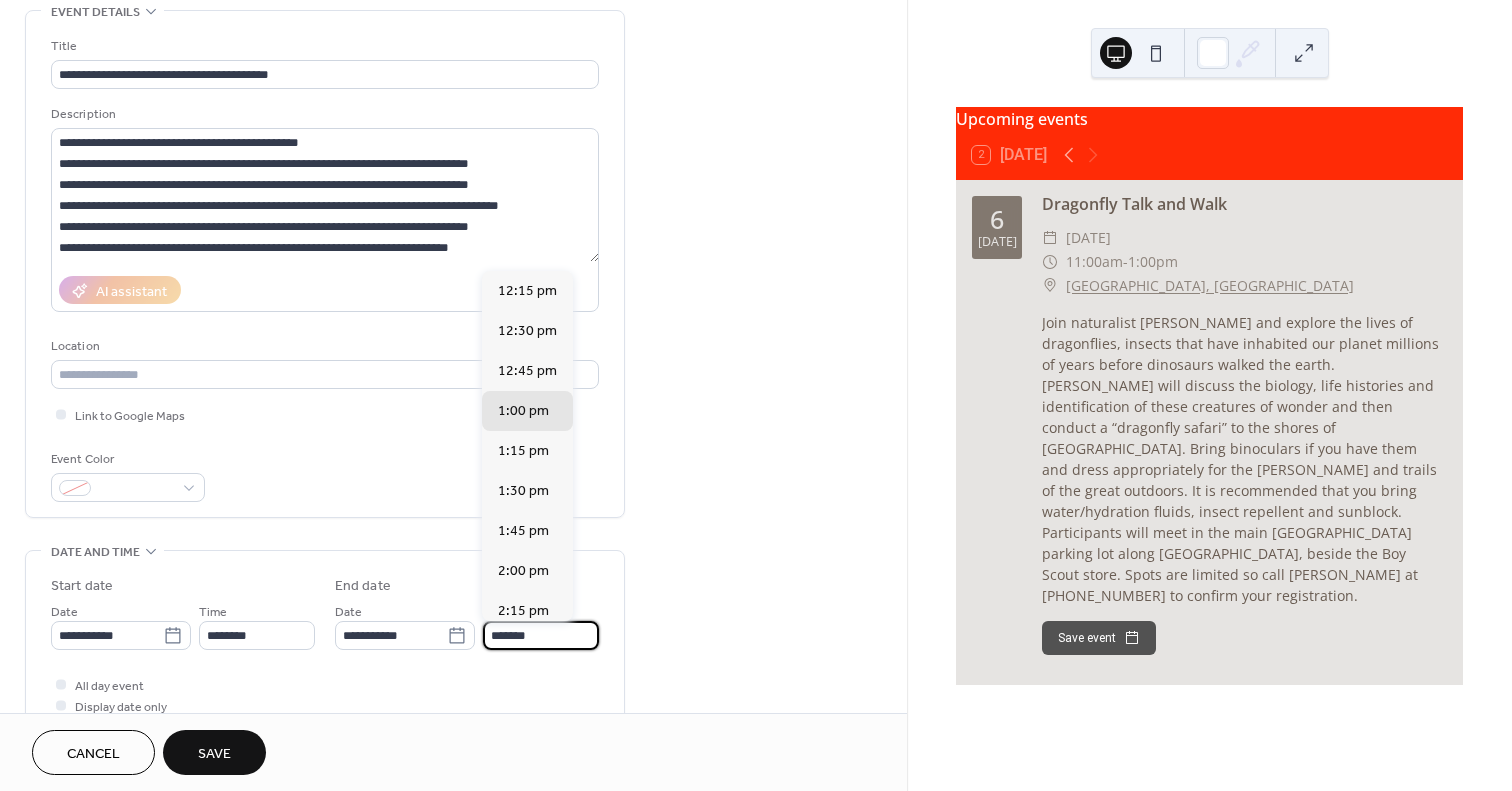 click on "*******" at bounding box center [541, 635] 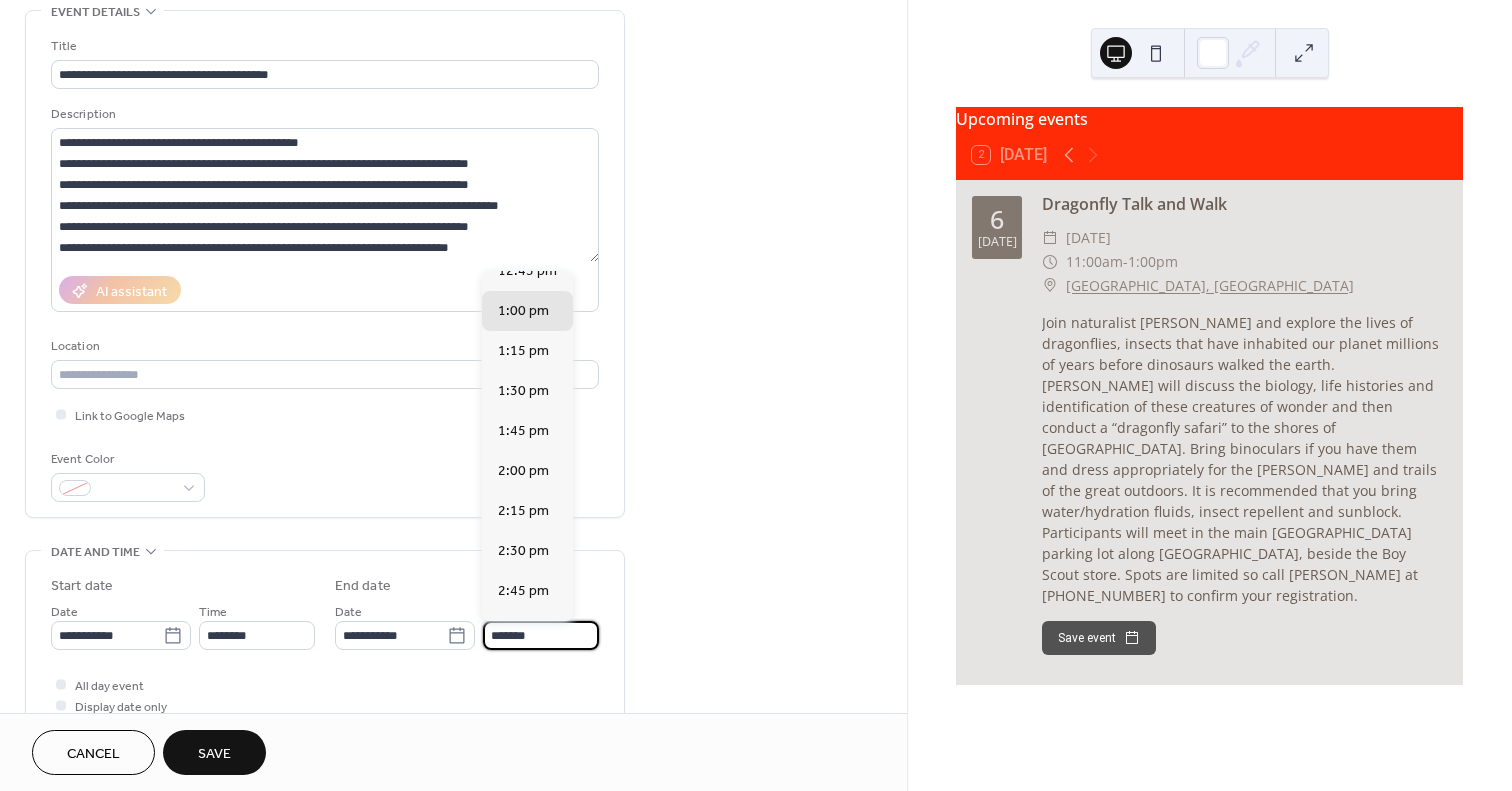 scroll, scrollTop: 0, scrollLeft: 0, axis: both 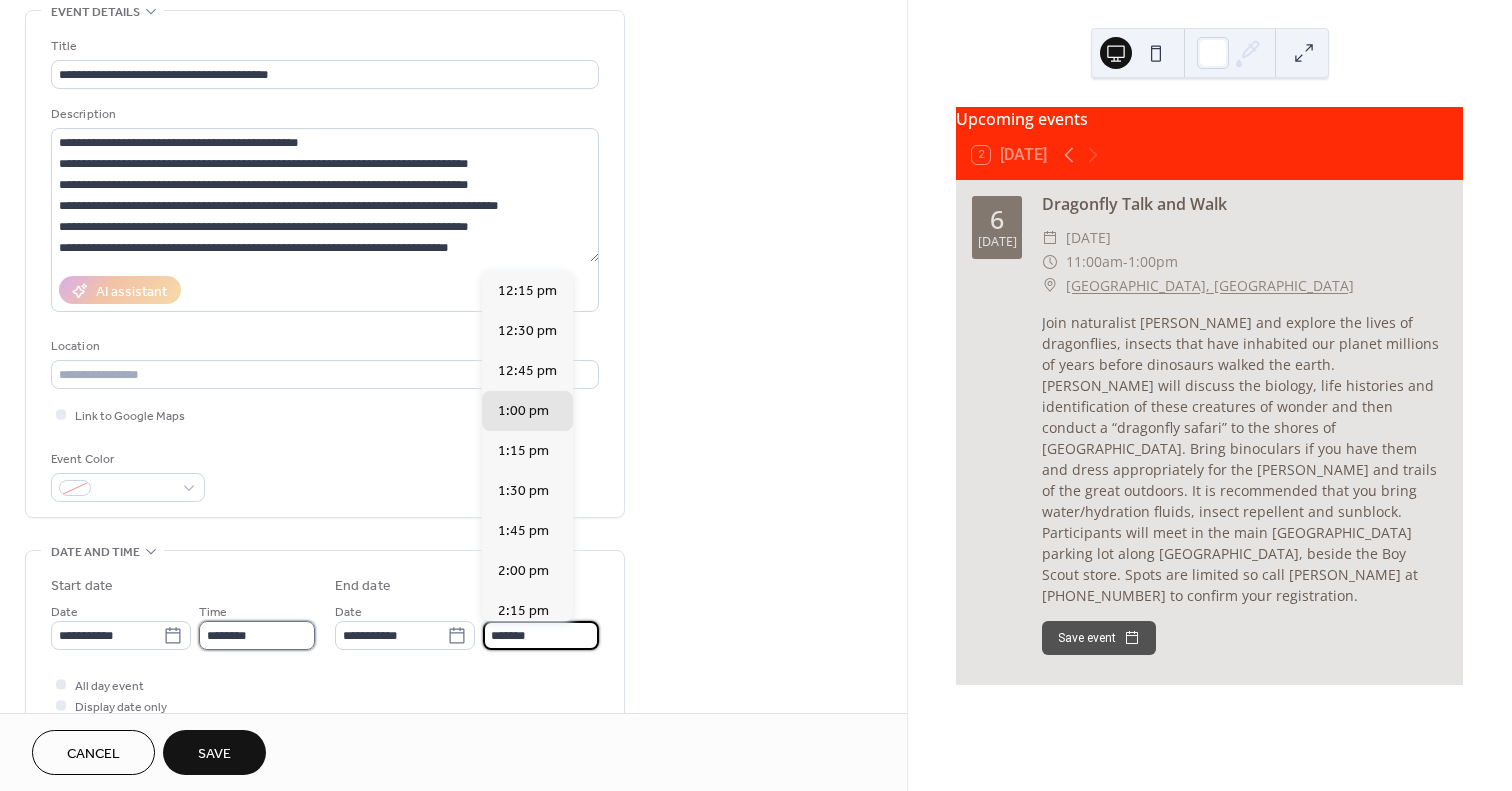 click on "********" at bounding box center (257, 635) 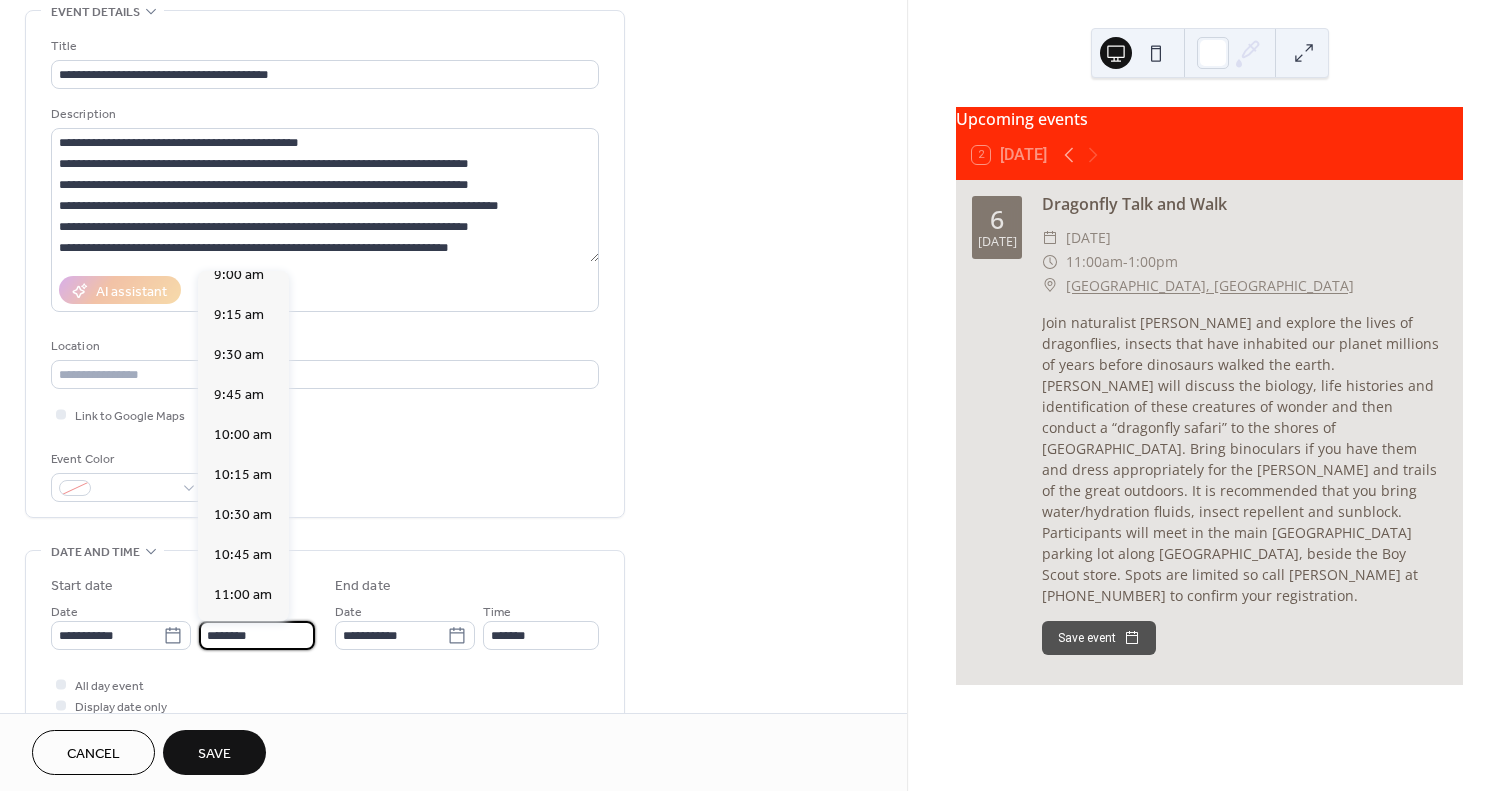 scroll, scrollTop: 1468, scrollLeft: 0, axis: vertical 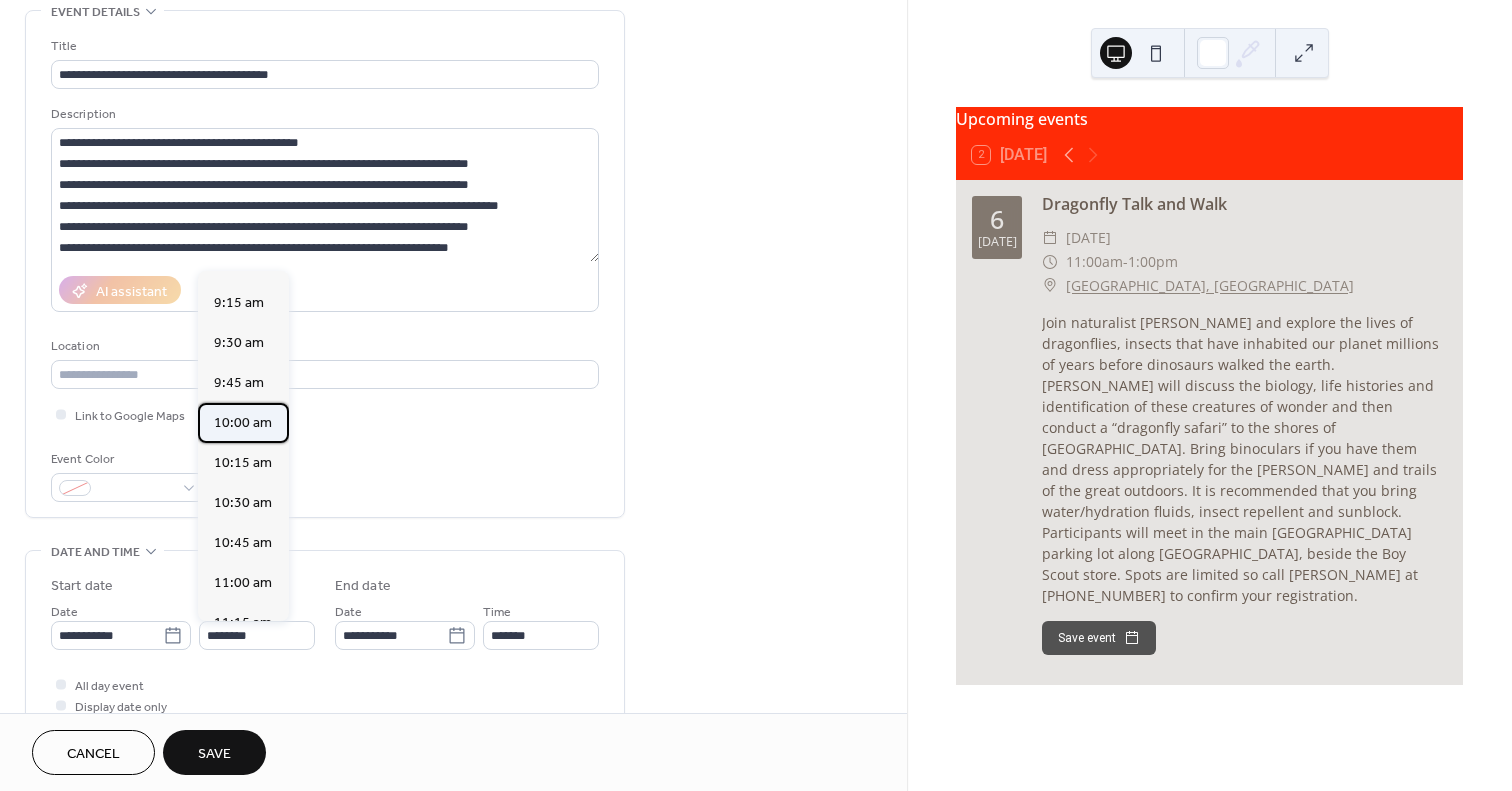 click on "10:00 am" at bounding box center (243, 423) 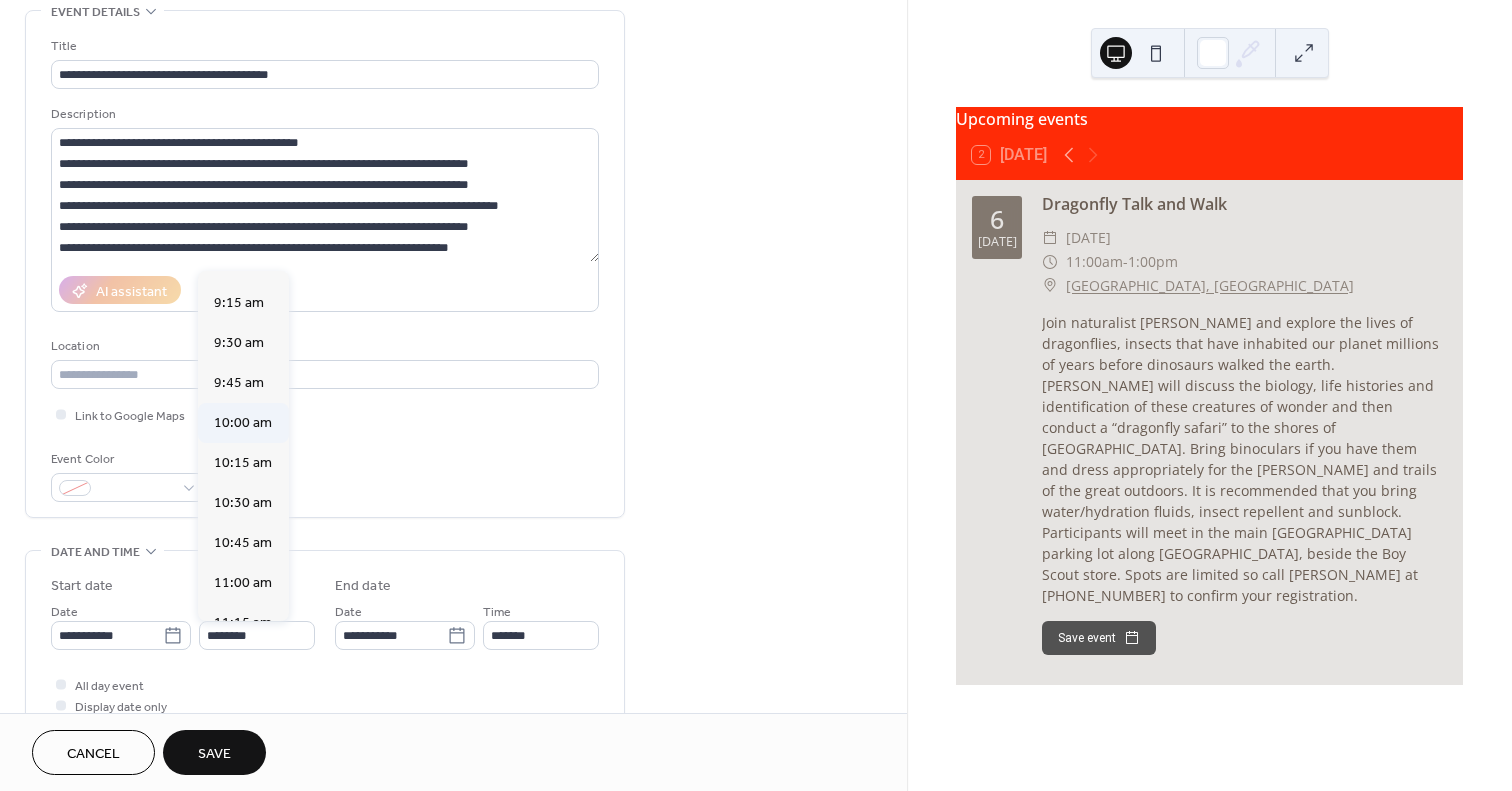 type on "********" 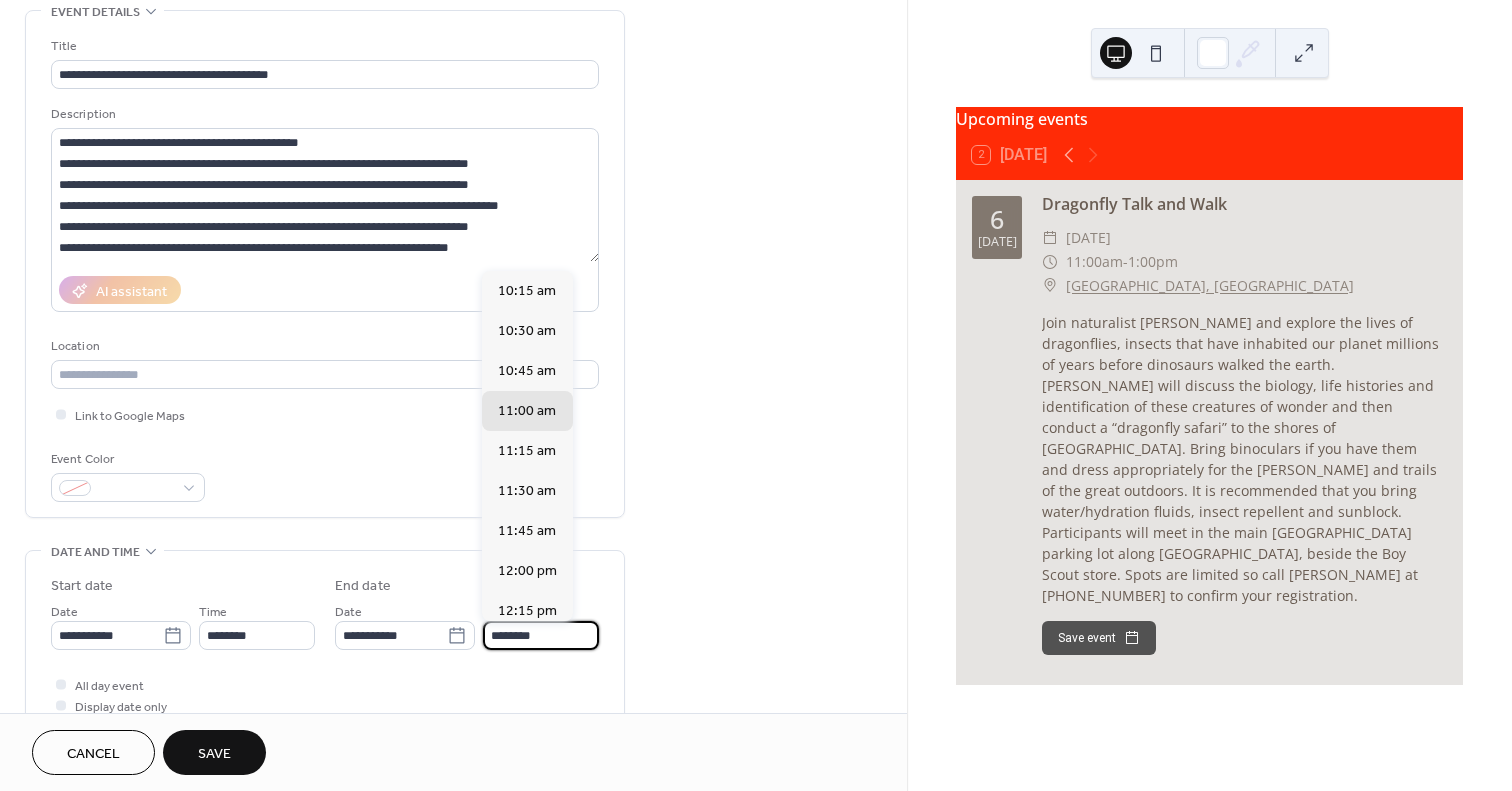 click on "********" at bounding box center [541, 635] 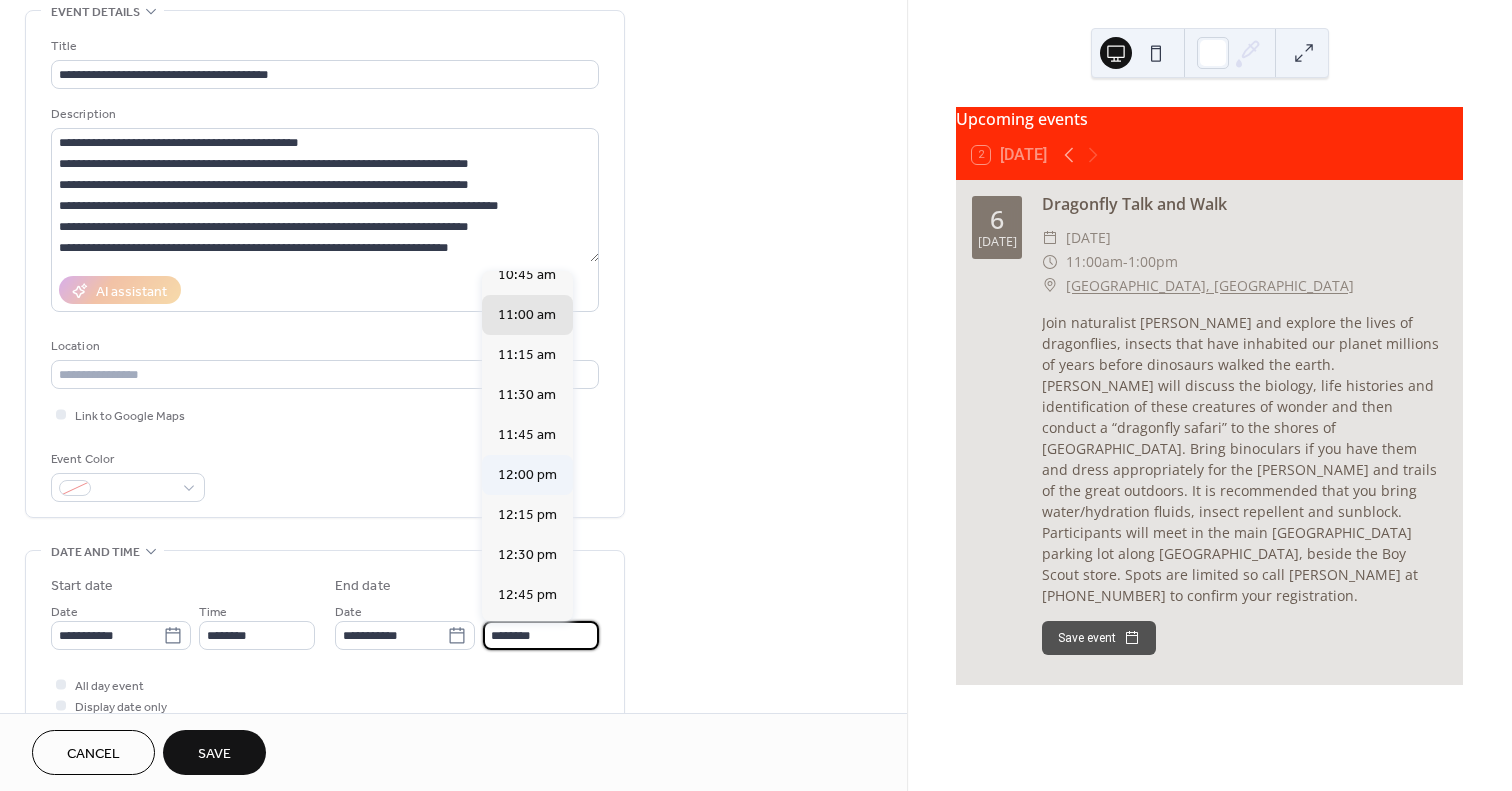 scroll, scrollTop: 100, scrollLeft: 0, axis: vertical 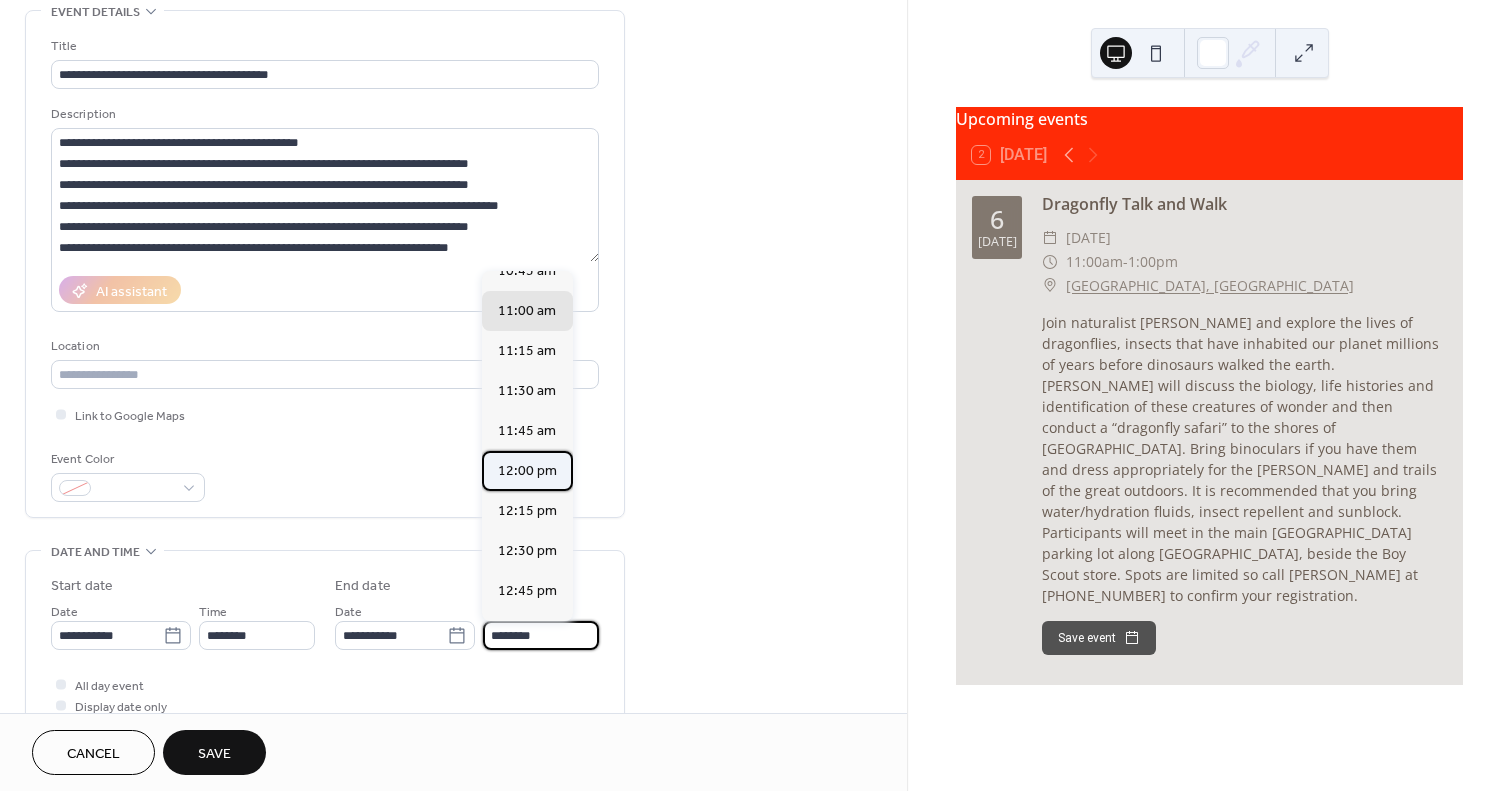 click on "12:00 pm" at bounding box center (527, 471) 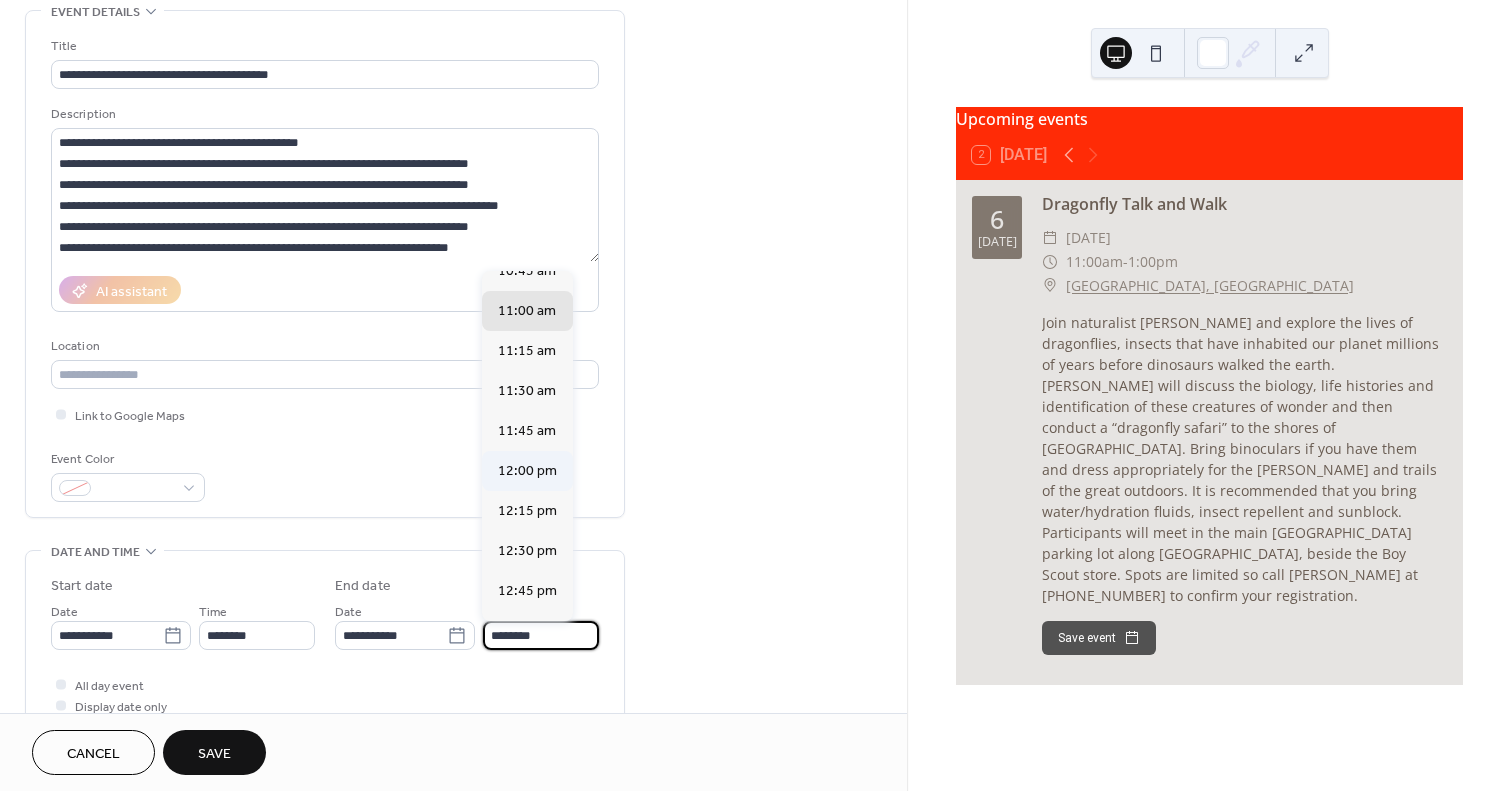 type on "********" 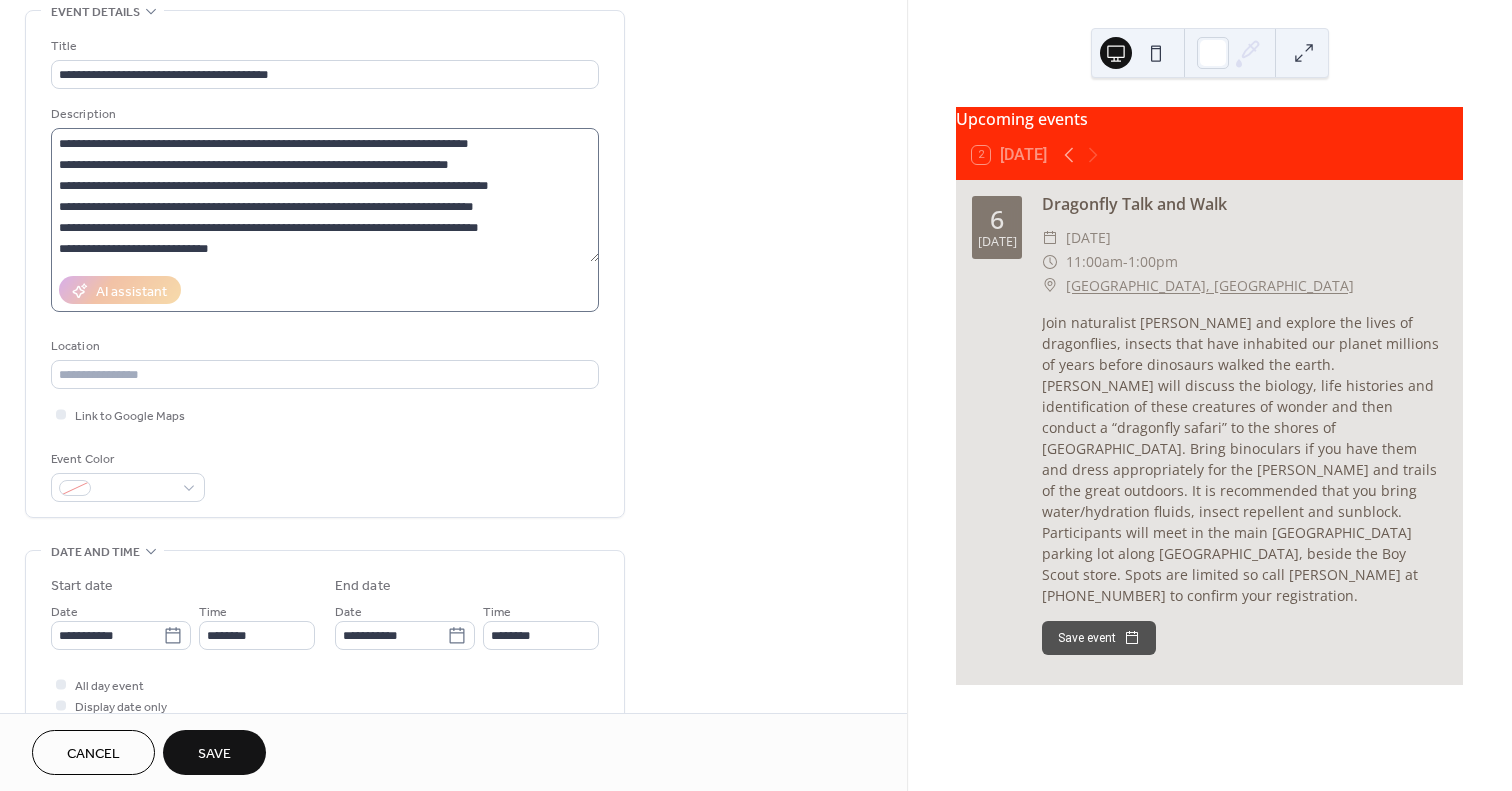 scroll, scrollTop: 84, scrollLeft: 0, axis: vertical 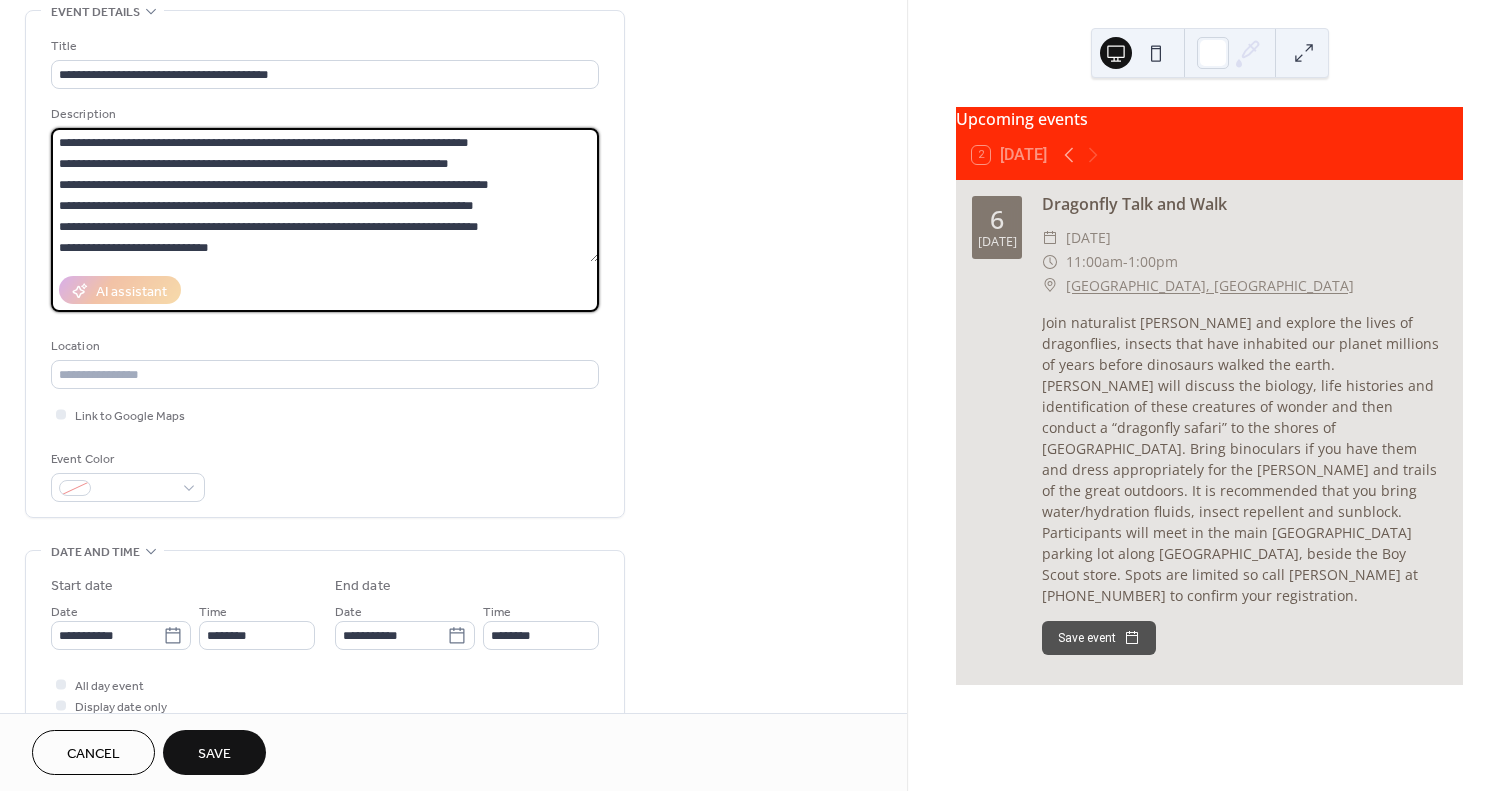 drag, startPoint x: 199, startPoint y: 180, endPoint x: 170, endPoint y: 184, distance: 29.274563 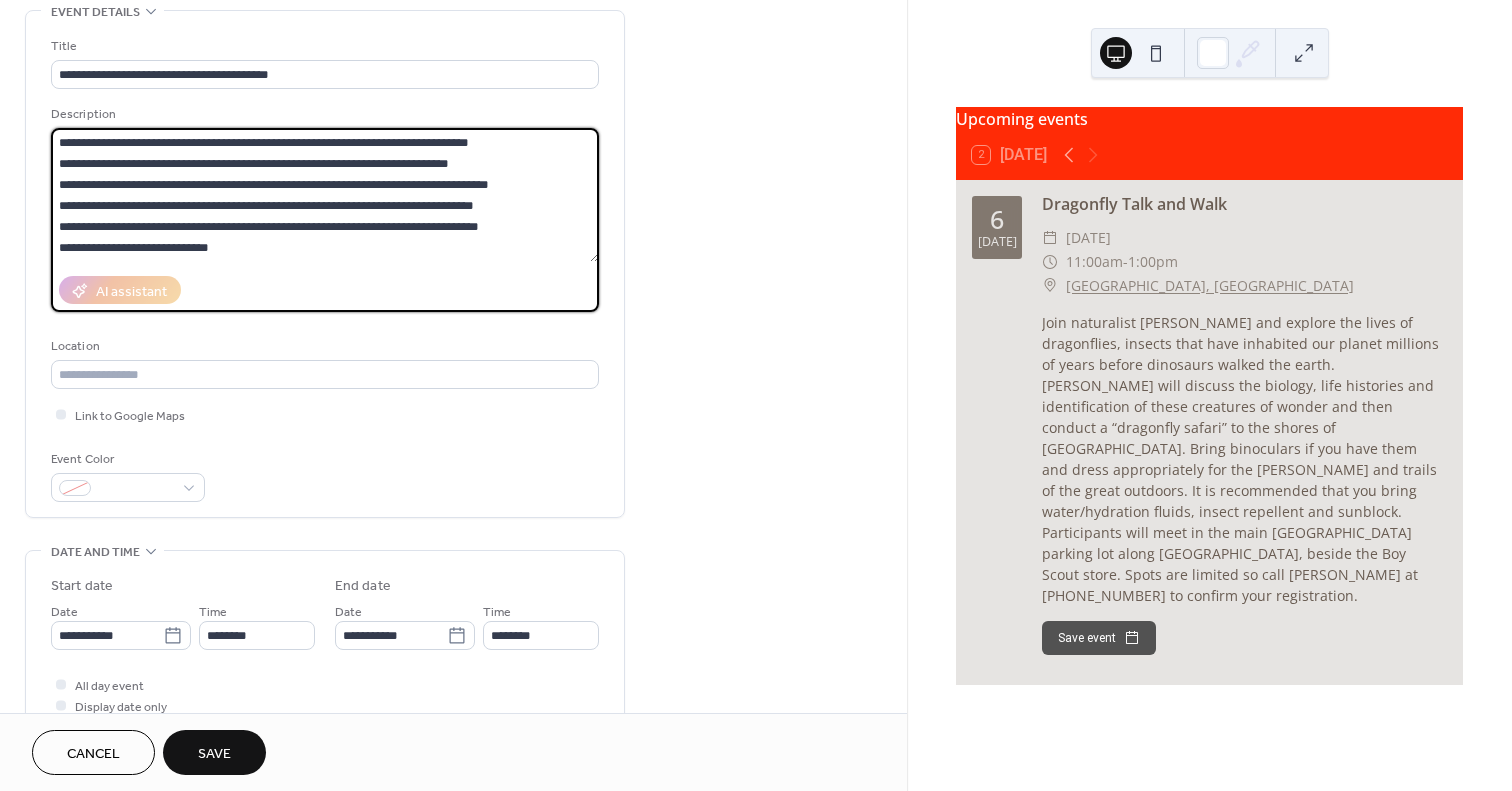 click on "**********" at bounding box center [325, 195] 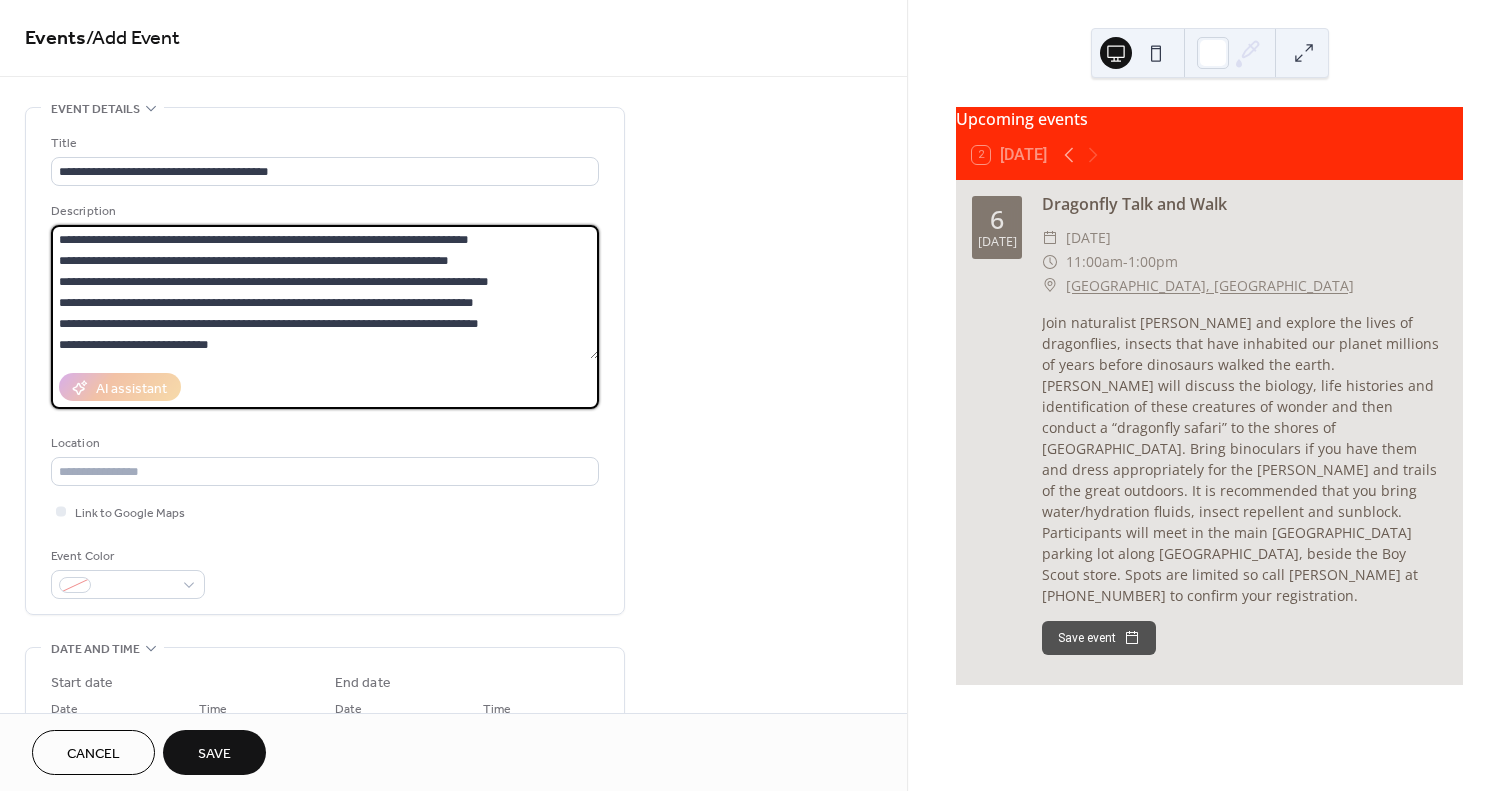scroll, scrollTop: 0, scrollLeft: 0, axis: both 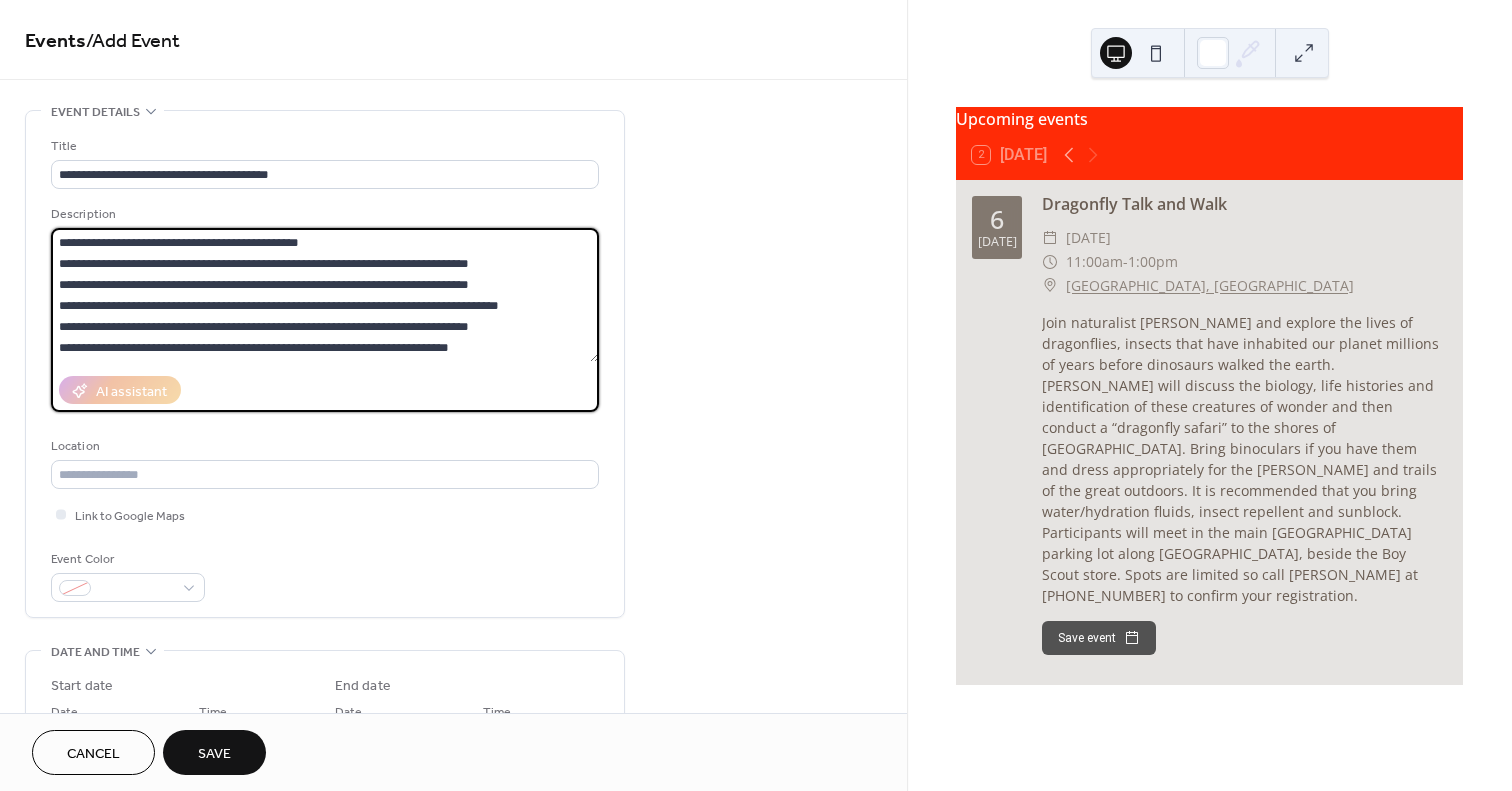 drag, startPoint x: 303, startPoint y: 262, endPoint x: -26, endPoint y: 234, distance: 330.18933 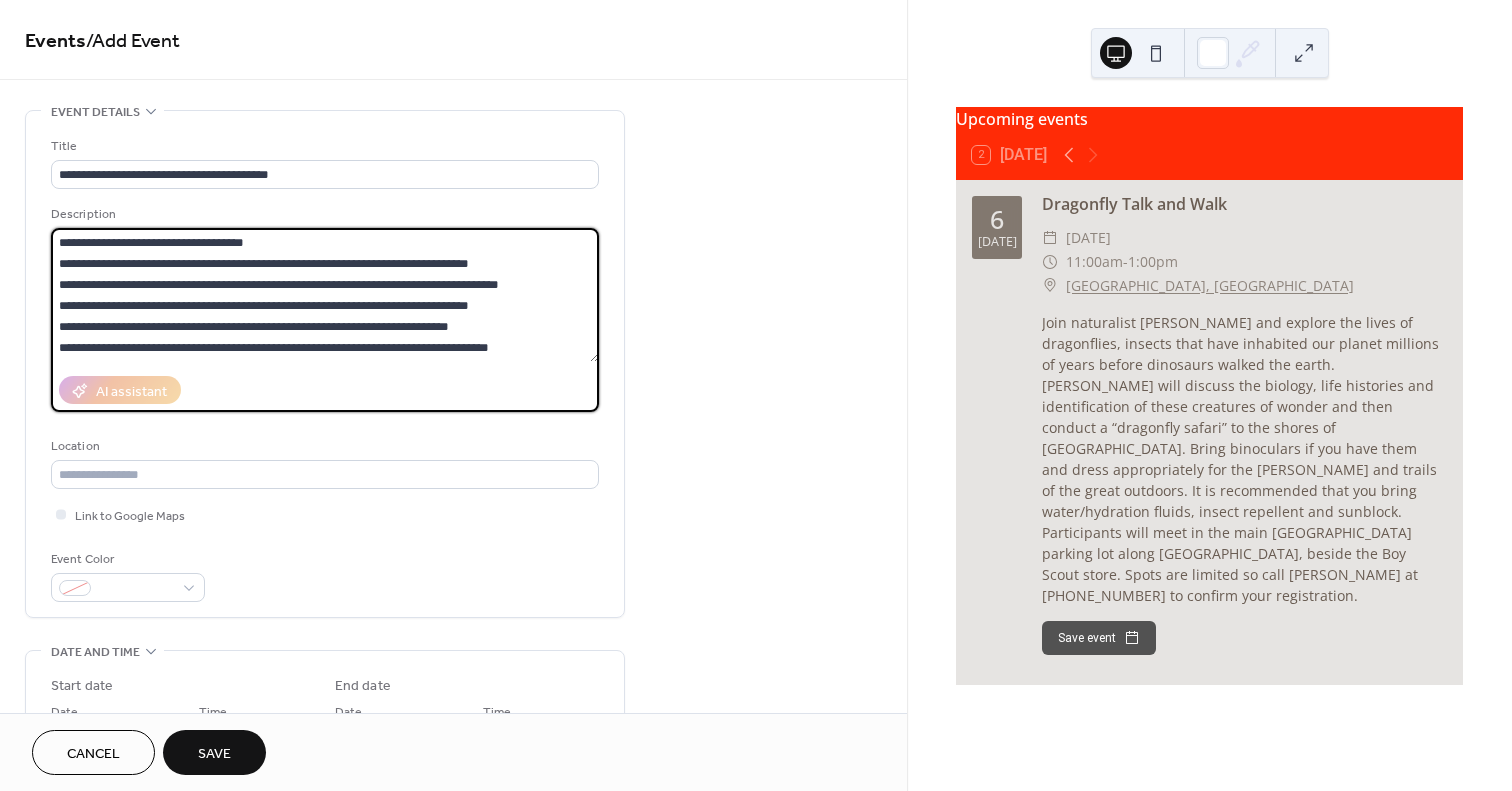 click on "**********" at bounding box center [325, 295] 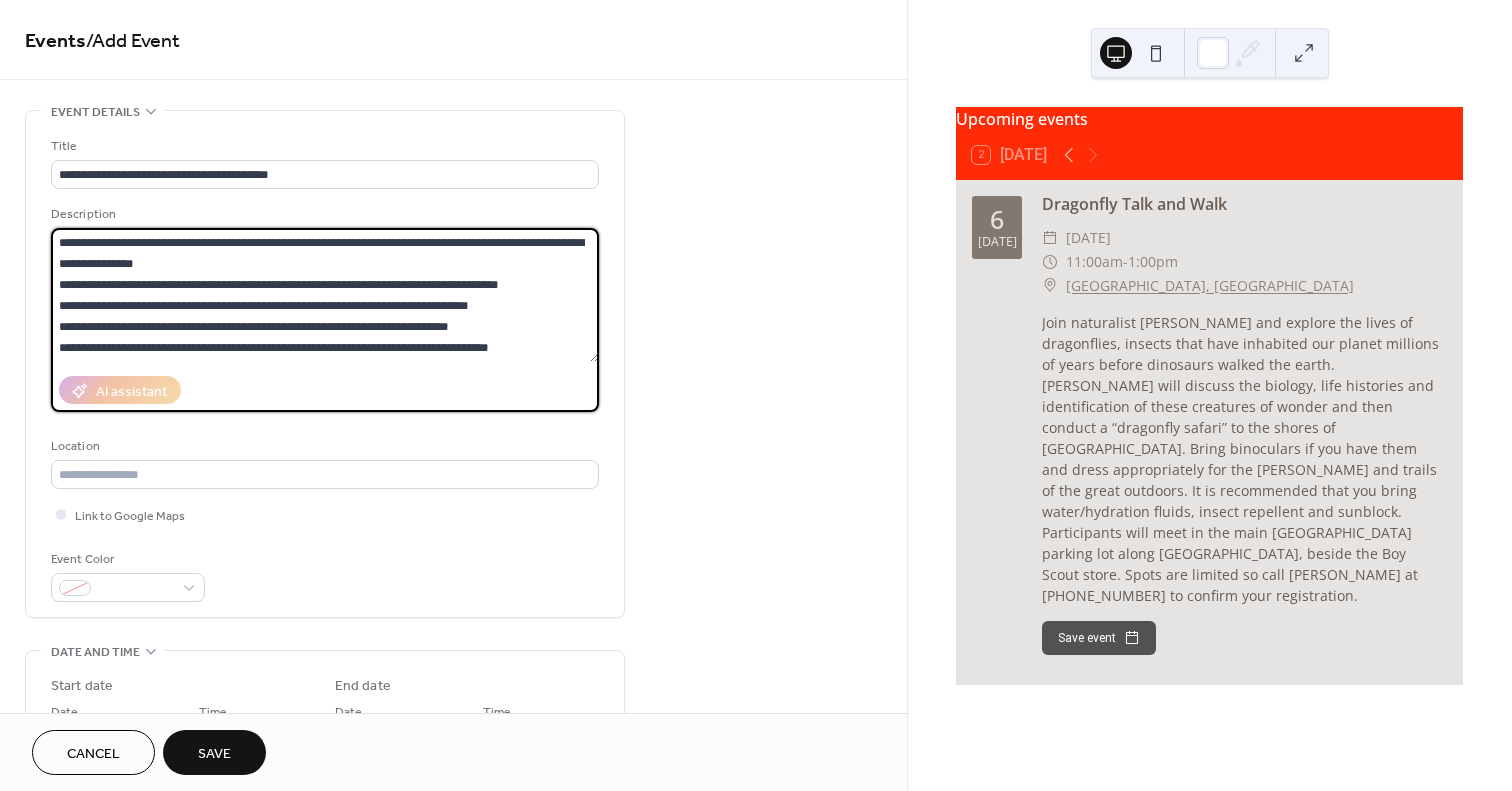 click on "**********" at bounding box center (325, 295) 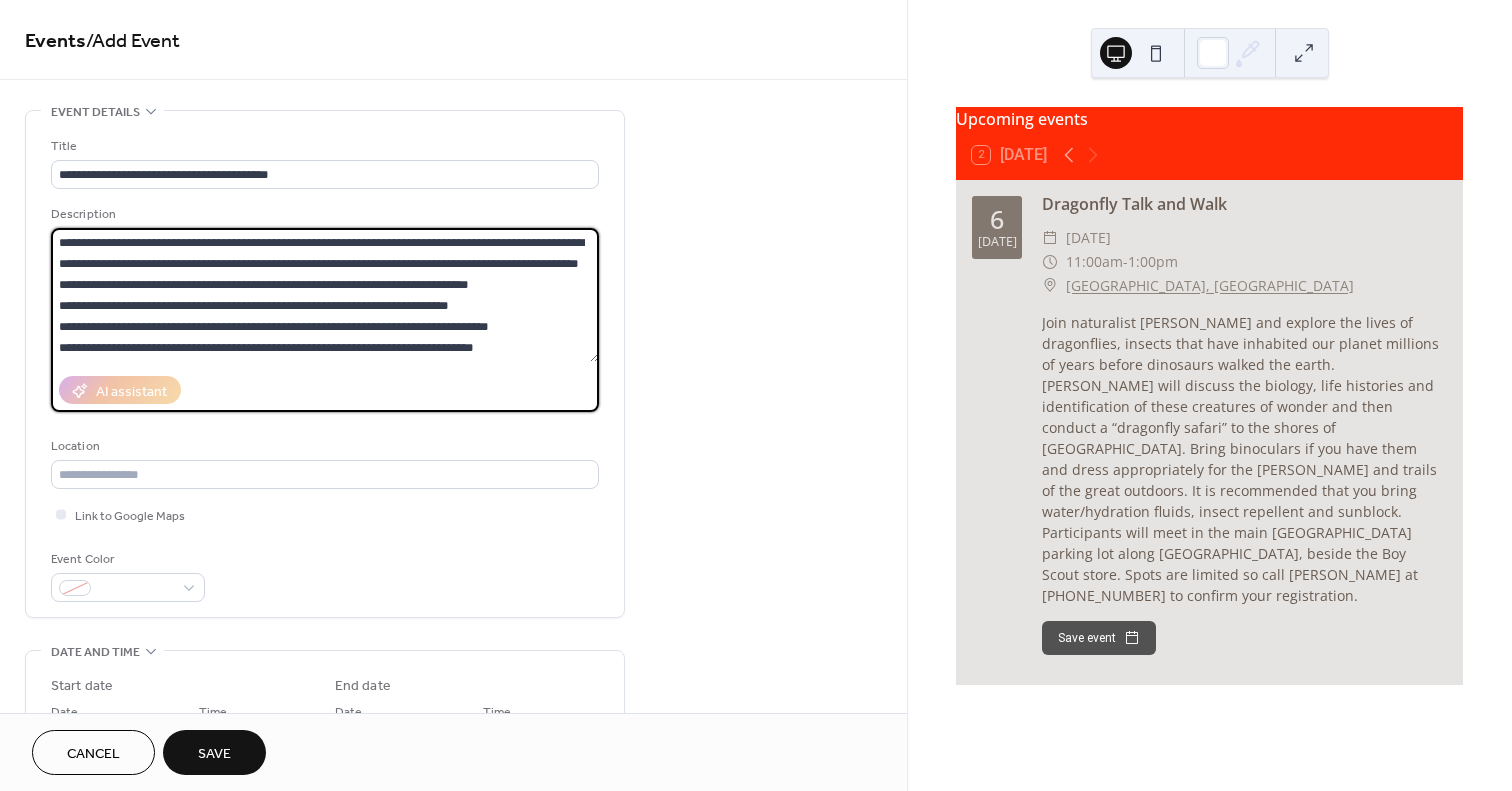 click on "**********" at bounding box center [325, 295] 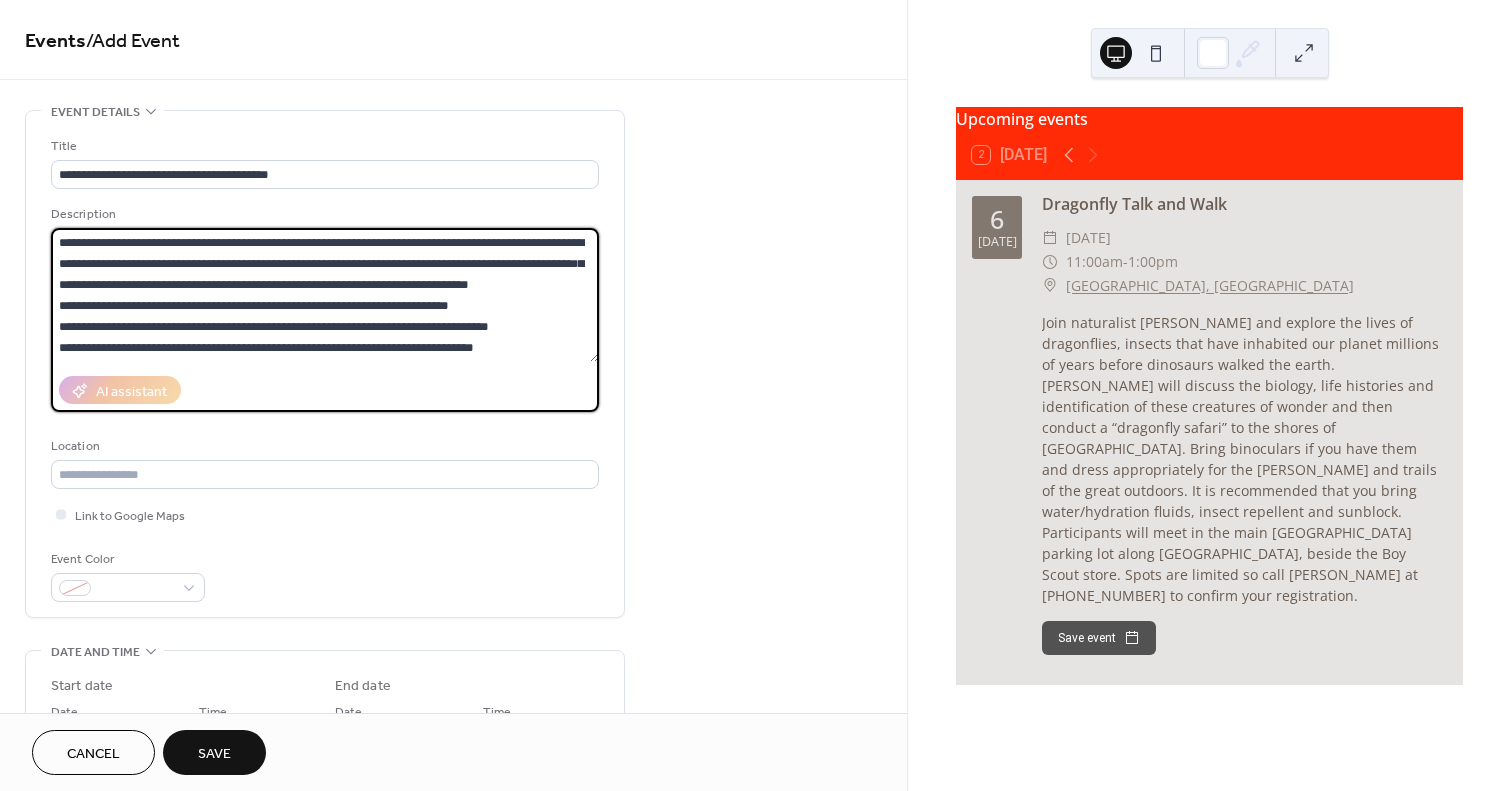click on "**********" at bounding box center (325, 295) 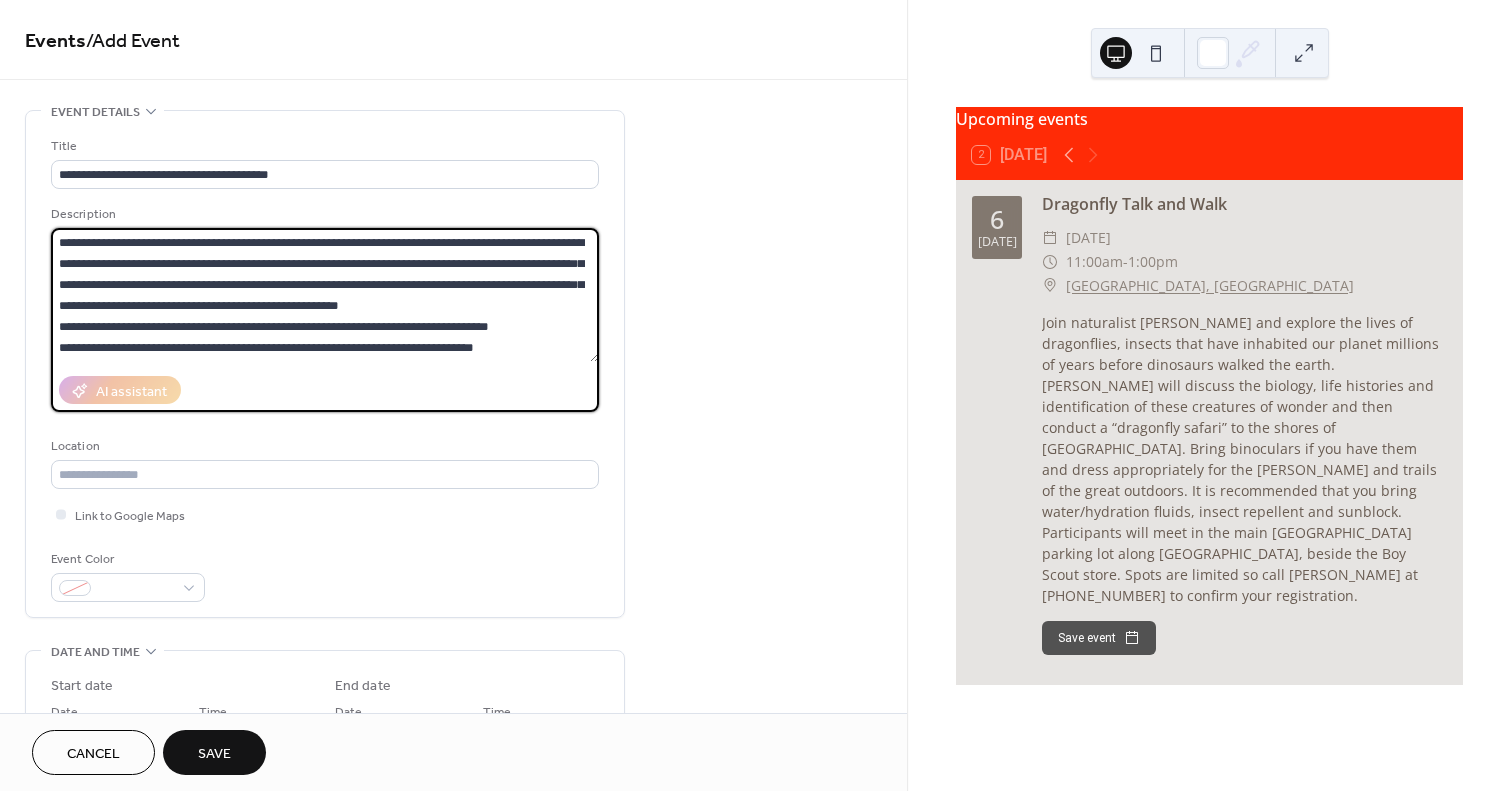 click on "**********" at bounding box center (325, 295) 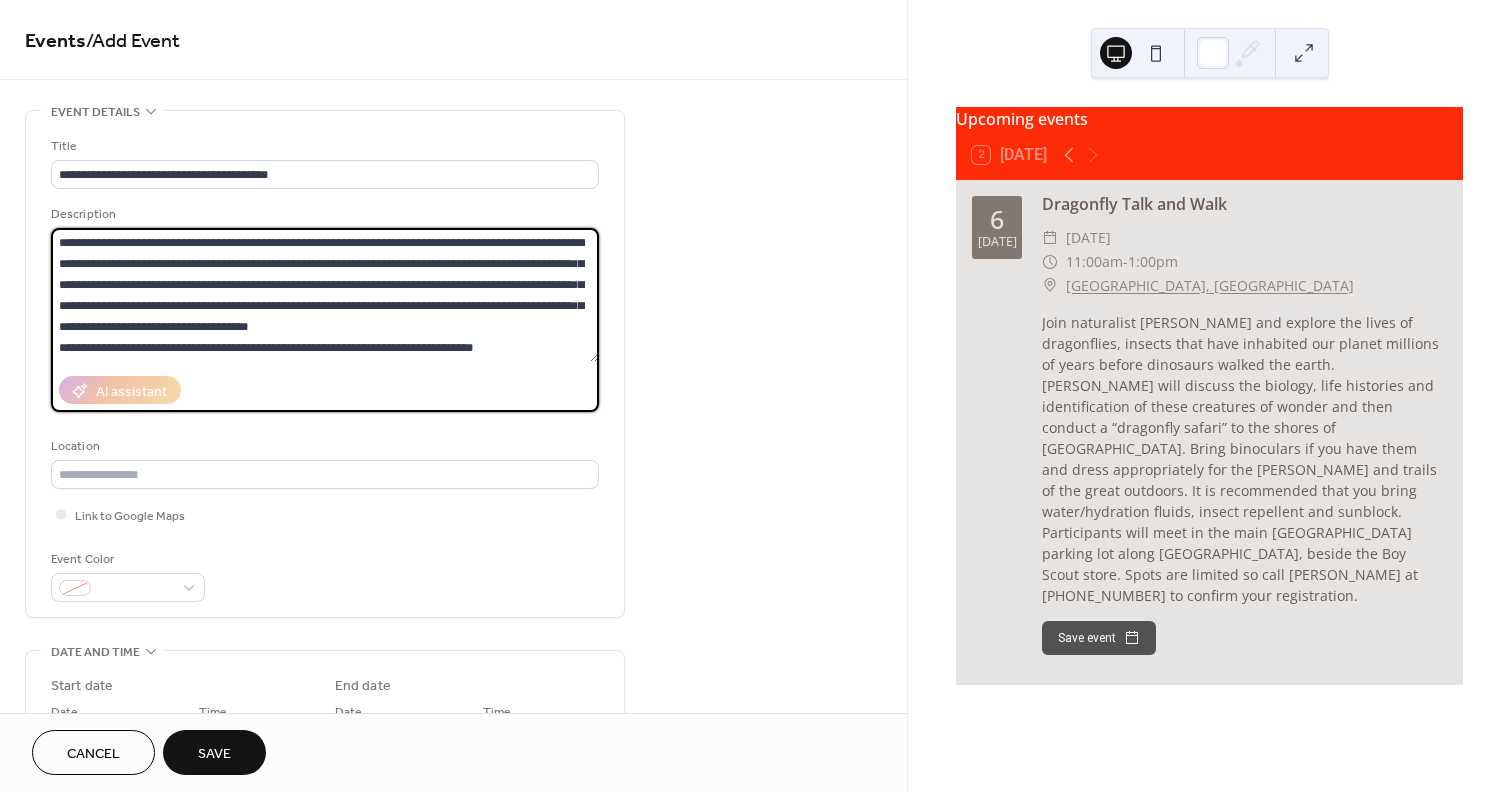 click on "**********" at bounding box center [325, 295] 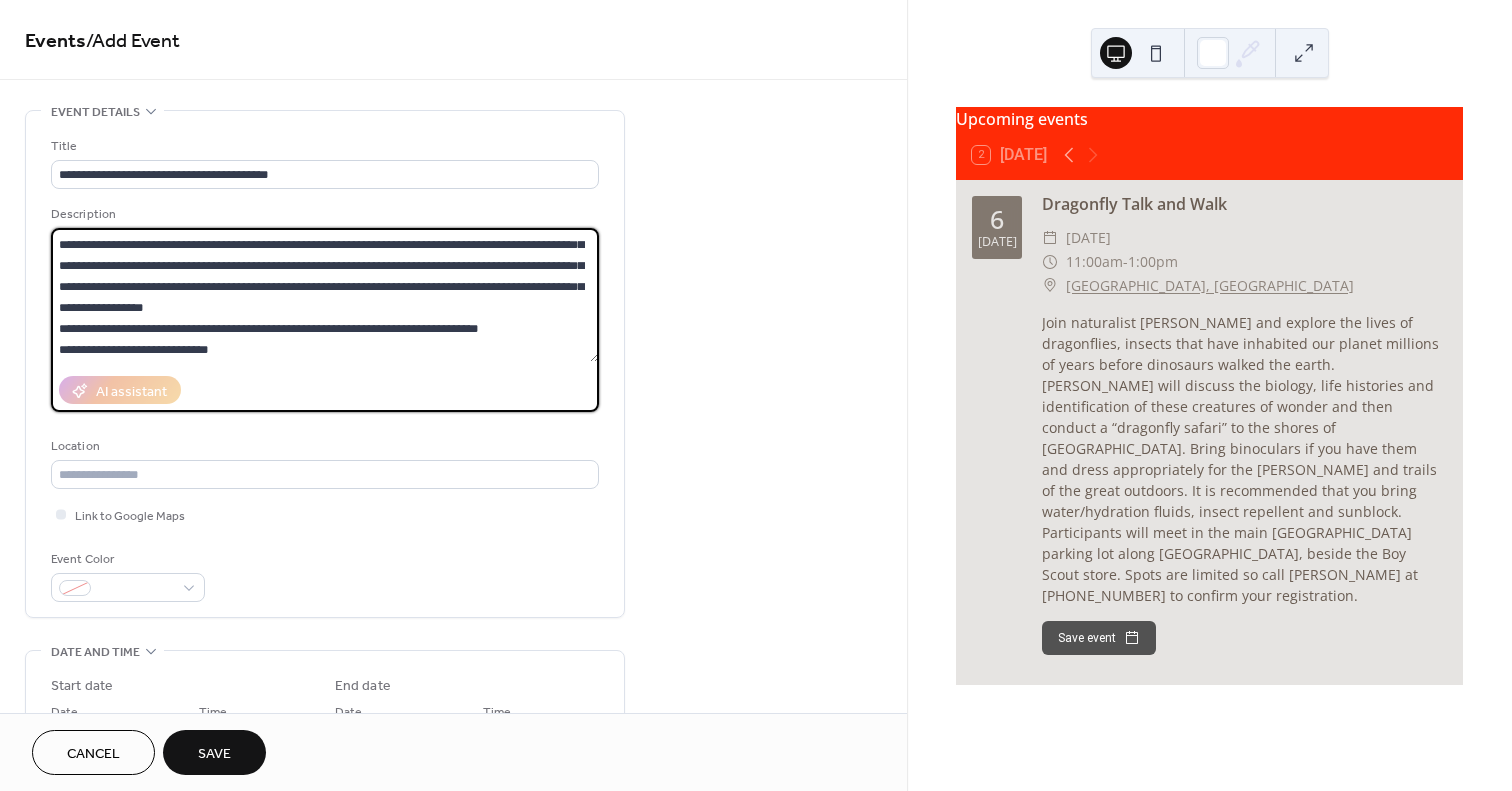 scroll, scrollTop: 42, scrollLeft: 0, axis: vertical 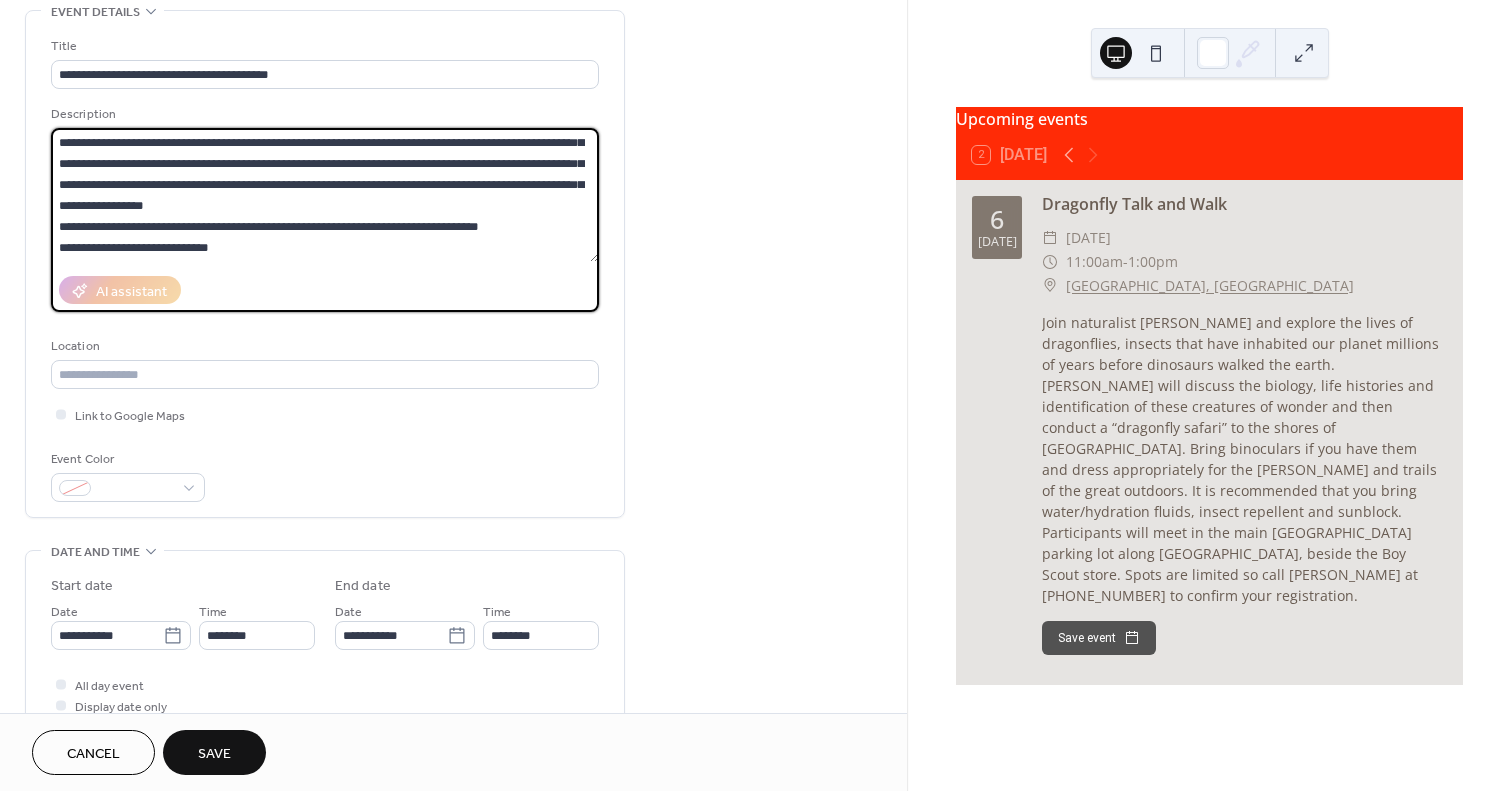 click on "**********" at bounding box center [325, 195] 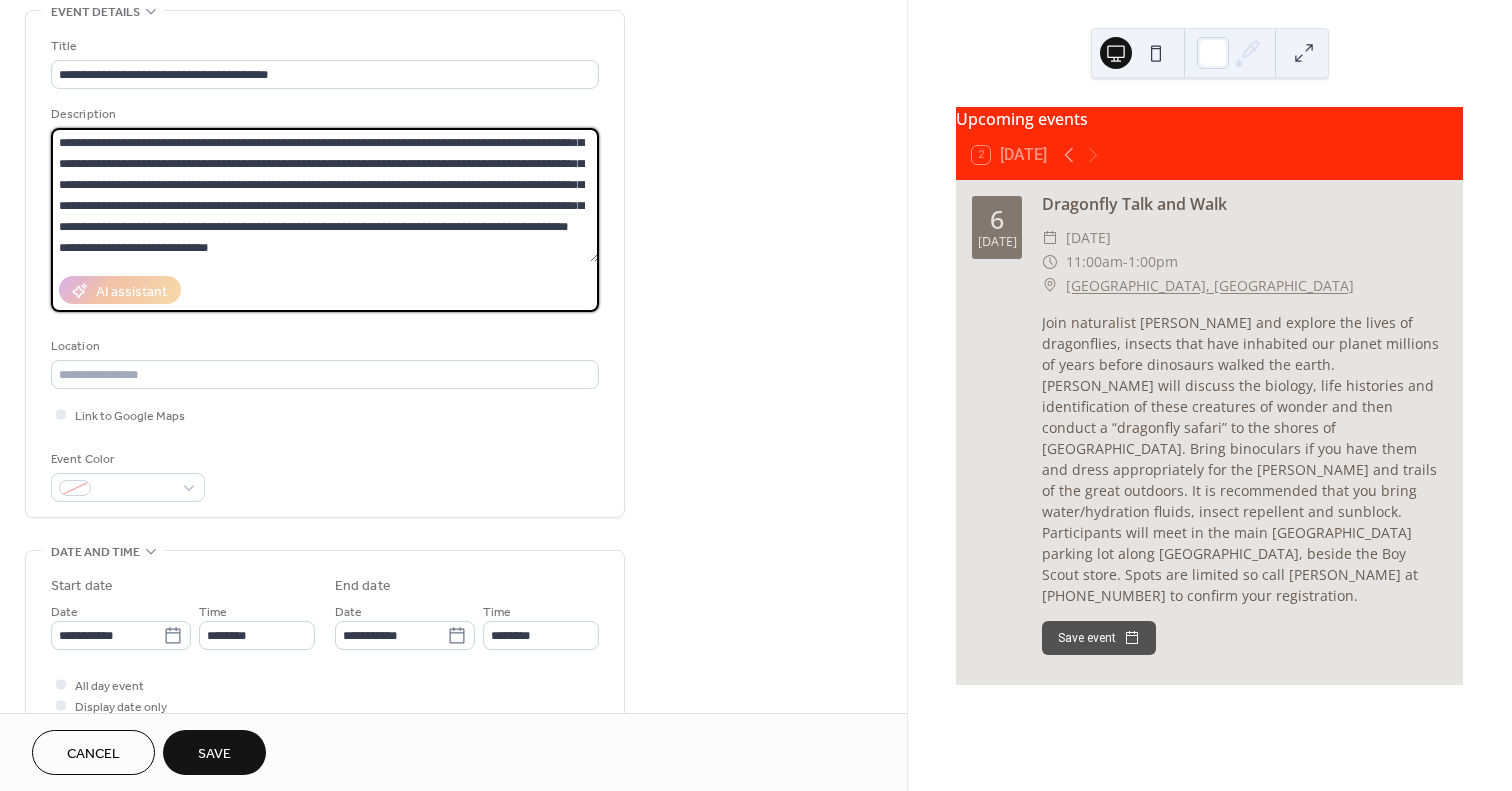 click on "**********" at bounding box center [325, 195] 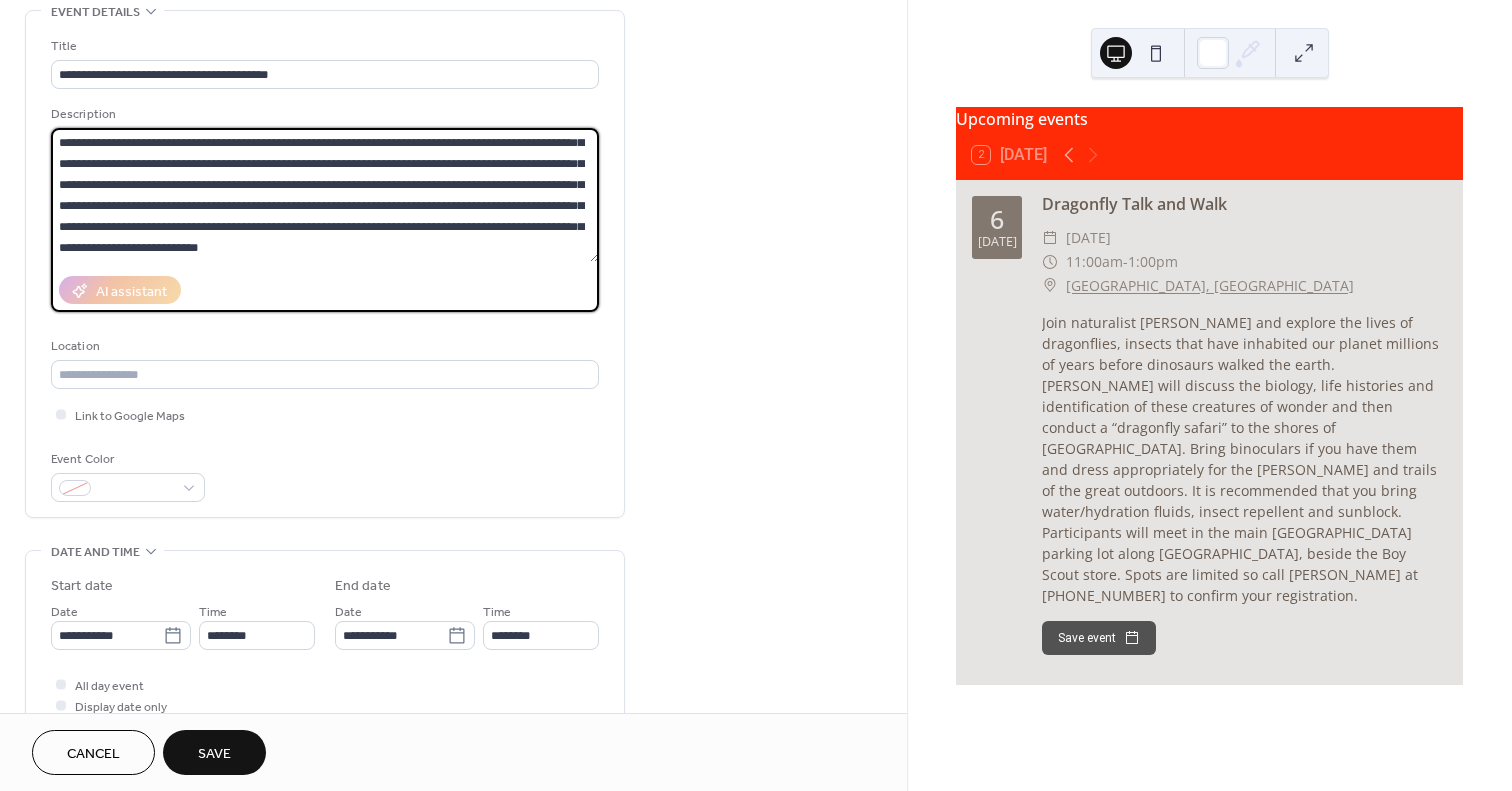 scroll, scrollTop: 0, scrollLeft: 0, axis: both 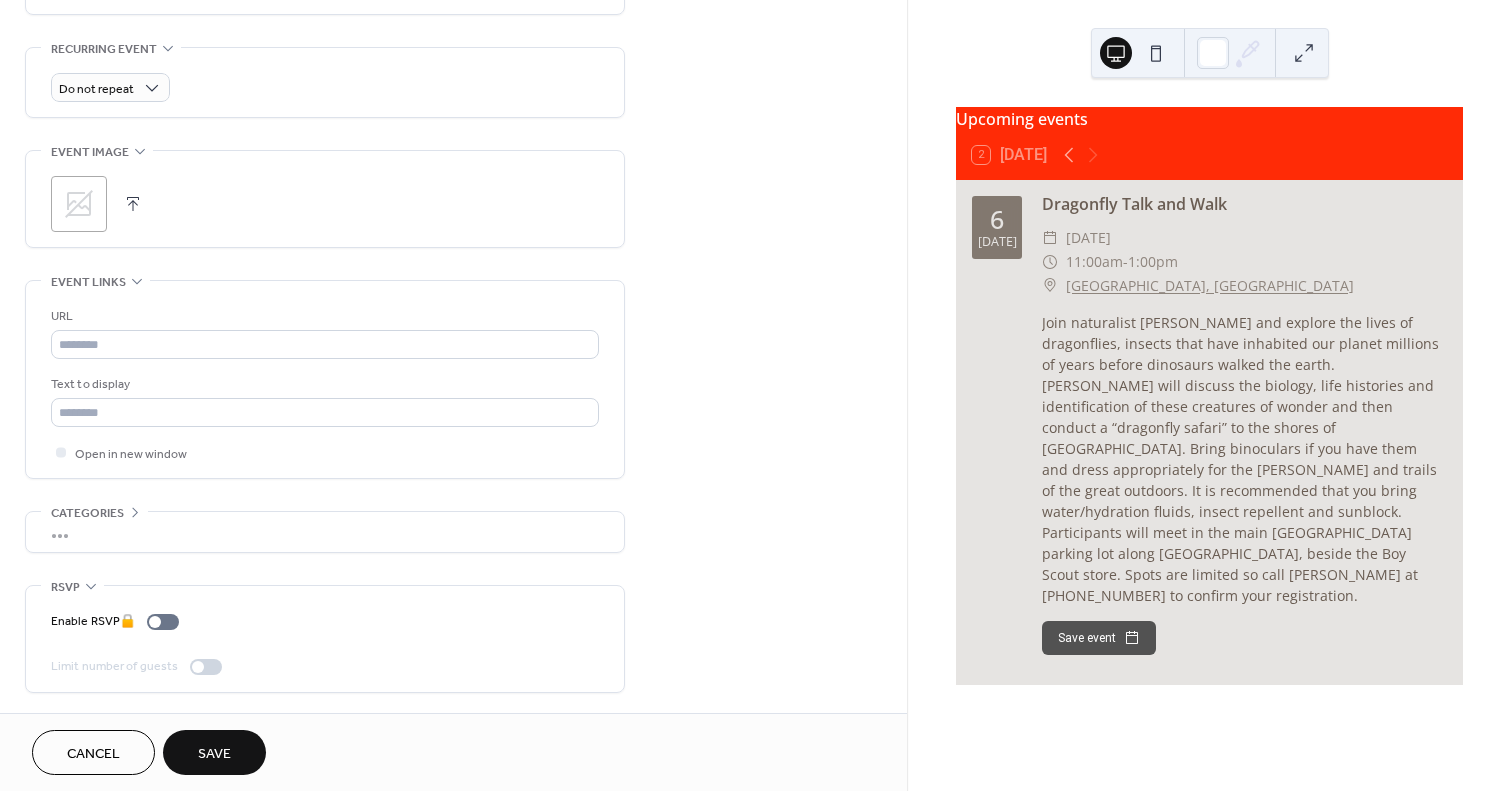 type on "**********" 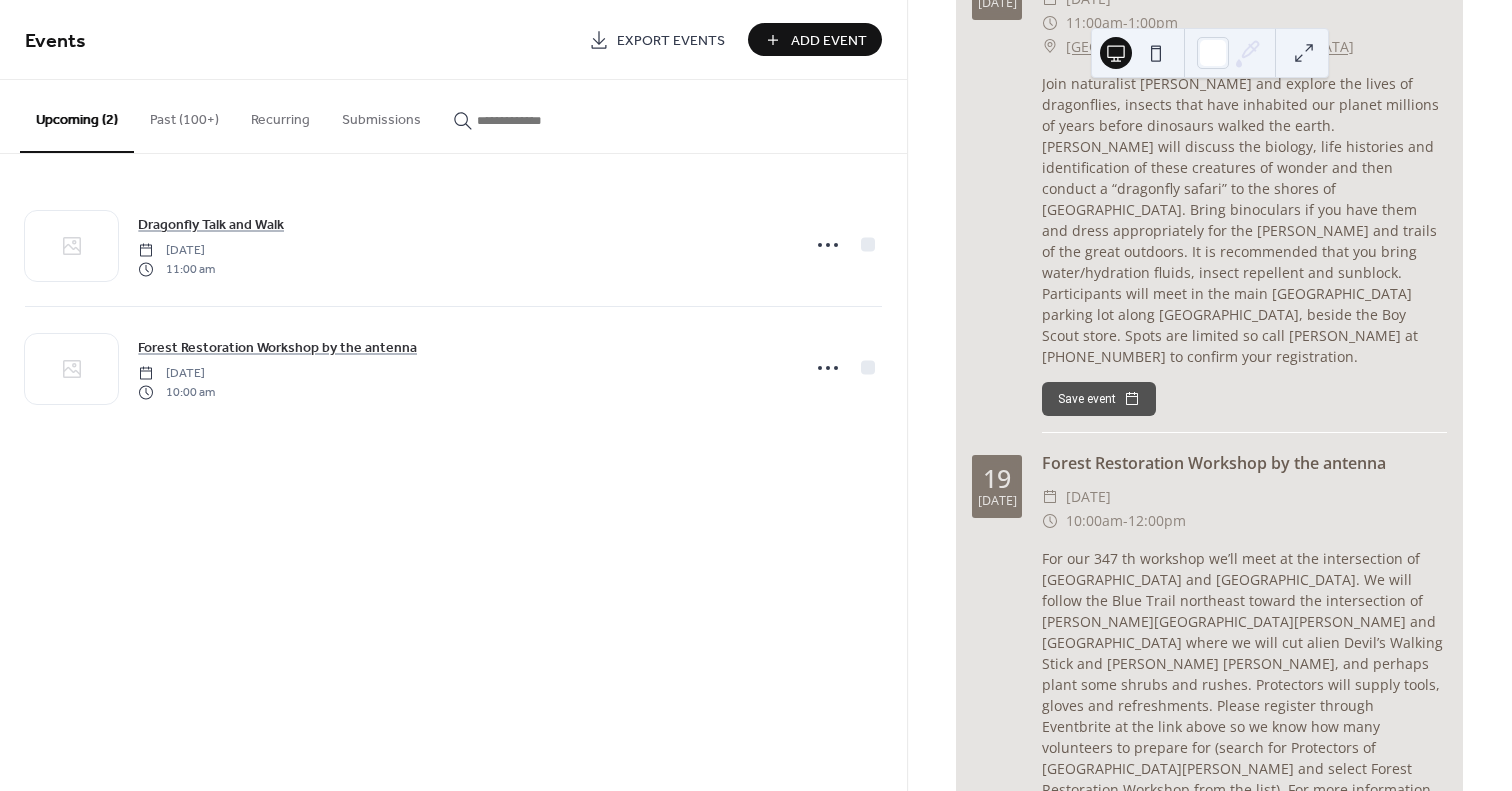 scroll, scrollTop: 330, scrollLeft: 0, axis: vertical 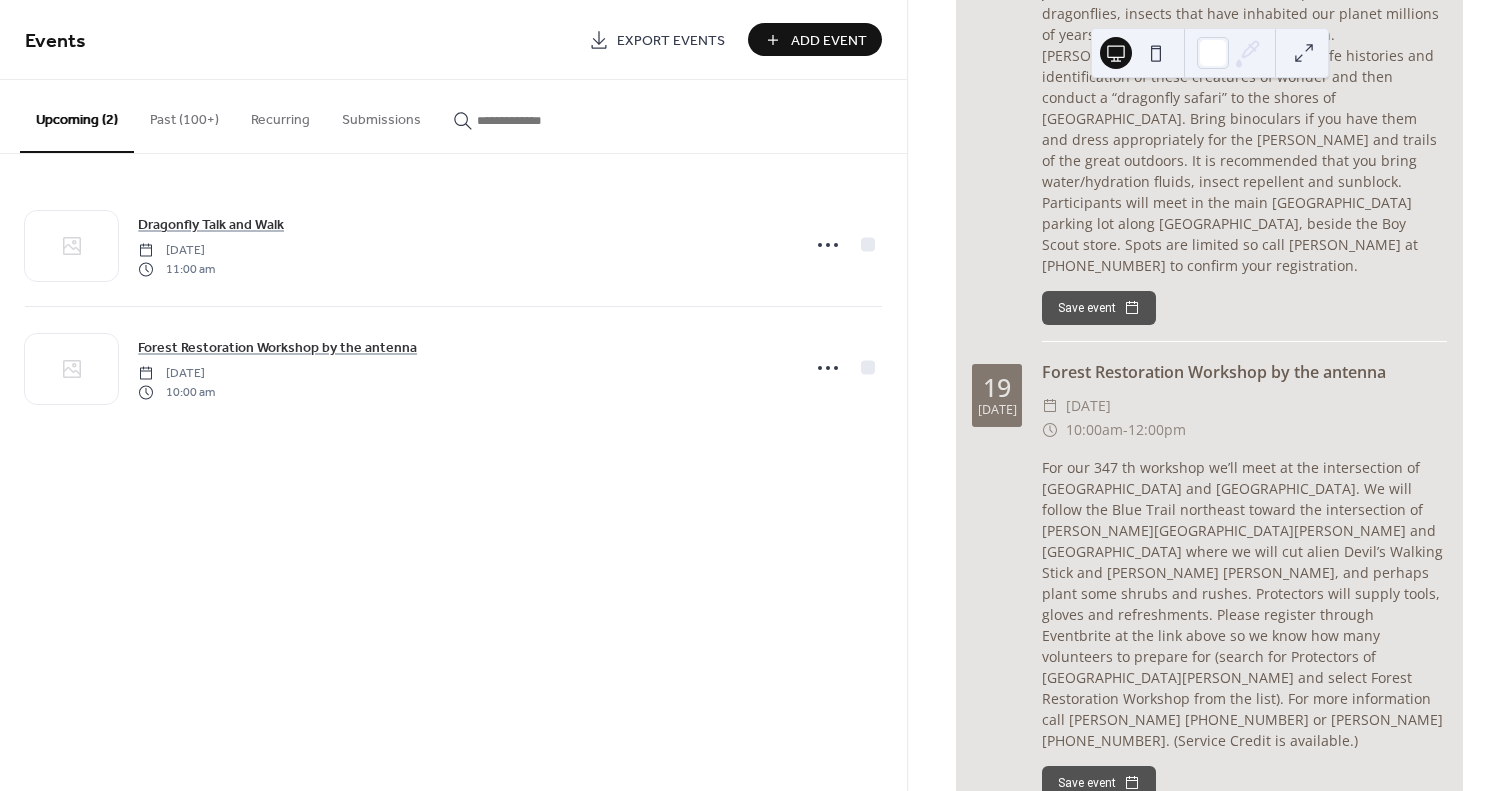 click on "For our 347 th workshop we’ll meet at the intersection of [GEOGRAPHIC_DATA] and [GEOGRAPHIC_DATA]. We will follow the Blue Trail northeast toward the intersection of [PERSON_NAME][GEOGRAPHIC_DATA][PERSON_NAME] and [GEOGRAPHIC_DATA] where we will cut alien Devil’s Walking Stick and [PERSON_NAME] [PERSON_NAME], and perhaps plant some shrubs and rushes. Protectors will supply tools, gloves and refreshments. Please register through Eventbrite at the link above so we know how many volunteers to prepare for (search for Protectors of [GEOGRAPHIC_DATA][PERSON_NAME] and select Forest Restoration Workshop from the list). For more information call [PERSON_NAME] [PHONE_NUMBER] or [PERSON_NAME] [PHONE_NUMBER]. (Service Credit is available.)" at bounding box center (1244, 604) 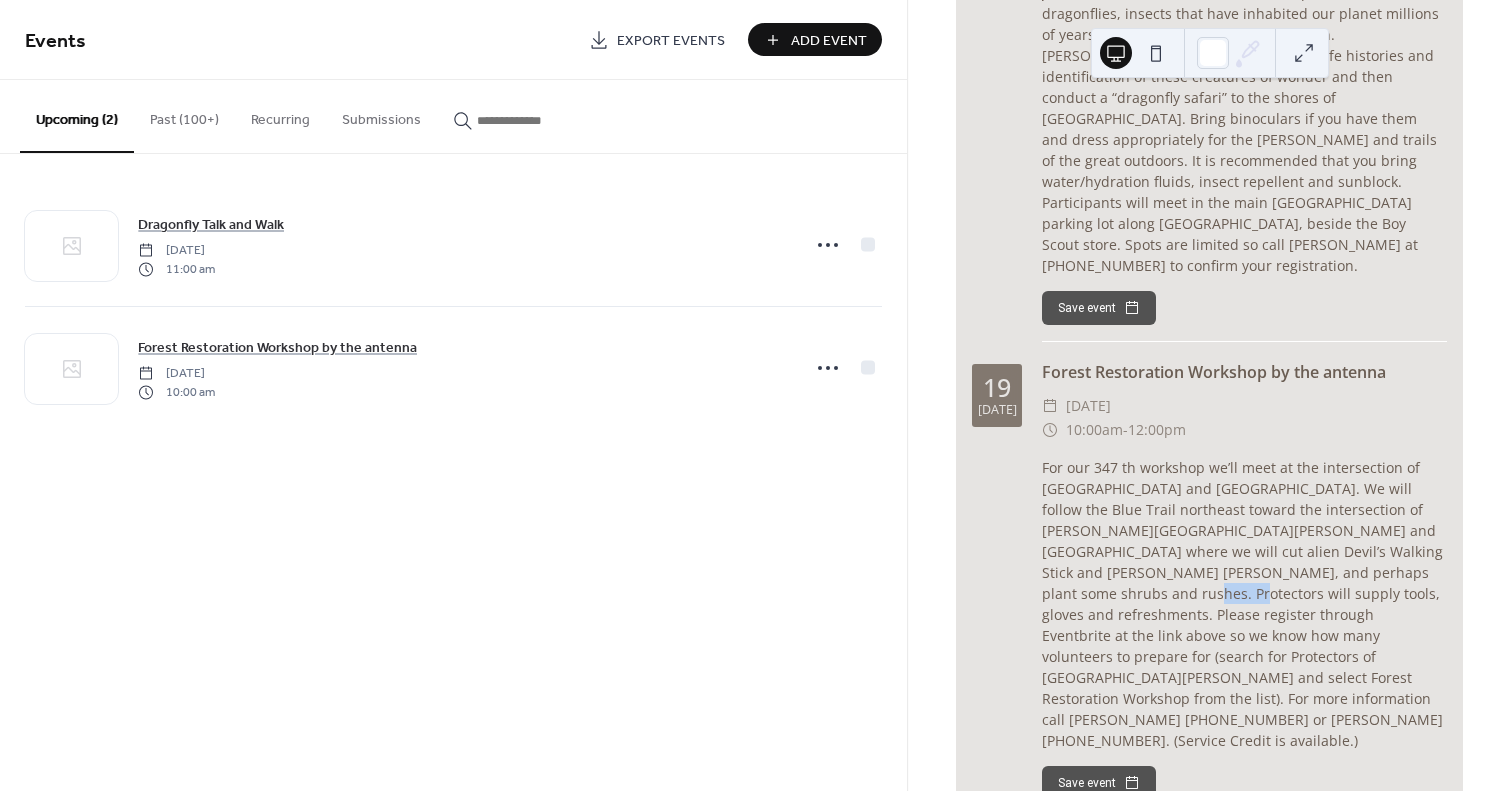 click on "For our 347 th workshop we’ll meet at the intersection of [GEOGRAPHIC_DATA] and [GEOGRAPHIC_DATA]. We will follow the Blue Trail northeast toward the intersection of [PERSON_NAME][GEOGRAPHIC_DATA][PERSON_NAME] and [GEOGRAPHIC_DATA] where we will cut alien Devil’s Walking Stick and [PERSON_NAME] [PERSON_NAME], and perhaps plant some shrubs and rushes. Protectors will supply tools, gloves and refreshments. Please register through Eventbrite at the link above so we know how many volunteers to prepare for (search for Protectors of [GEOGRAPHIC_DATA][PERSON_NAME] and select Forest Restoration Workshop from the list). For more information call [PERSON_NAME] [PHONE_NUMBER] or [PERSON_NAME] [PHONE_NUMBER]. (Service Credit is available.)" at bounding box center [1244, 604] 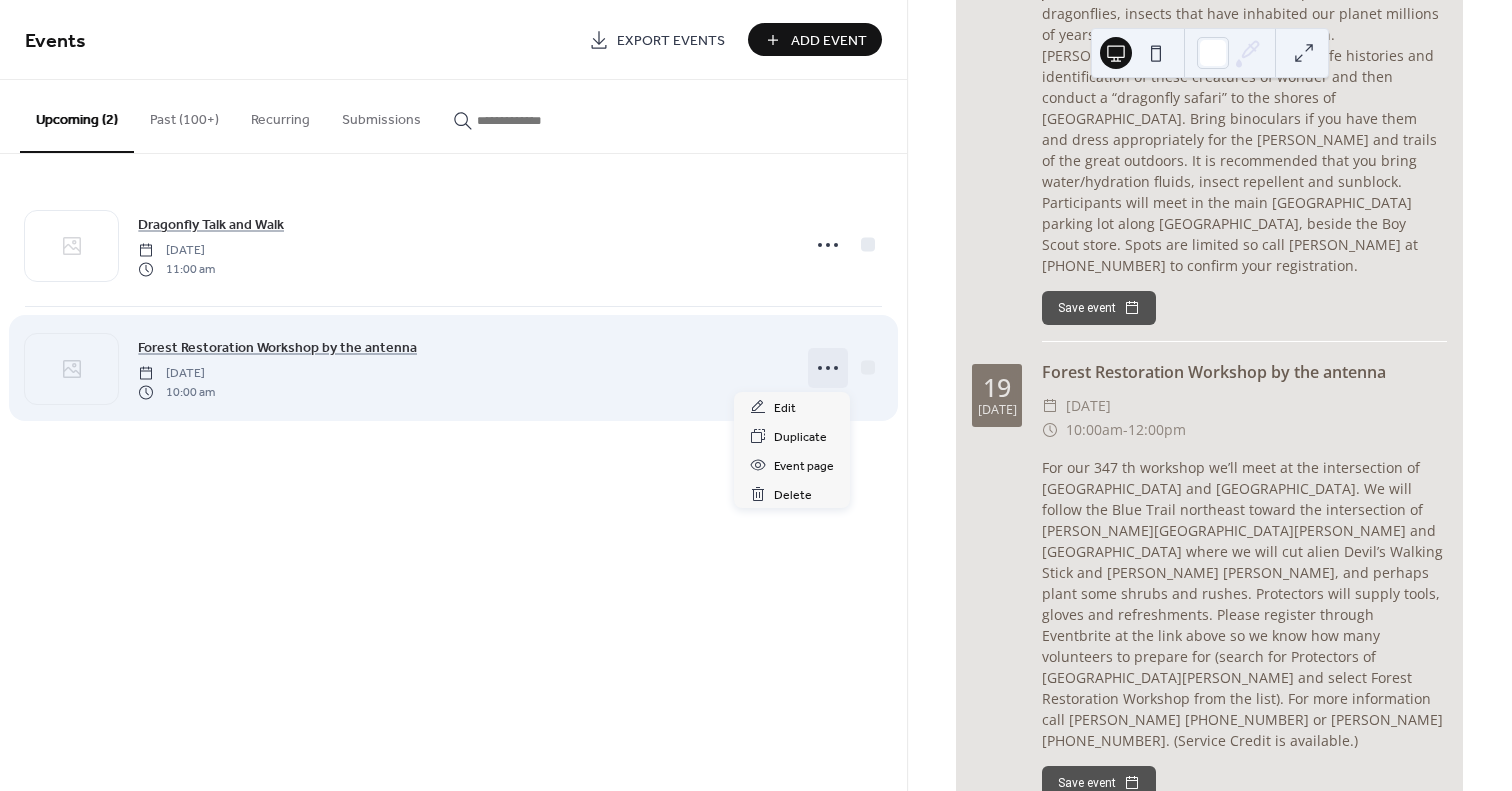 click 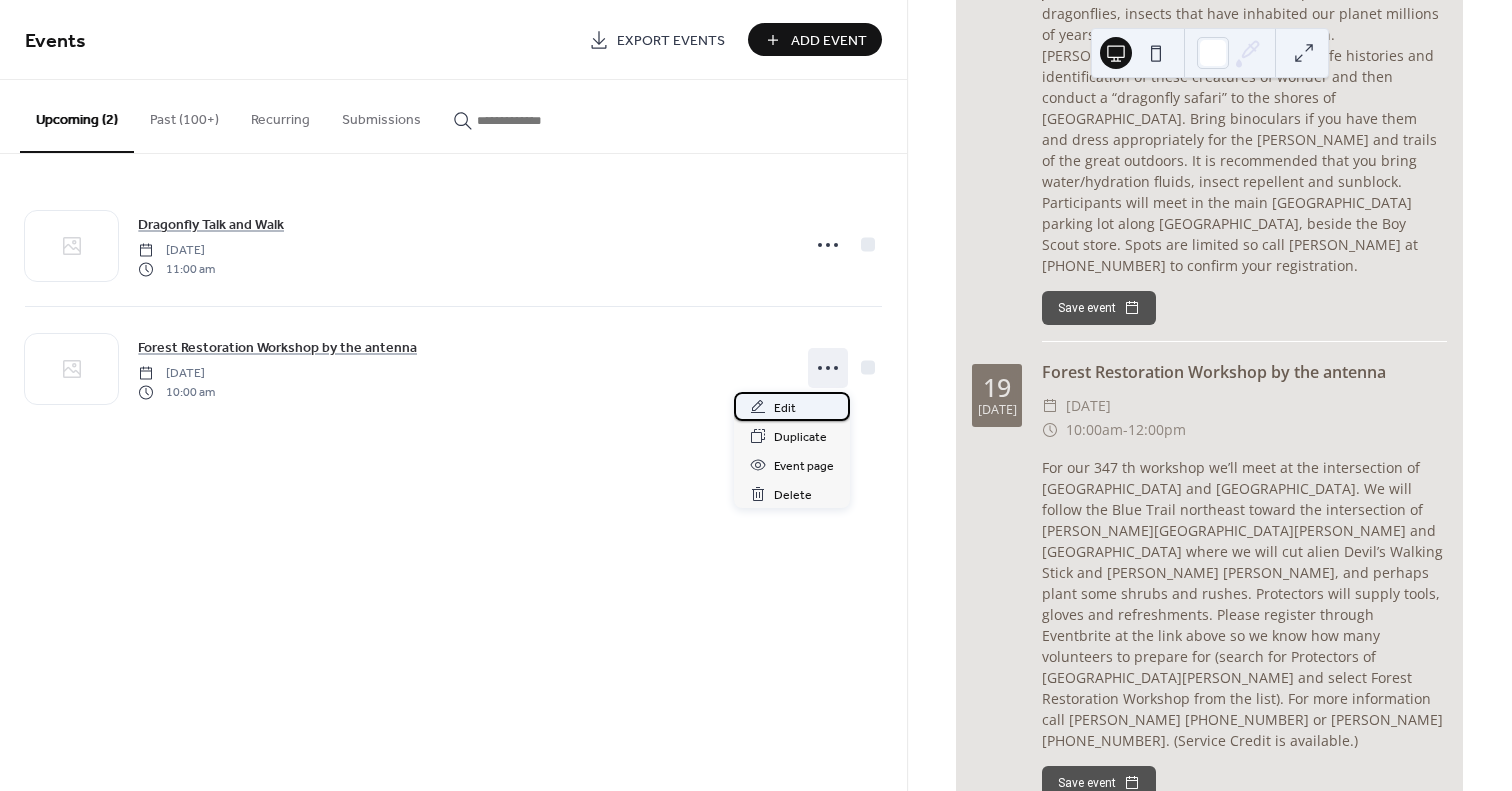 click on "Edit" at bounding box center [792, 406] 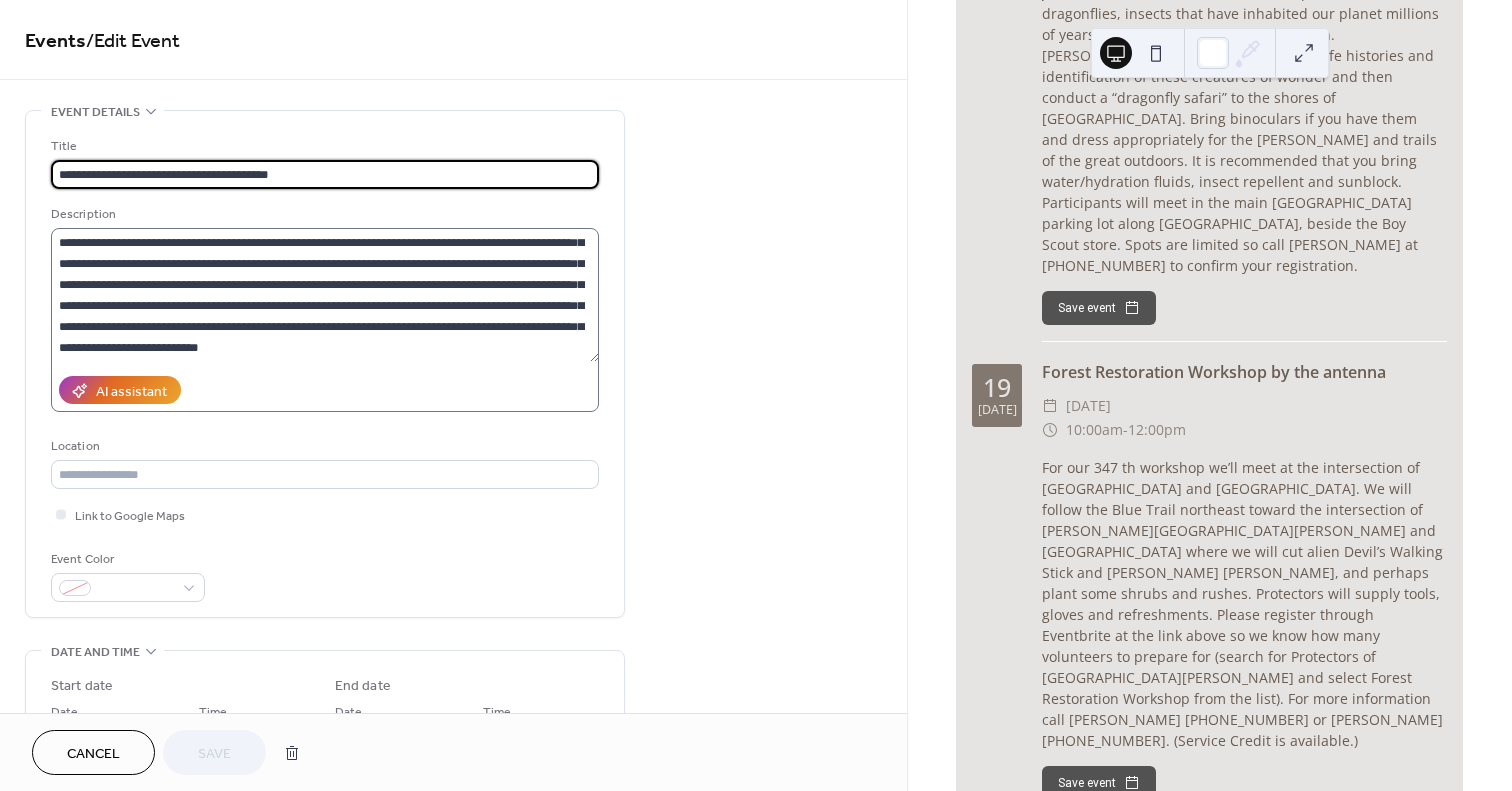 scroll, scrollTop: 0, scrollLeft: 0, axis: both 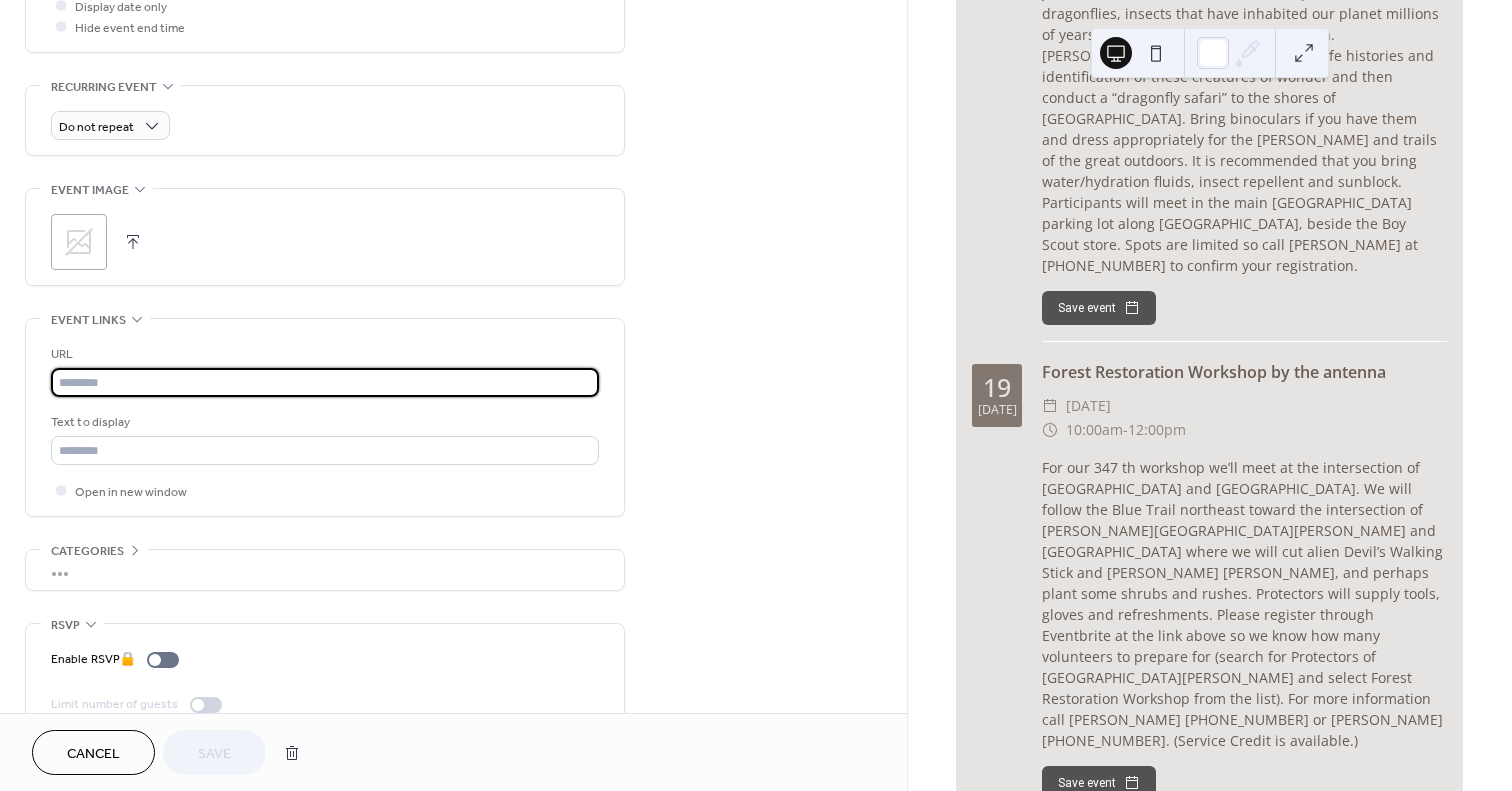 click at bounding box center [325, 382] 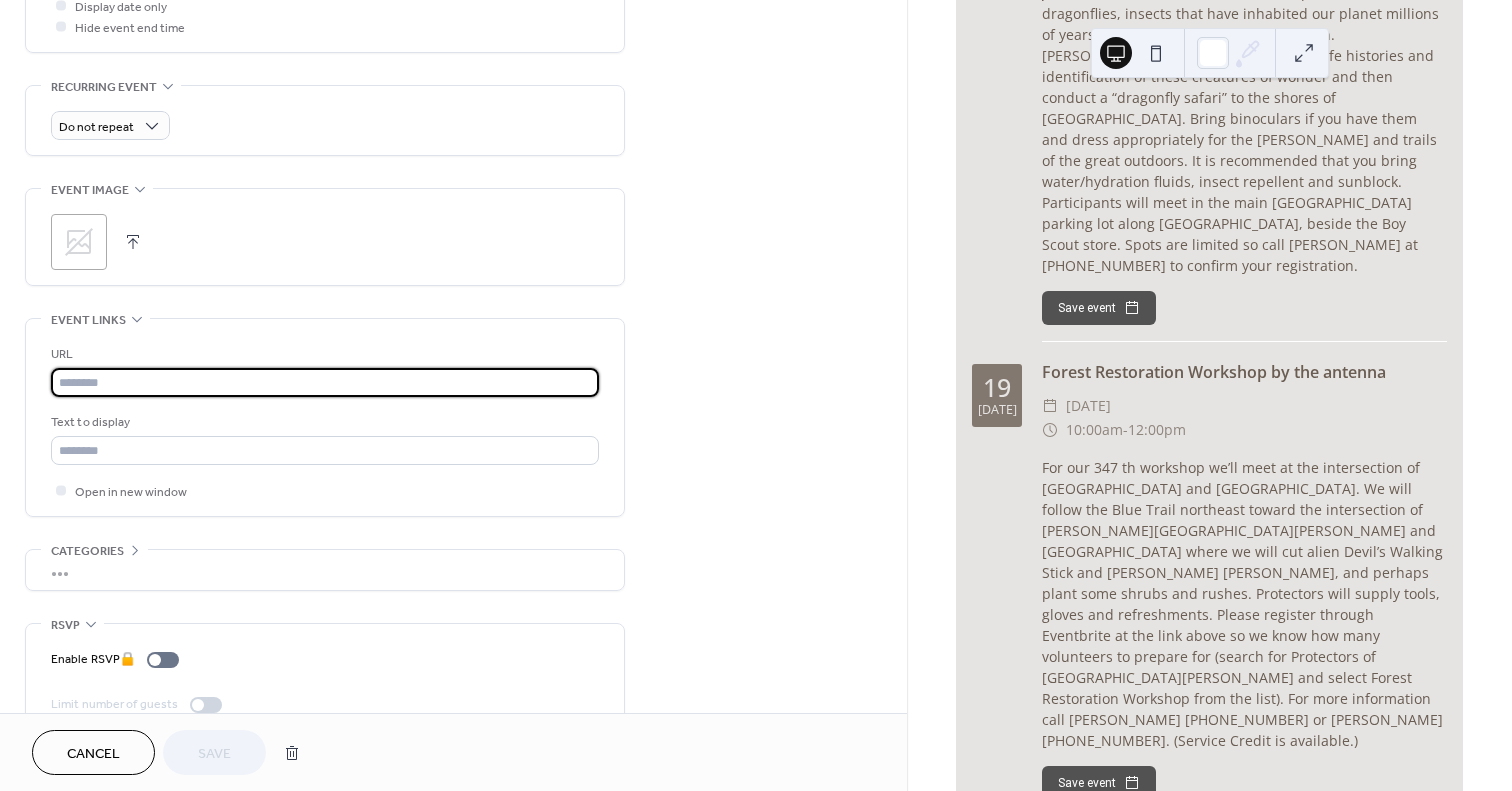 paste on "**********" 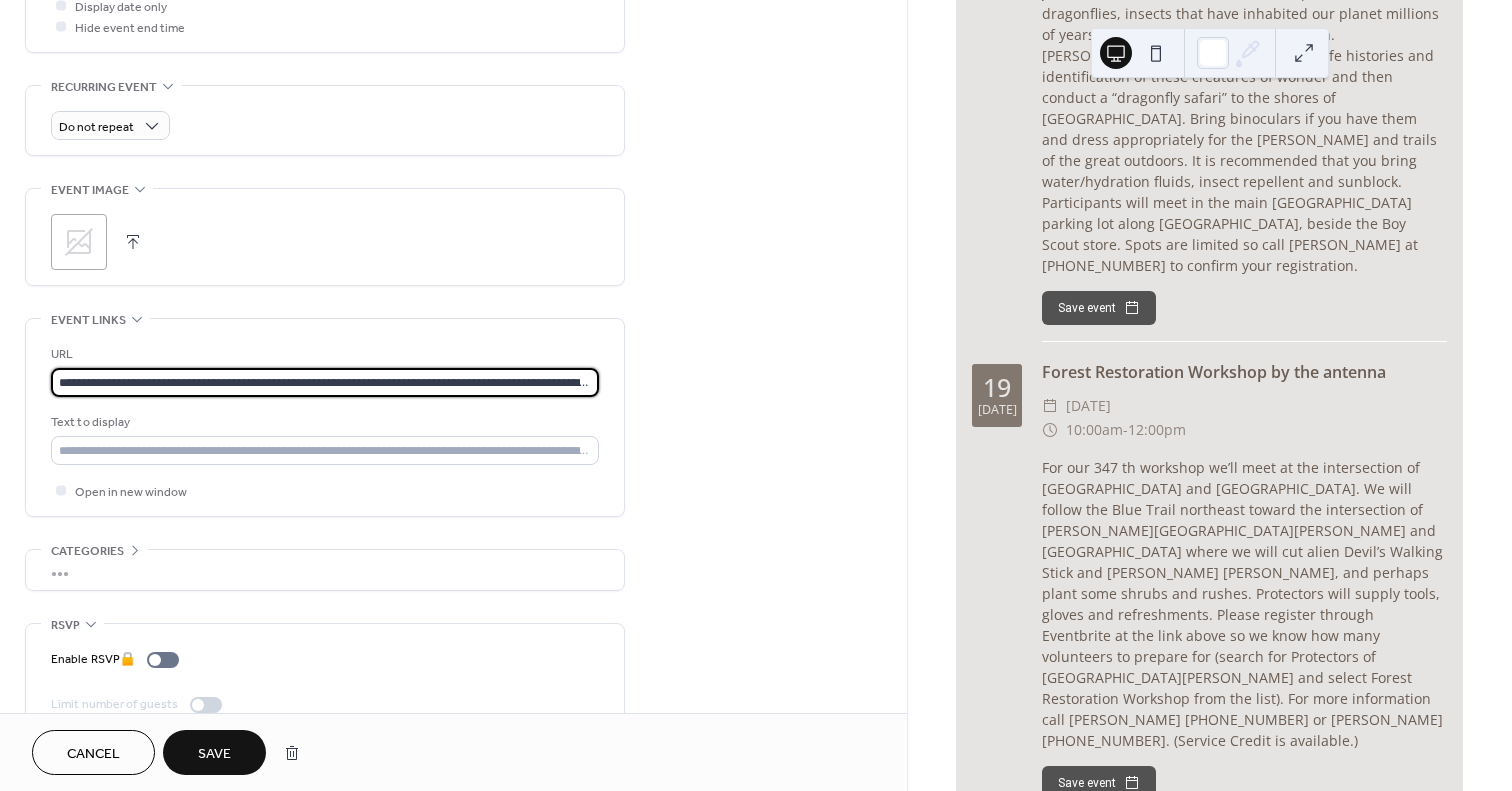 scroll, scrollTop: 0, scrollLeft: 241, axis: horizontal 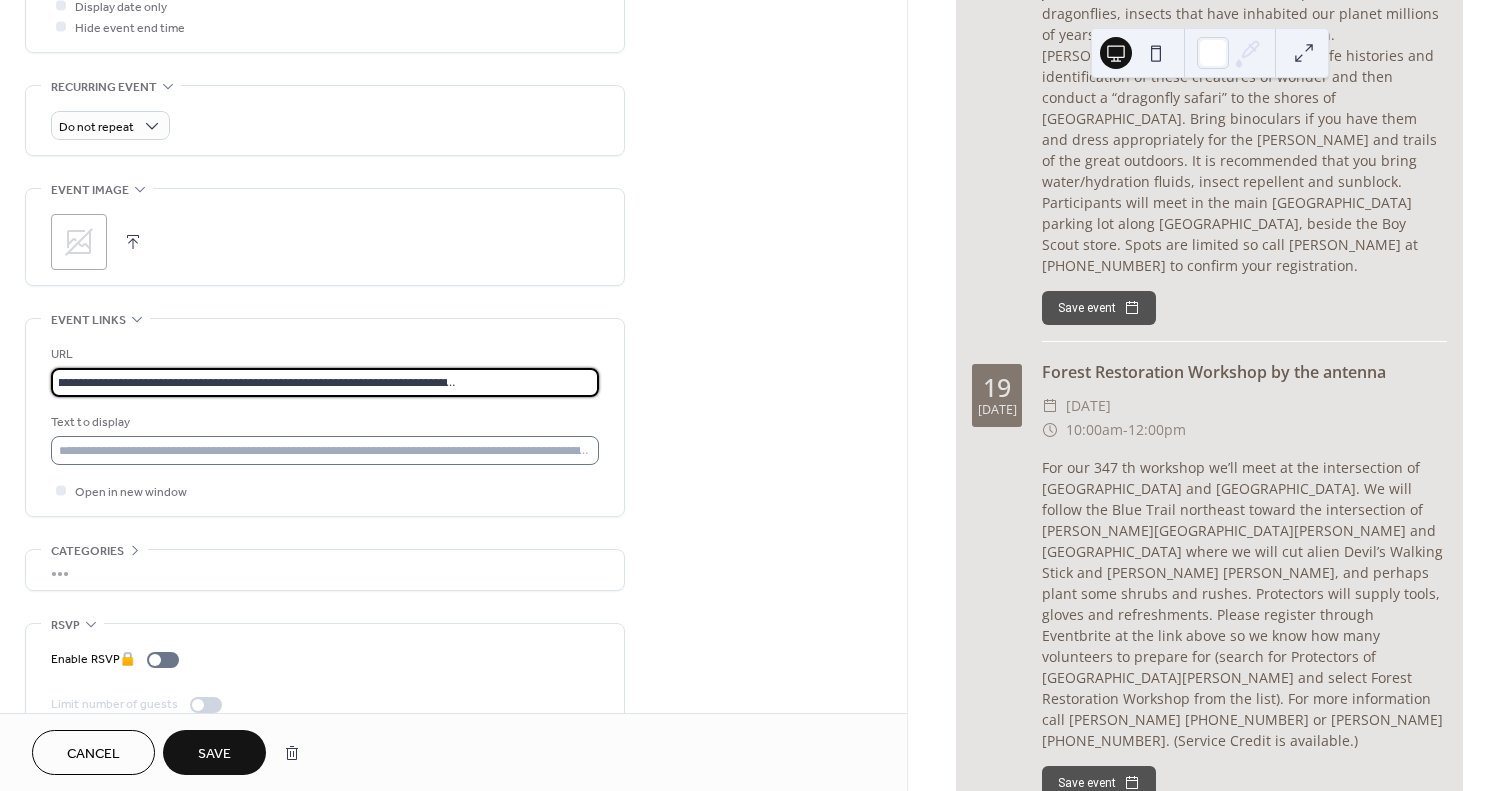 type on "**********" 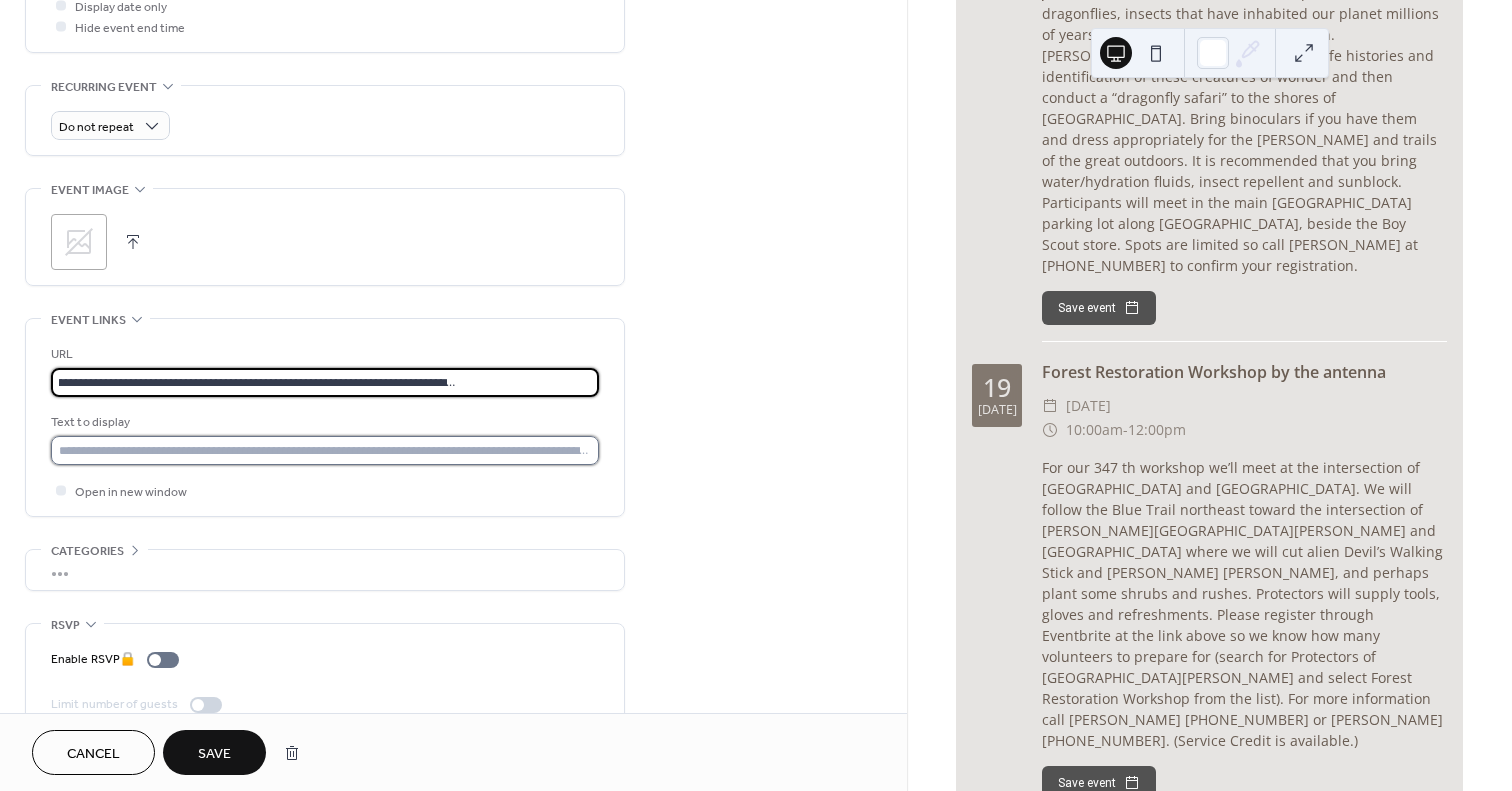 scroll, scrollTop: 0, scrollLeft: 0, axis: both 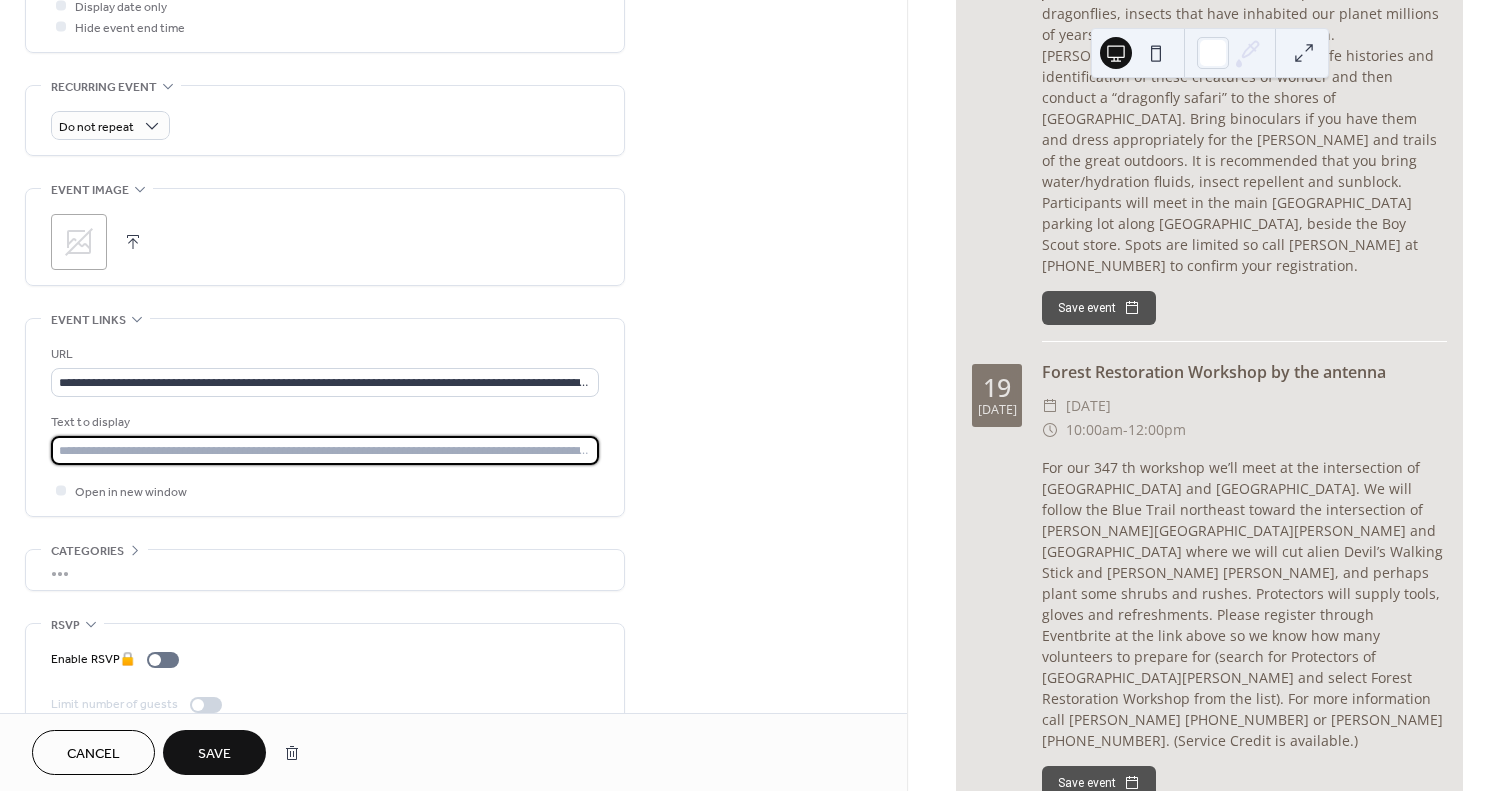 click at bounding box center [325, 450] 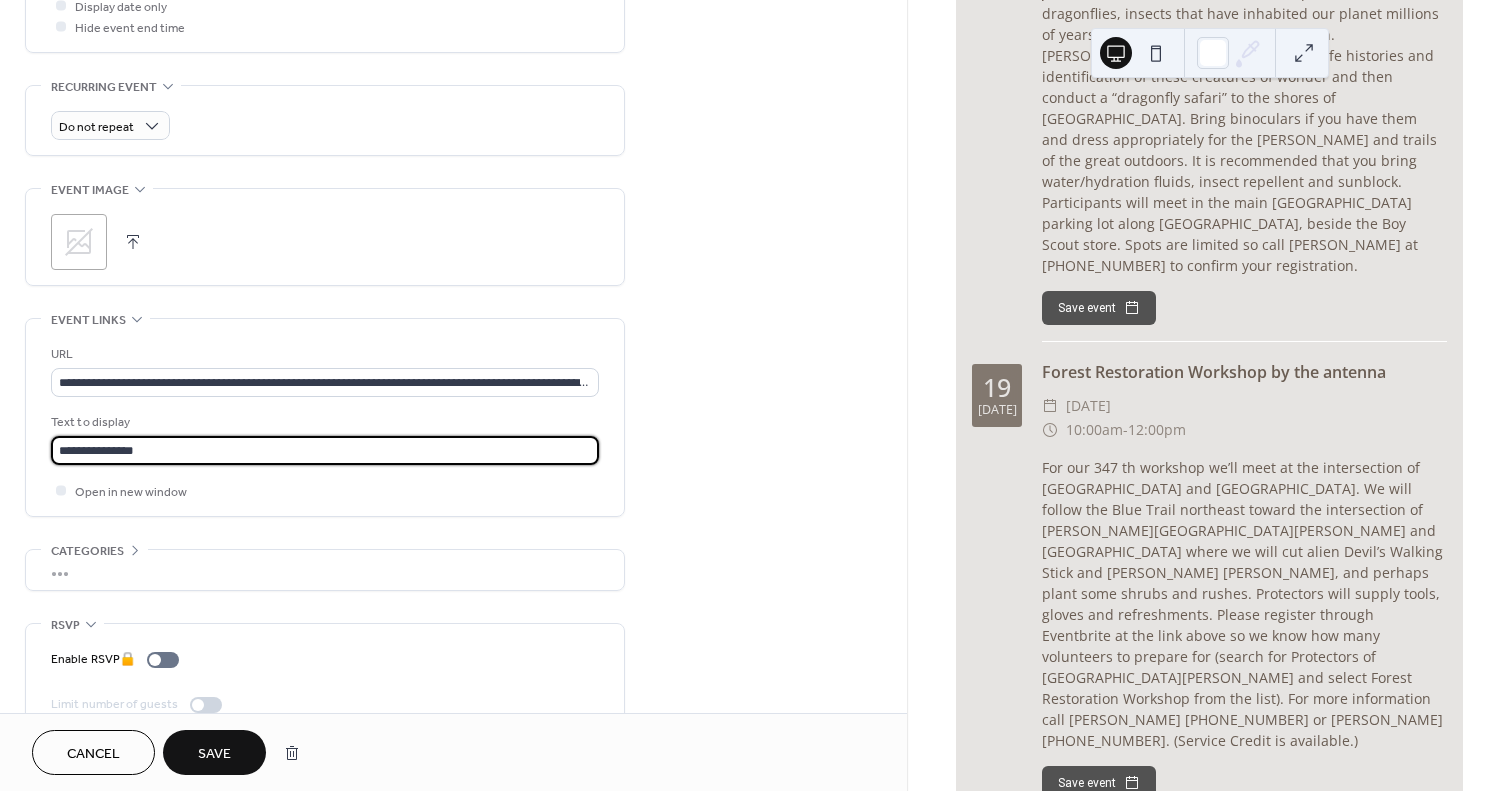 type on "**********" 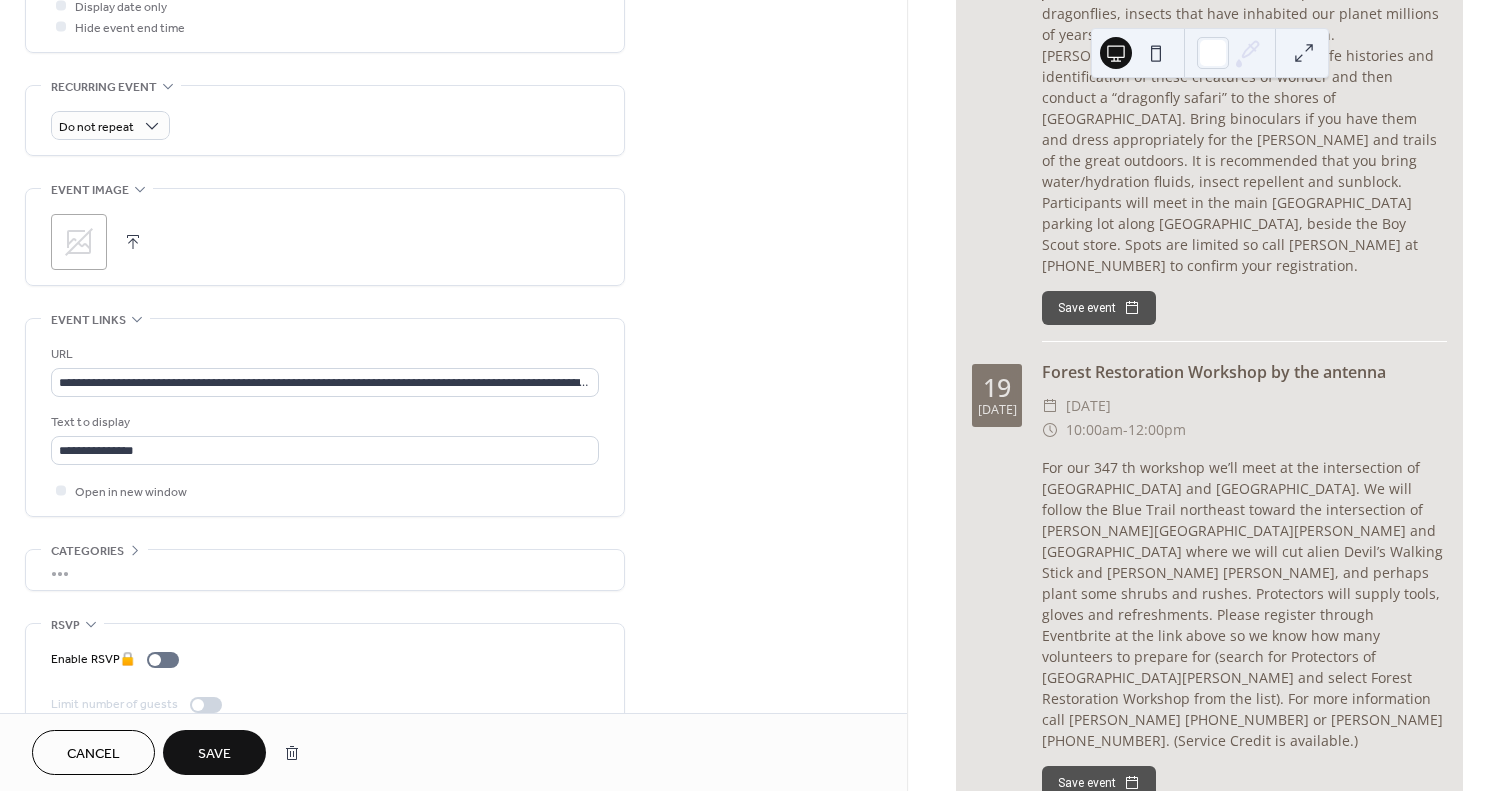 click on "Save" at bounding box center (214, 754) 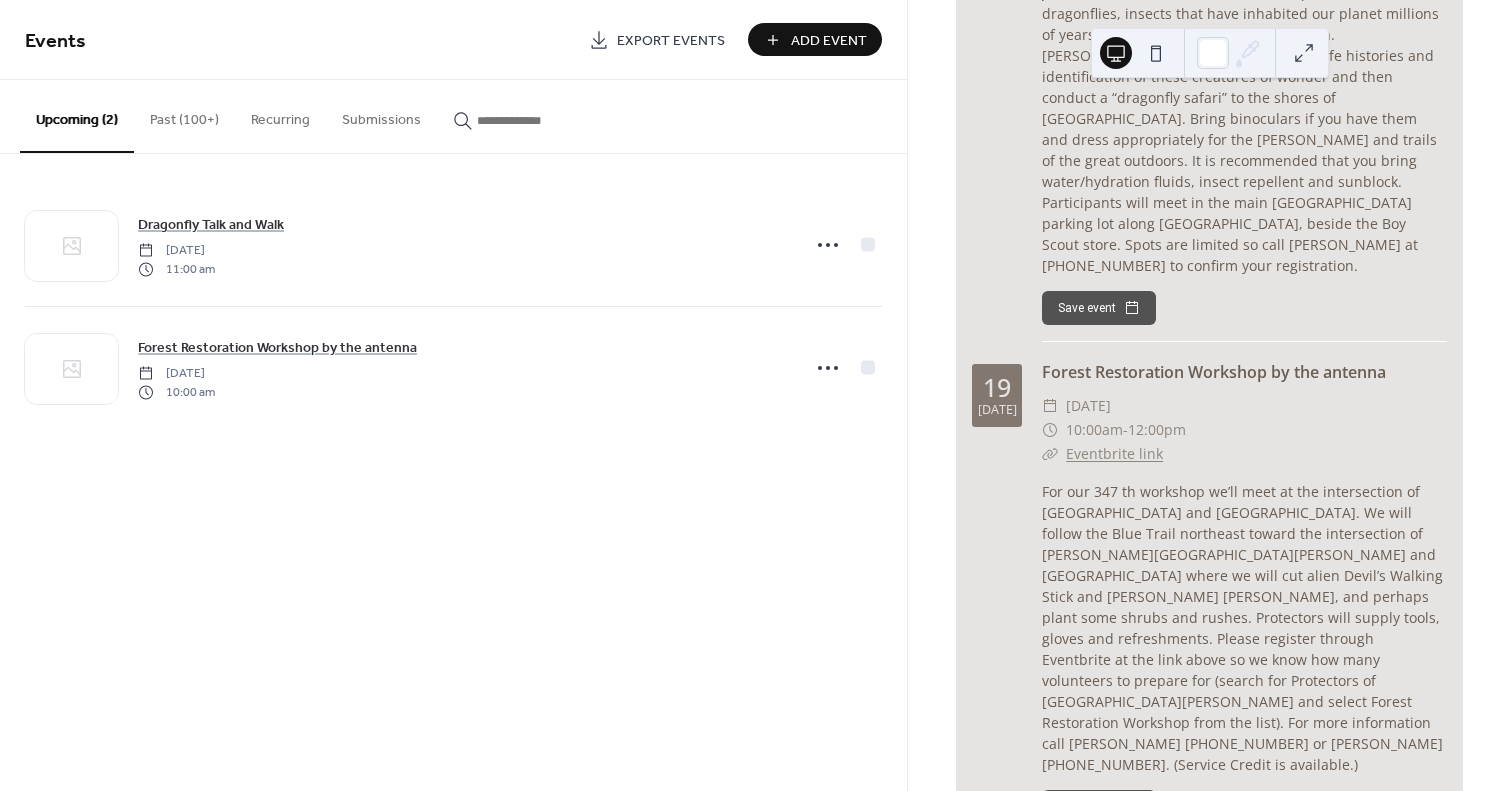 click on "Add Event" at bounding box center (829, 41) 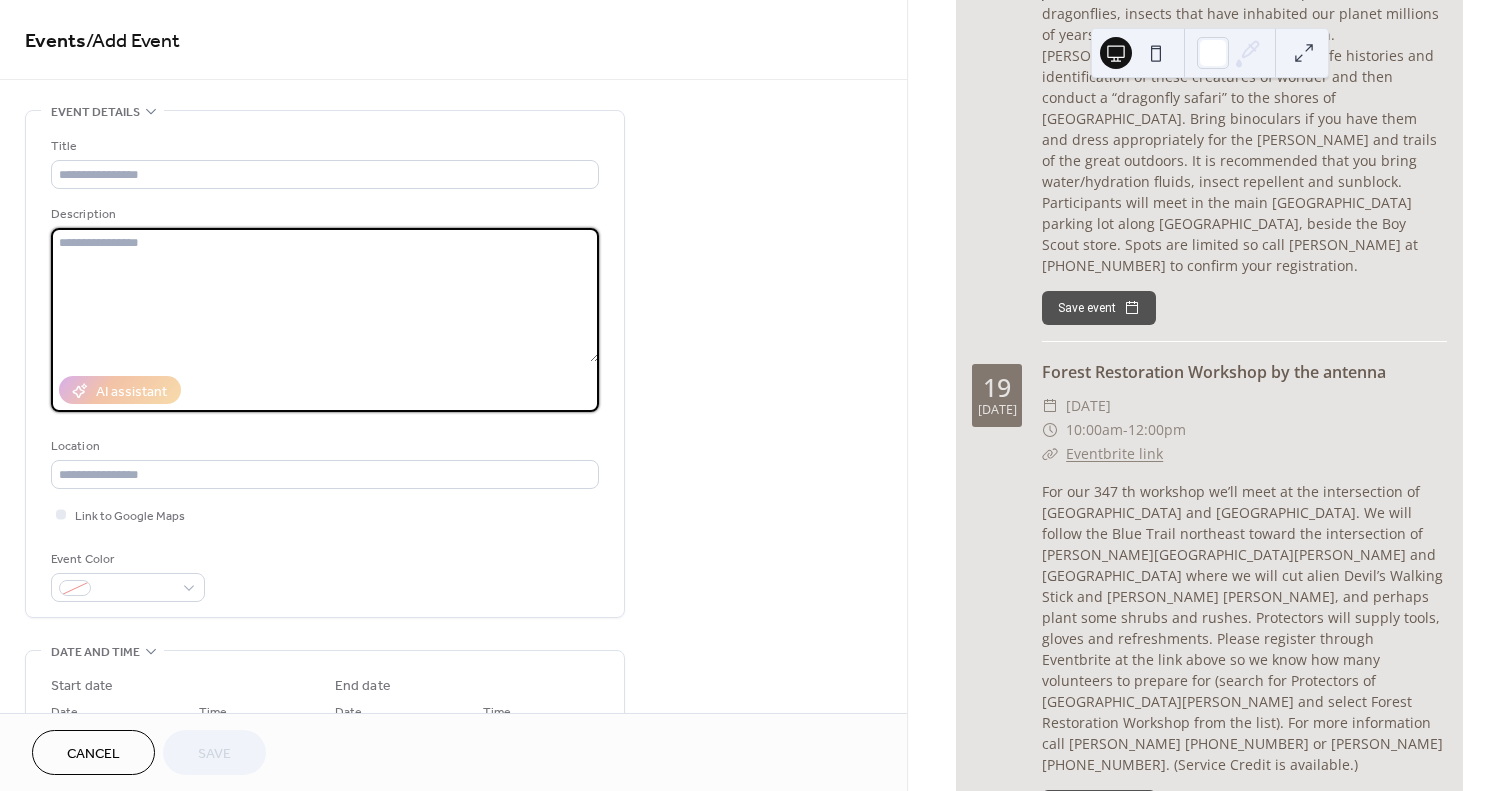 click at bounding box center (325, 295) 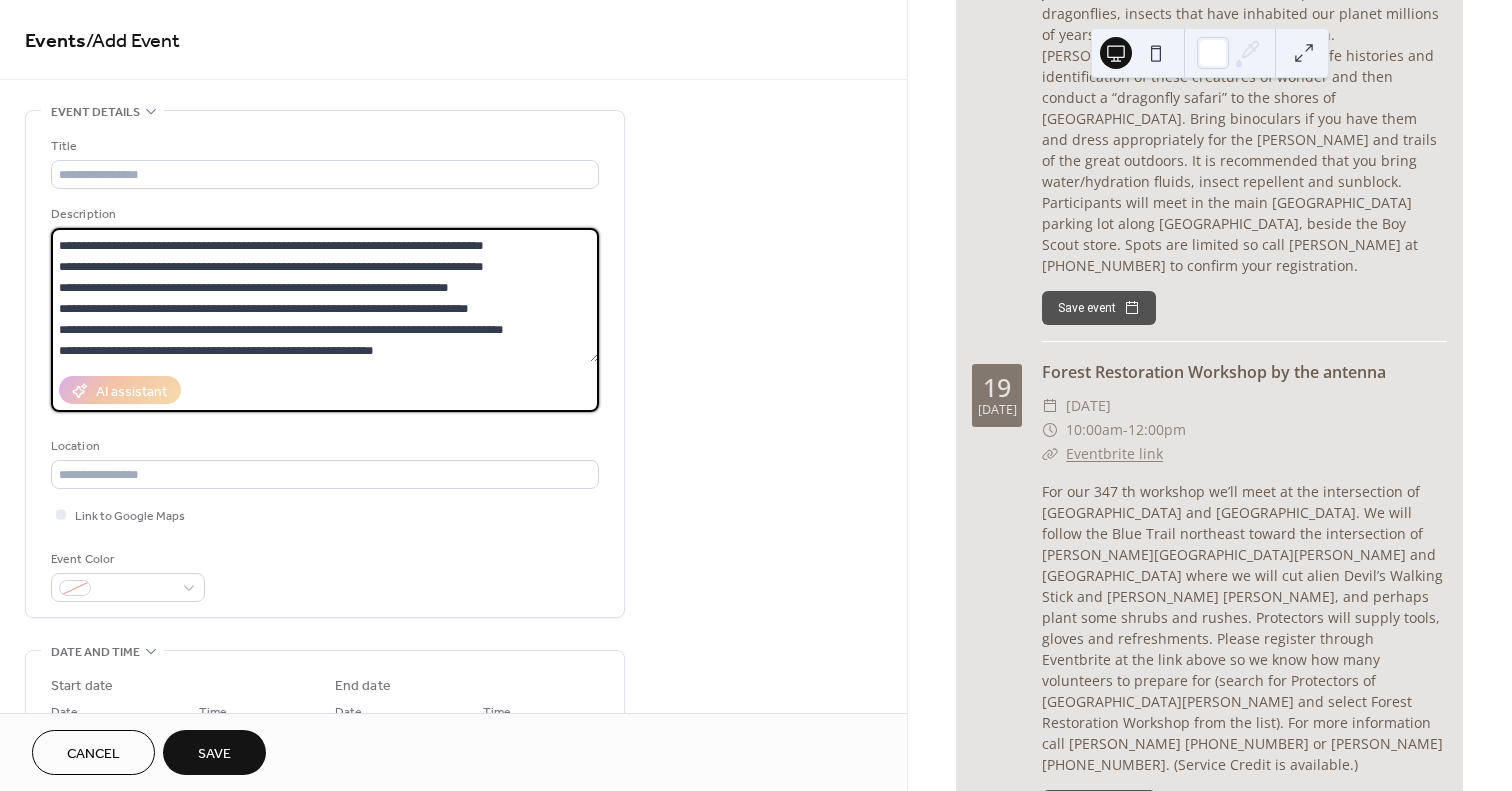scroll, scrollTop: 0, scrollLeft: 0, axis: both 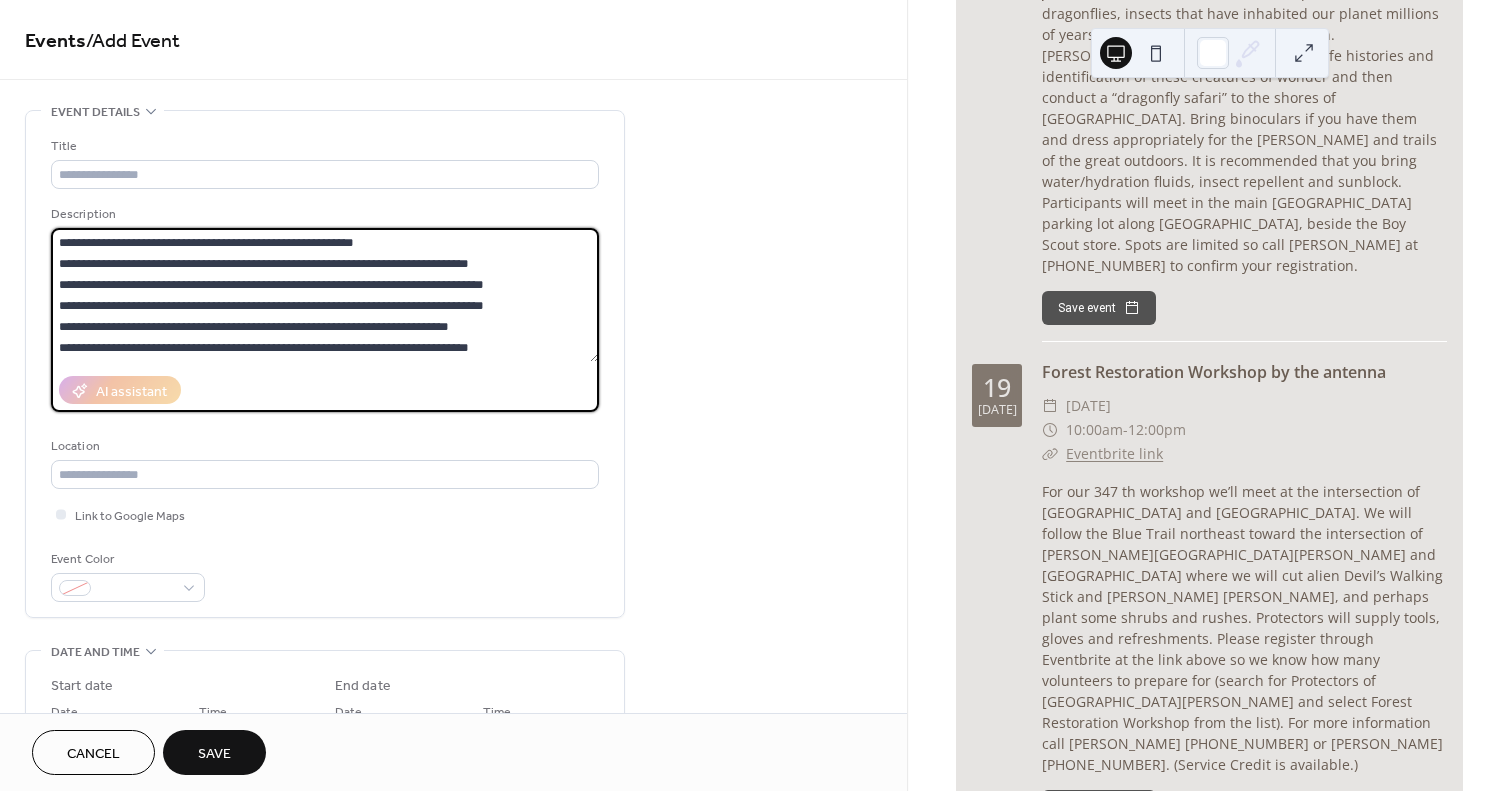 drag, startPoint x: 176, startPoint y: 259, endPoint x: -2, endPoint y: 253, distance: 178.10109 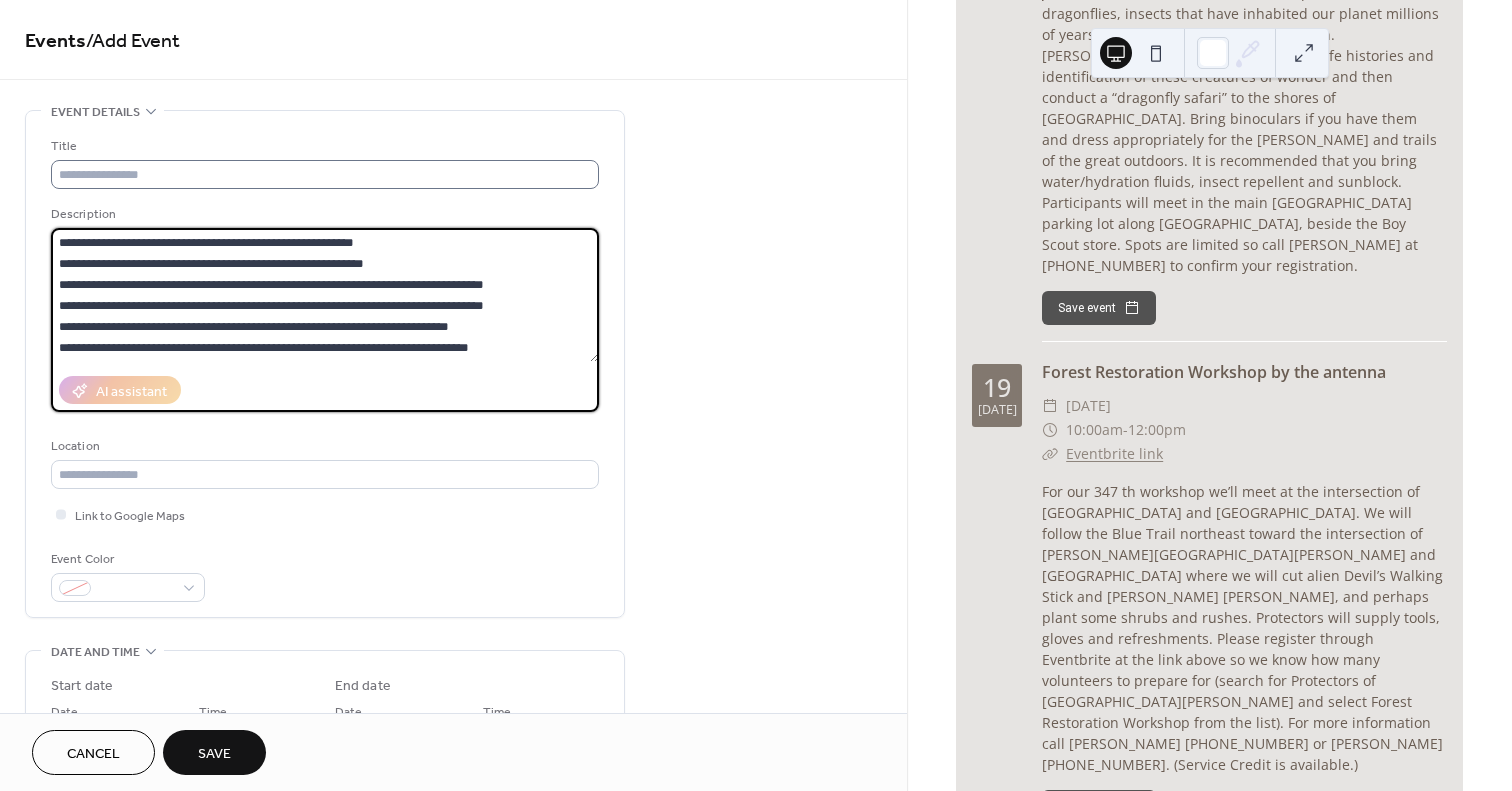 type on "**********" 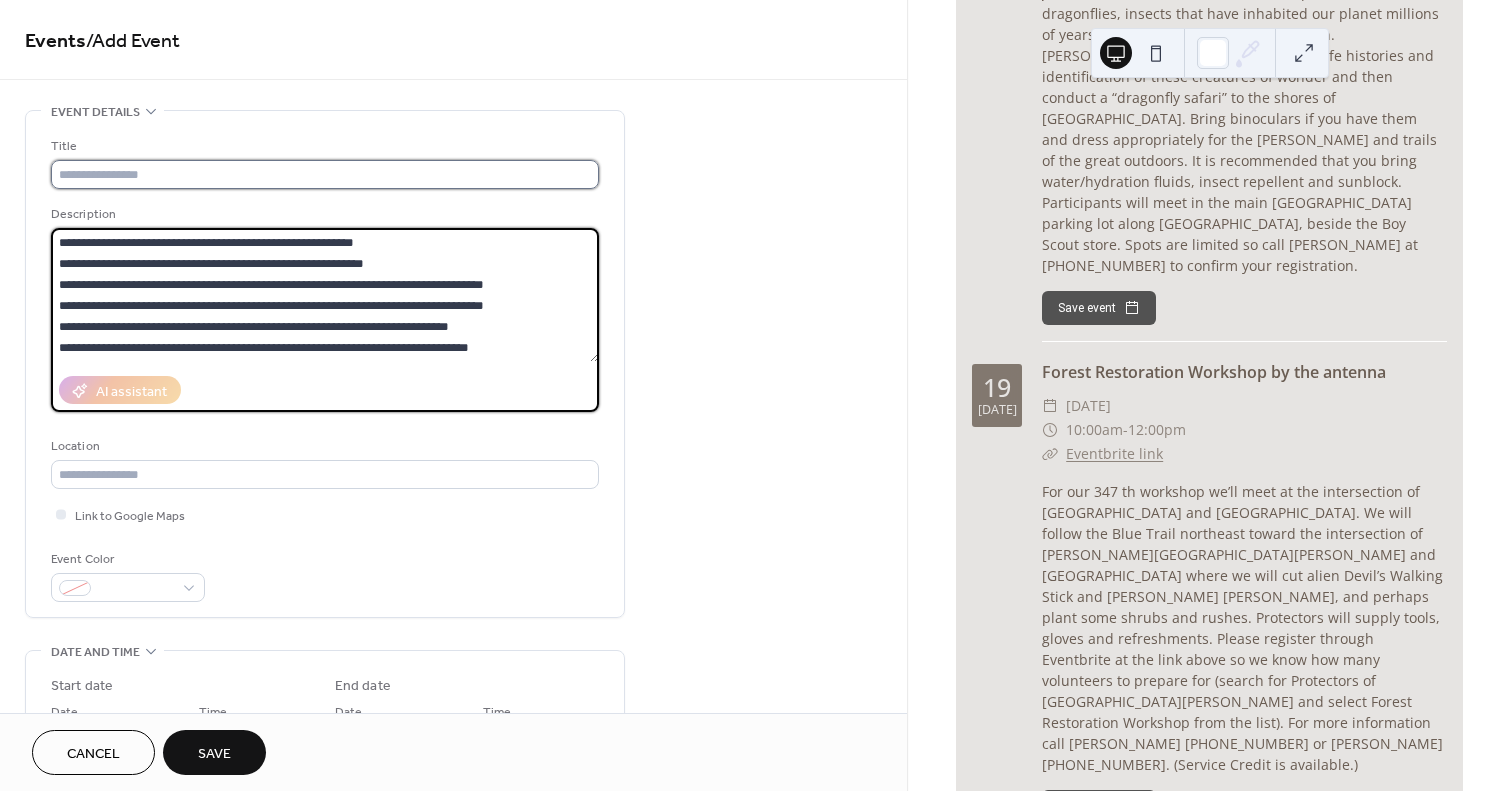 click at bounding box center (325, 174) 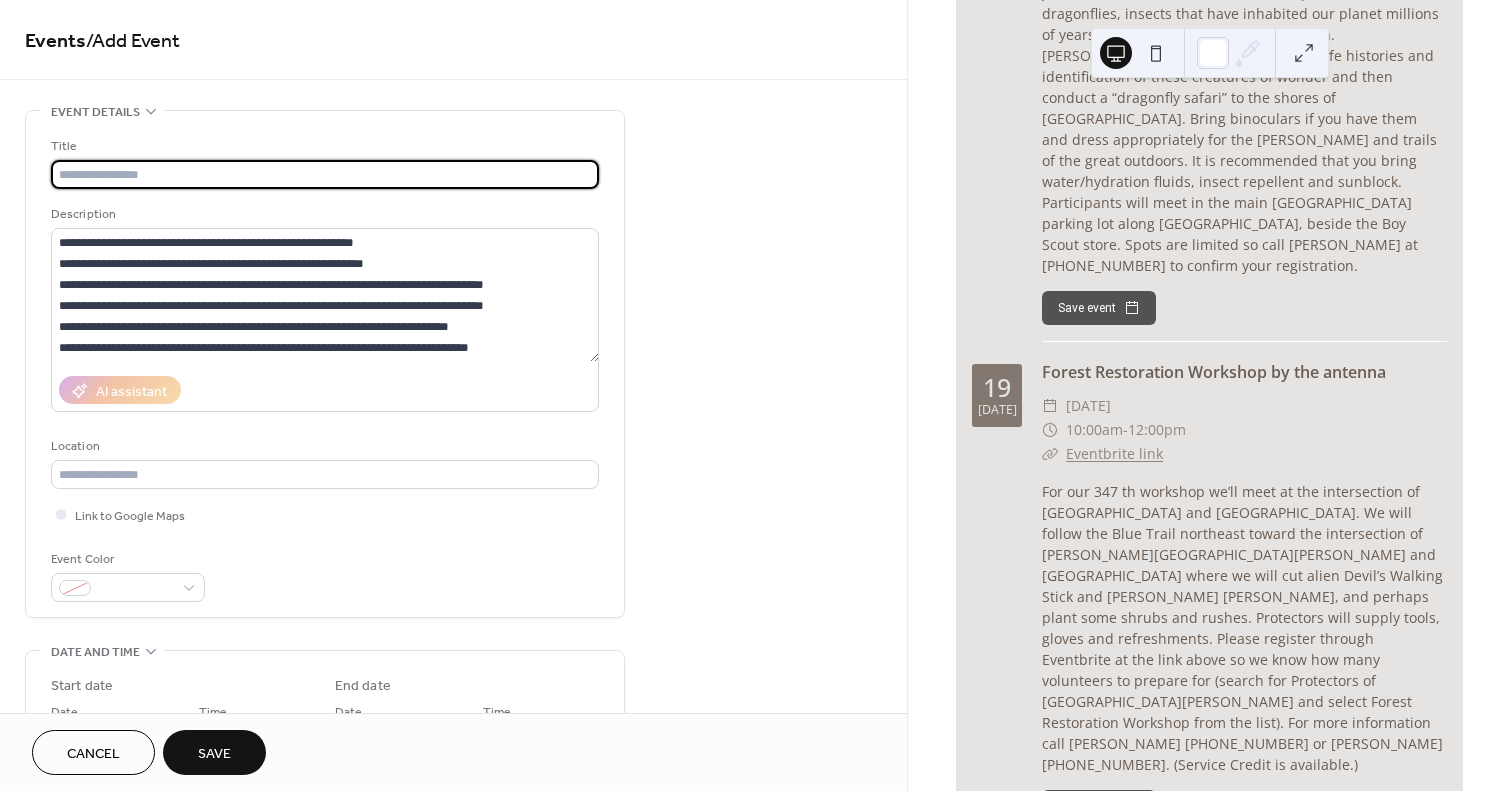 paste on "**********" 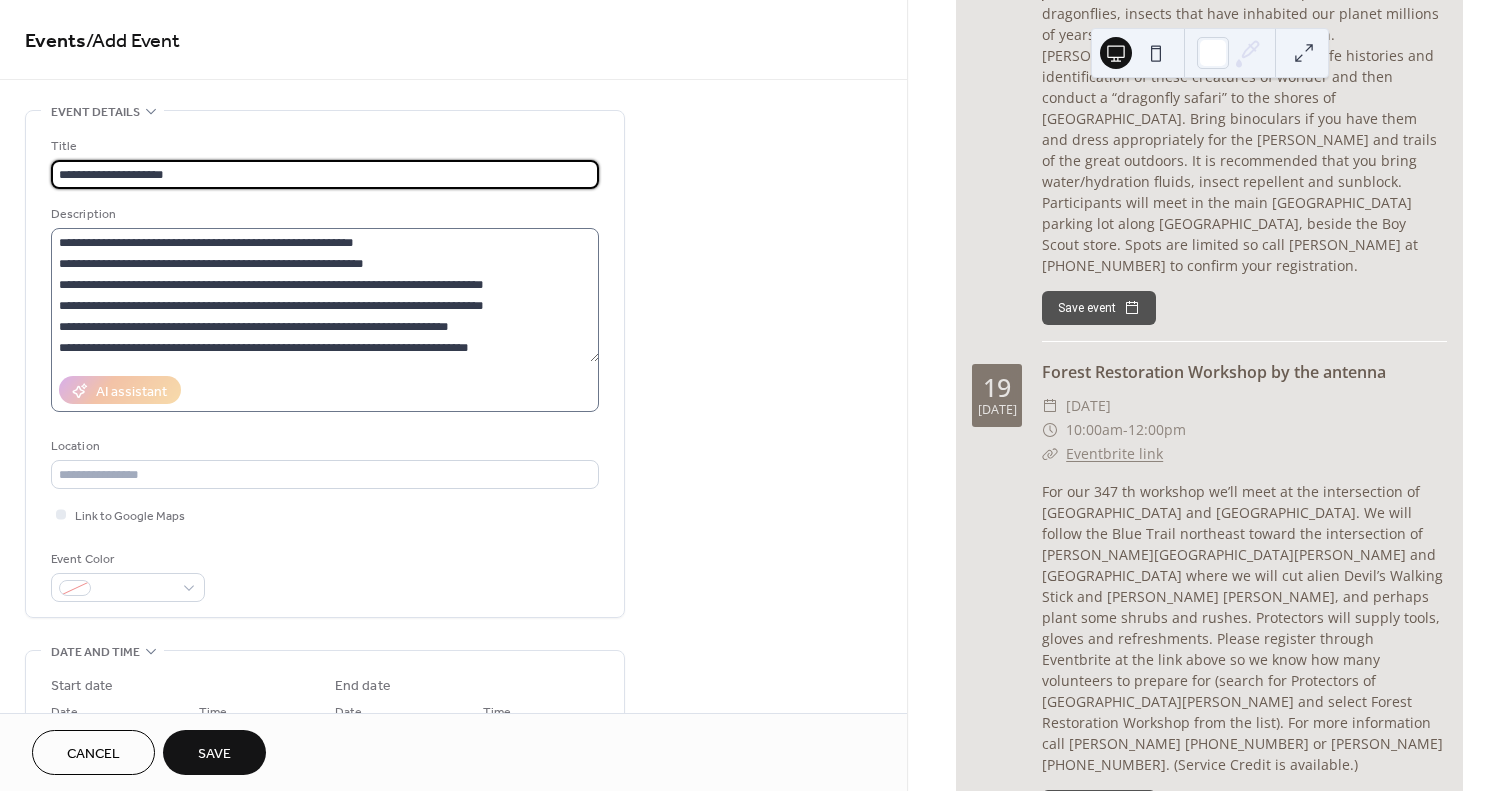 type on "**********" 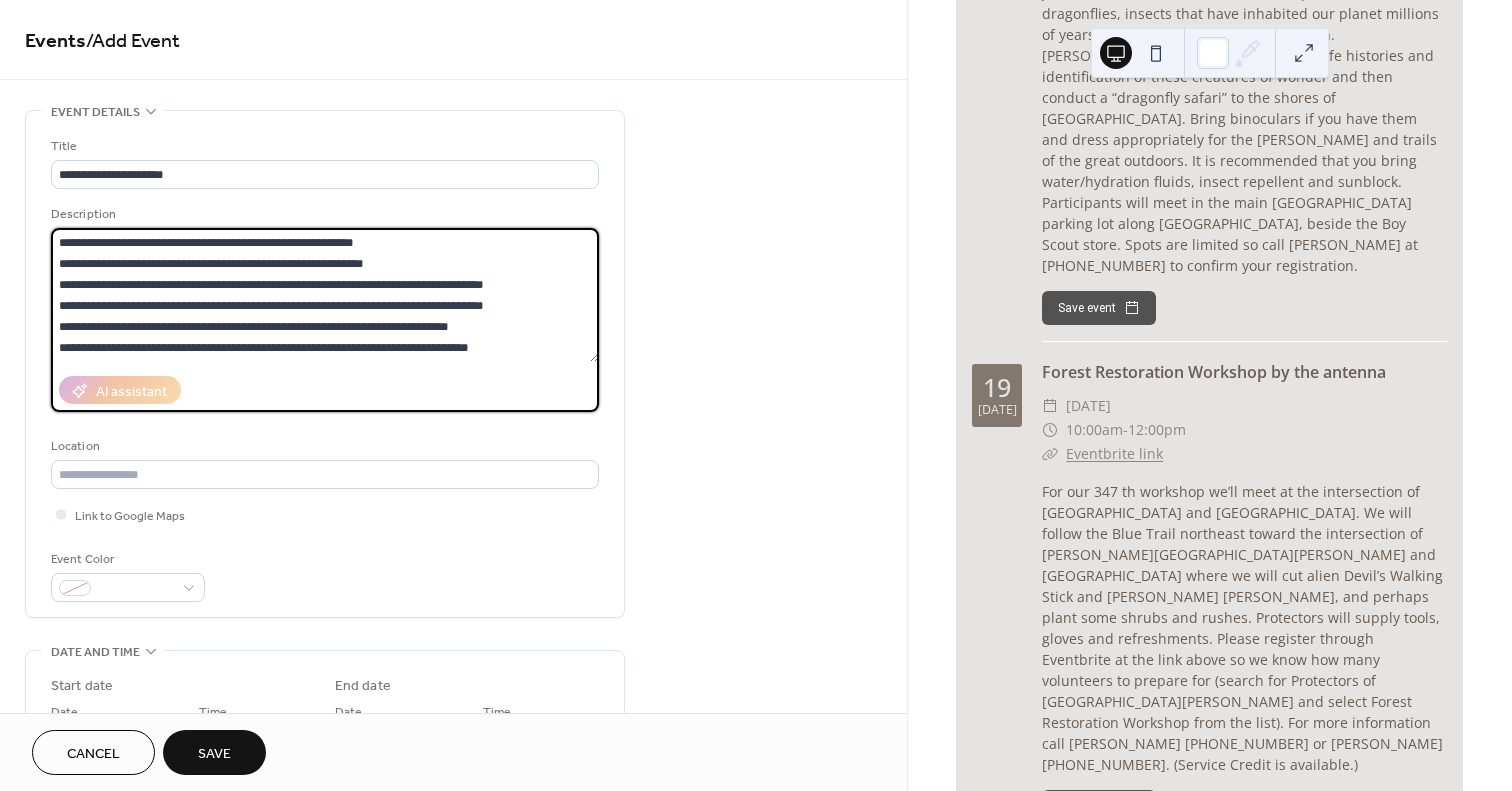 drag, startPoint x: 70, startPoint y: 261, endPoint x: 55, endPoint y: 245, distance: 21.931713 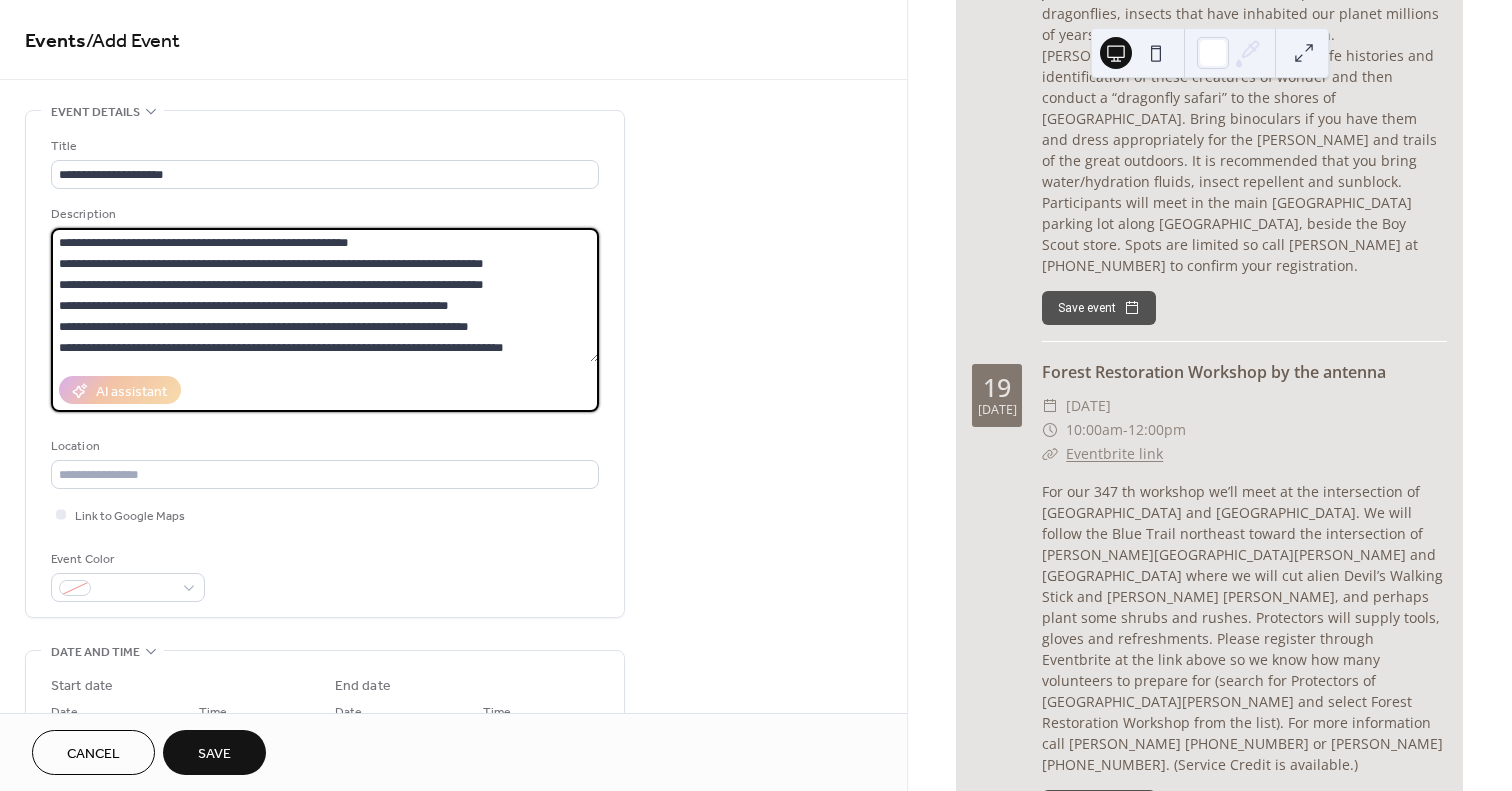 click on "**********" at bounding box center (325, 295) 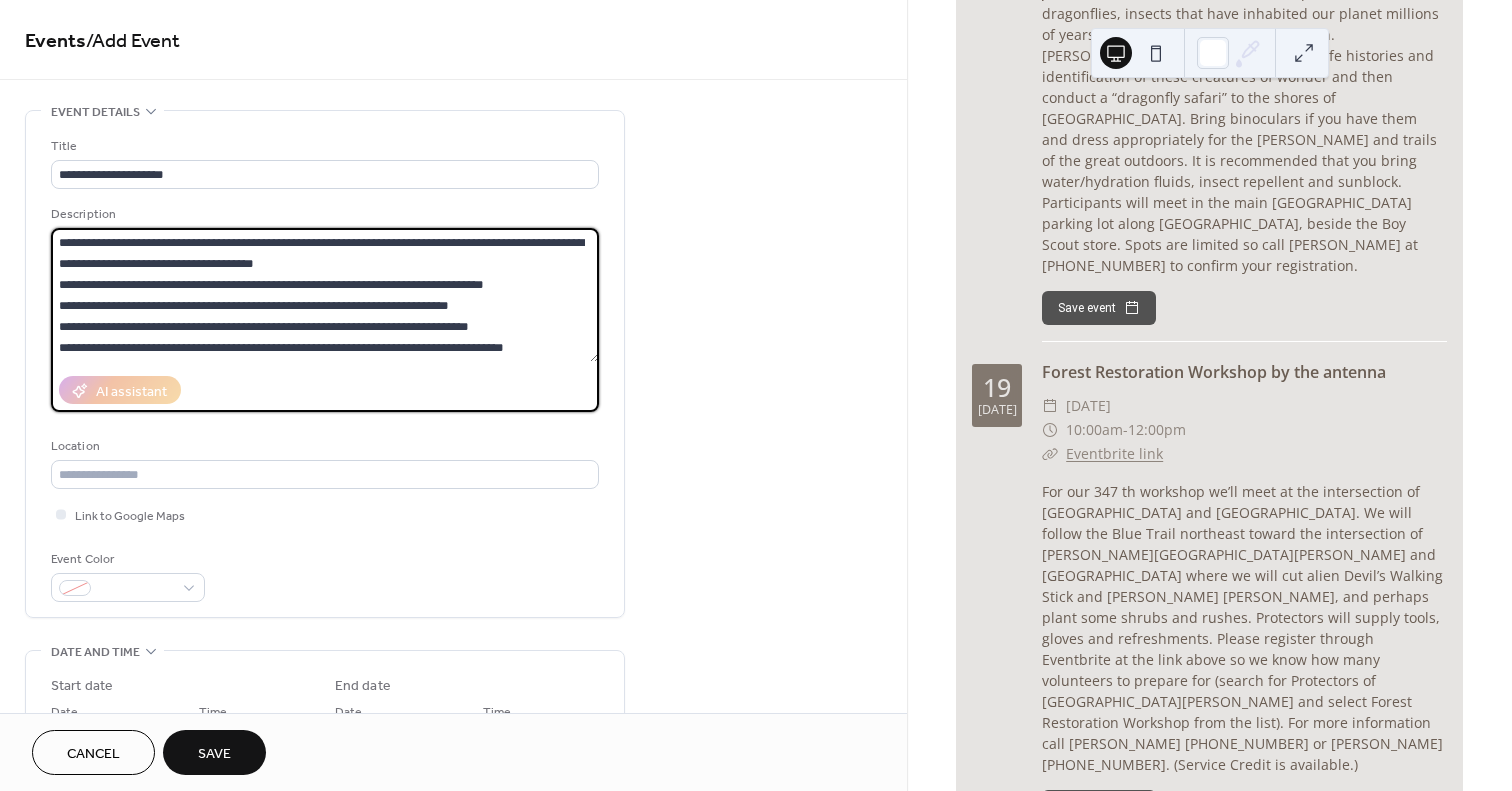 click on "**********" at bounding box center [325, 295] 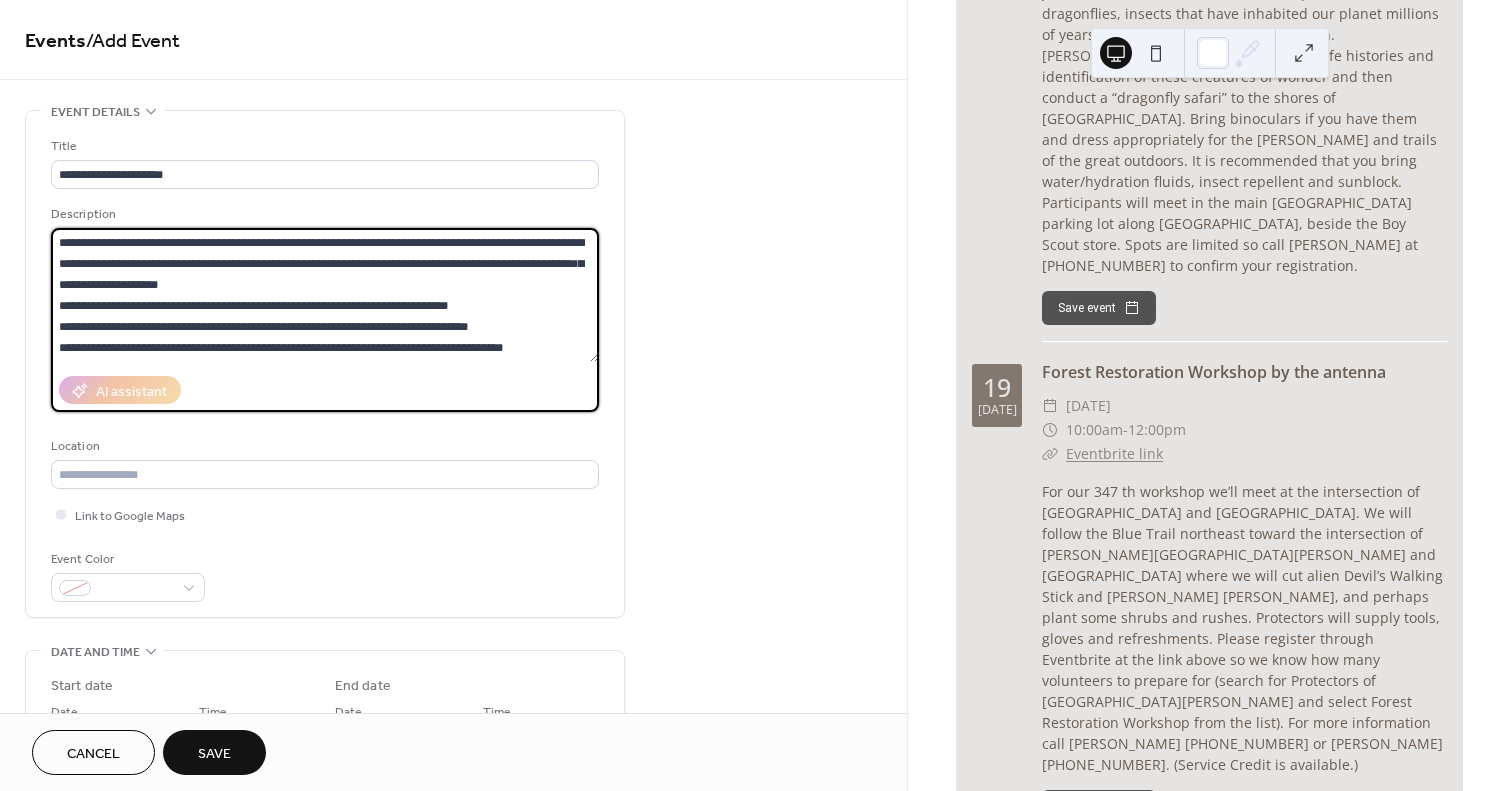 click on "**********" at bounding box center [325, 295] 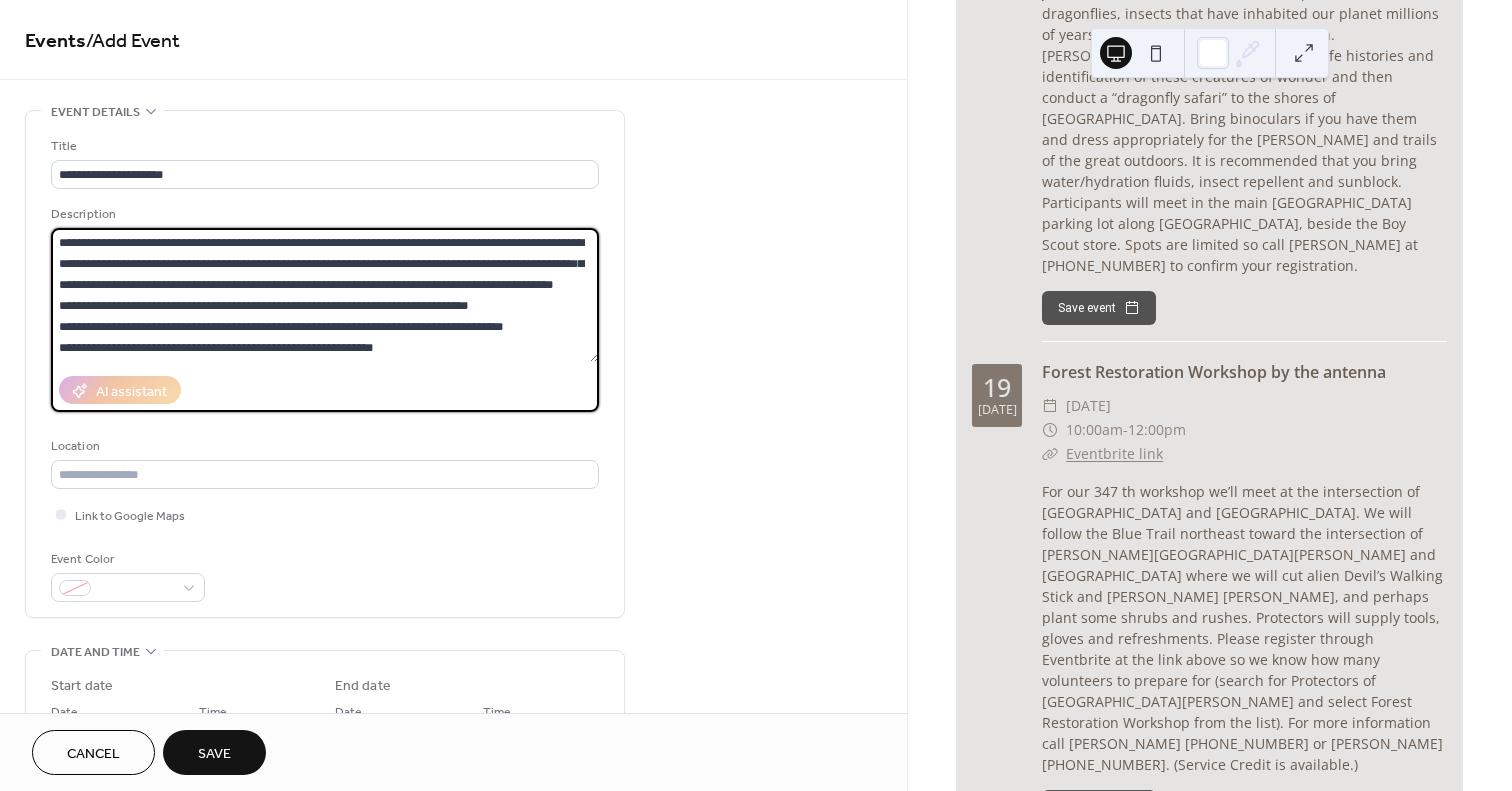 click on "**********" at bounding box center (325, 295) 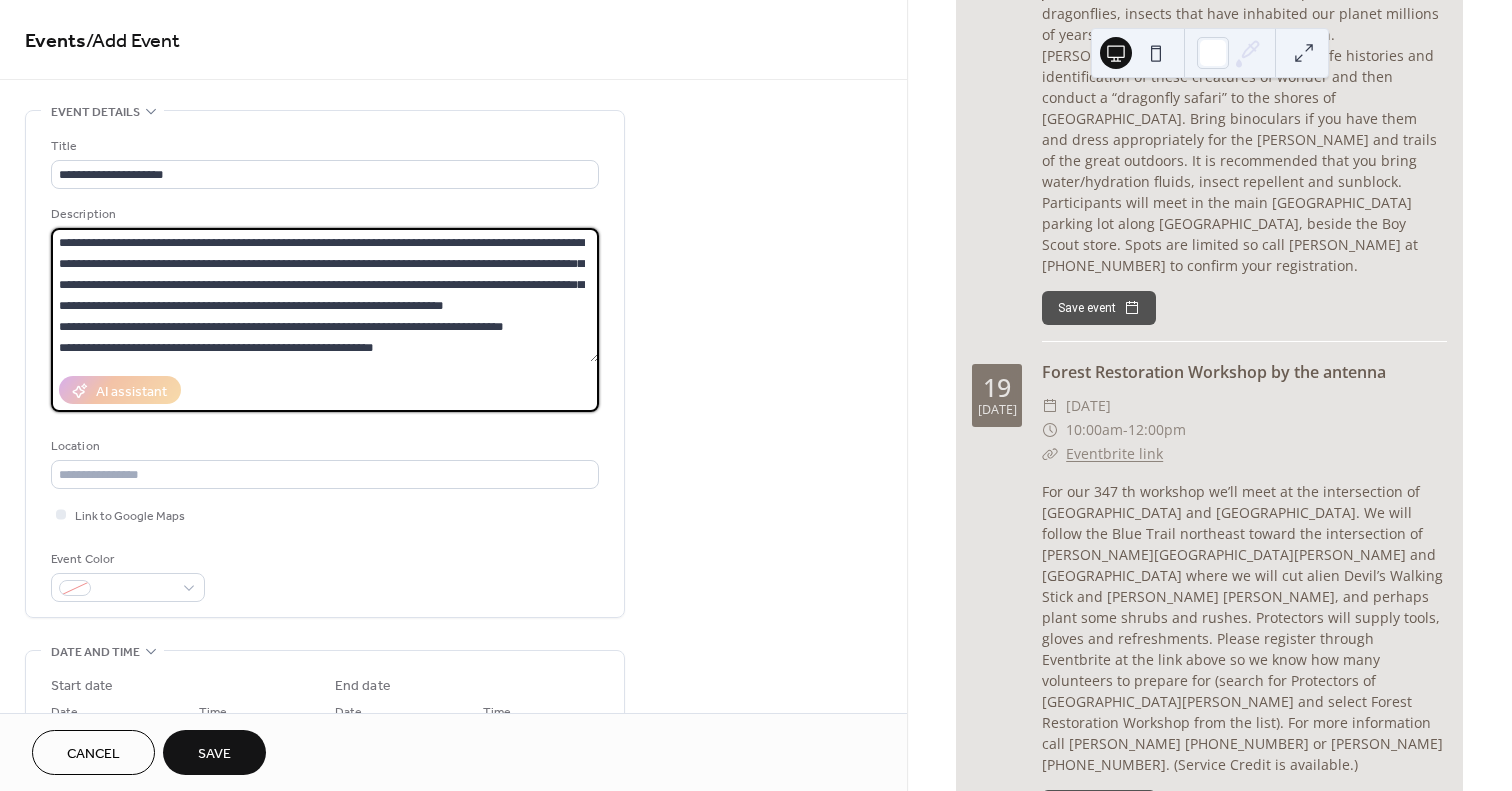 click on "**********" at bounding box center (325, 295) 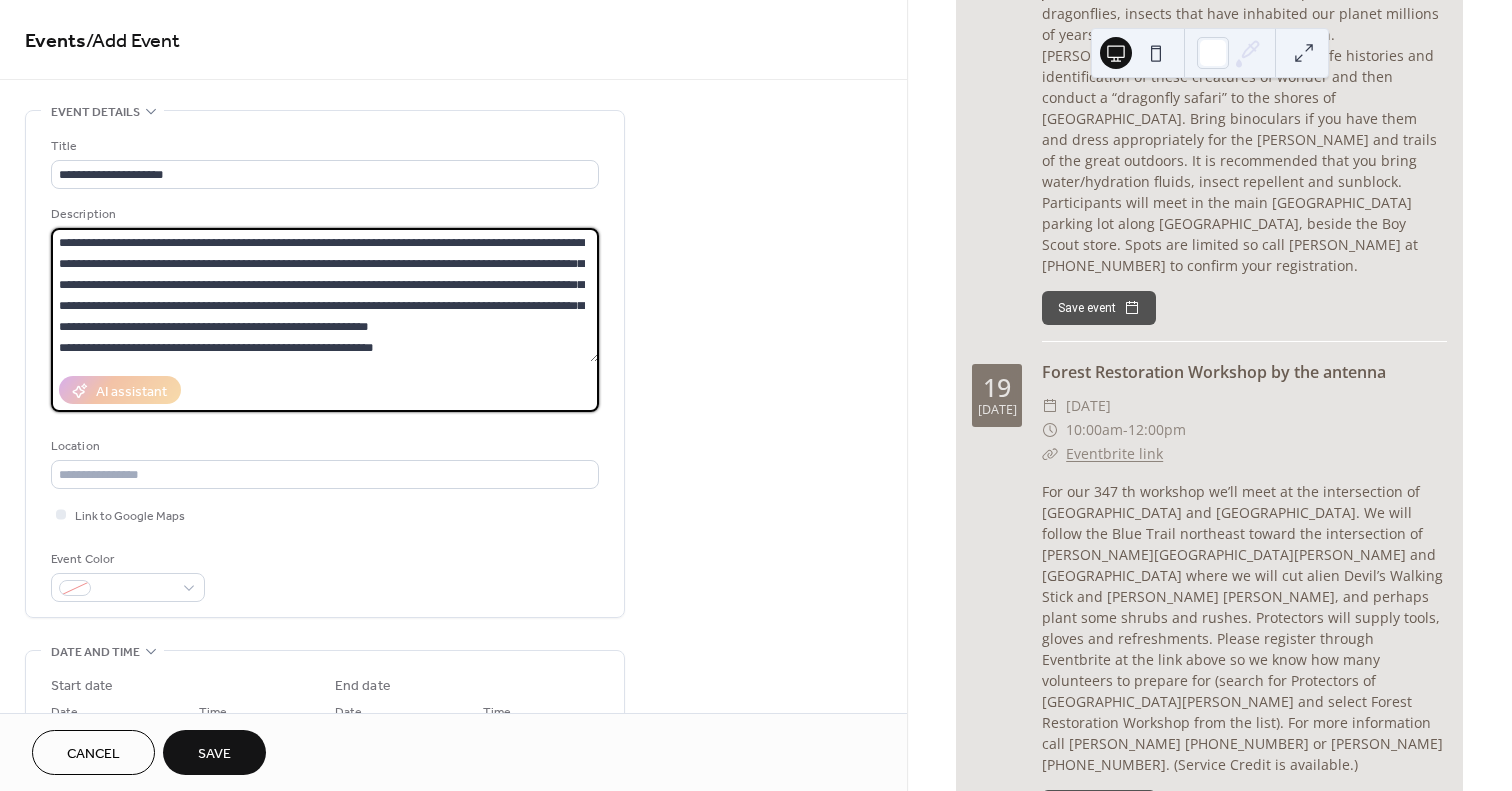 click on "**********" at bounding box center [325, 295] 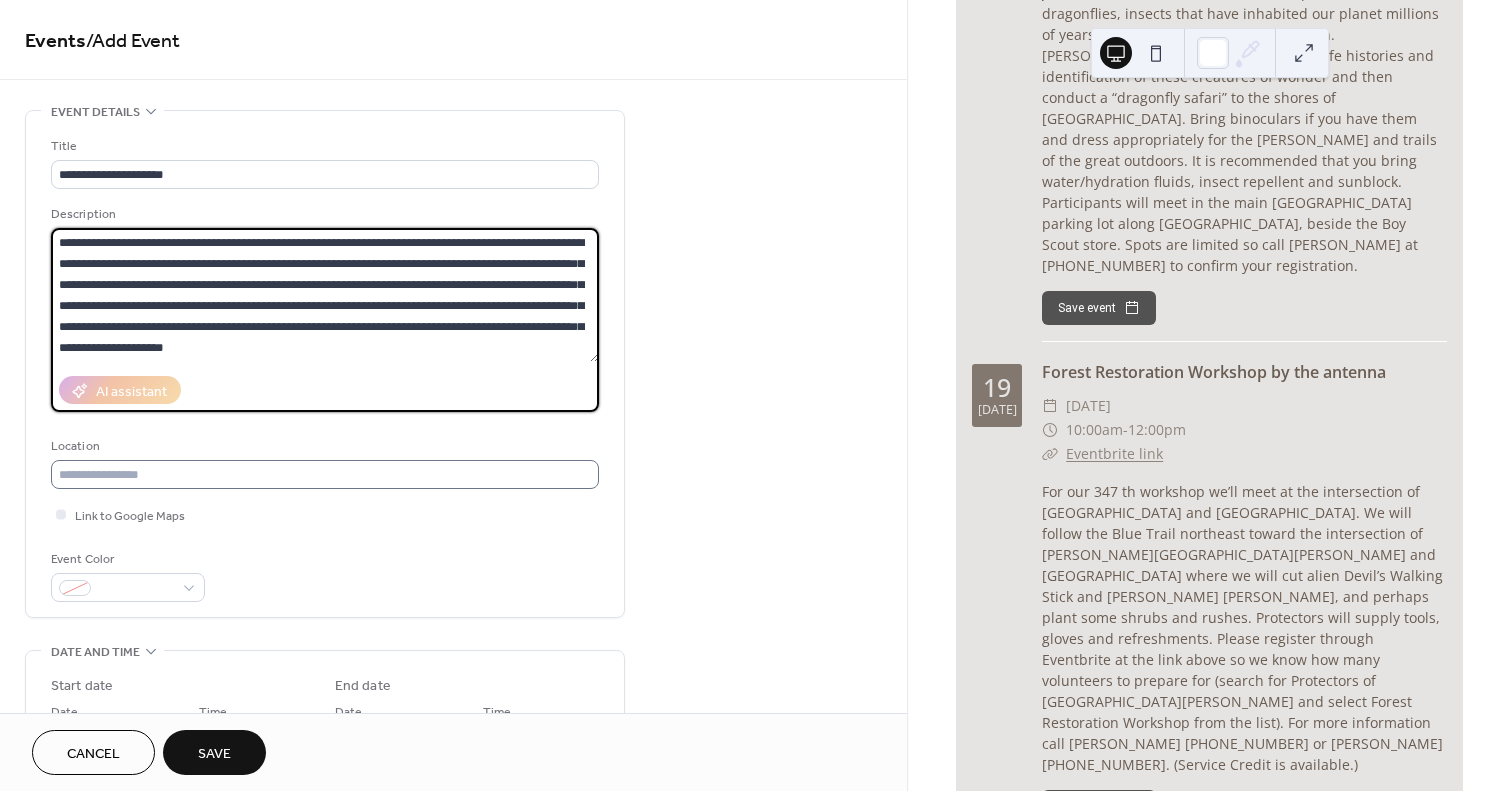 type on "**********" 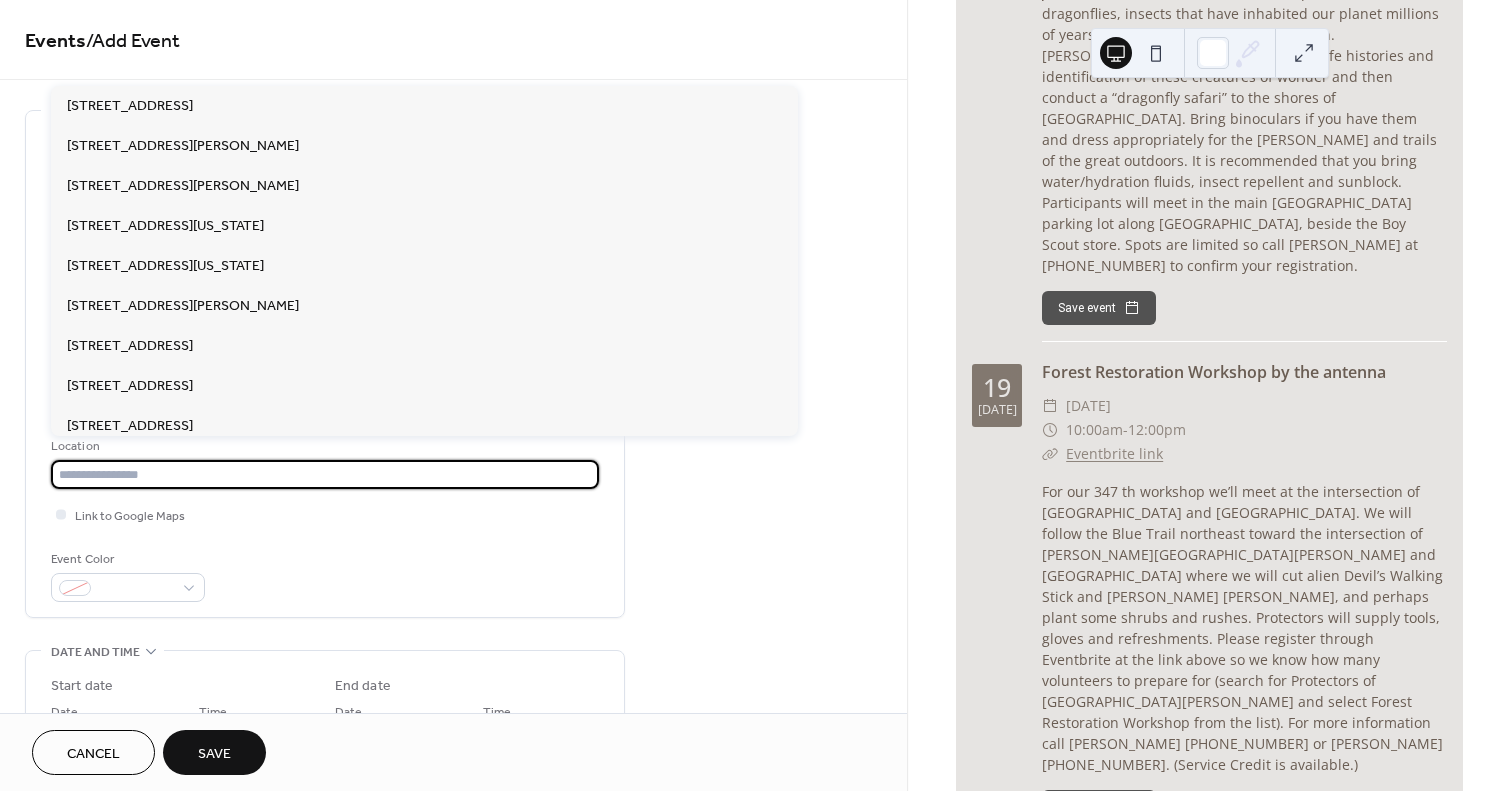 click at bounding box center (325, 474) 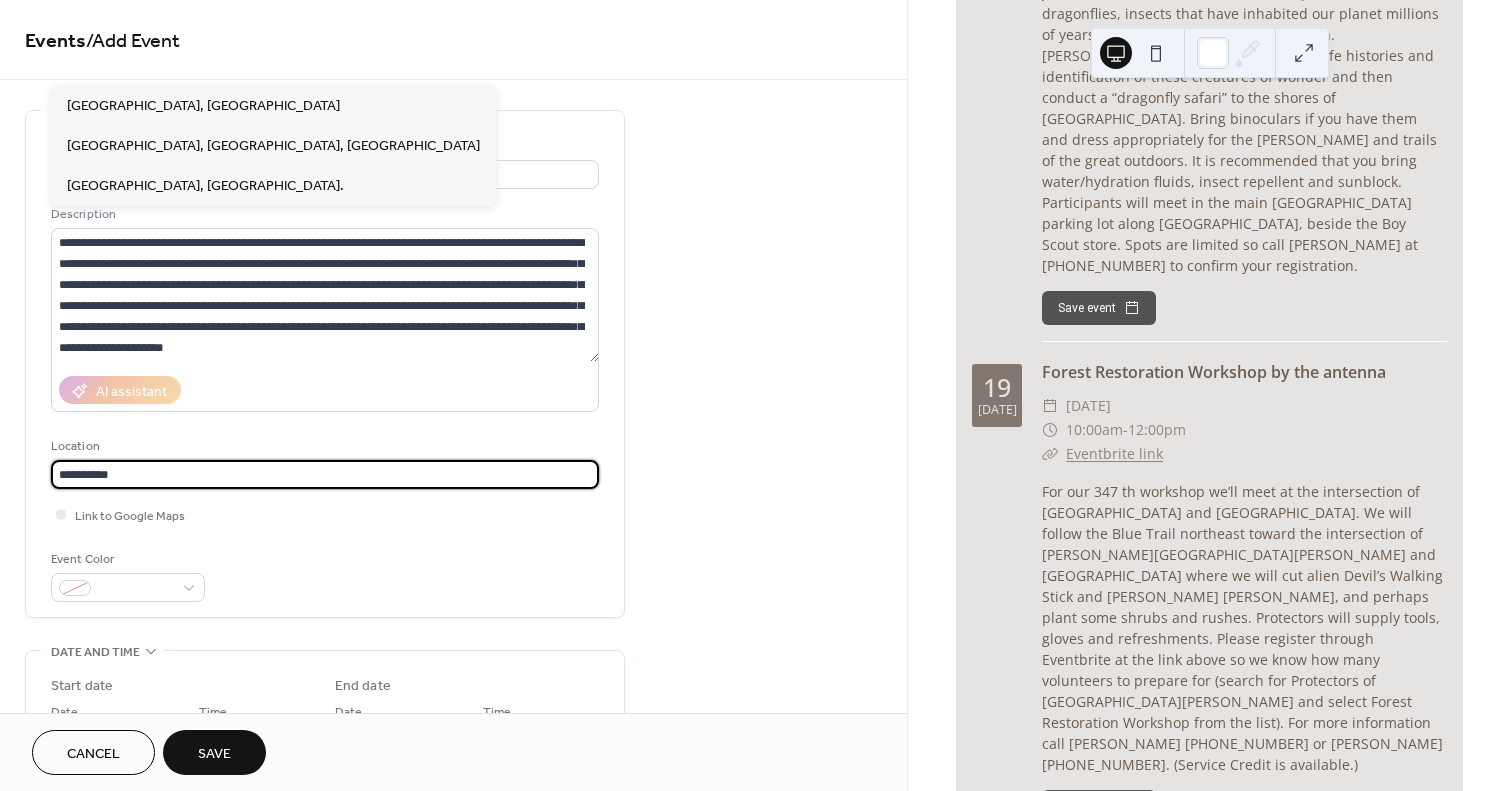 type on "**********" 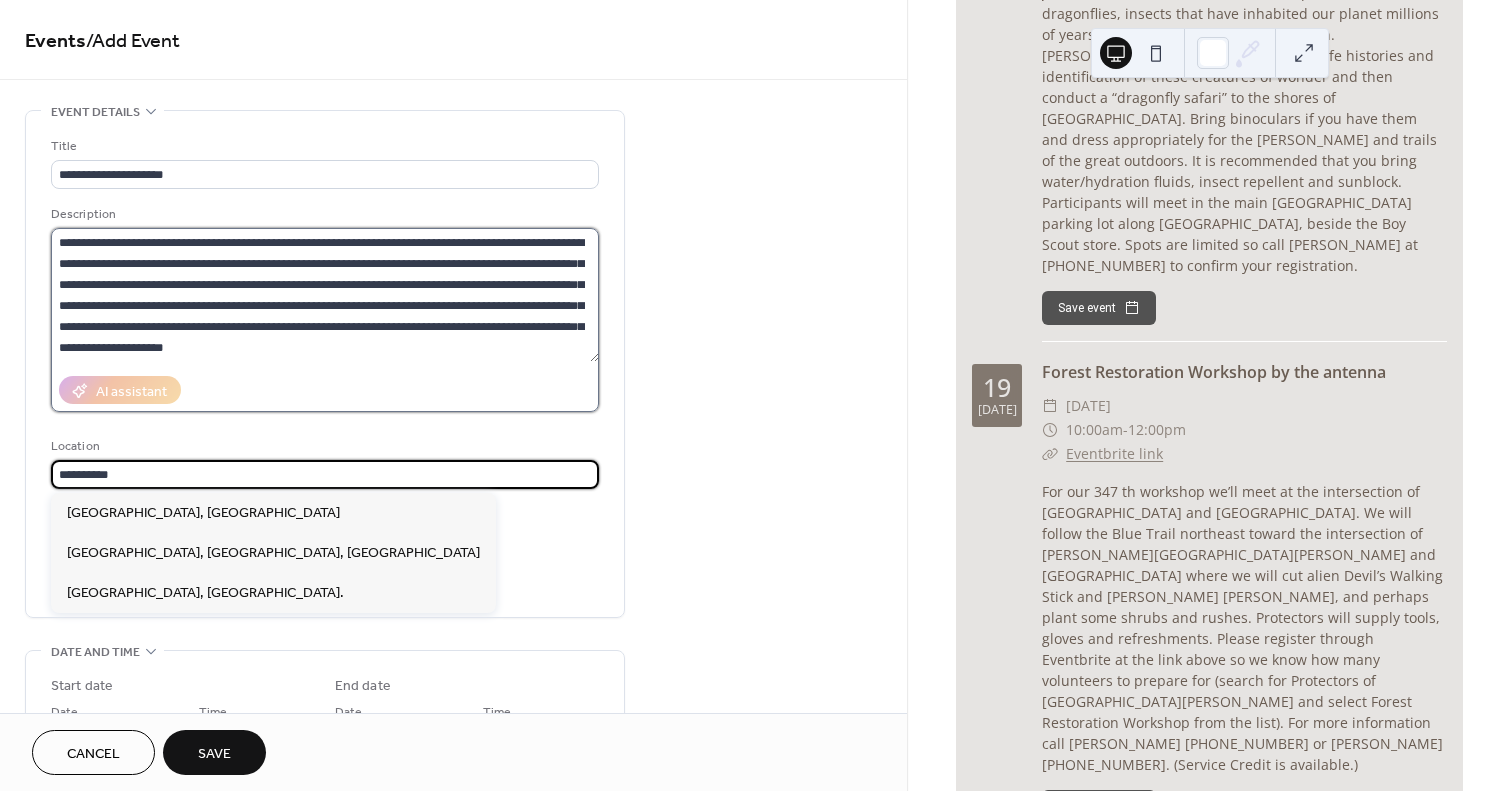 type 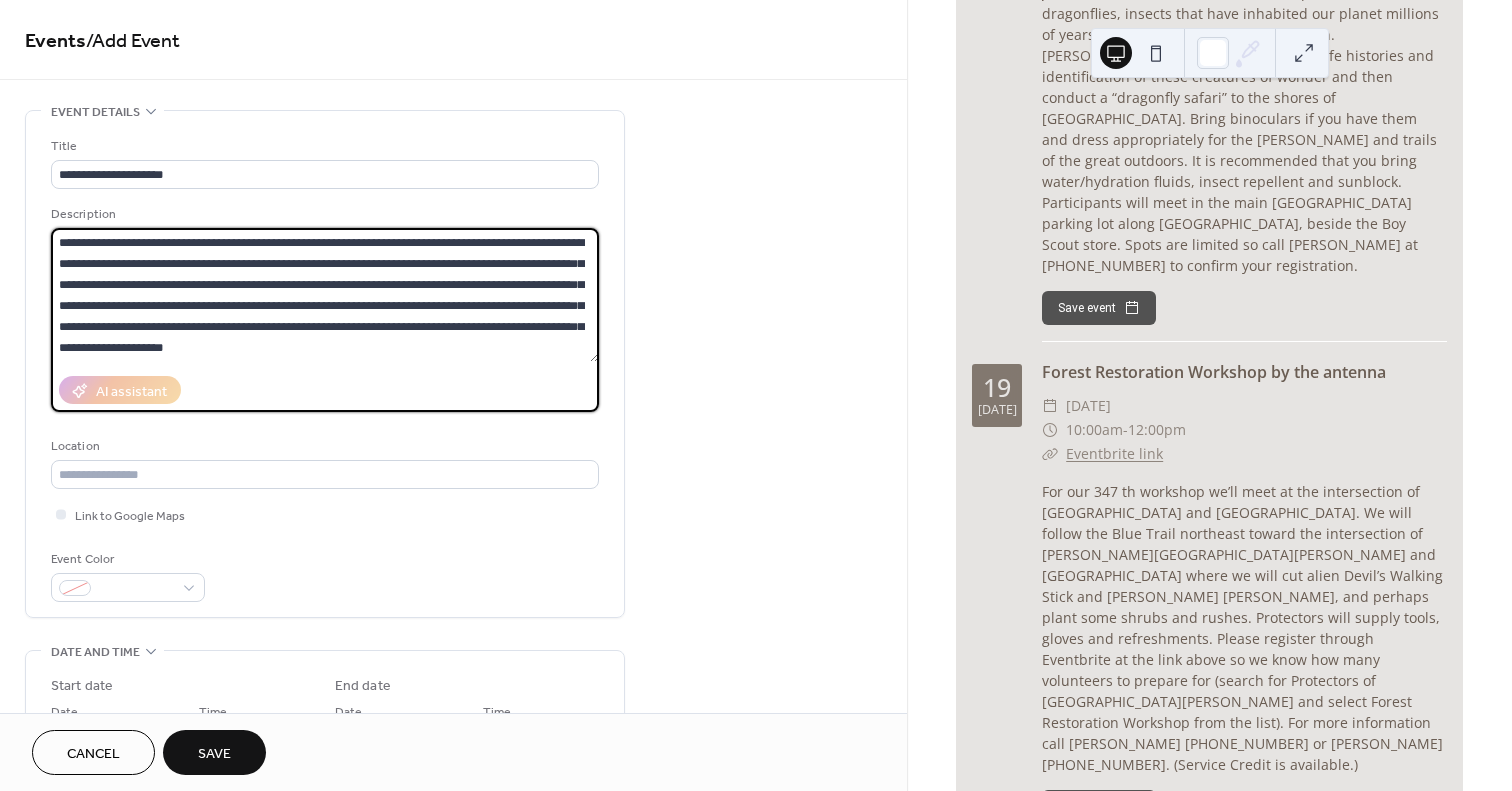 click on "**********" at bounding box center (325, 295) 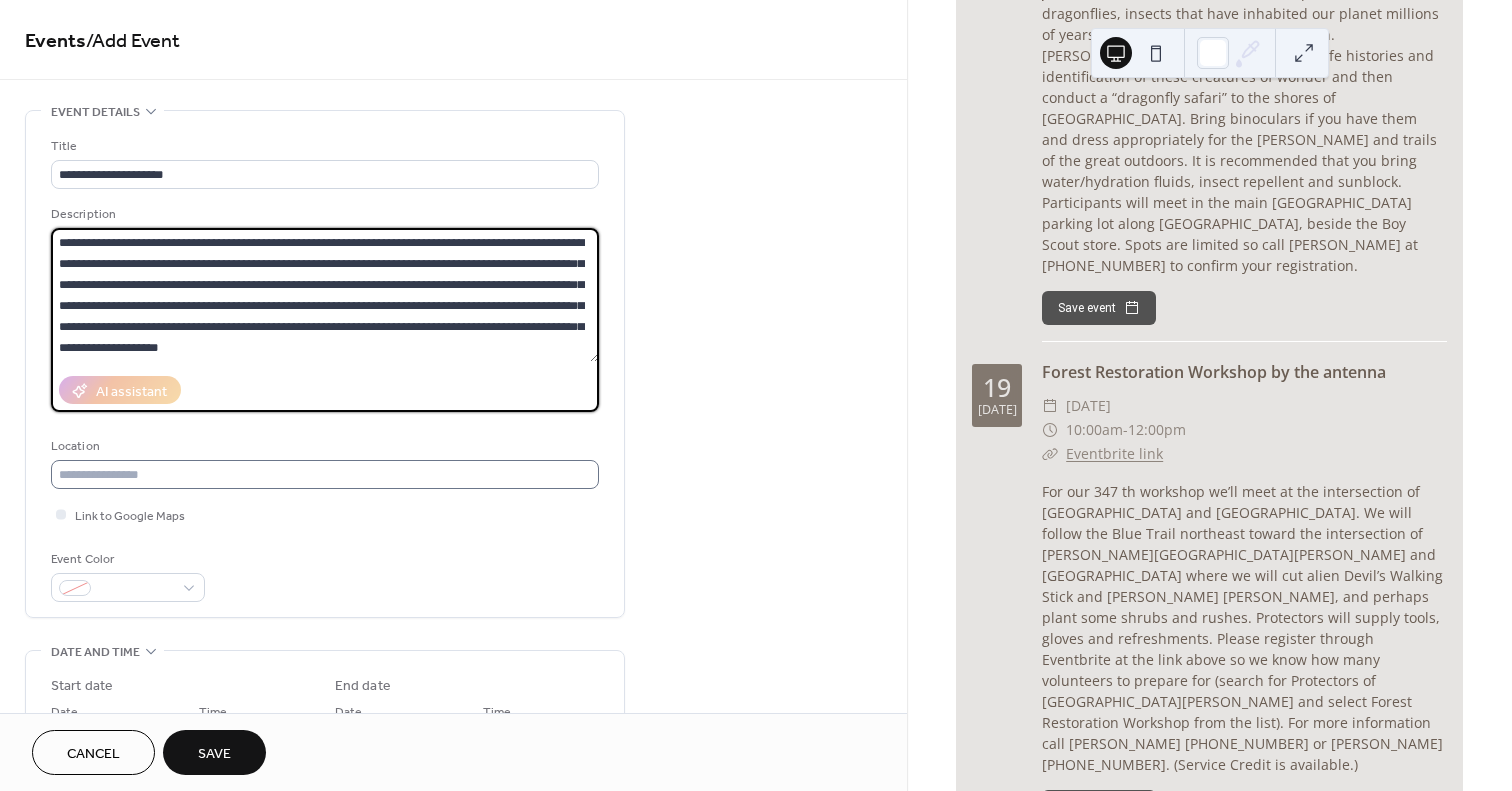 type on "**********" 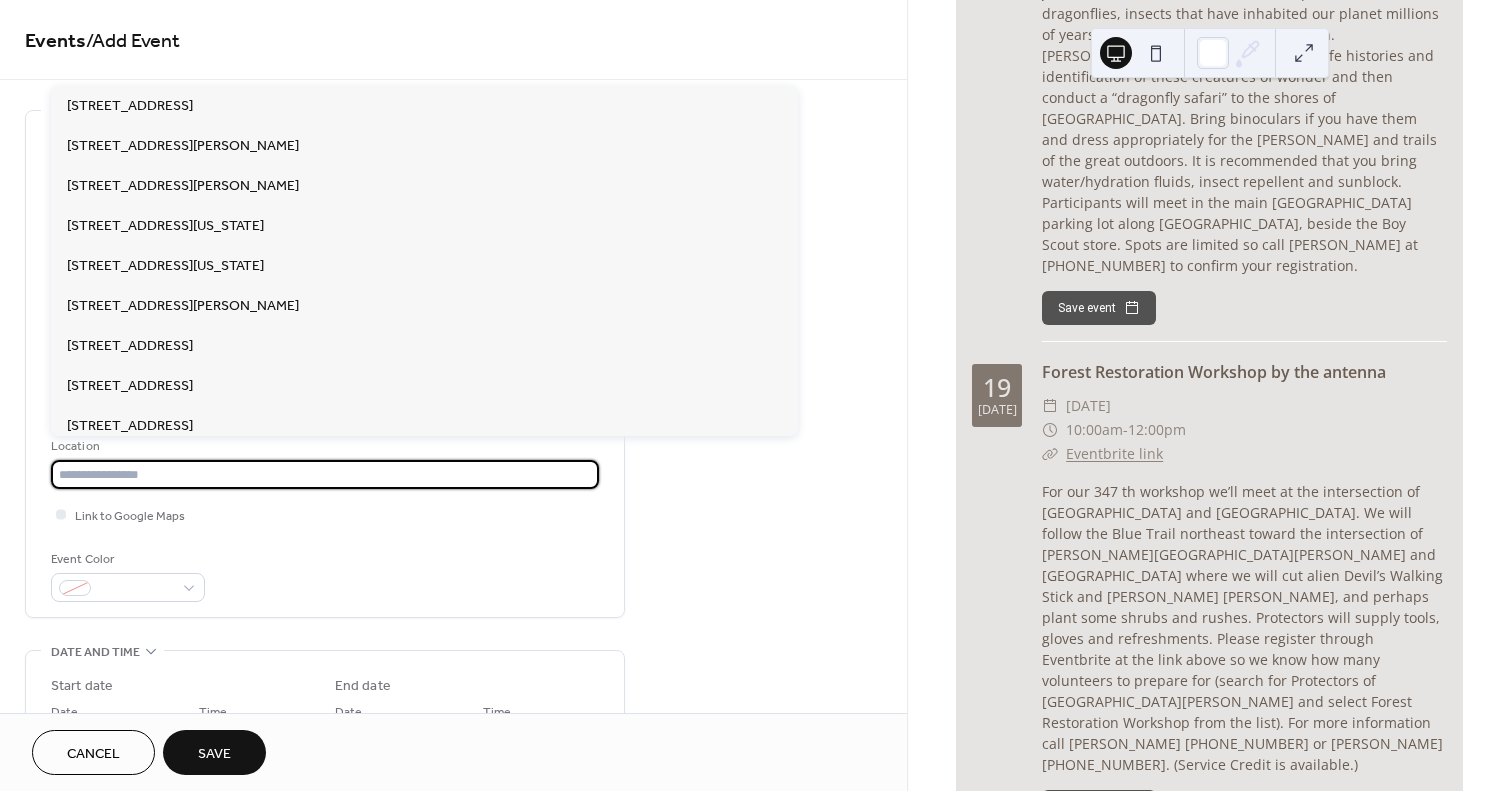 click at bounding box center (325, 474) 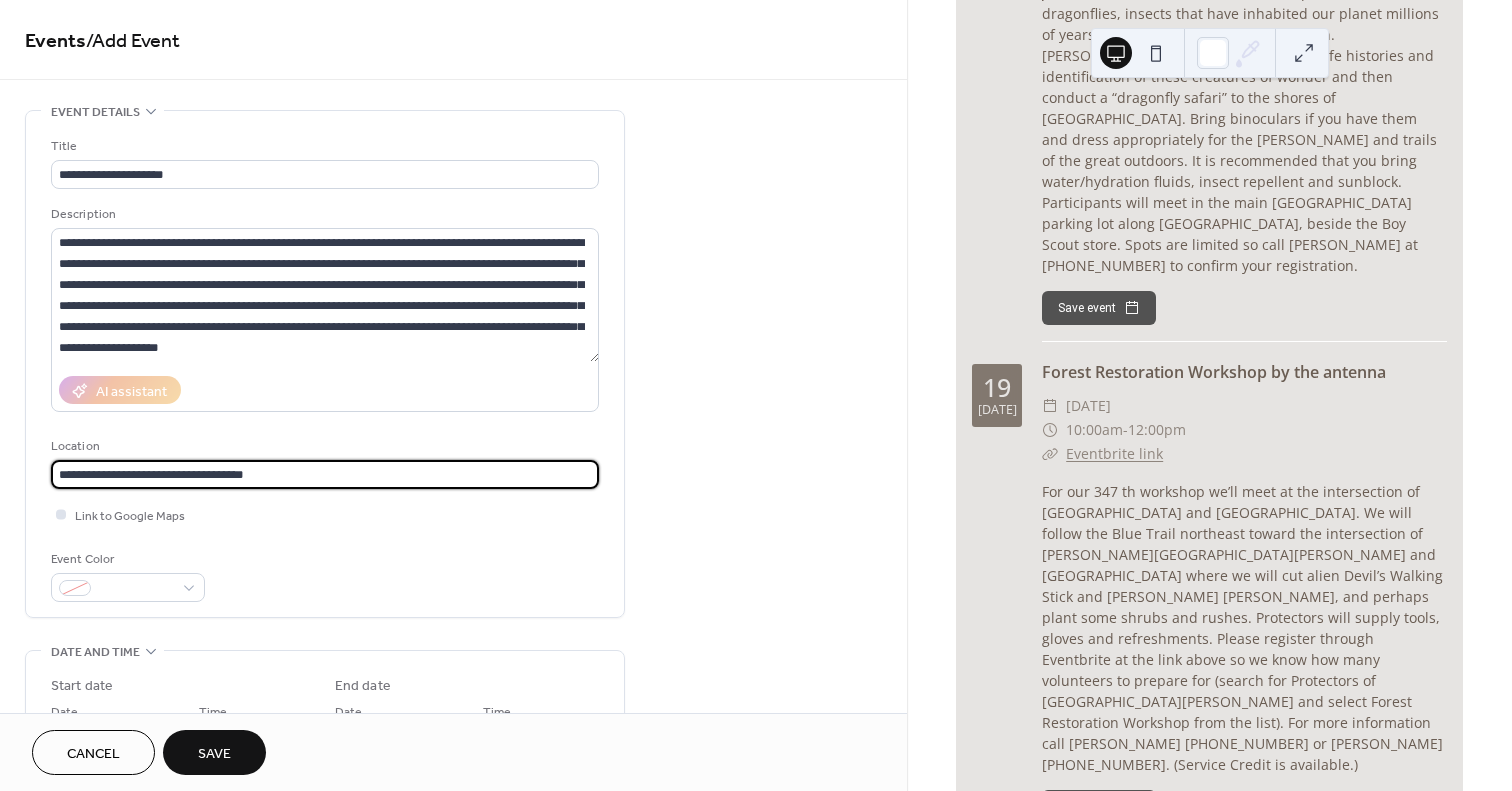type on "**********" 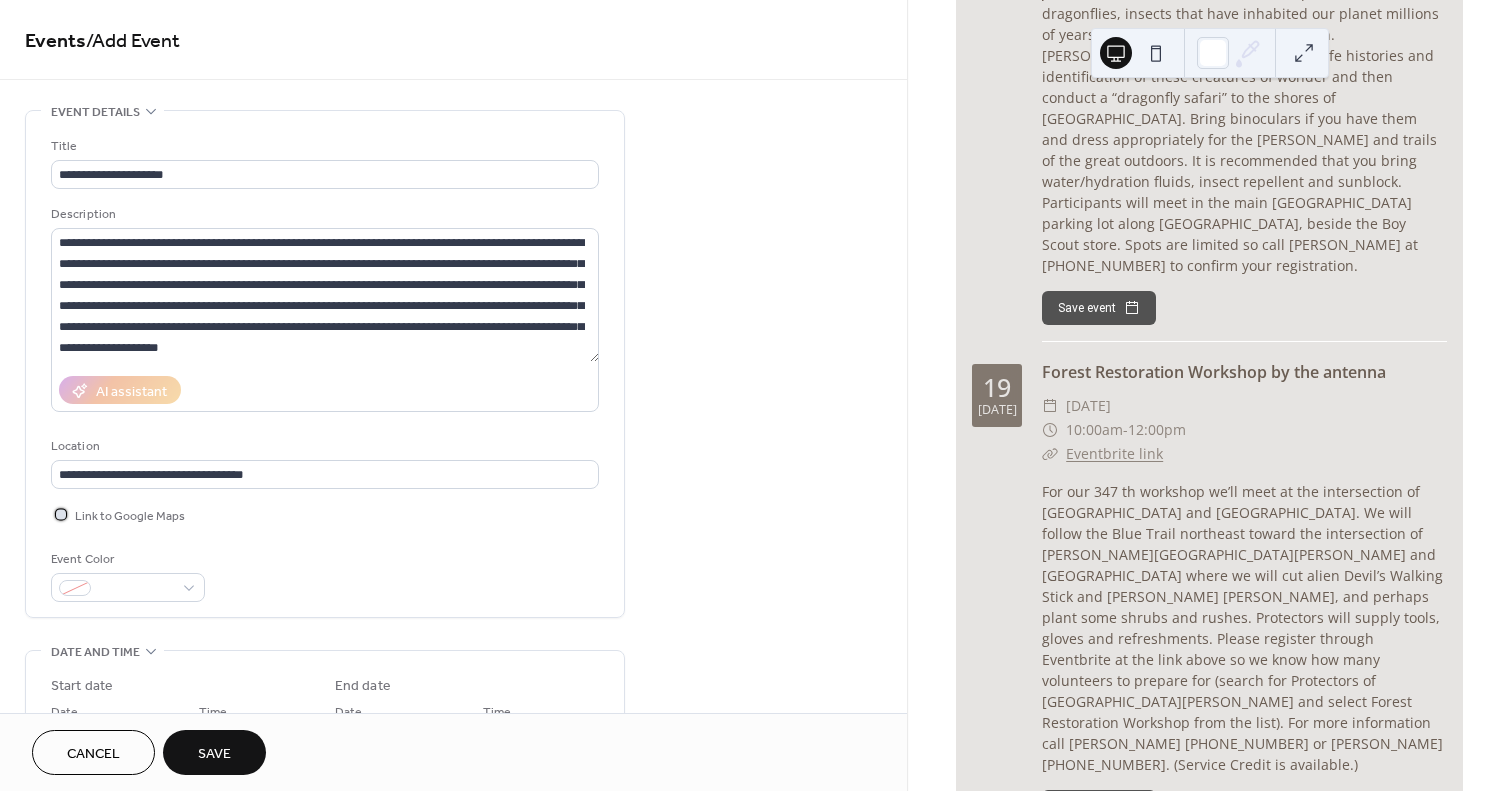 click at bounding box center (61, 514) 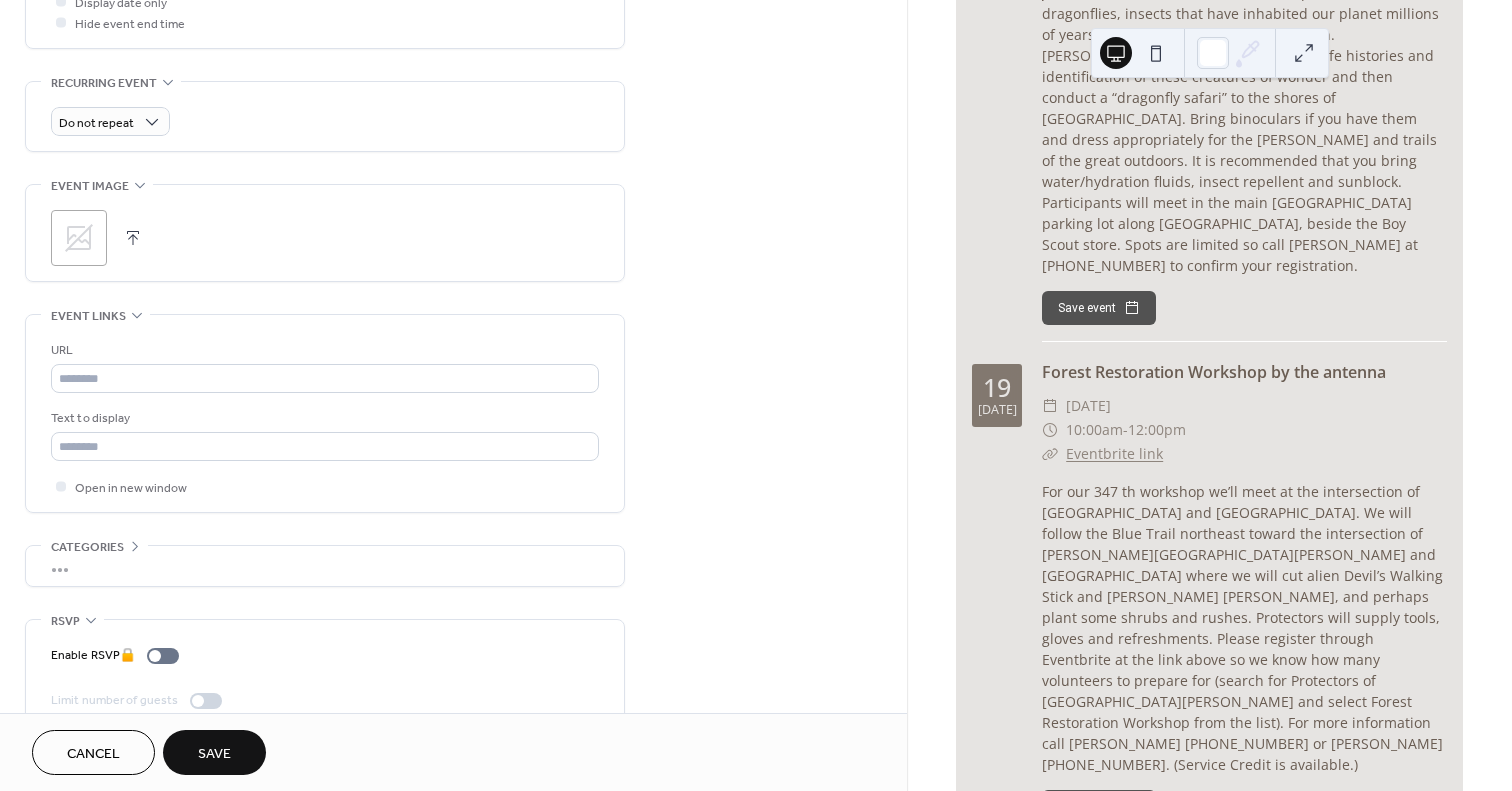 scroll, scrollTop: 838, scrollLeft: 0, axis: vertical 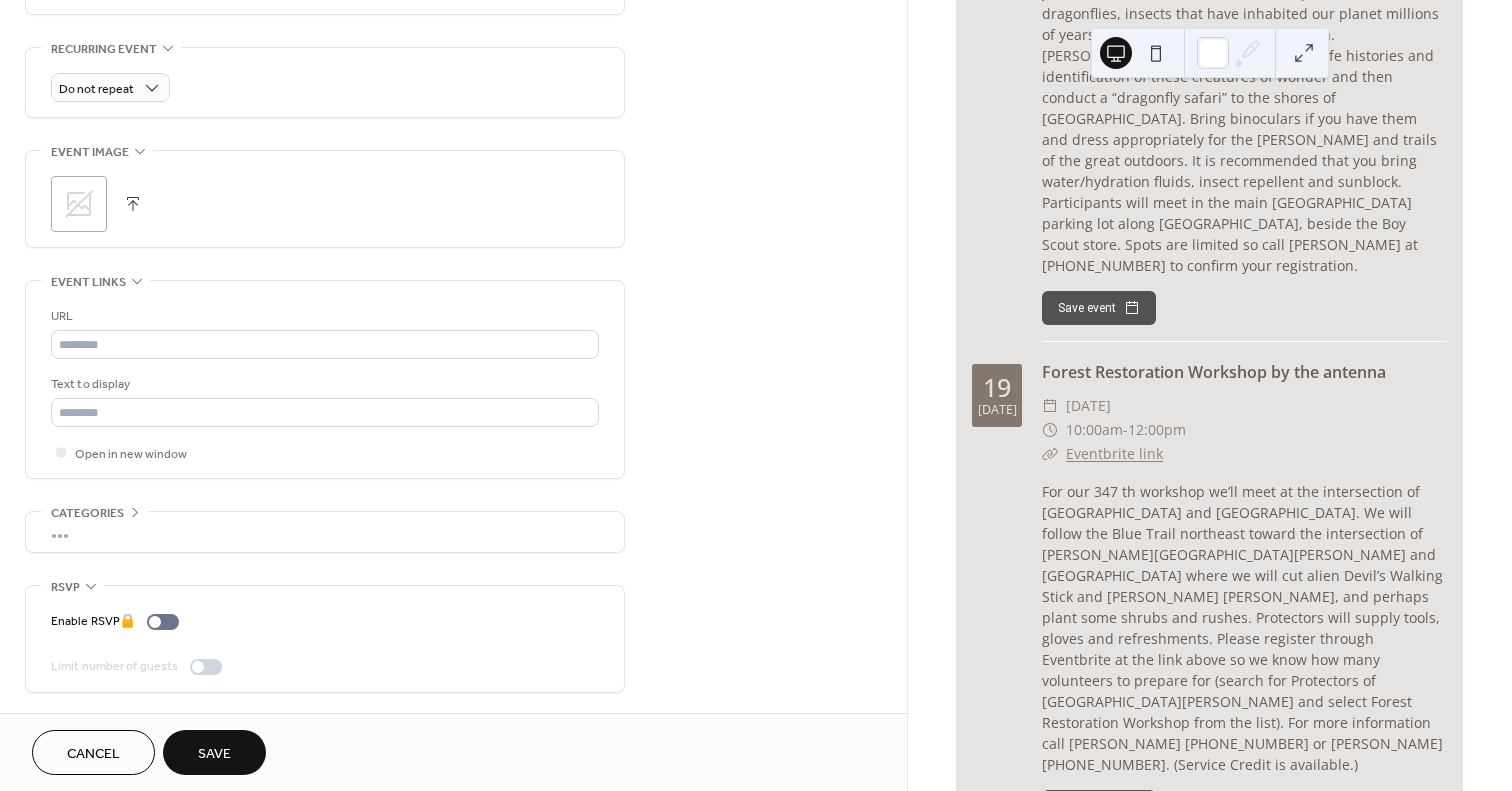 drag, startPoint x: 241, startPoint y: 764, endPoint x: 251, endPoint y: 763, distance: 10.049875 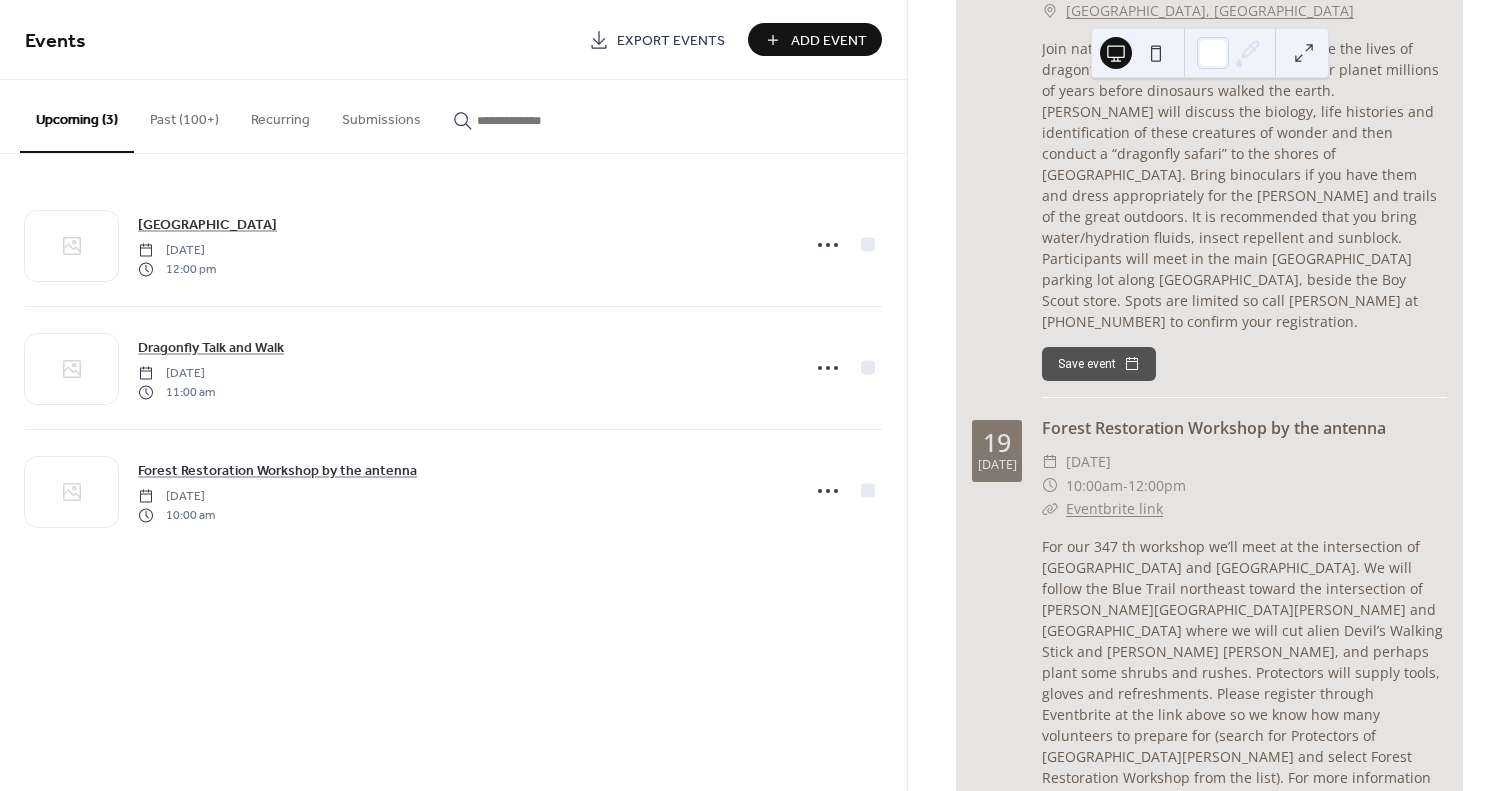 scroll, scrollTop: 768, scrollLeft: 0, axis: vertical 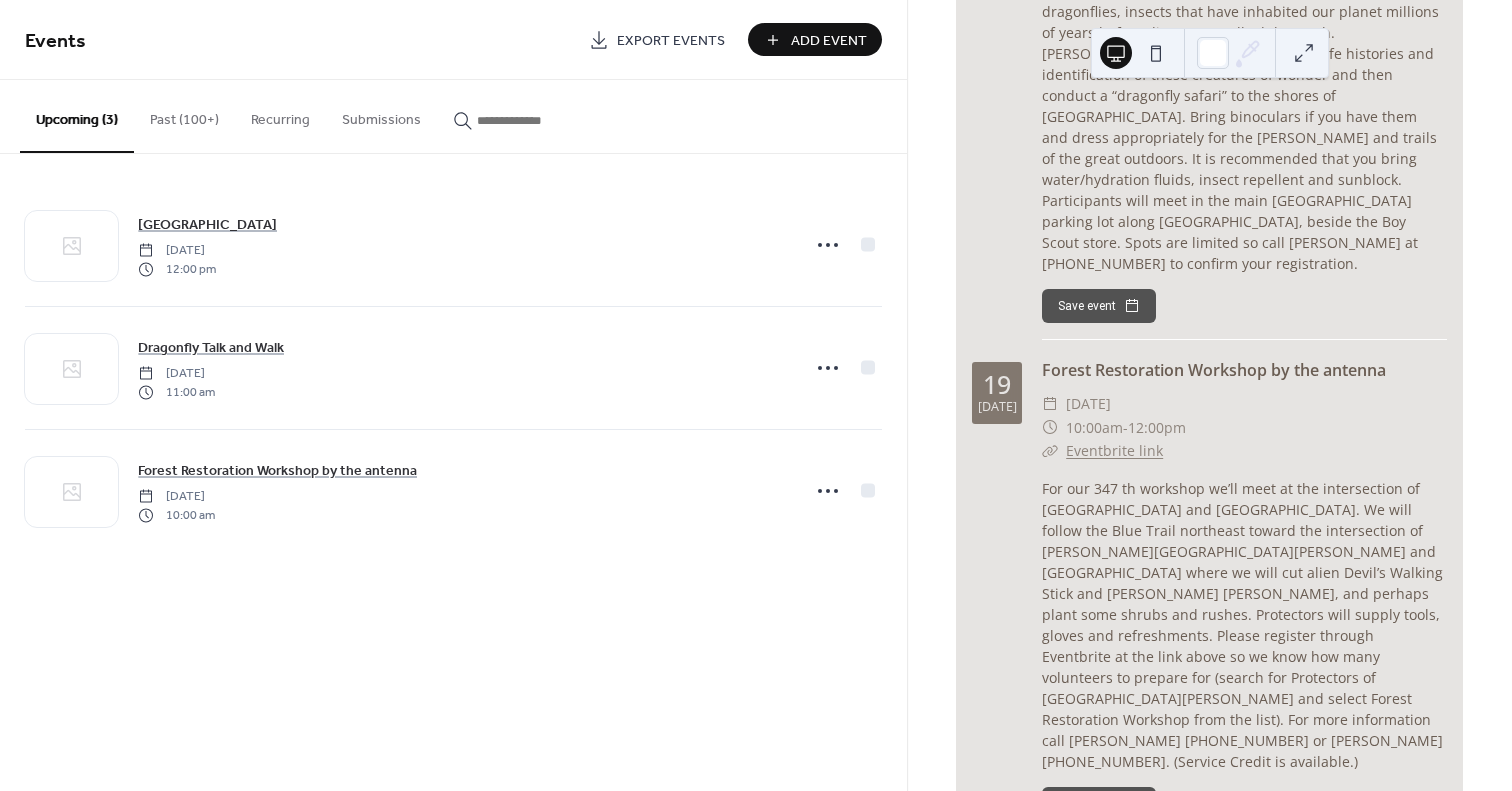 click on "Add Event" at bounding box center [829, 41] 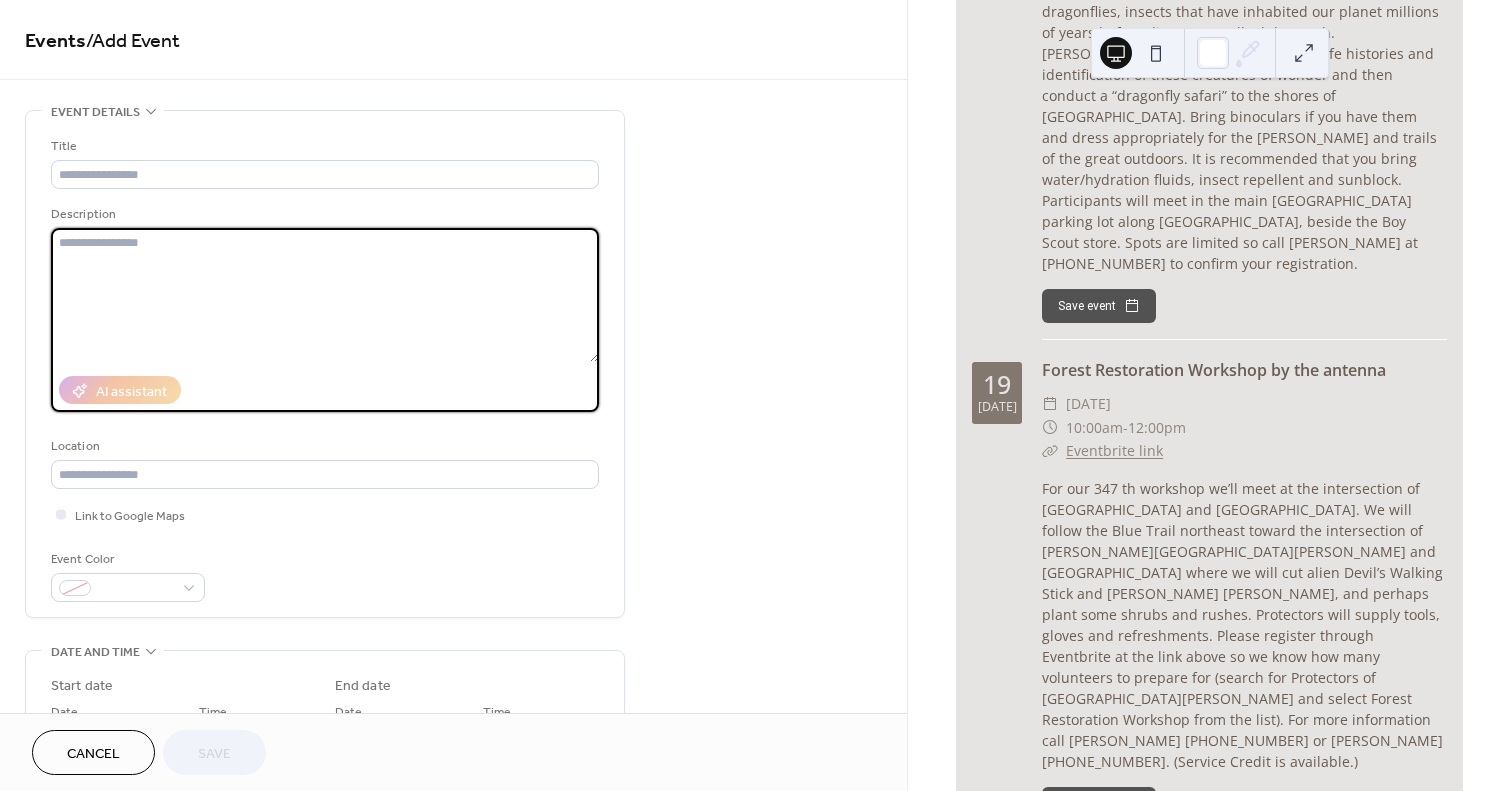 click at bounding box center [325, 295] 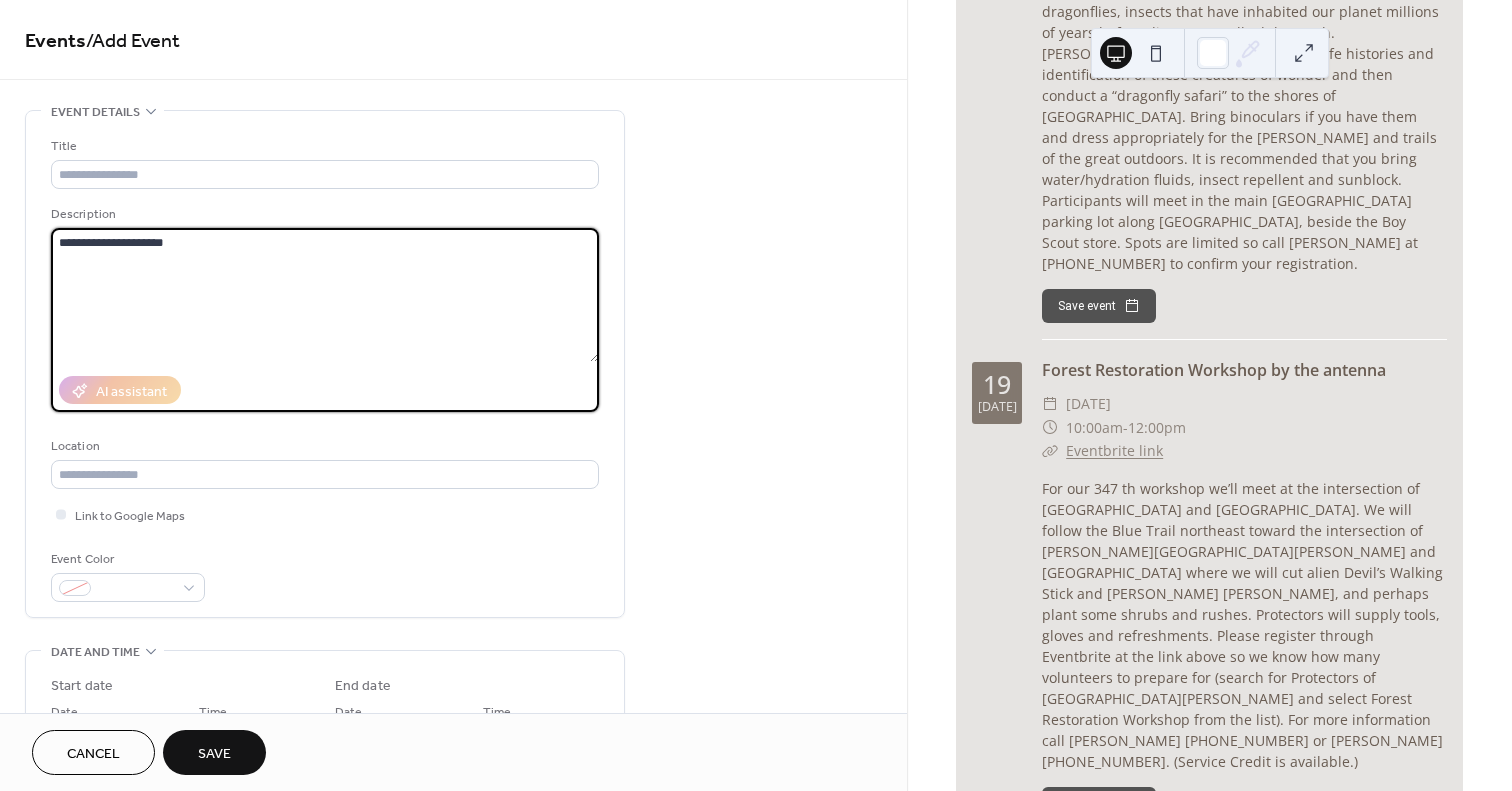 drag, startPoint x: 195, startPoint y: 233, endPoint x: -84, endPoint y: 175, distance: 284.9649 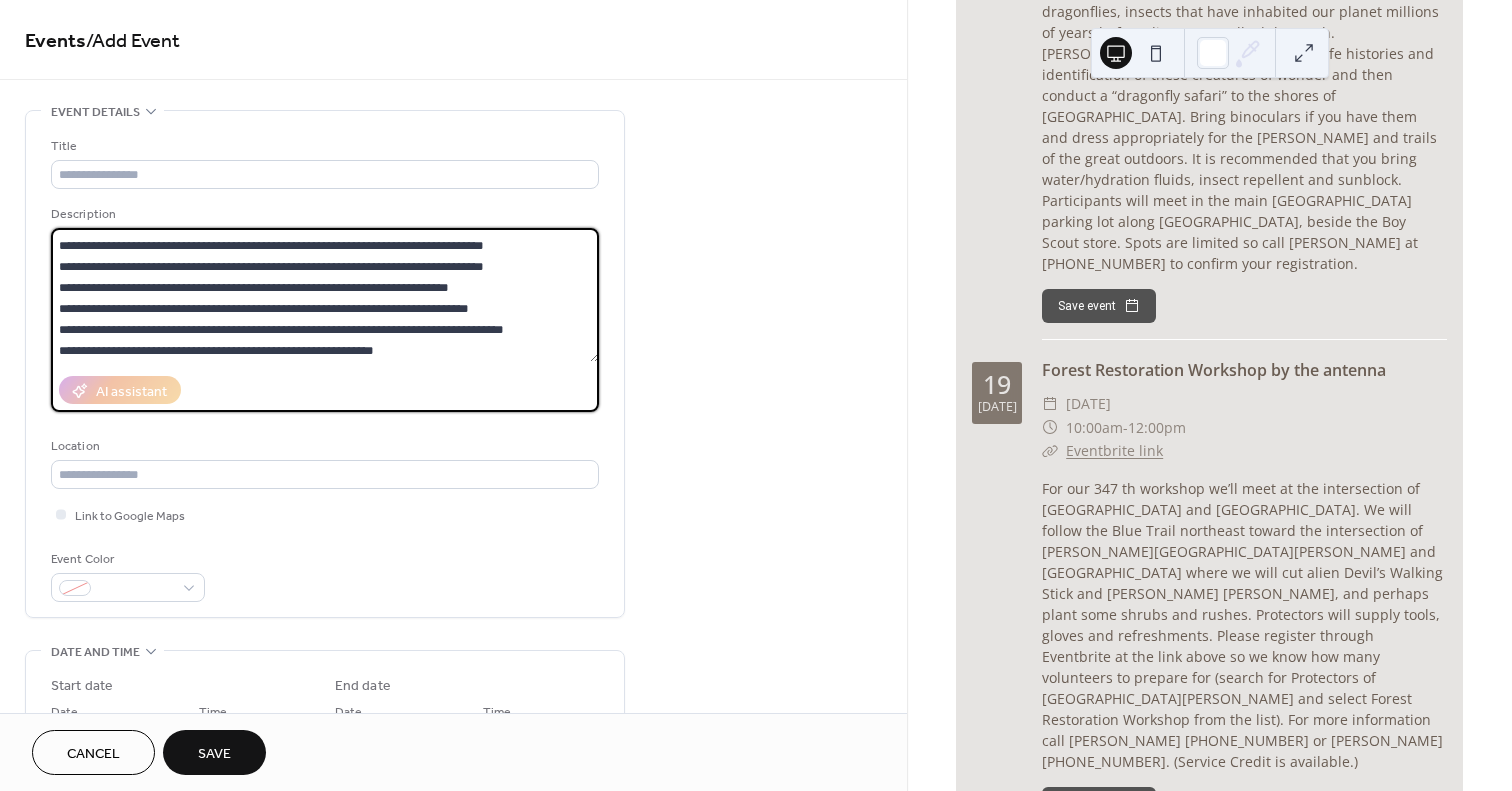 scroll, scrollTop: 0, scrollLeft: 0, axis: both 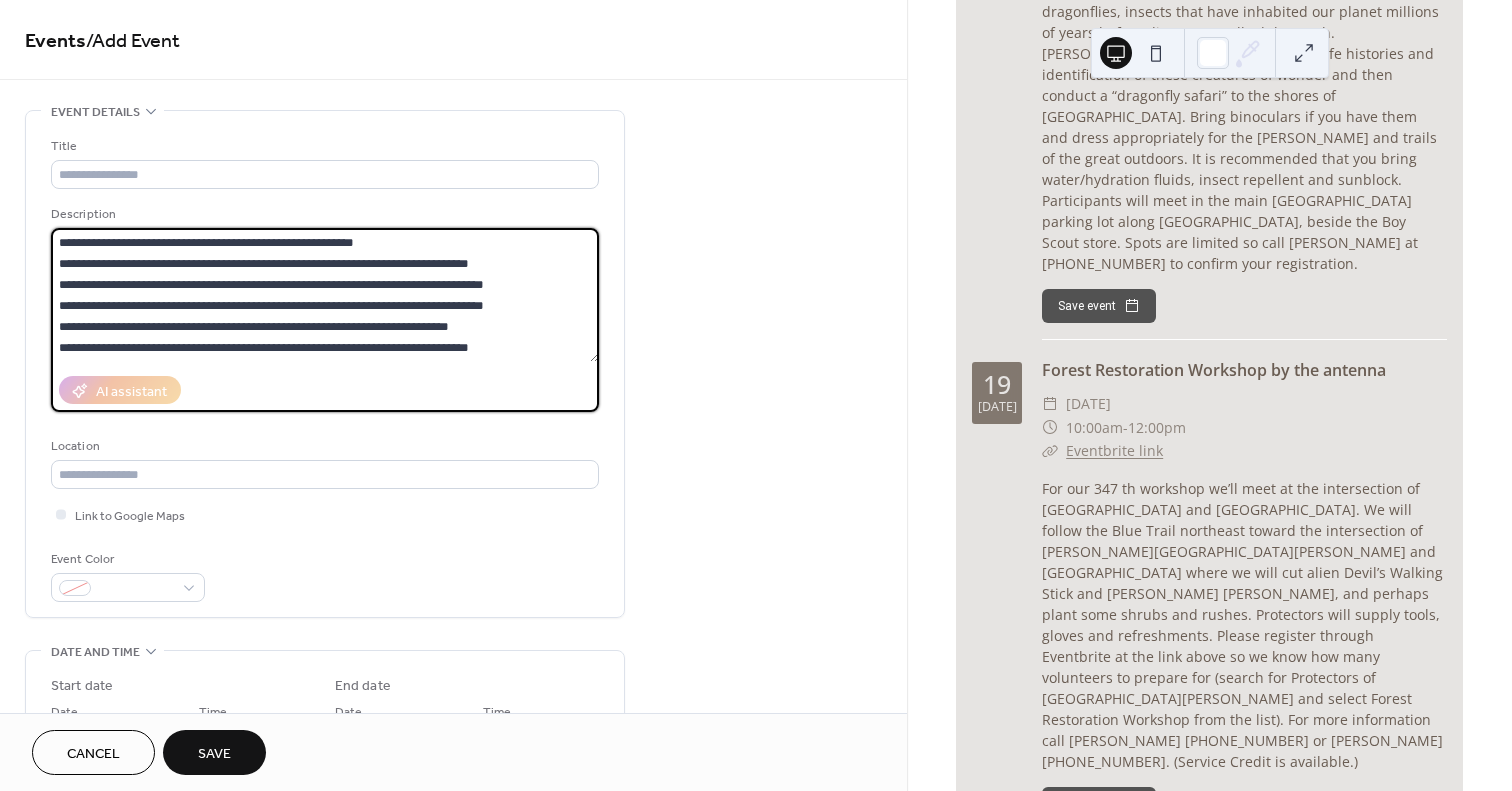drag, startPoint x: 177, startPoint y: 260, endPoint x: 19, endPoint y: 255, distance: 158.0791 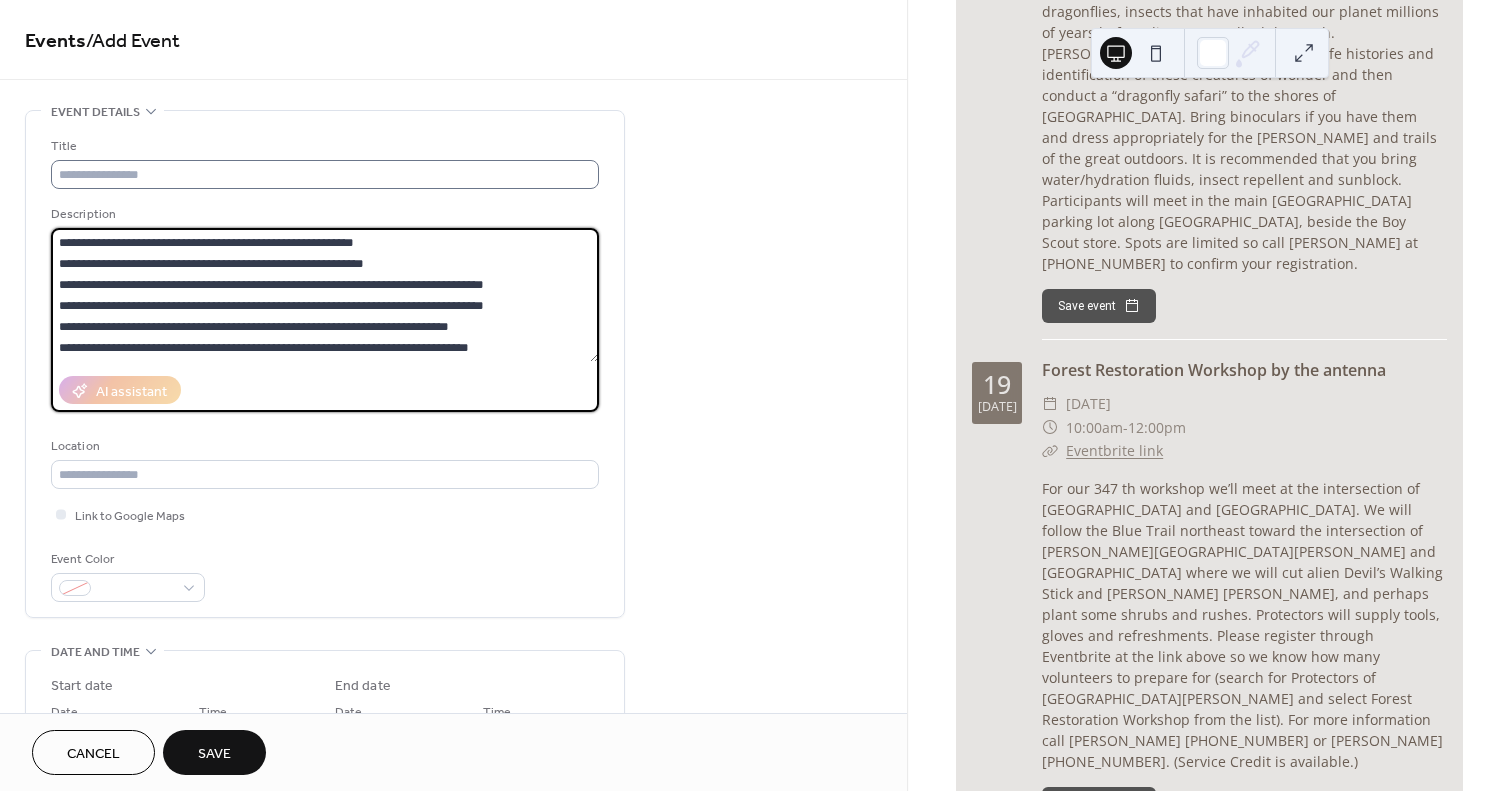 type on "**********" 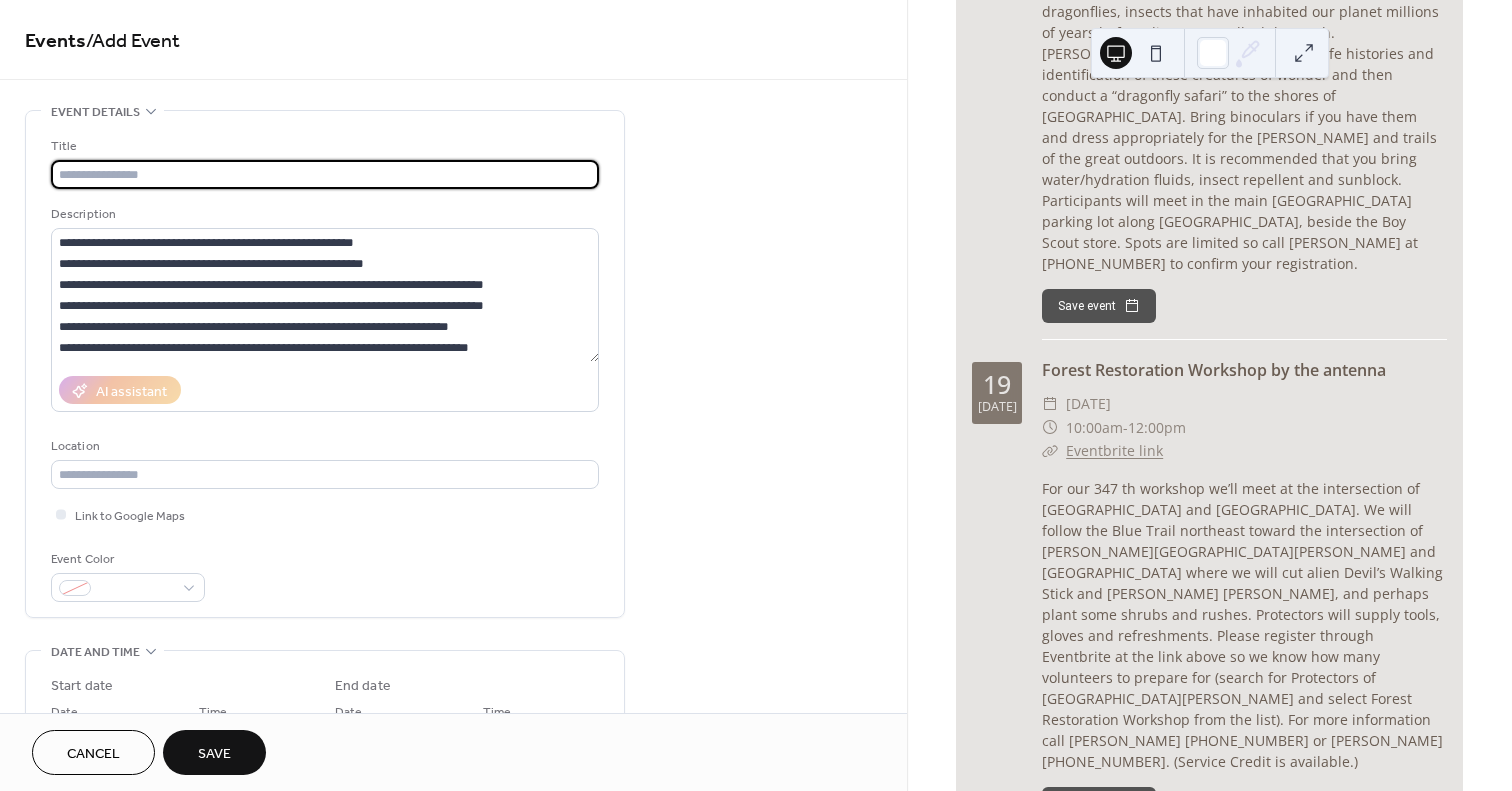 click at bounding box center (325, 174) 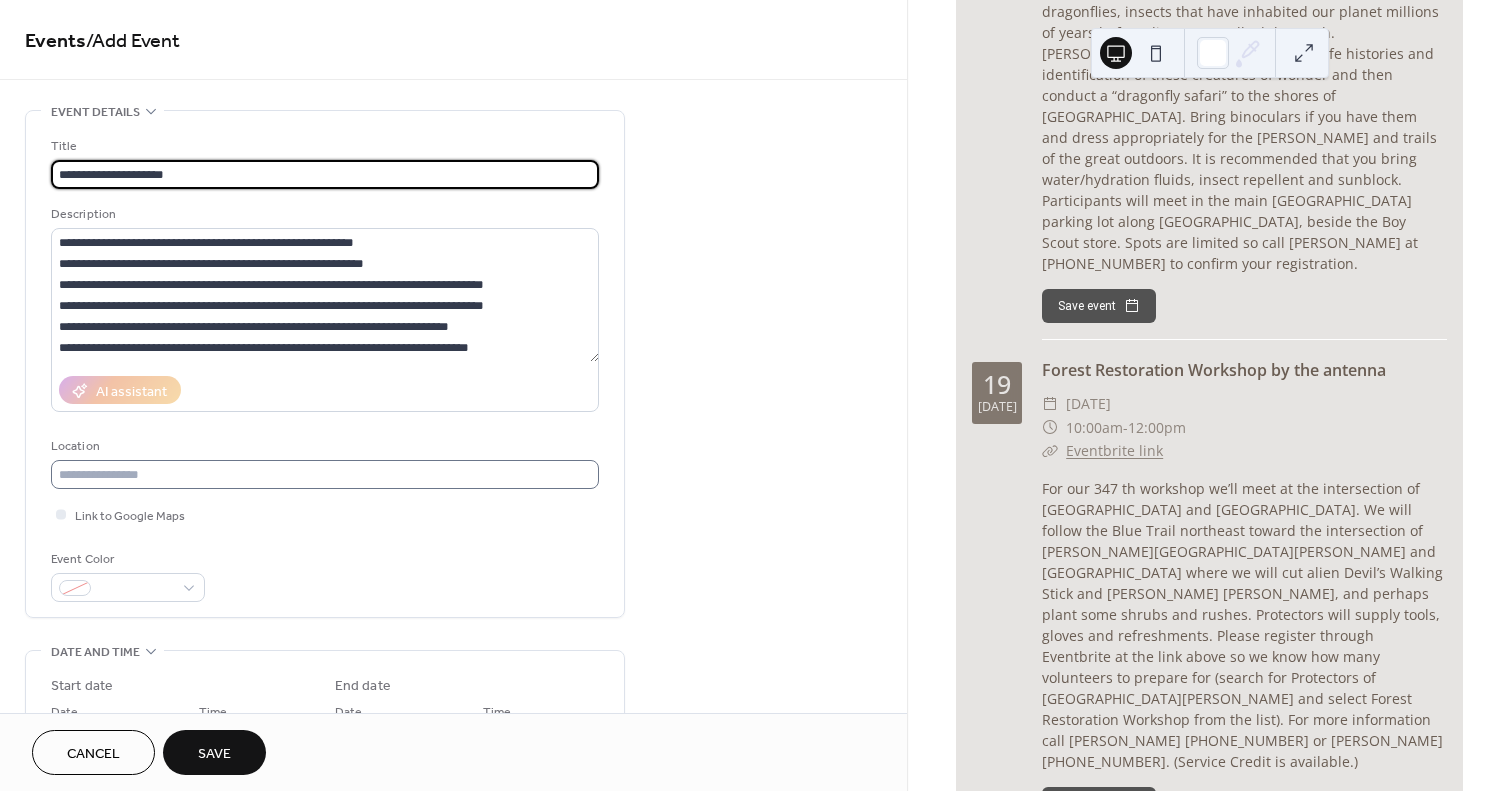type on "**********" 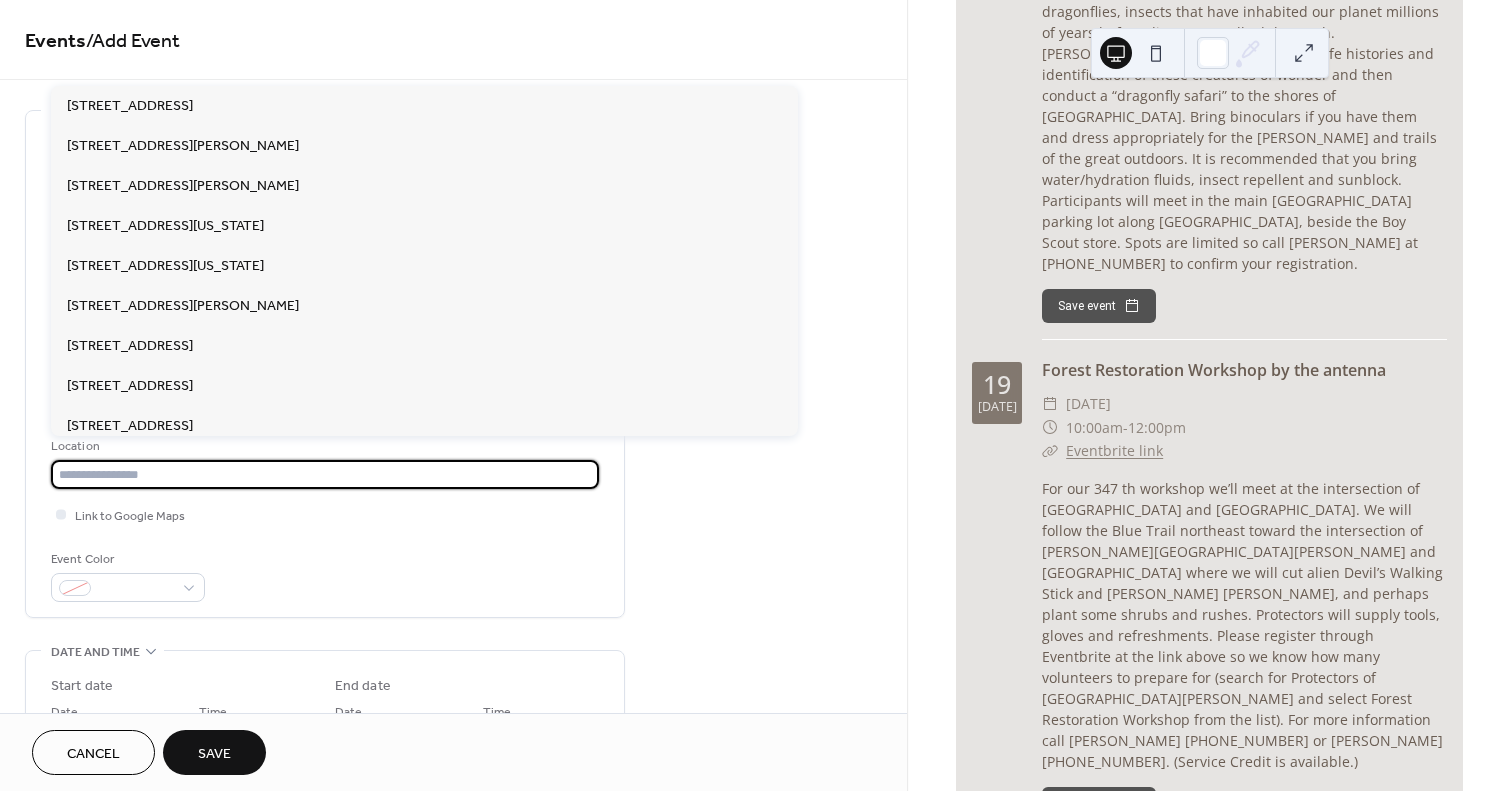 click at bounding box center (325, 474) 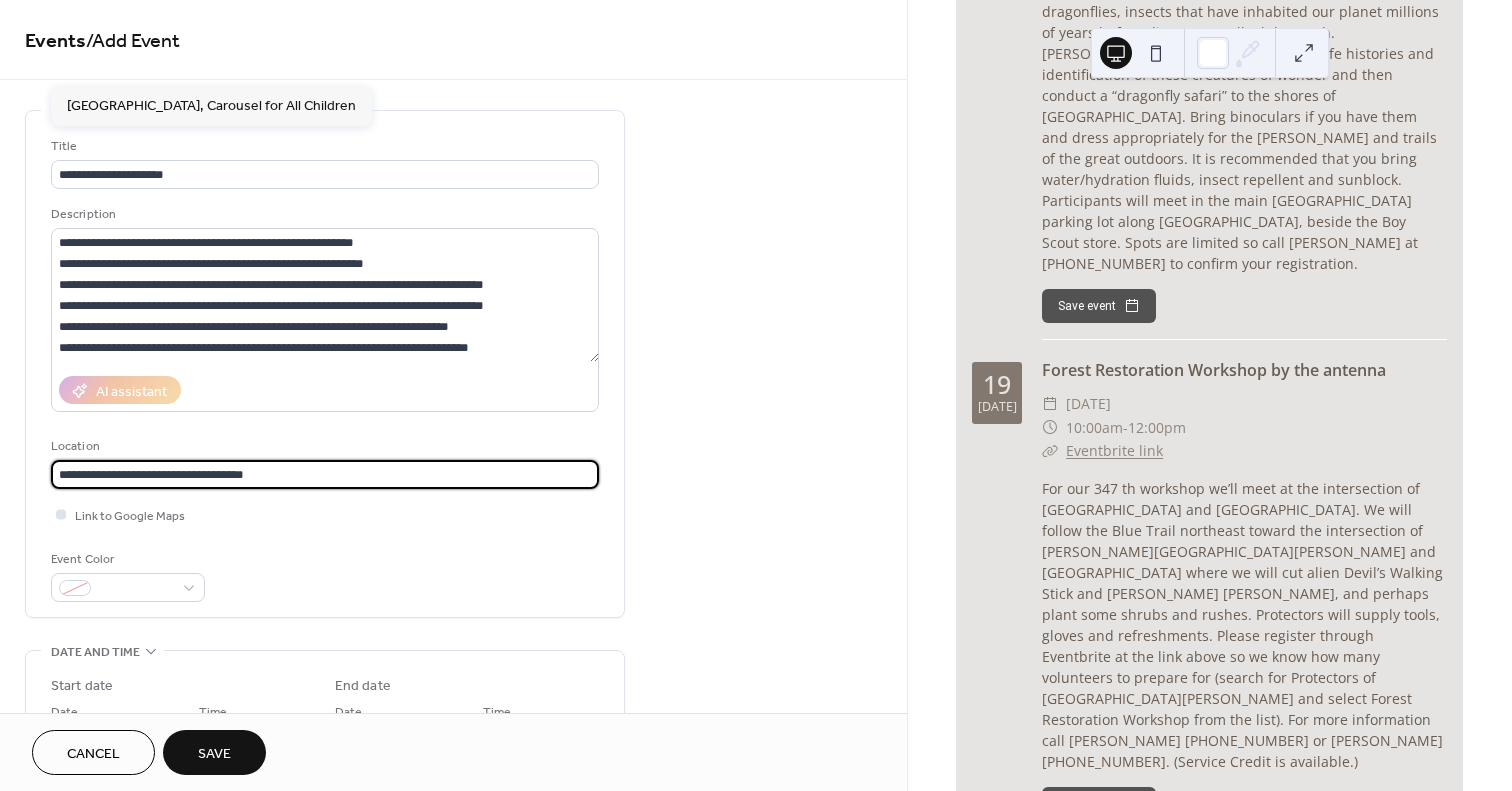 type on "**********" 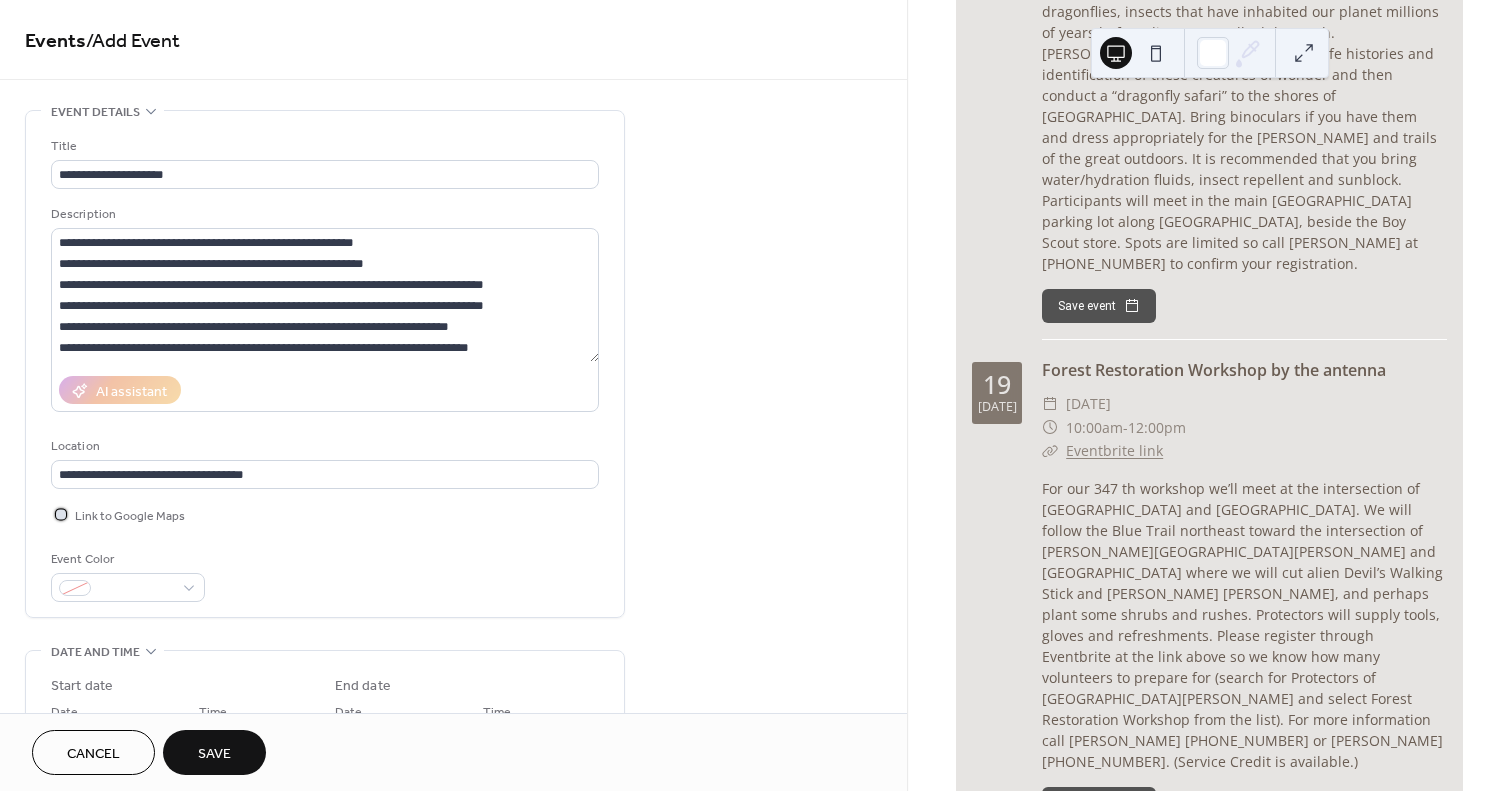 click at bounding box center (61, 514) 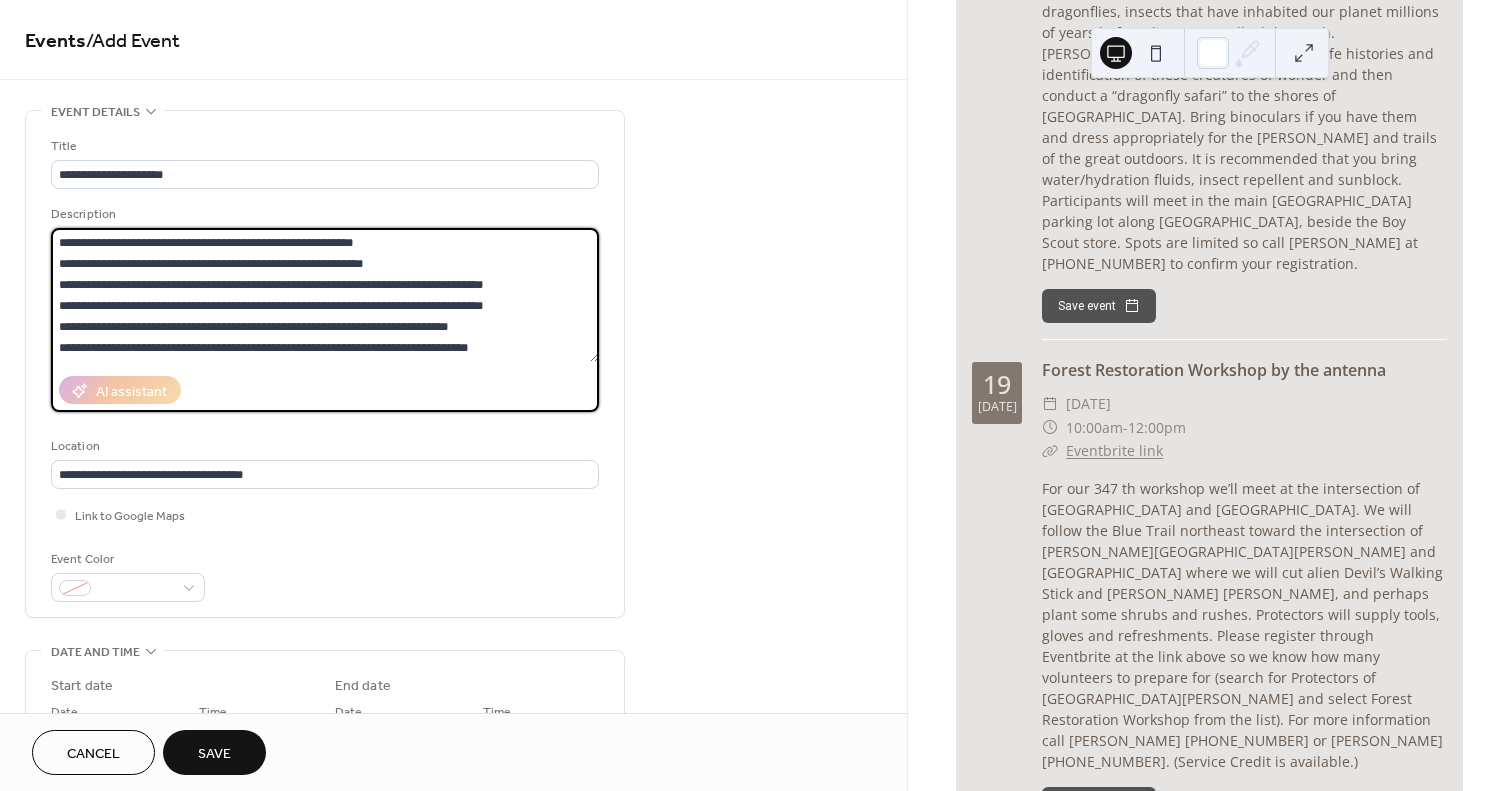 click on "**********" at bounding box center (325, 295) 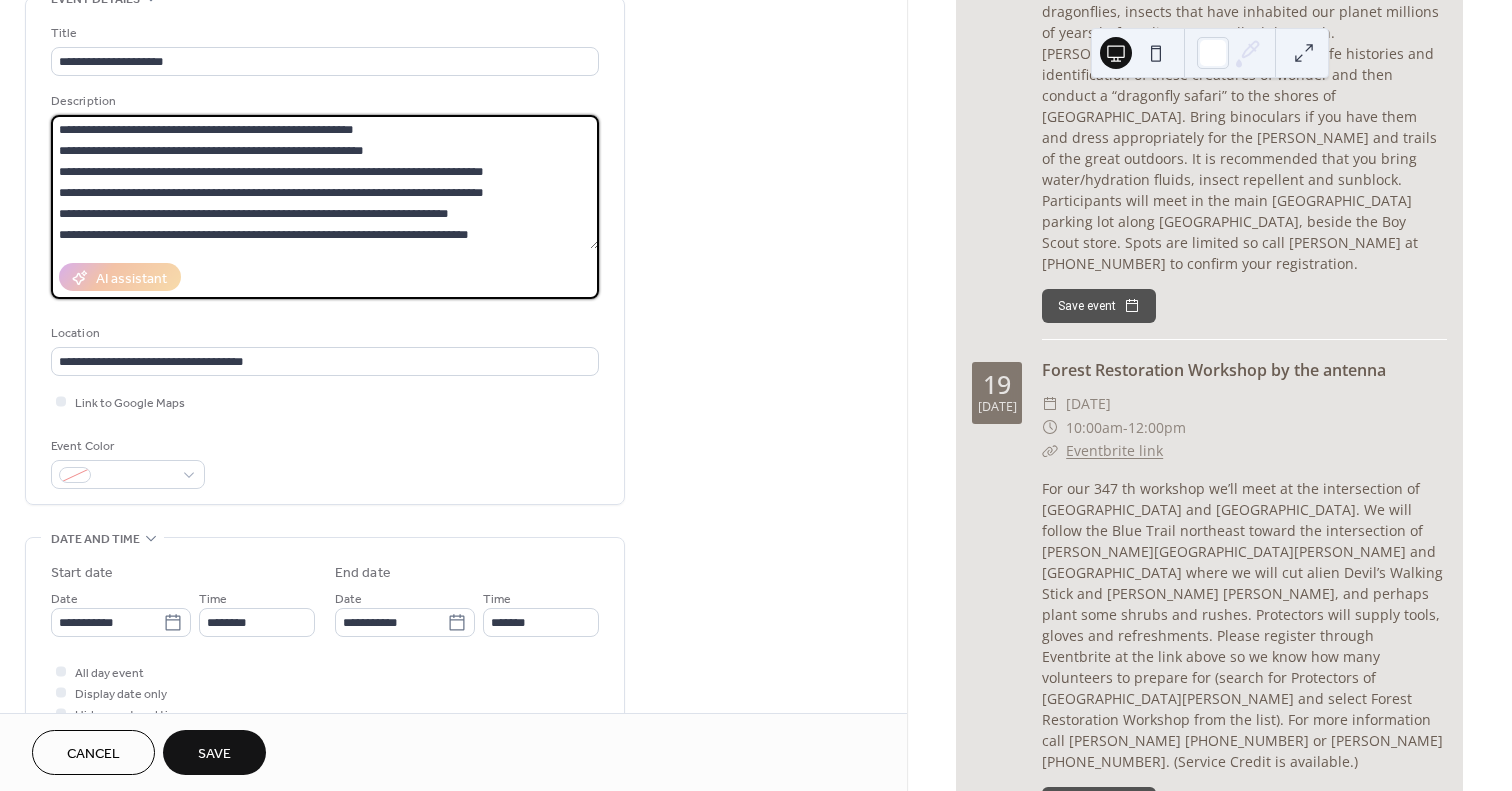 scroll, scrollTop: 200, scrollLeft: 0, axis: vertical 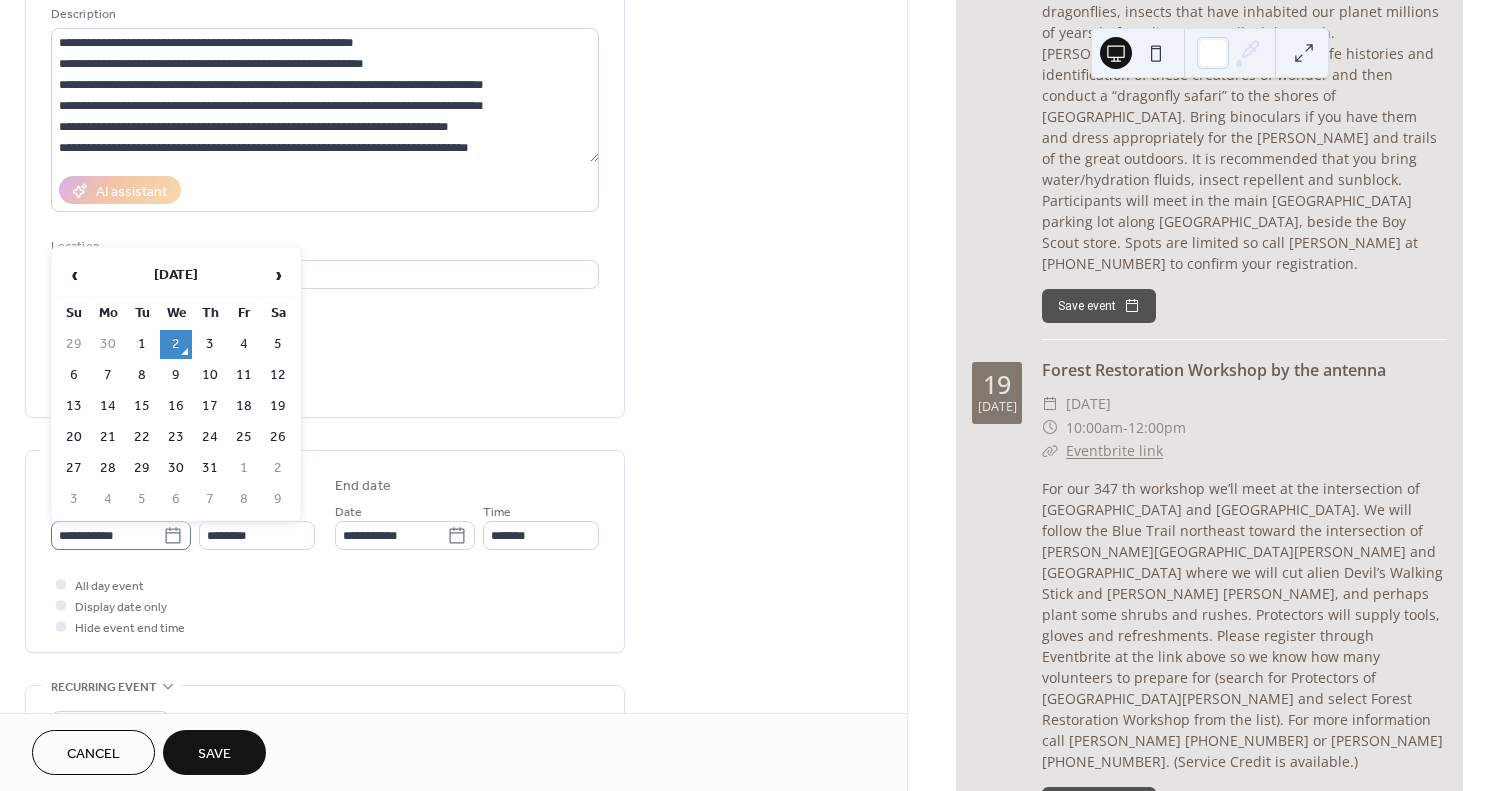 click 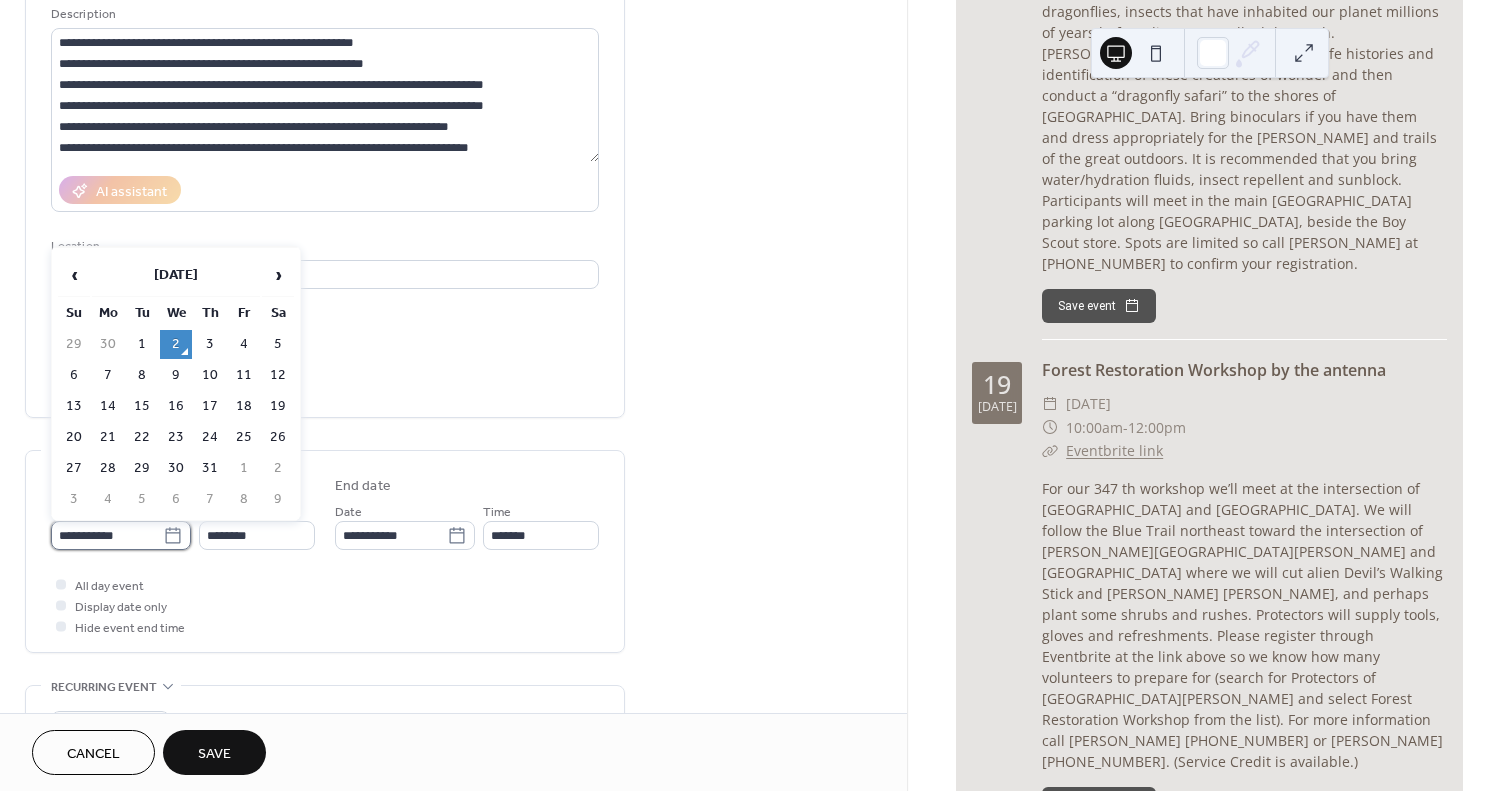 click on "**********" at bounding box center (107, 535) 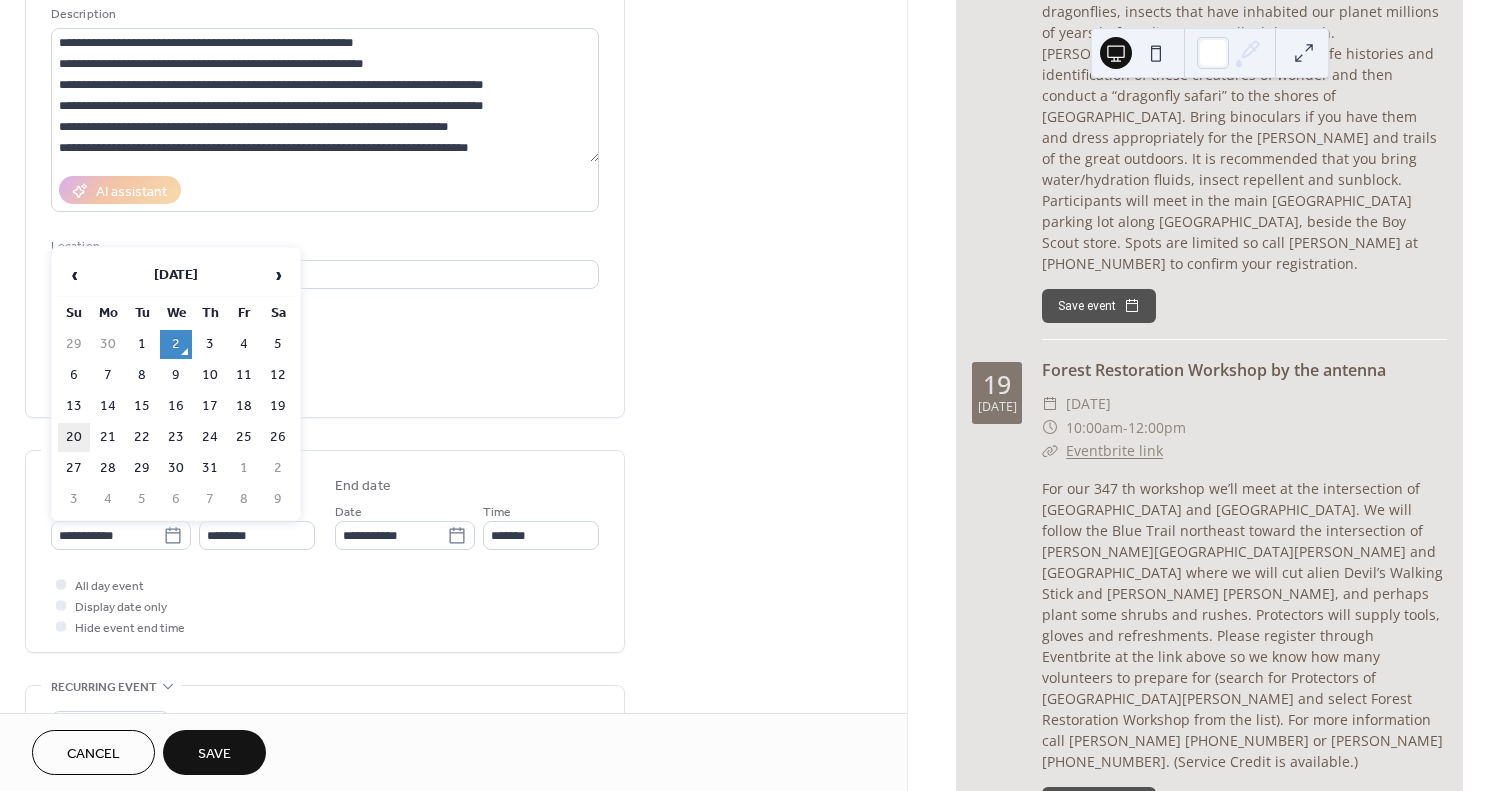 click on "20" at bounding box center [74, 437] 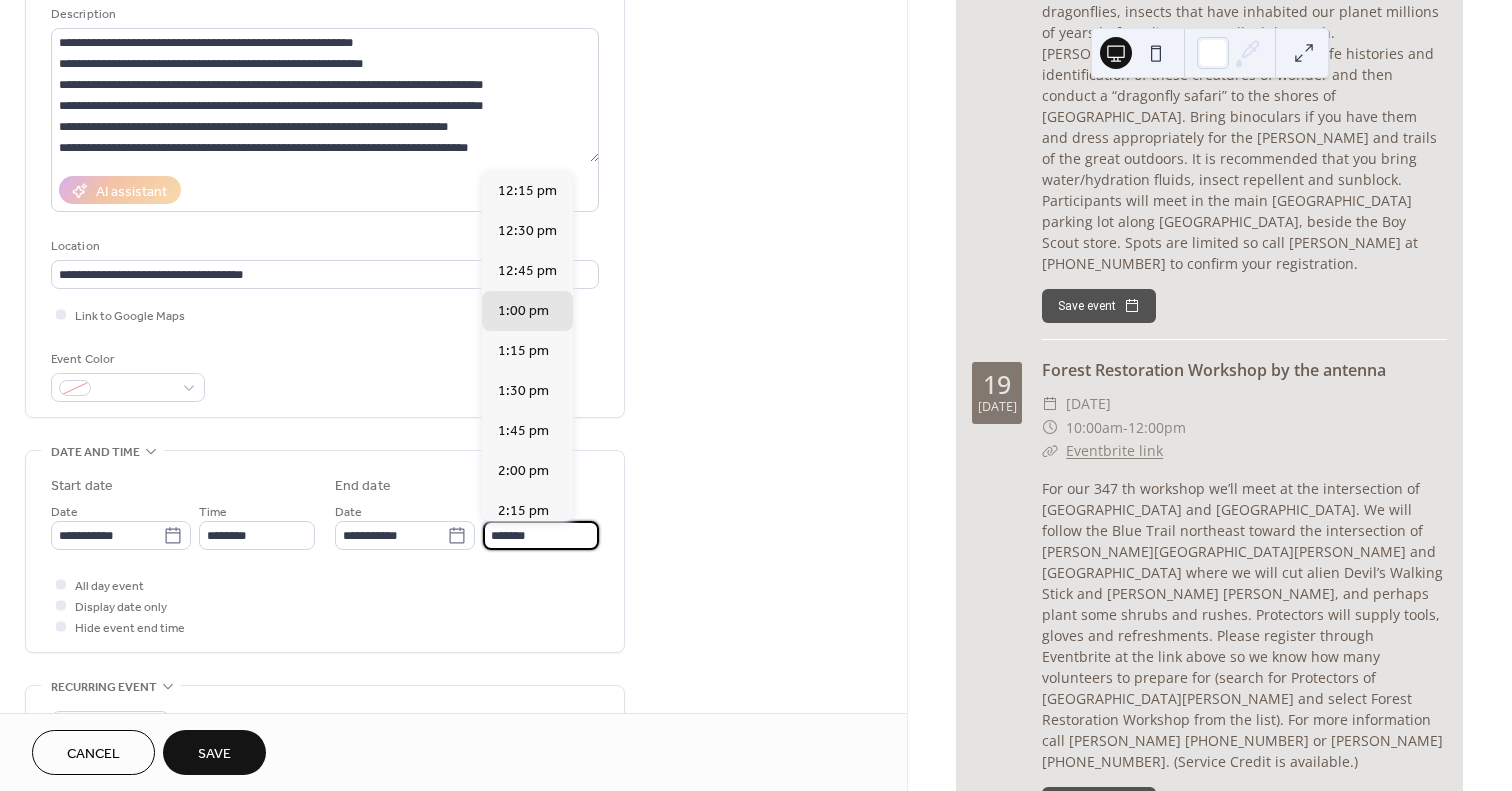 click on "*******" at bounding box center (541, 535) 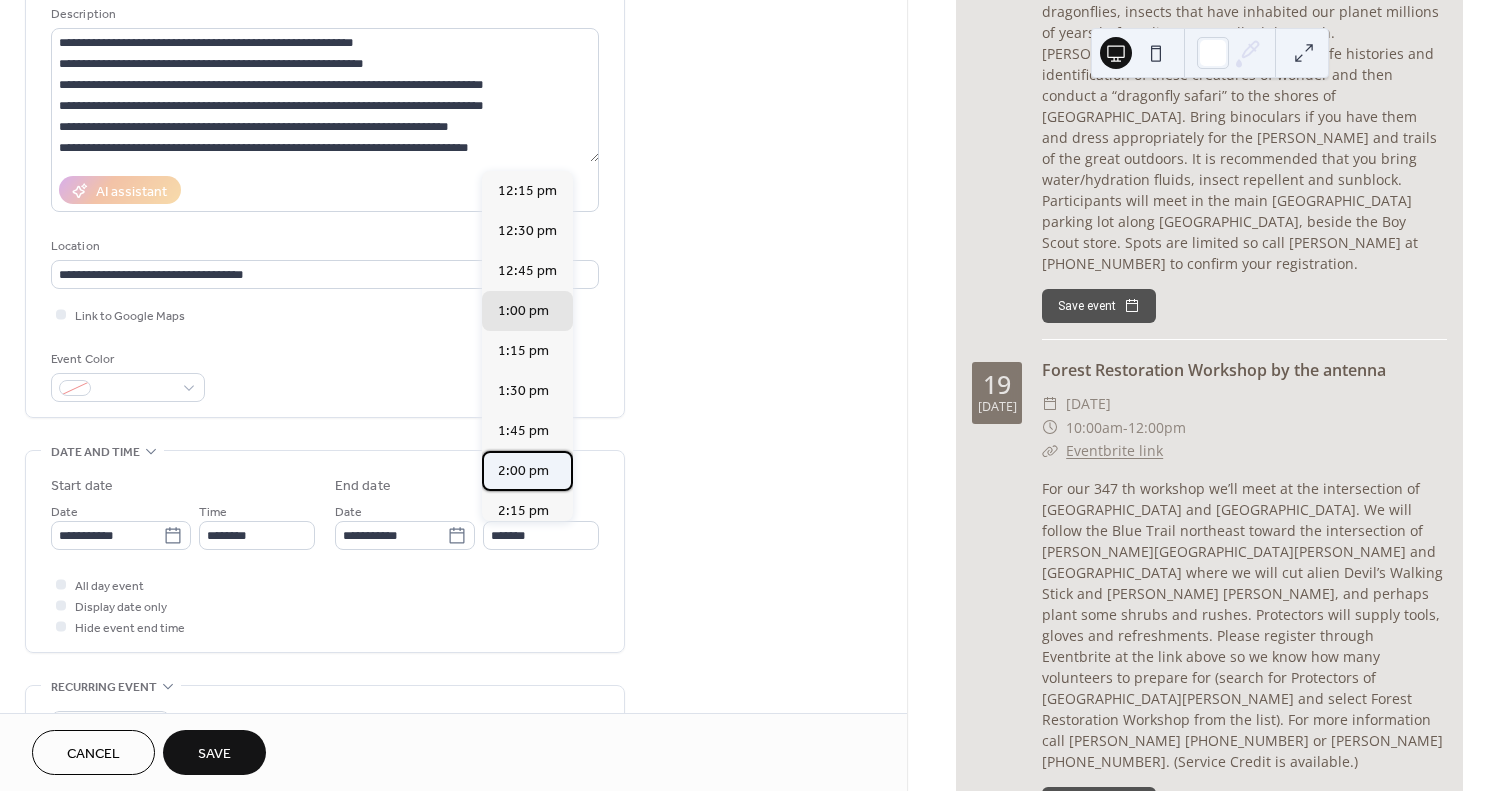 click on "2:00 pm" at bounding box center [523, 471] 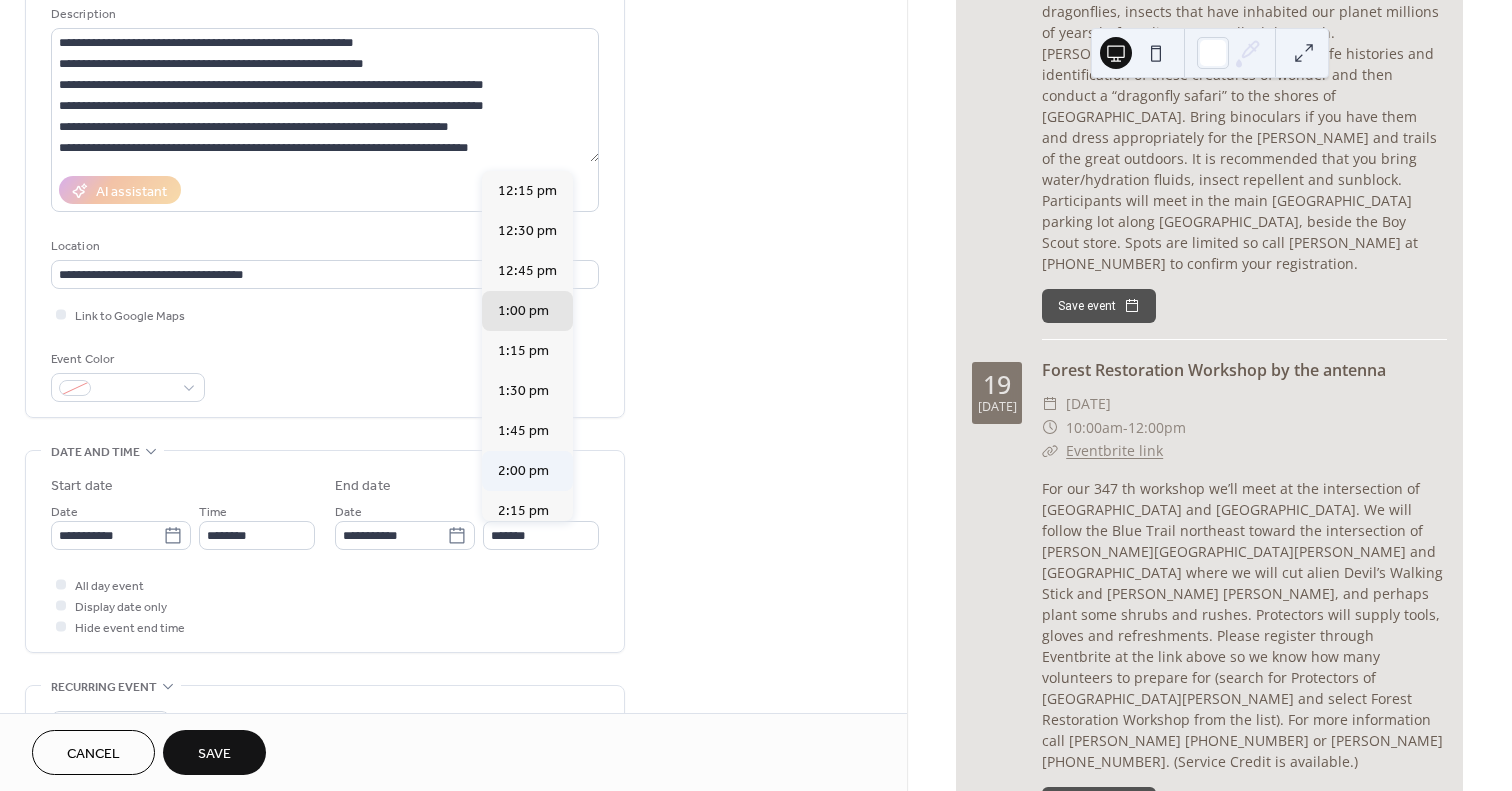 type on "*******" 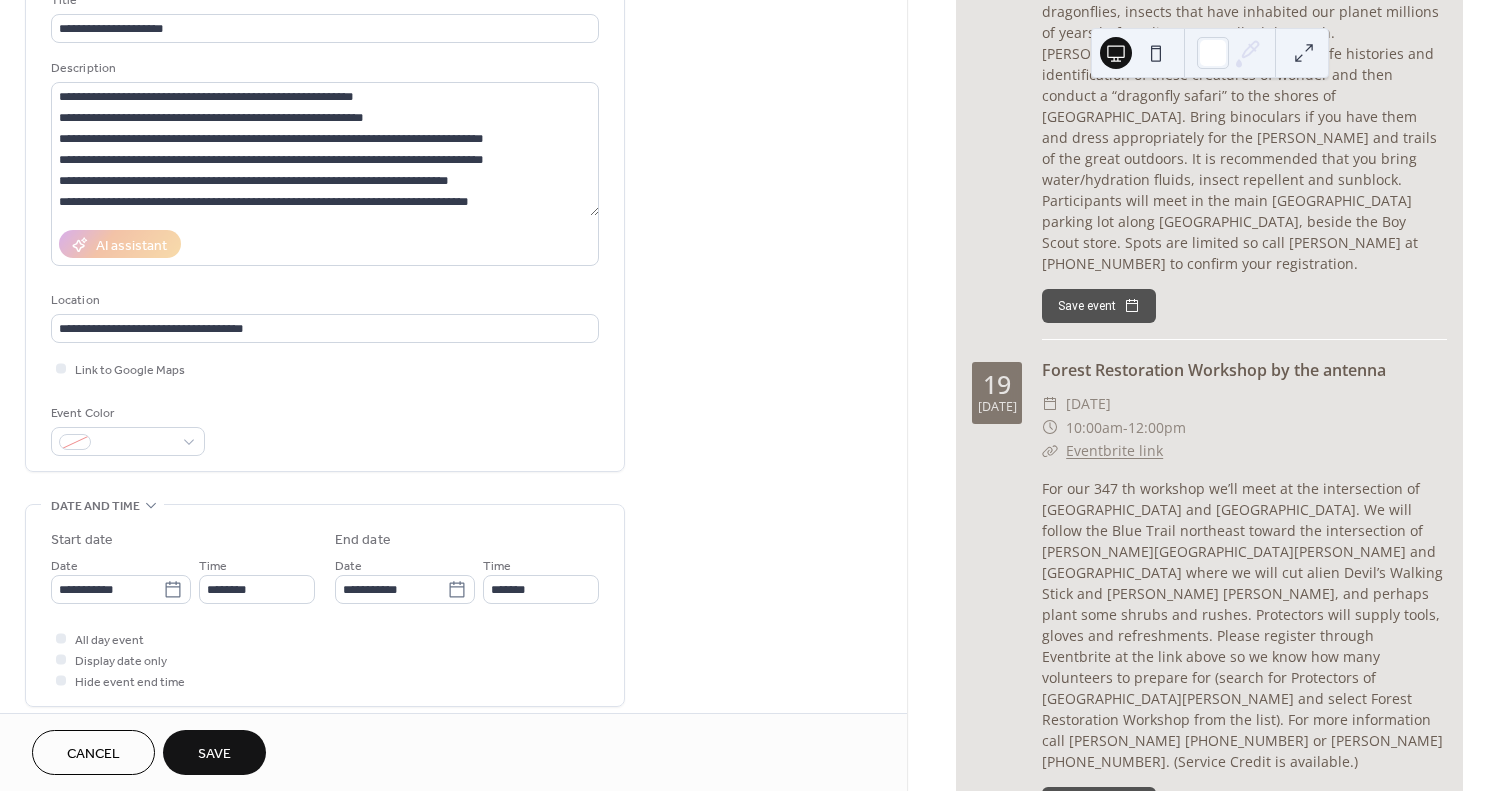 scroll, scrollTop: 0, scrollLeft: 0, axis: both 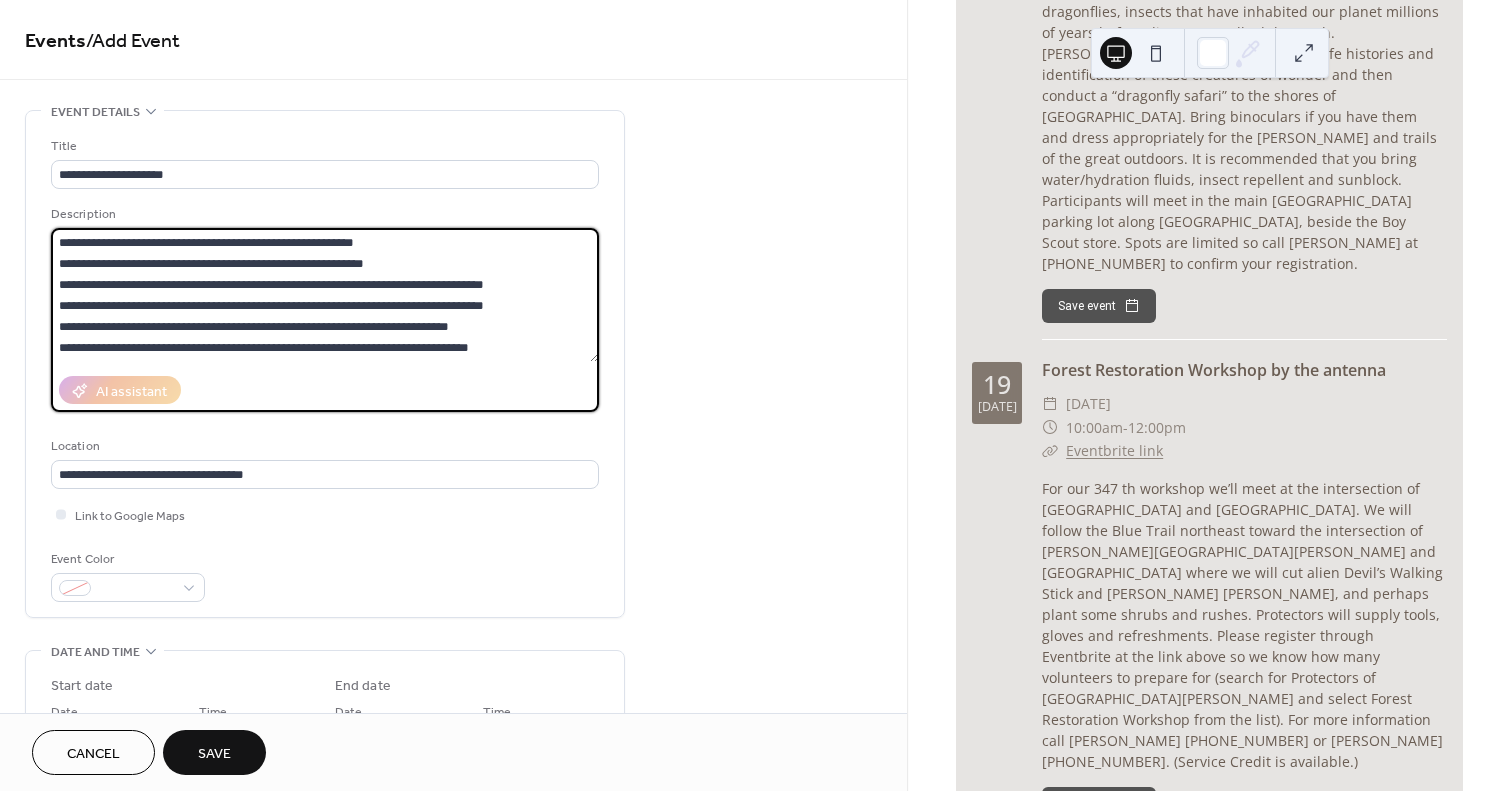 drag, startPoint x: 73, startPoint y: 257, endPoint x: 26, endPoint y: 230, distance: 54.20332 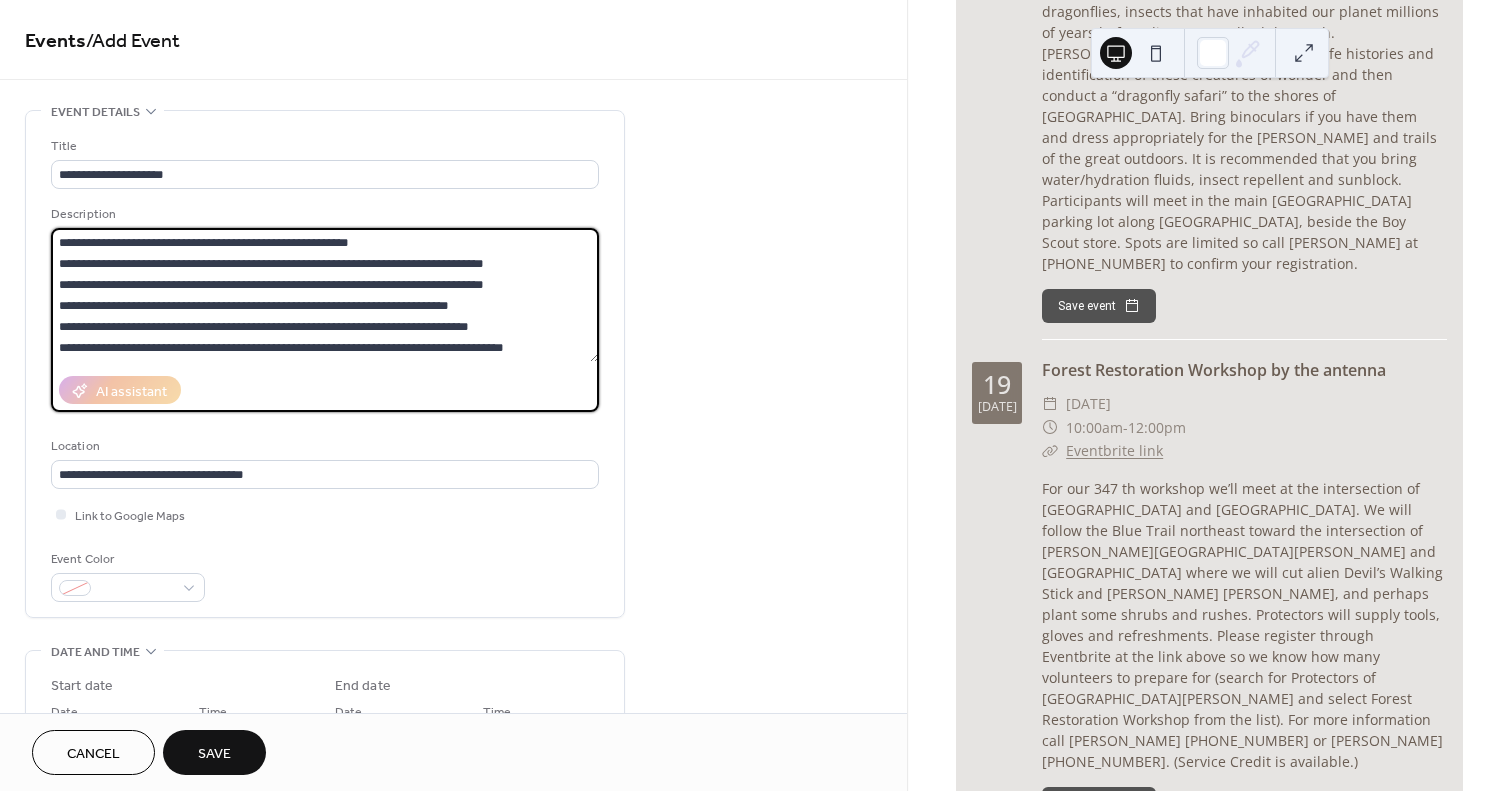 drag, startPoint x: 356, startPoint y: 236, endPoint x: 404, endPoint y: 244, distance: 48.6621 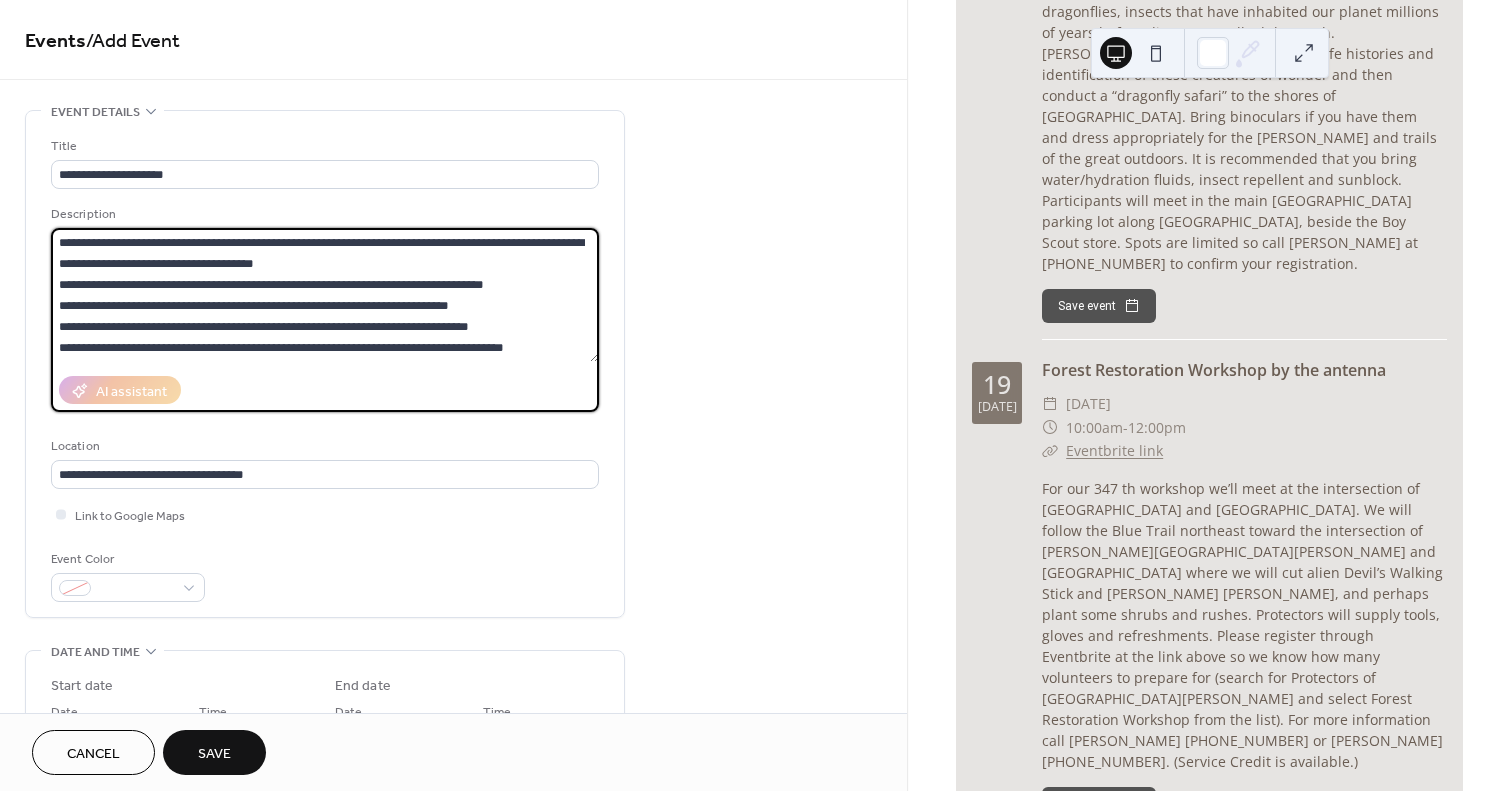 click on "**********" at bounding box center (325, 295) 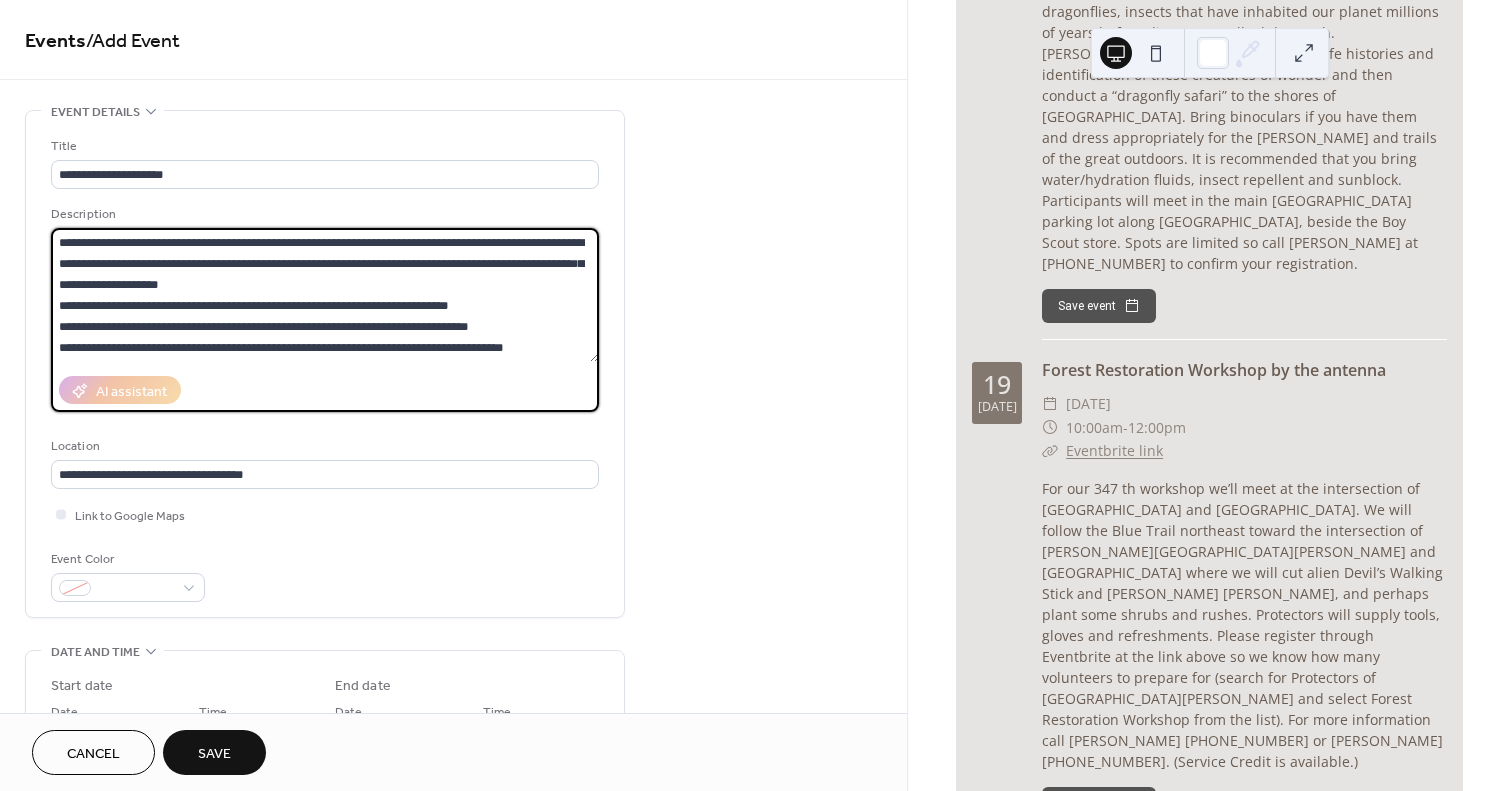 click on "**********" at bounding box center [325, 295] 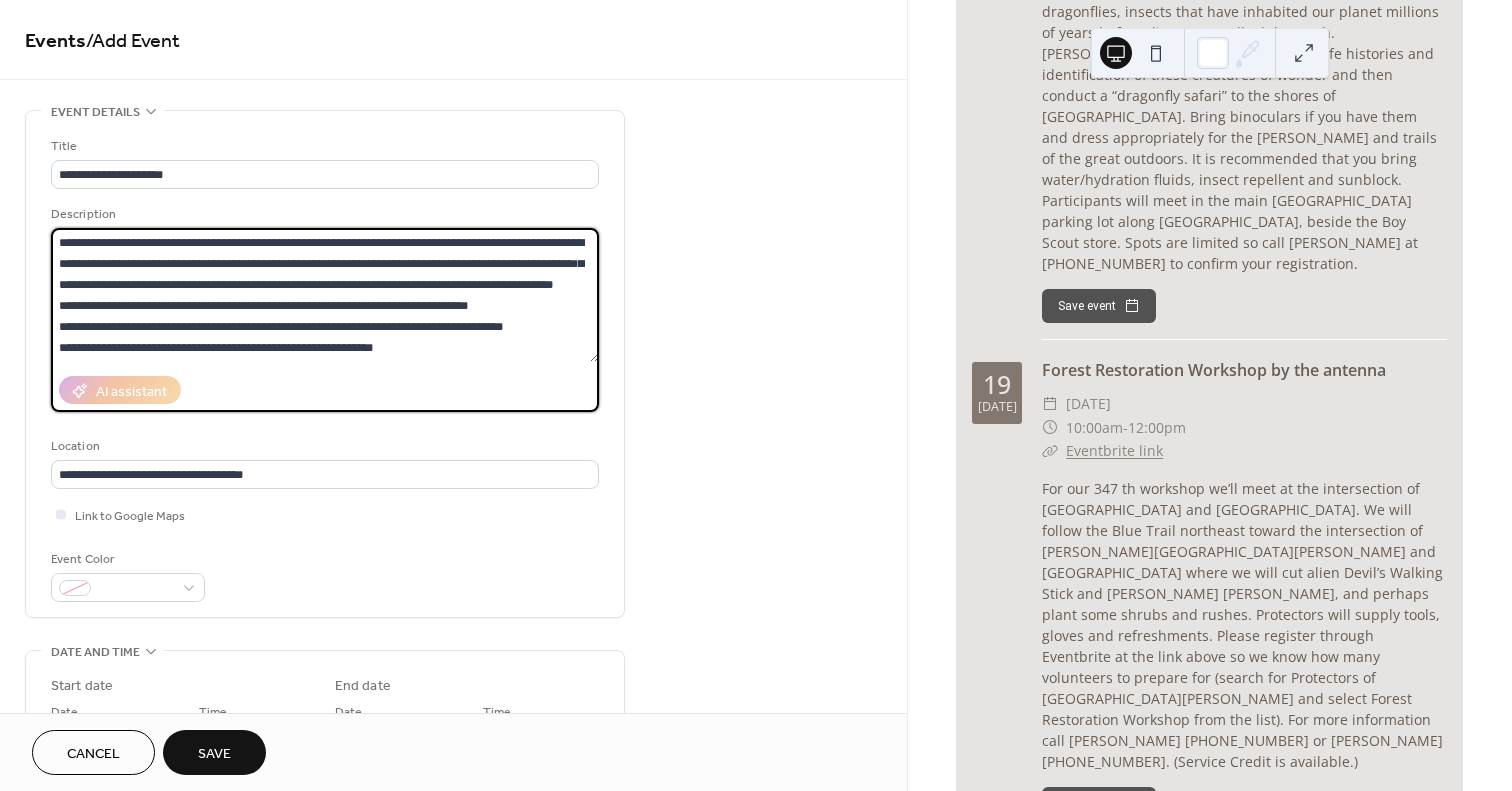 click on "**********" at bounding box center (325, 295) 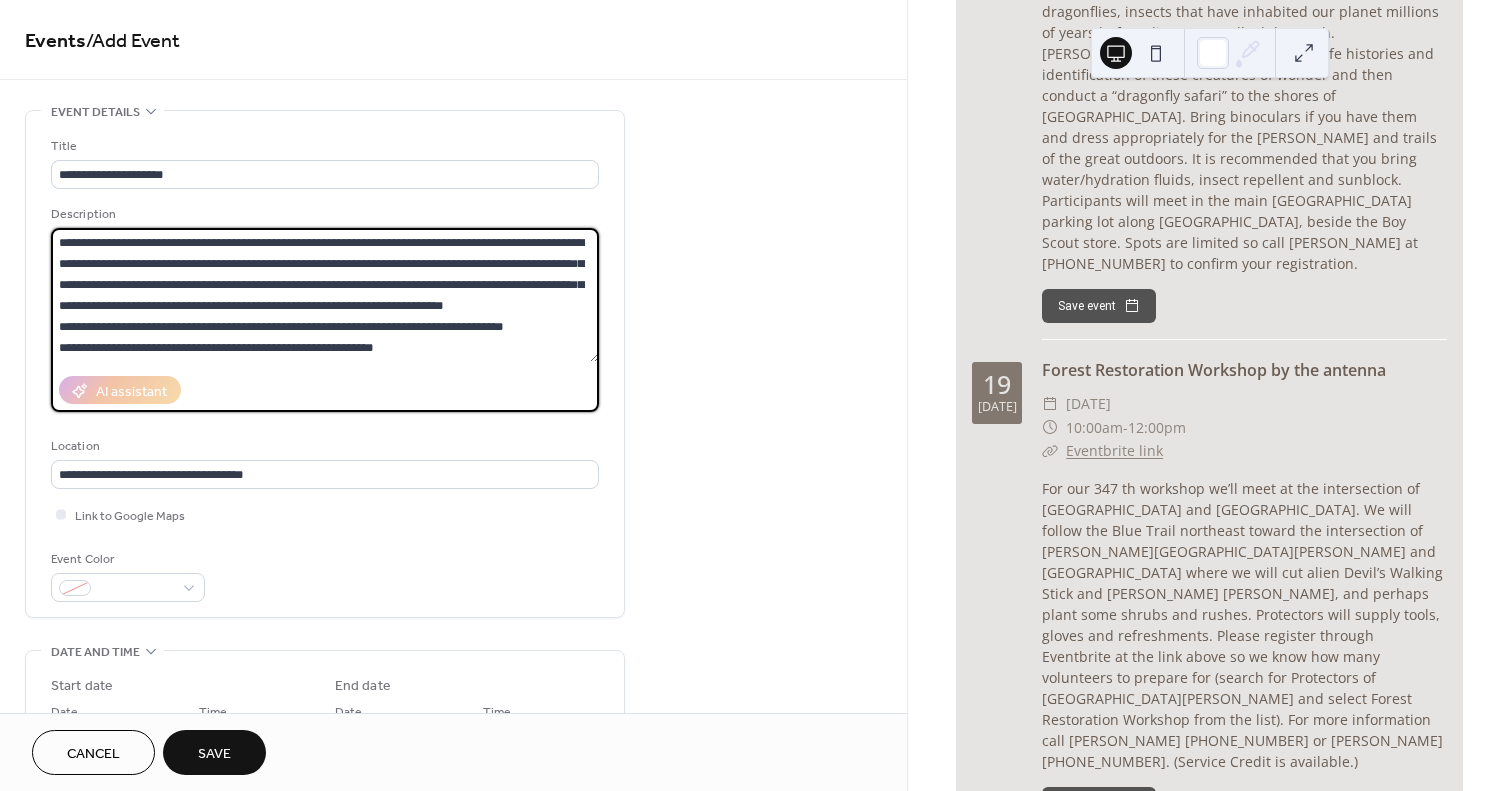 click on "**********" at bounding box center (325, 295) 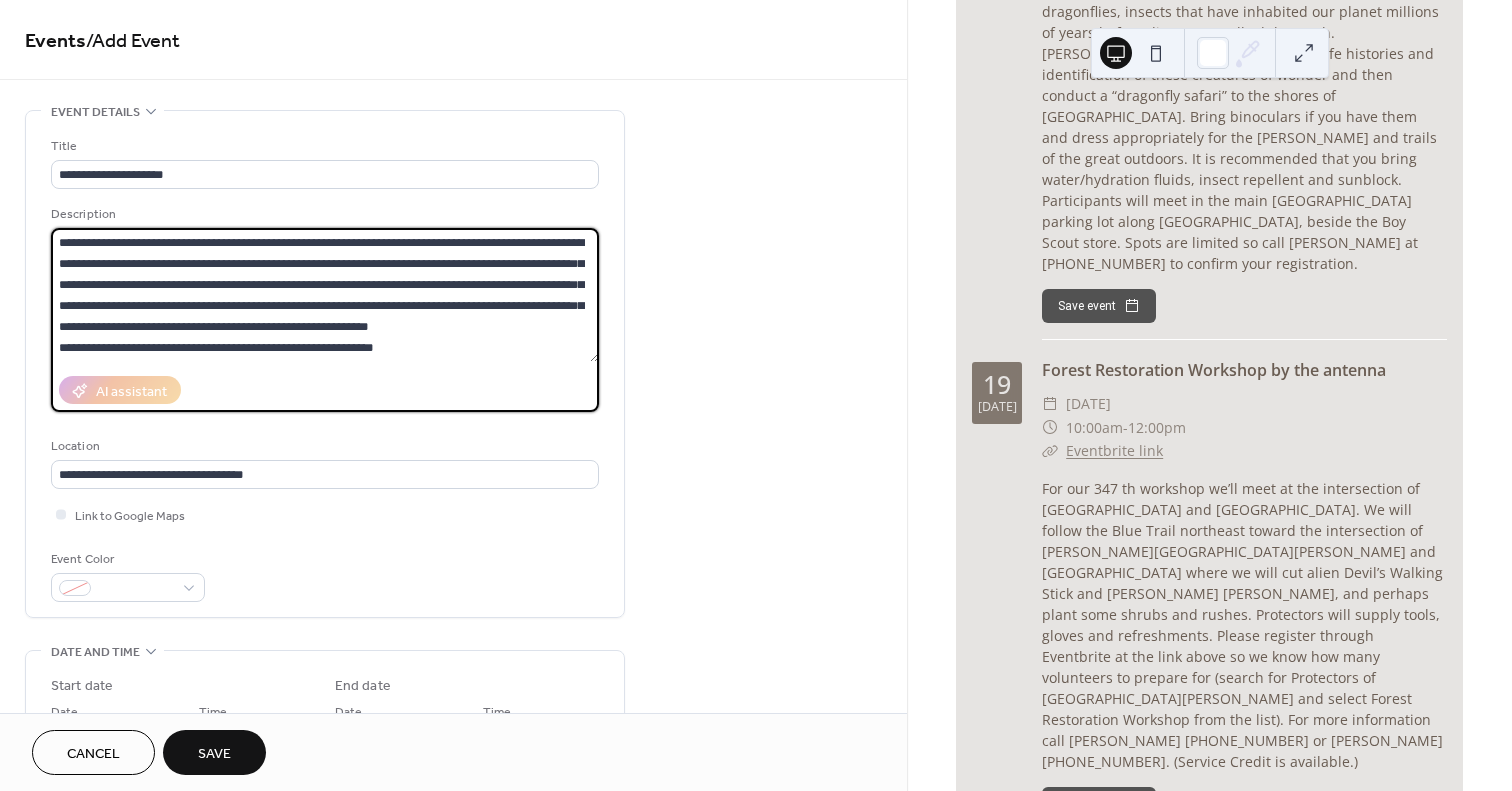 click on "**********" at bounding box center (325, 295) 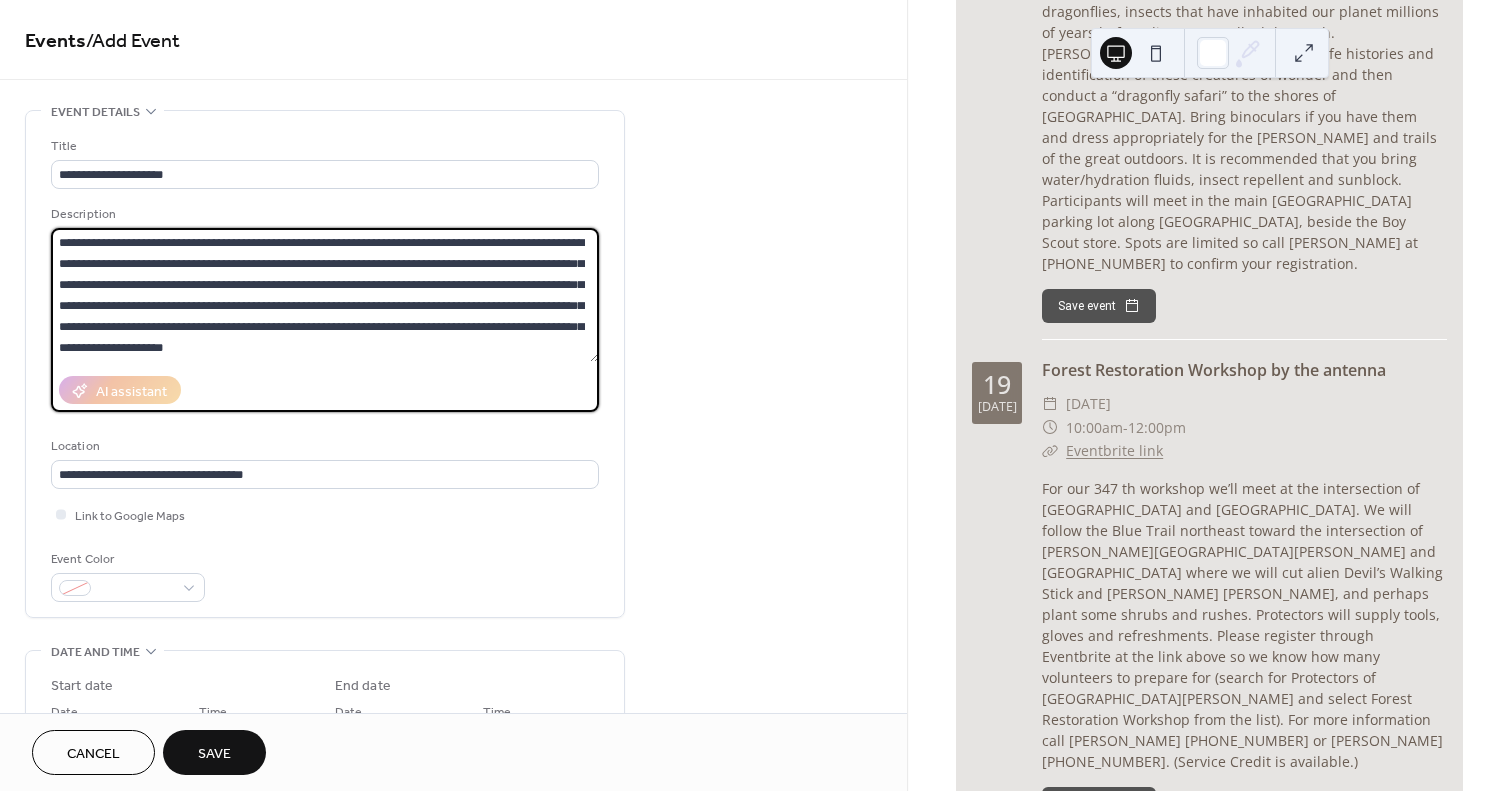 click on "**********" at bounding box center (325, 295) 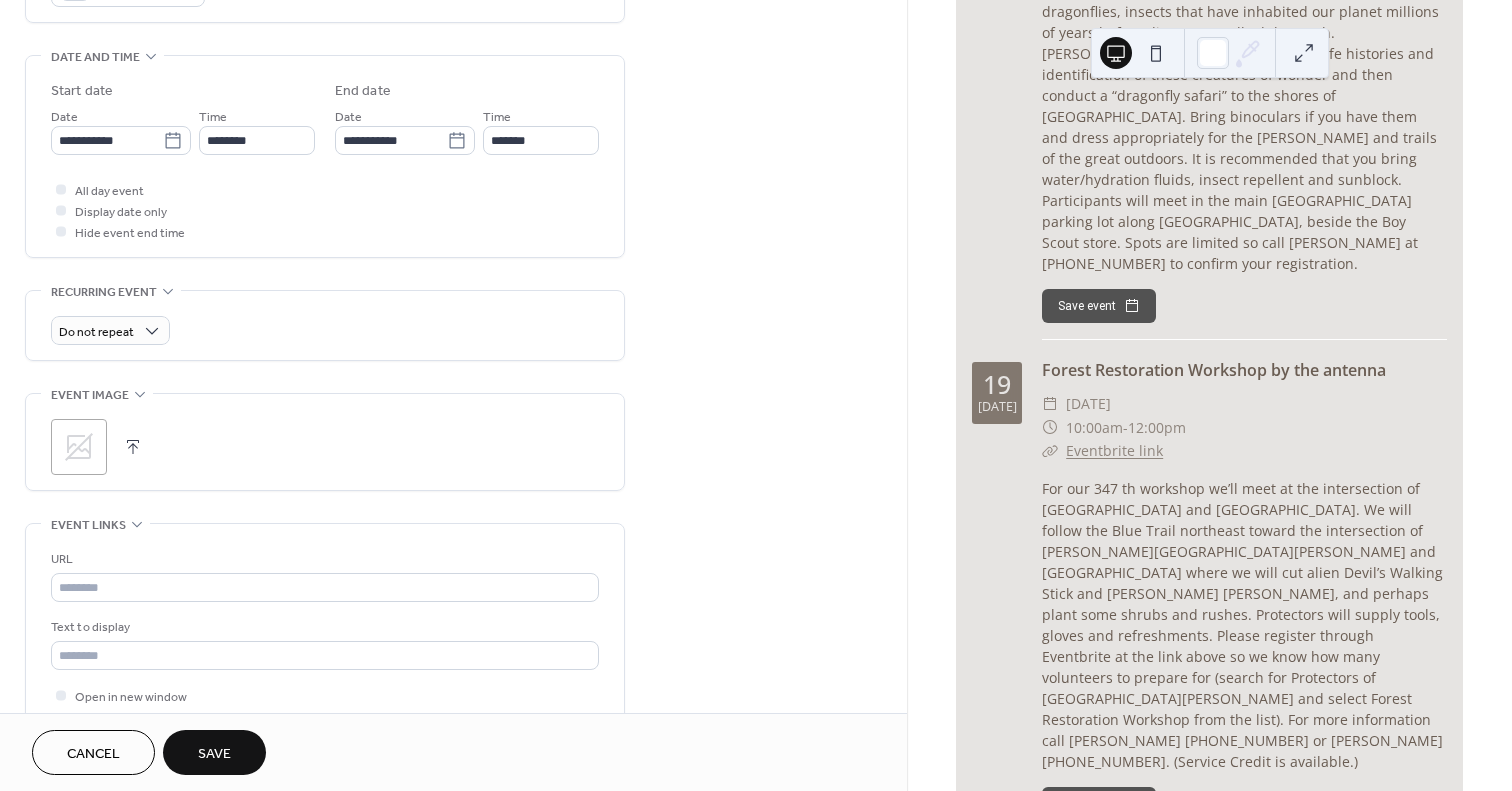 scroll, scrollTop: 600, scrollLeft: 0, axis: vertical 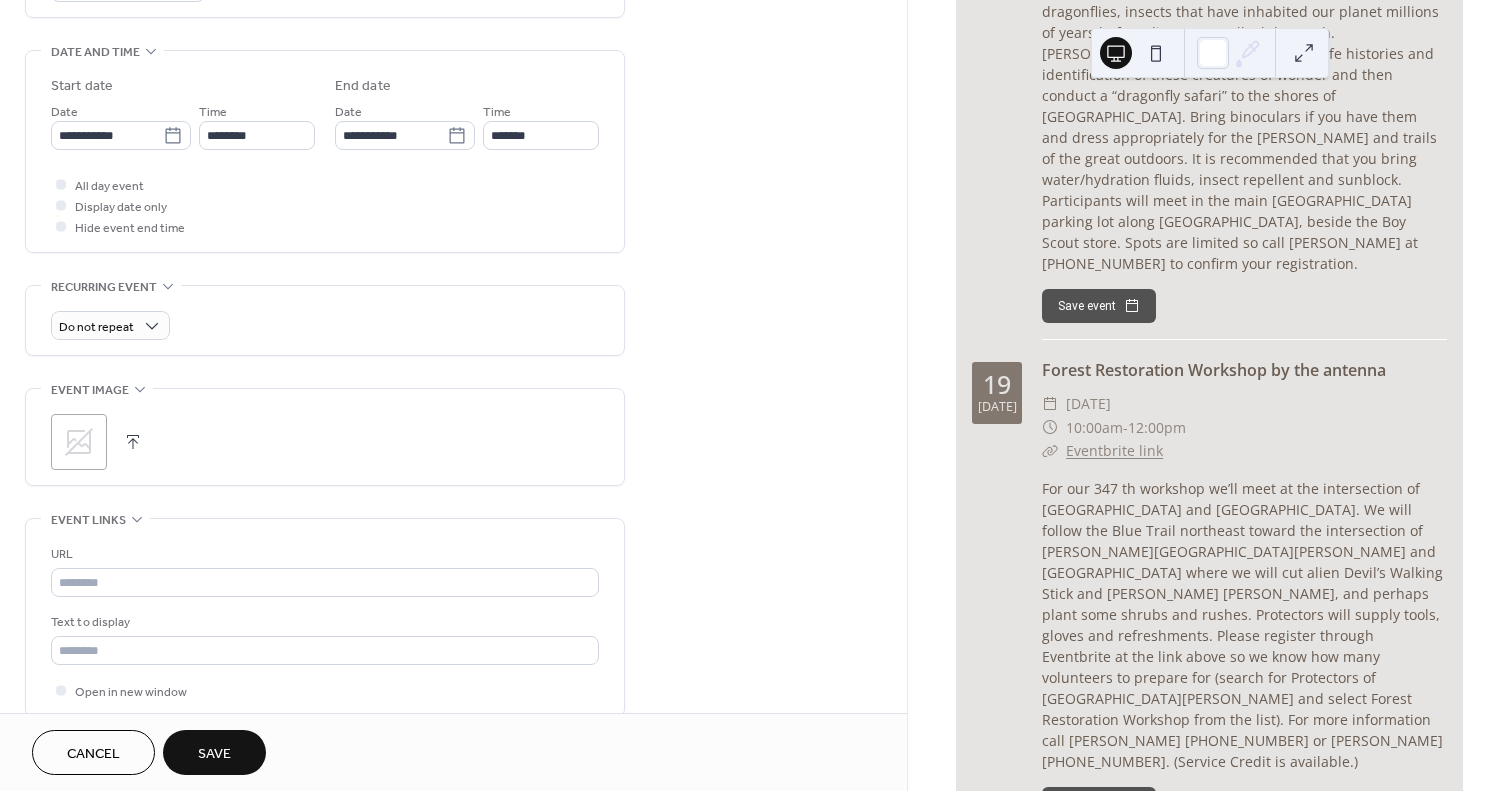 type on "**********" 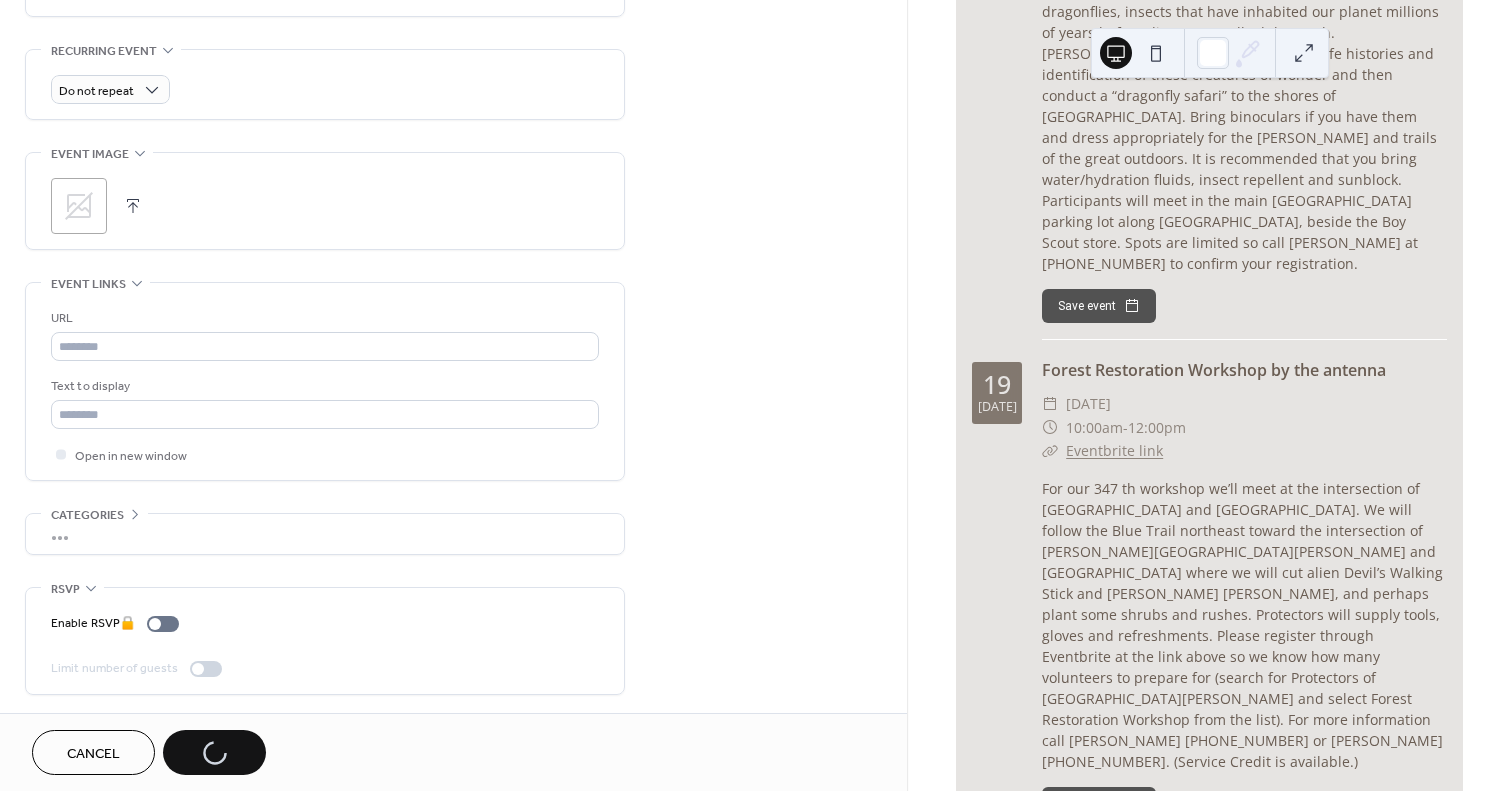 scroll, scrollTop: 838, scrollLeft: 0, axis: vertical 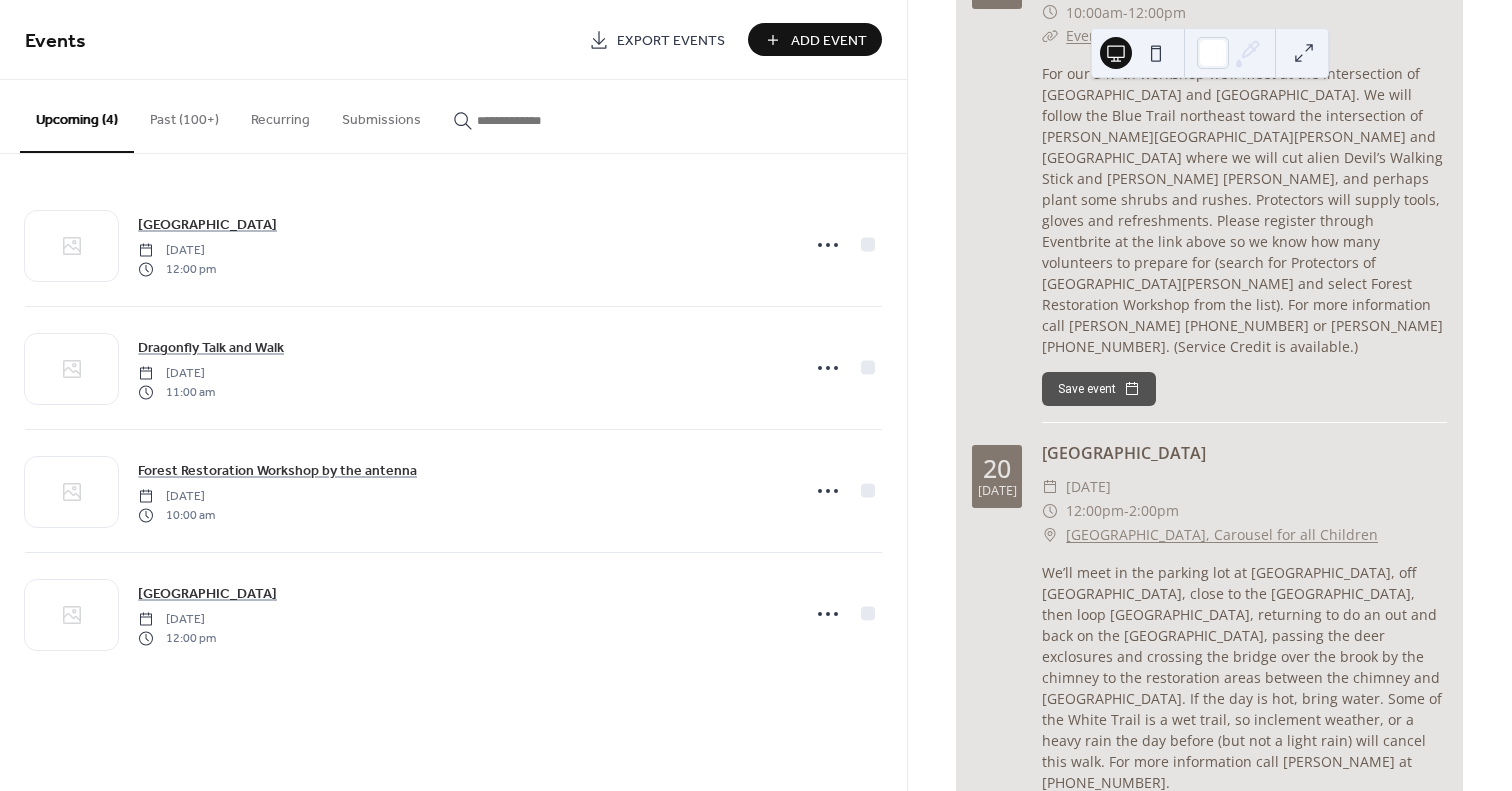 click on "[GEOGRAPHIC_DATA], Carousel for all Children" at bounding box center [1222, 535] 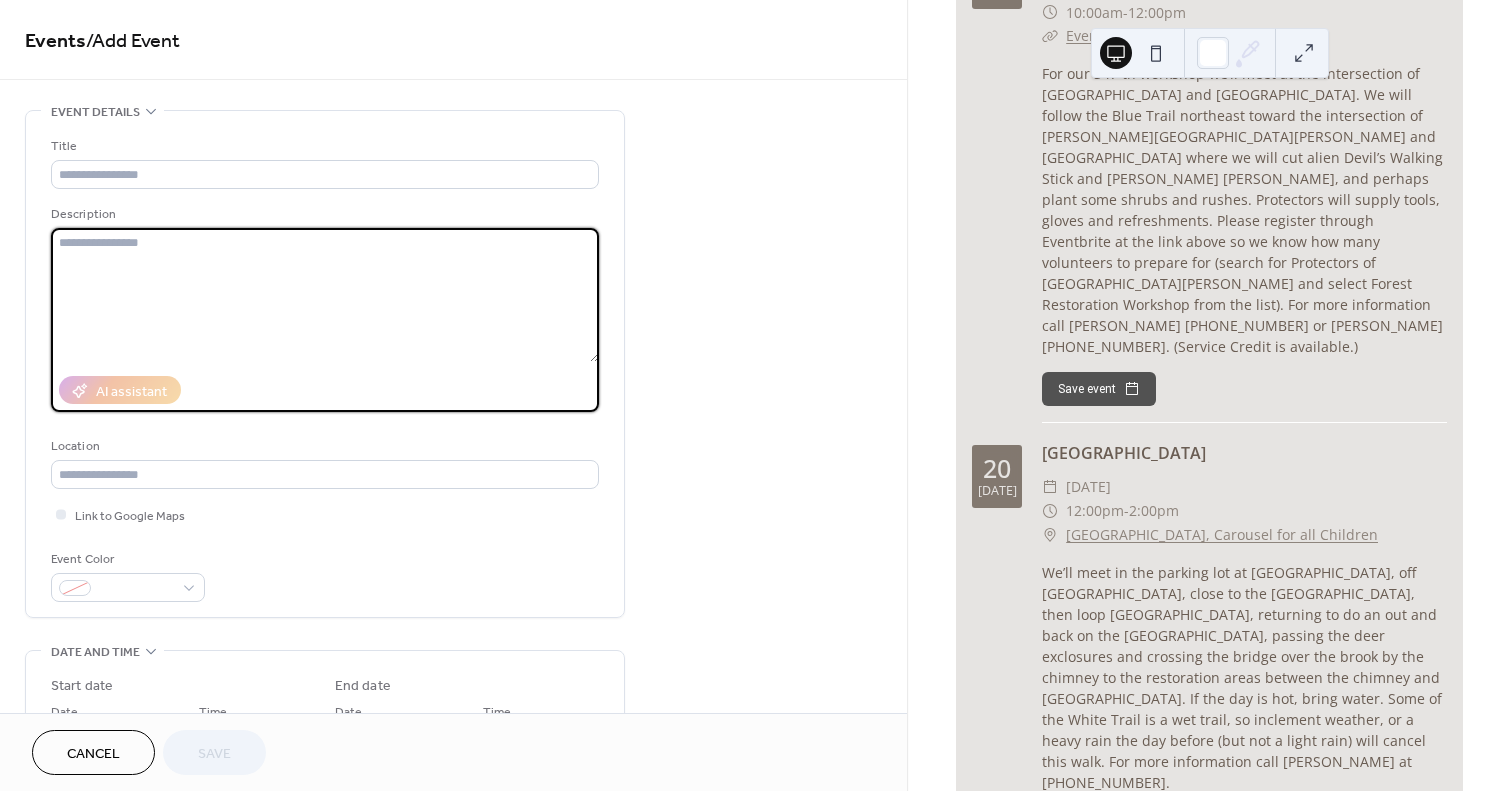 click at bounding box center (325, 295) 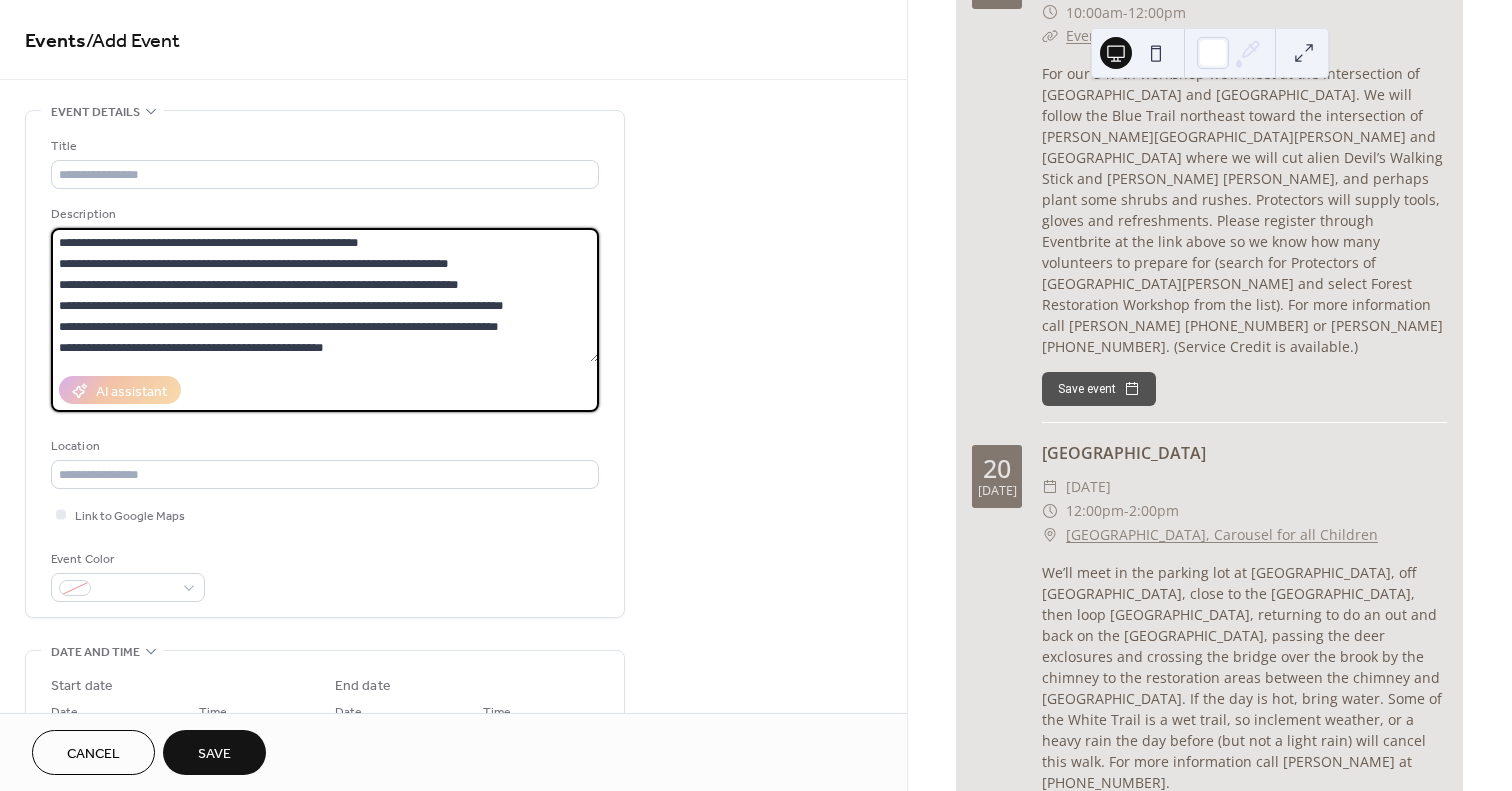 click on "**********" at bounding box center (325, 295) 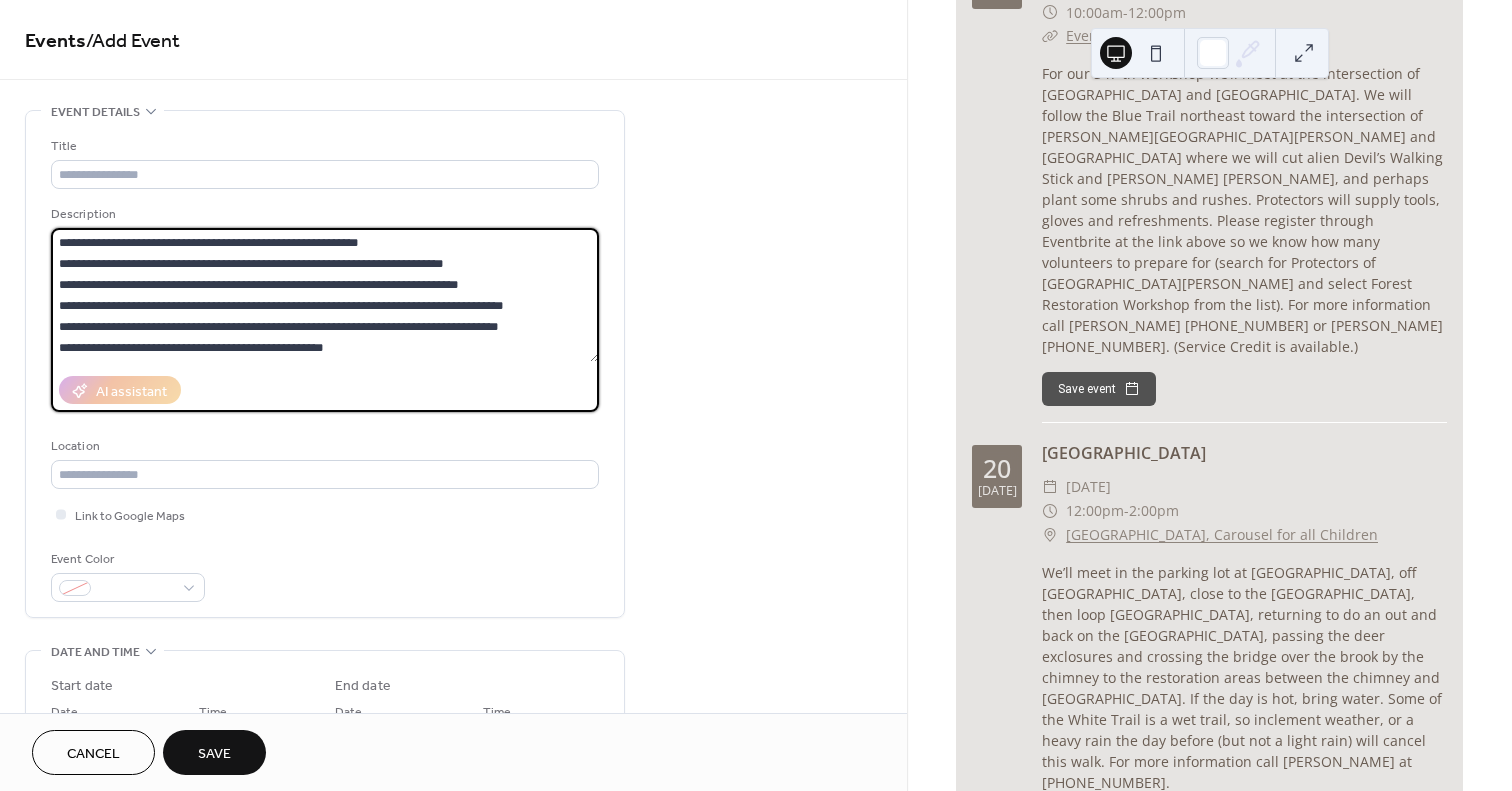 drag, startPoint x: 164, startPoint y: 256, endPoint x: 81, endPoint y: 258, distance: 83.02409 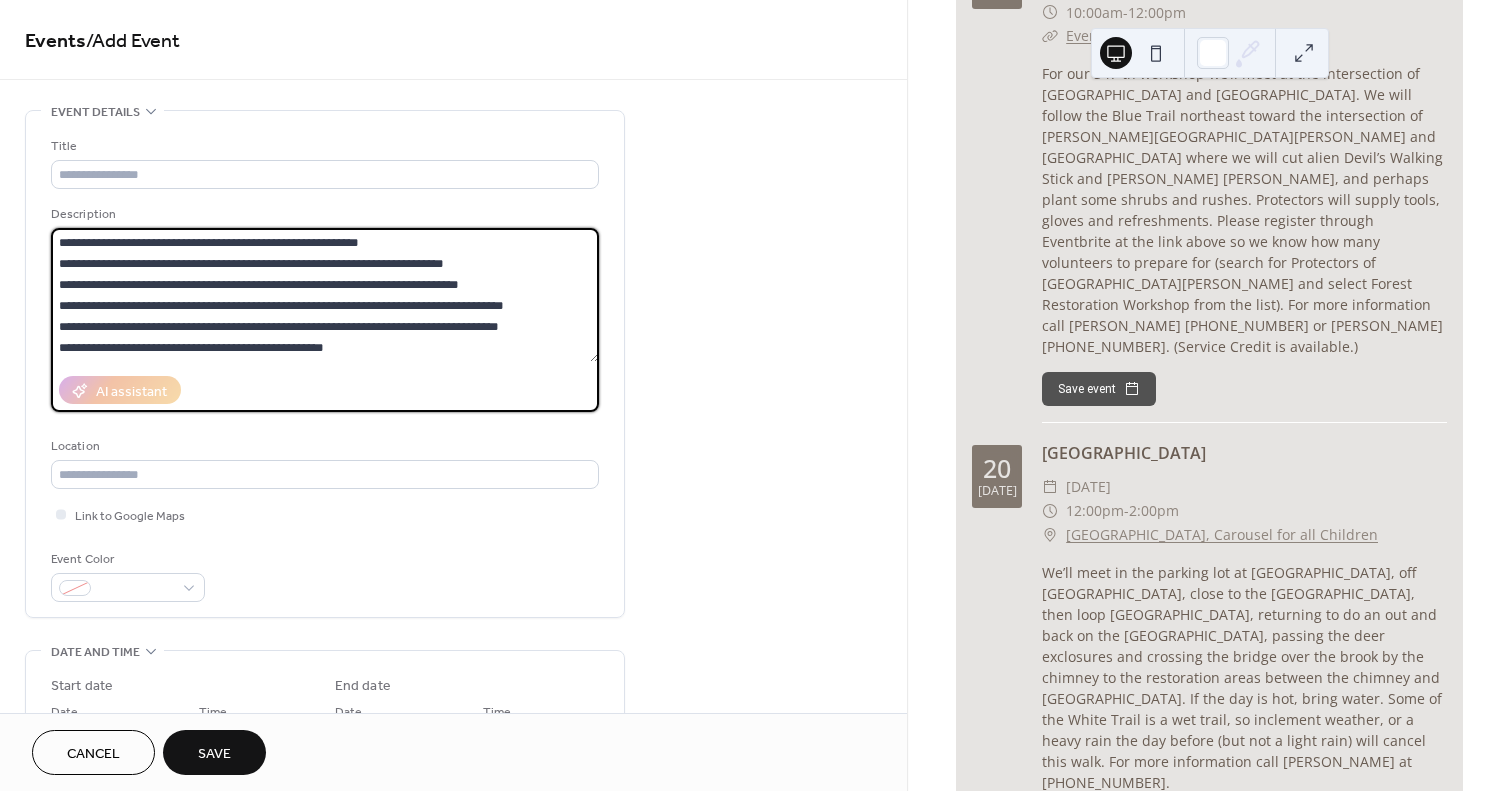 click on "**********" at bounding box center (325, 295) 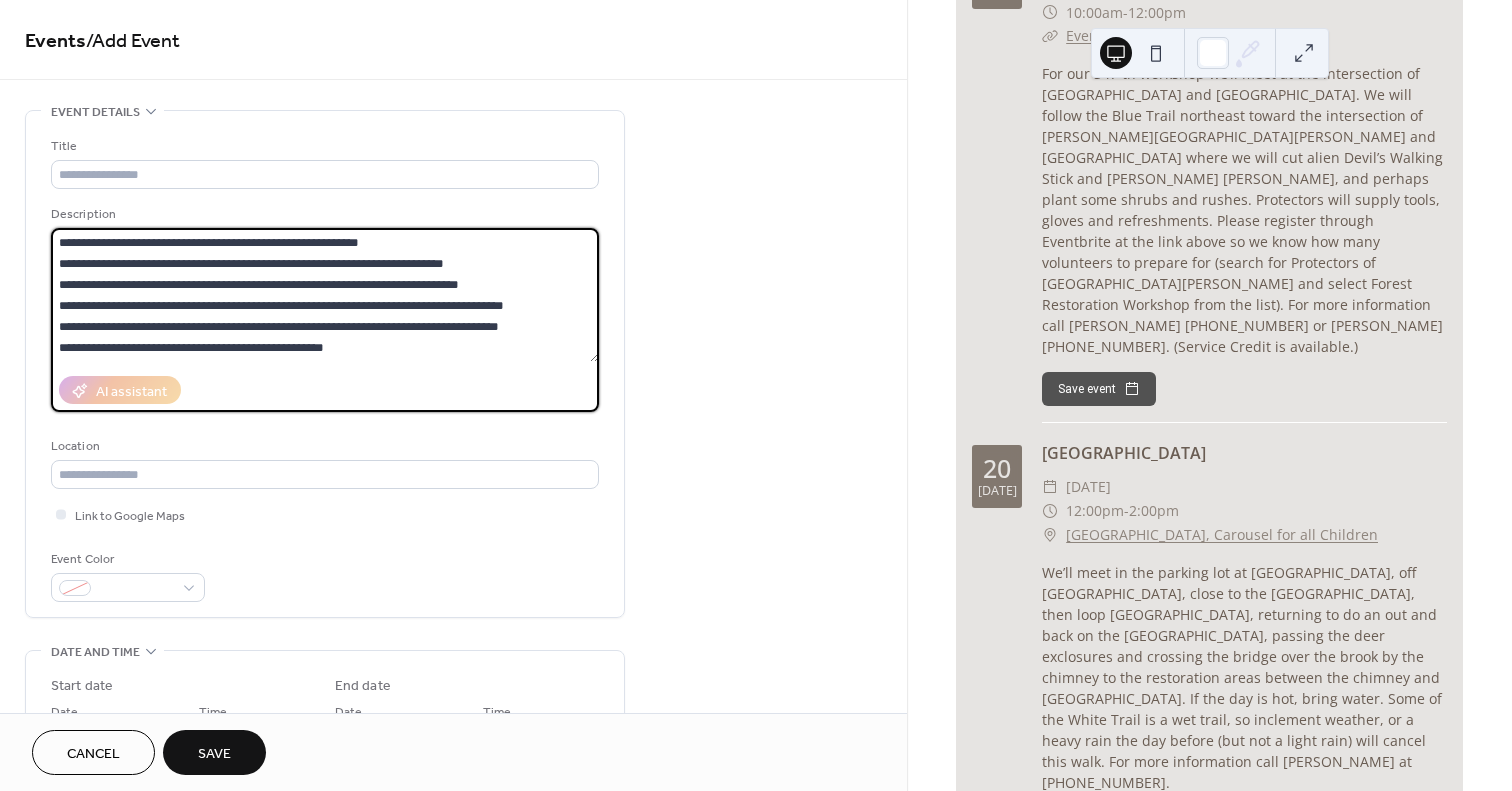 drag, startPoint x: 169, startPoint y: 257, endPoint x: 18, endPoint y: 266, distance: 151.26797 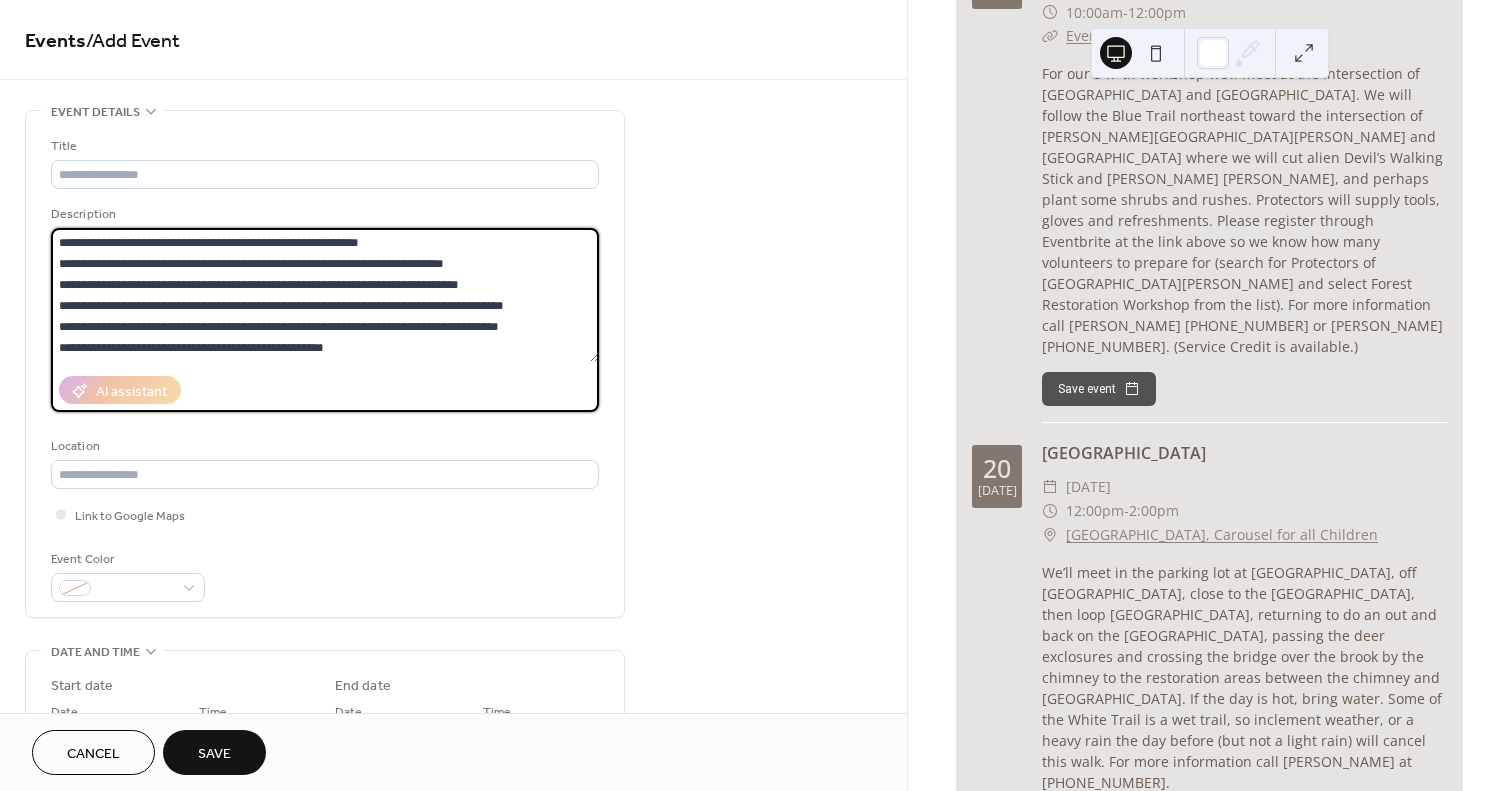 click on "**********" at bounding box center [453, 830] 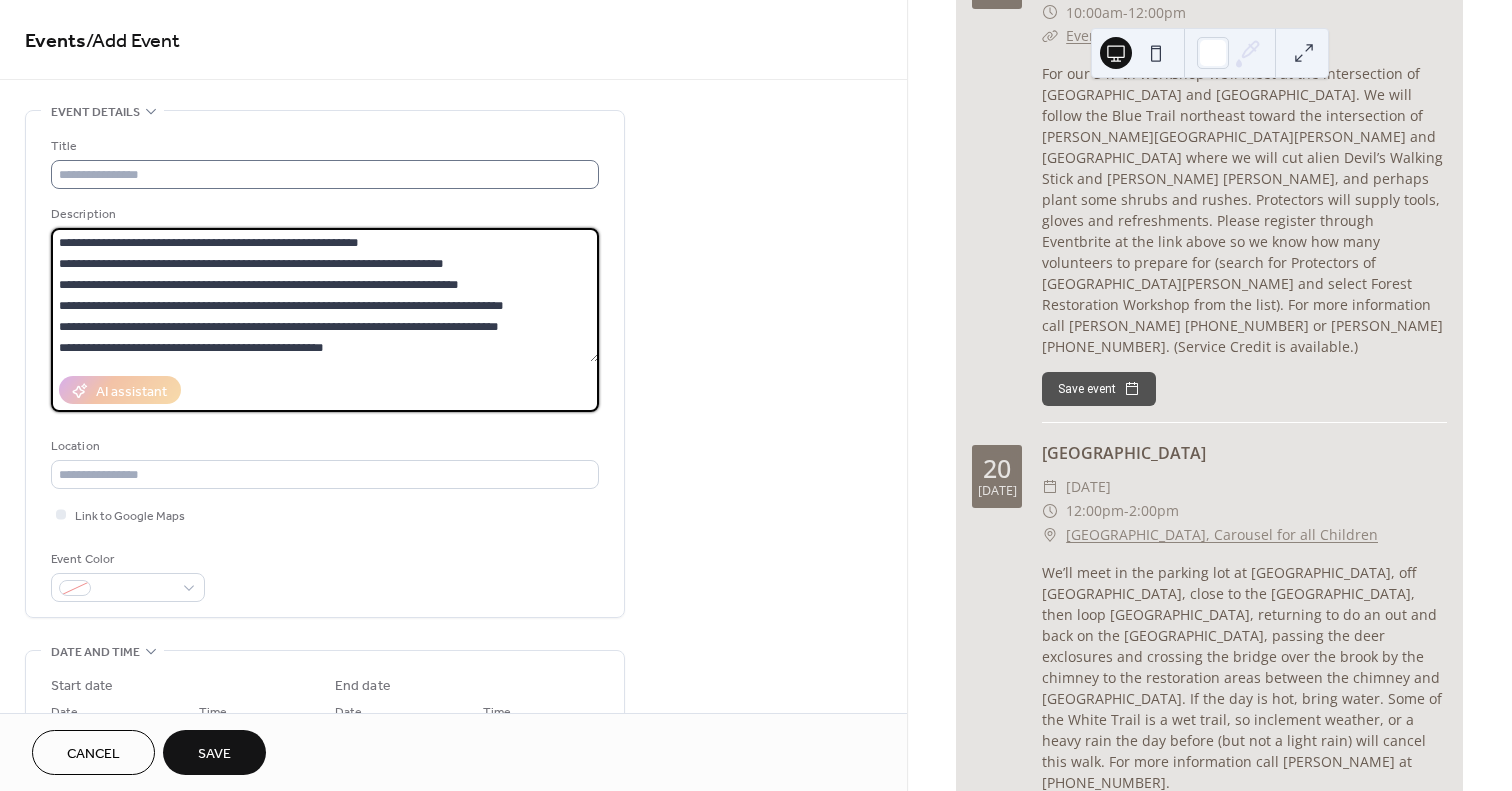 type on "**********" 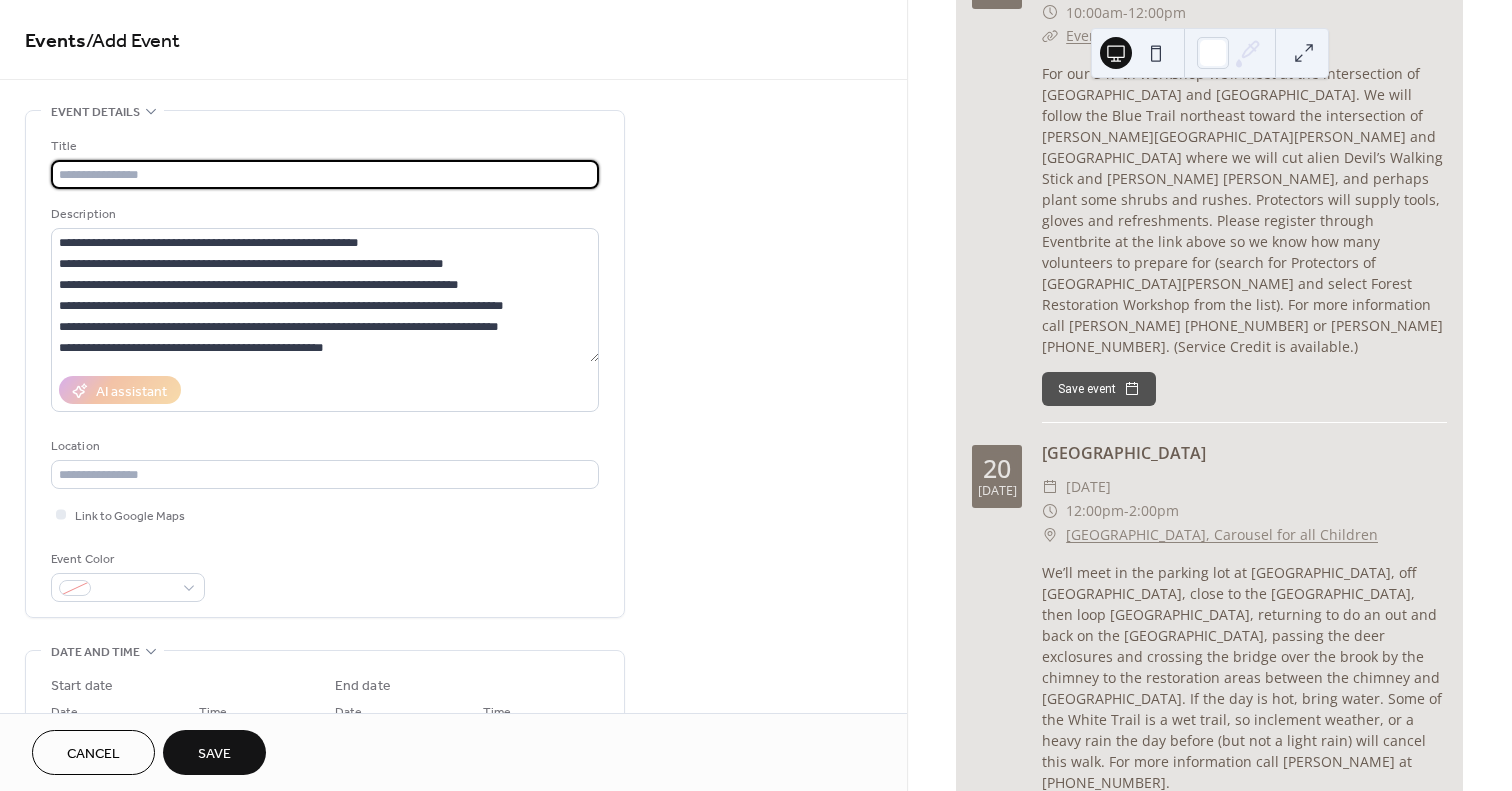 click at bounding box center (325, 174) 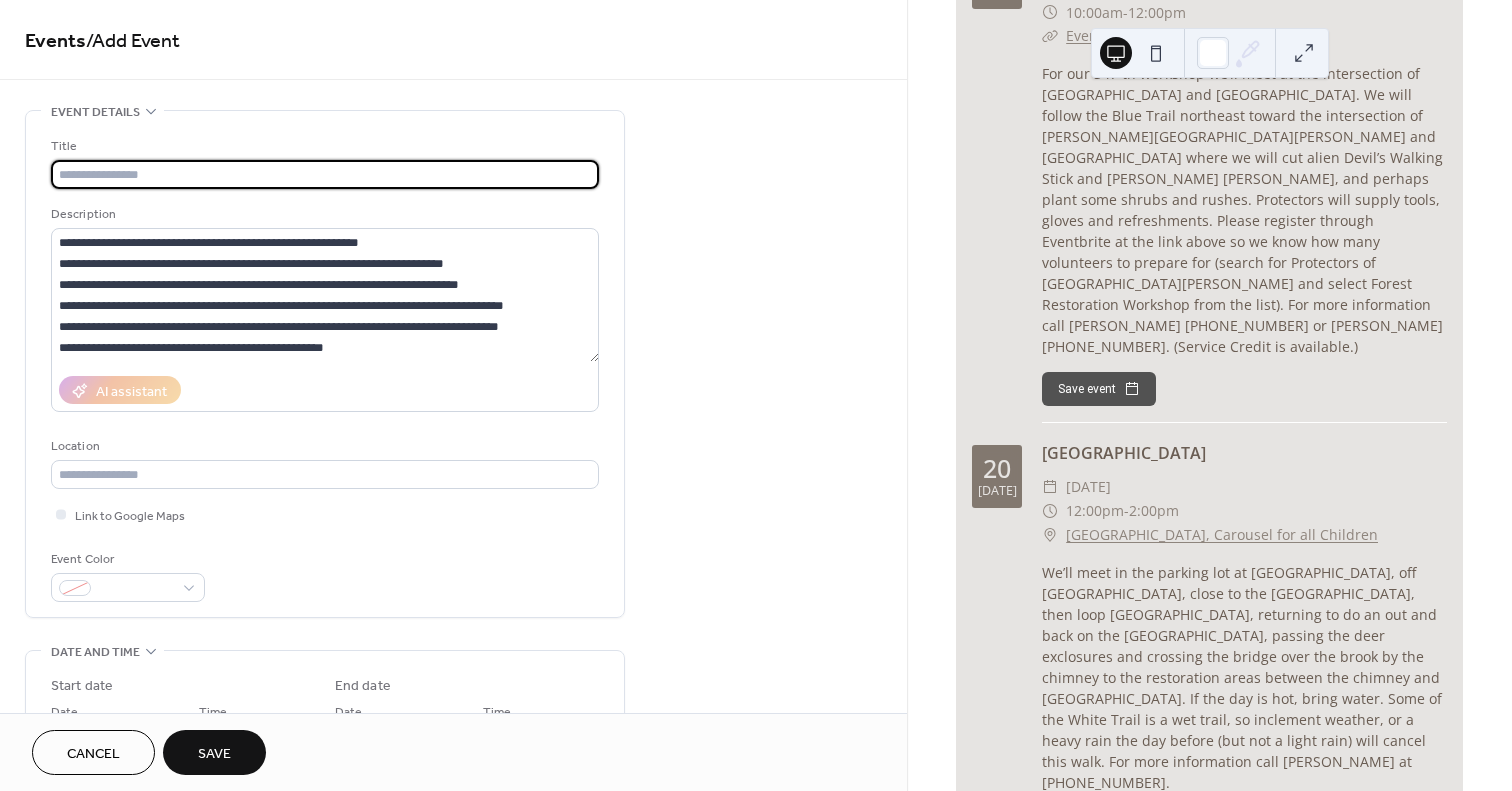 paste on "**********" 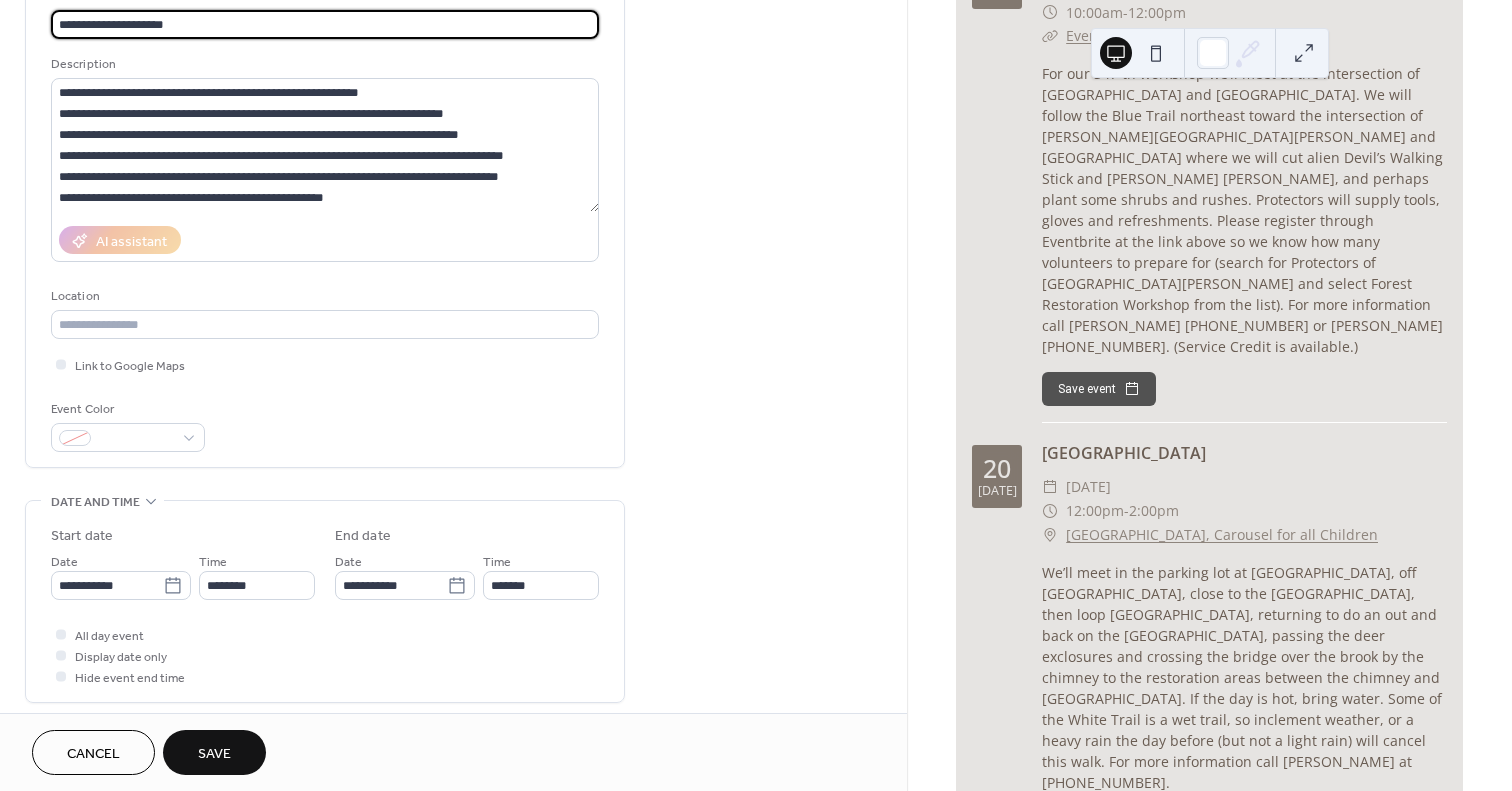 scroll, scrollTop: 200, scrollLeft: 0, axis: vertical 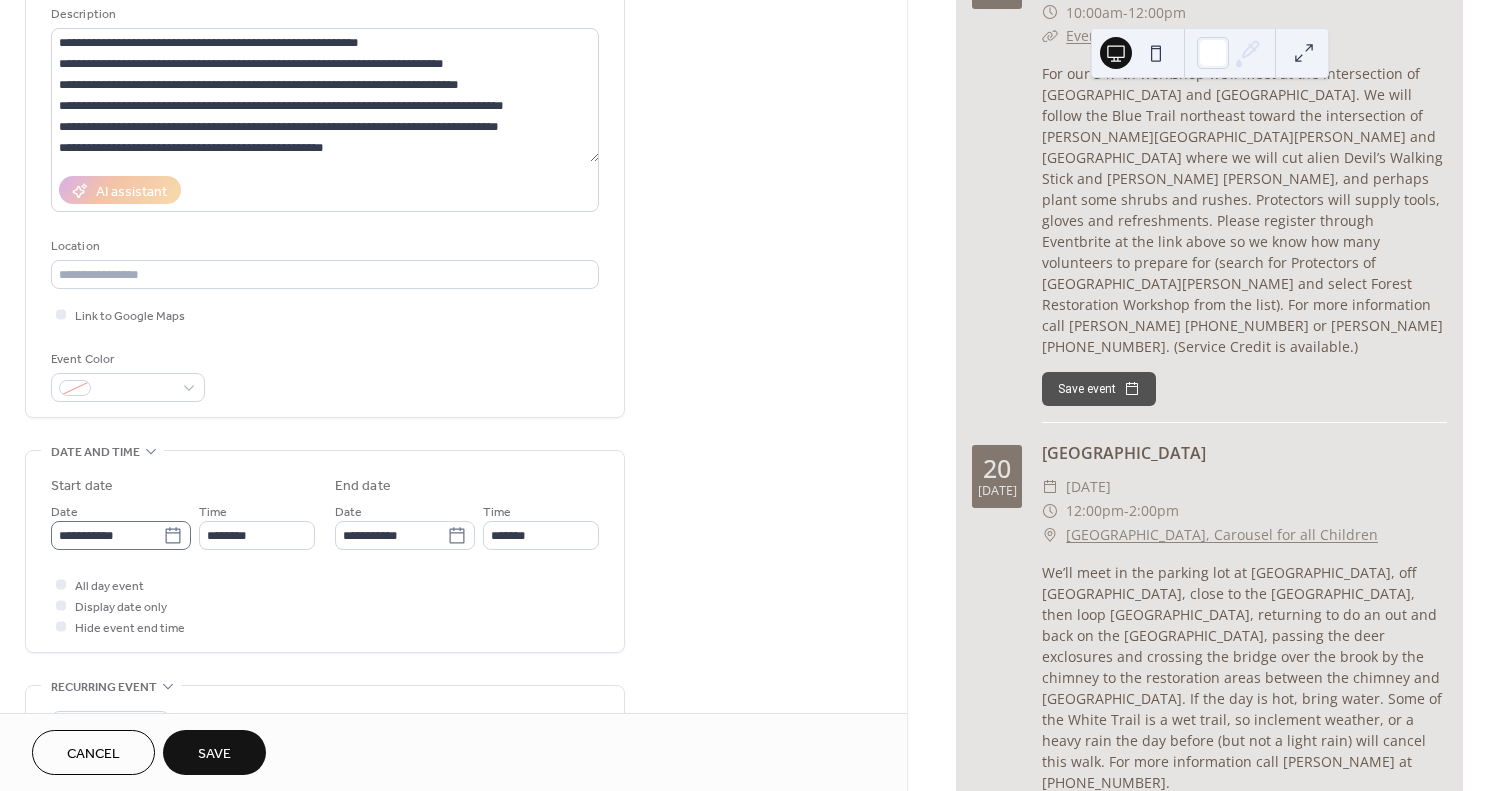 type on "**********" 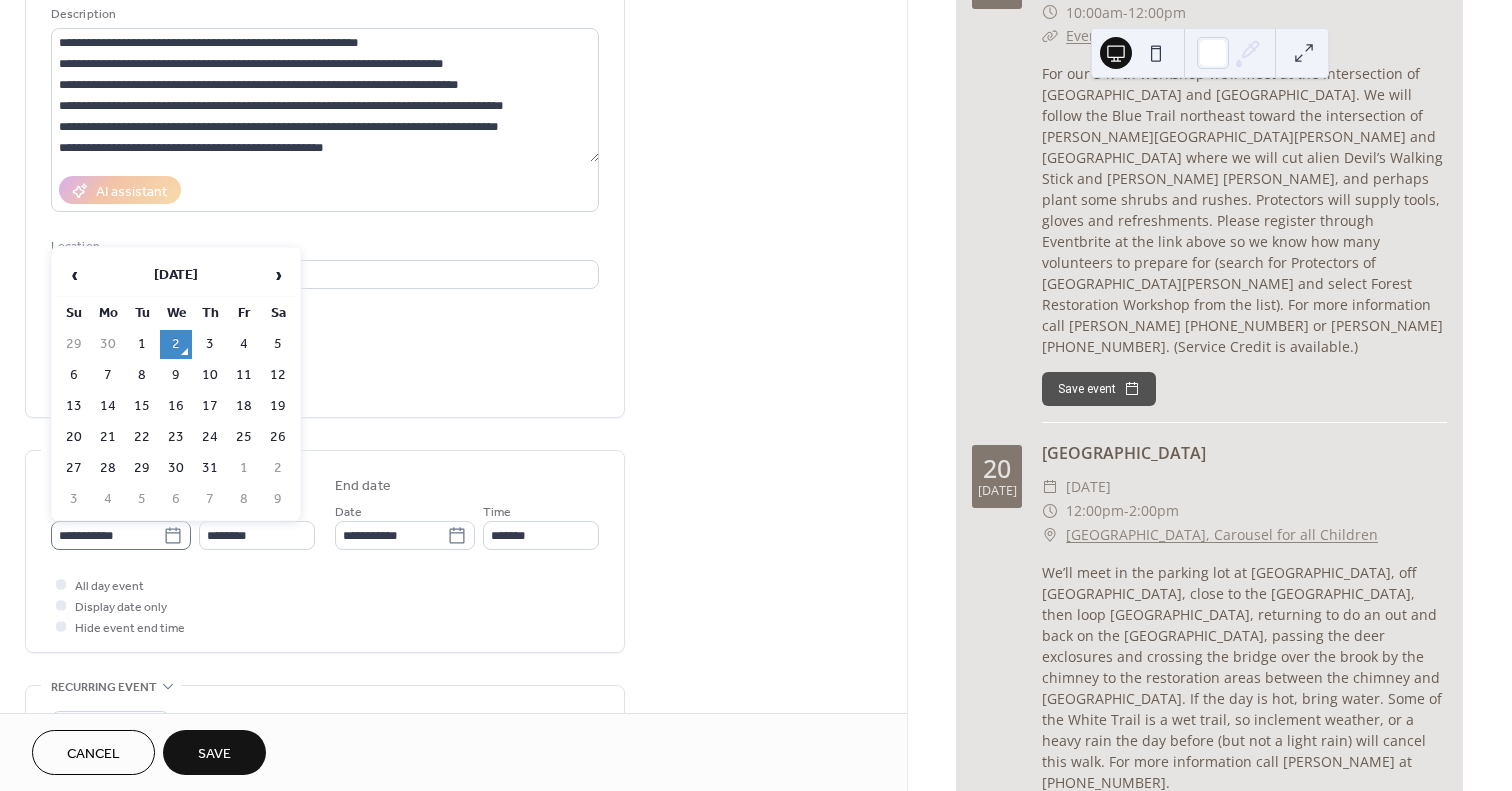 click 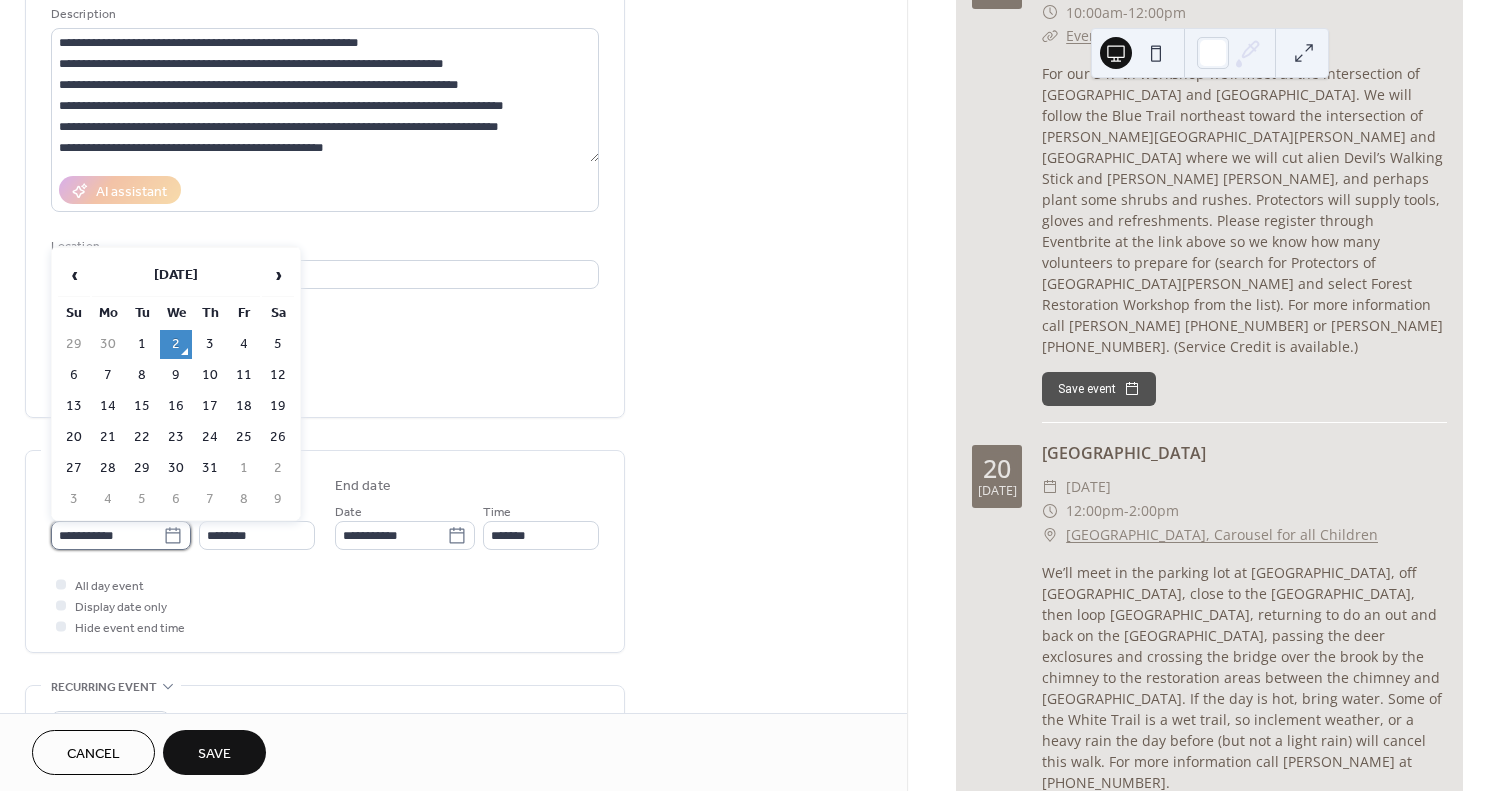 click on "**********" at bounding box center [107, 535] 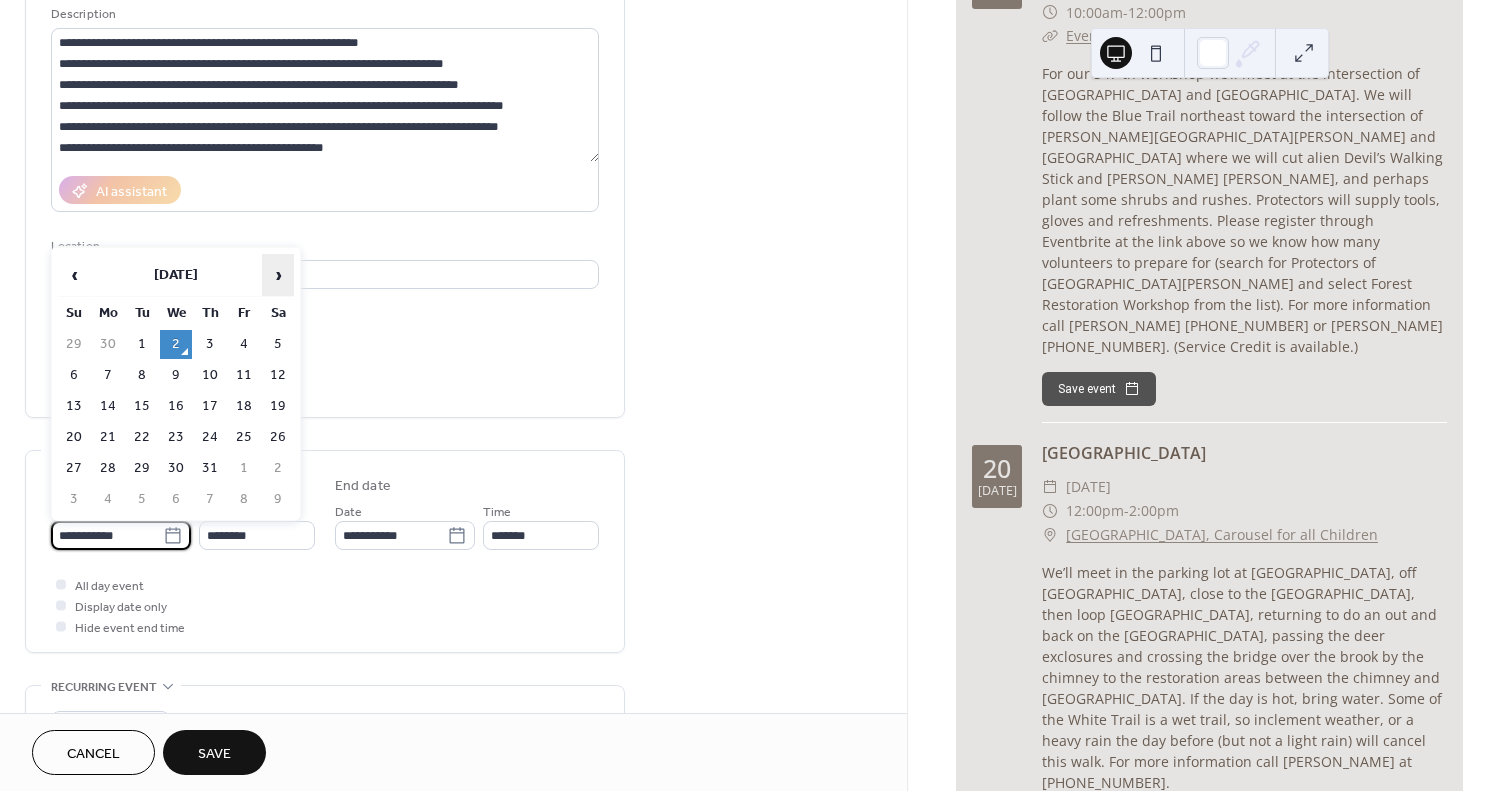 click on "›" at bounding box center [278, 275] 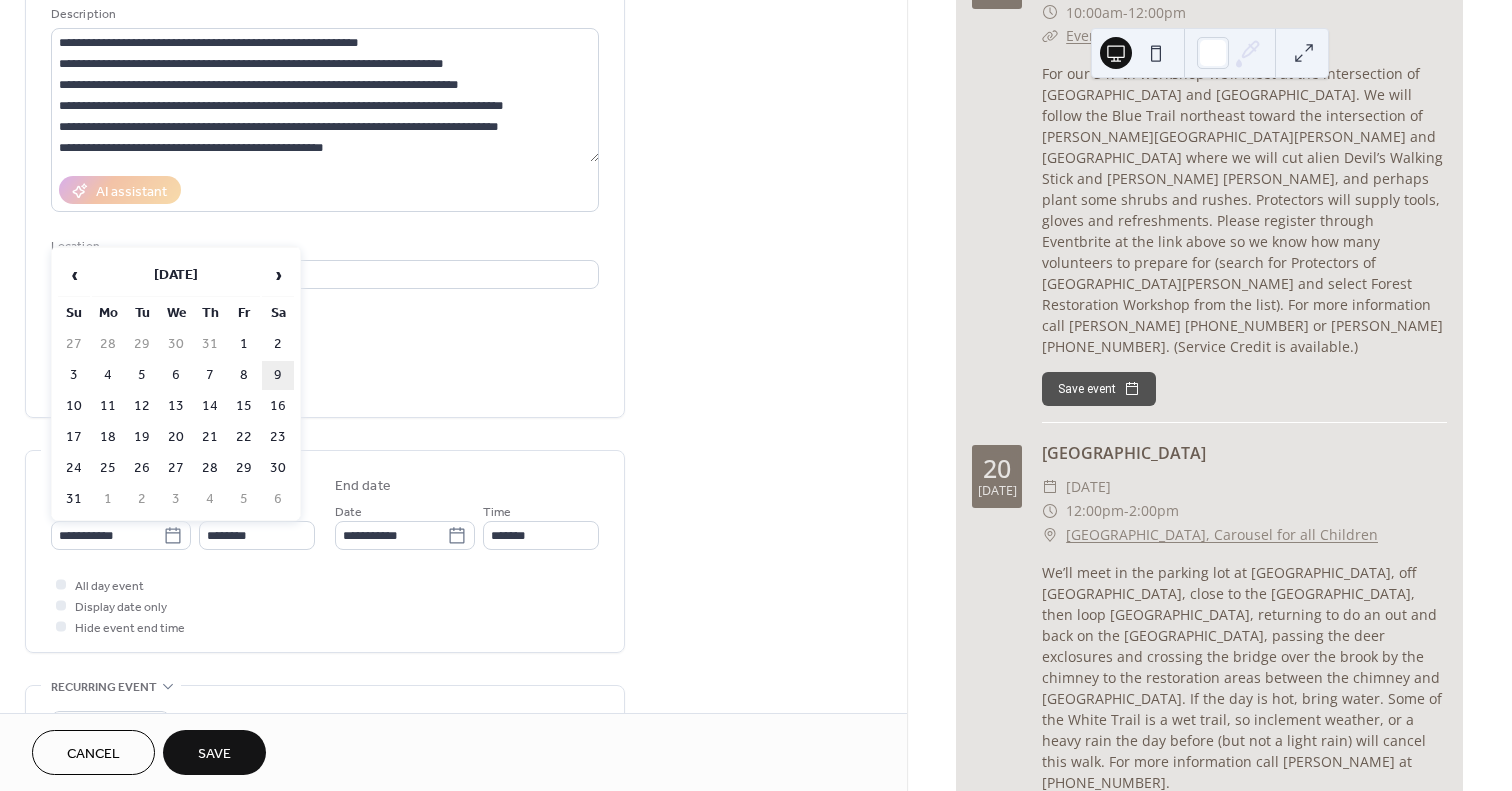 click on "9" at bounding box center (278, 375) 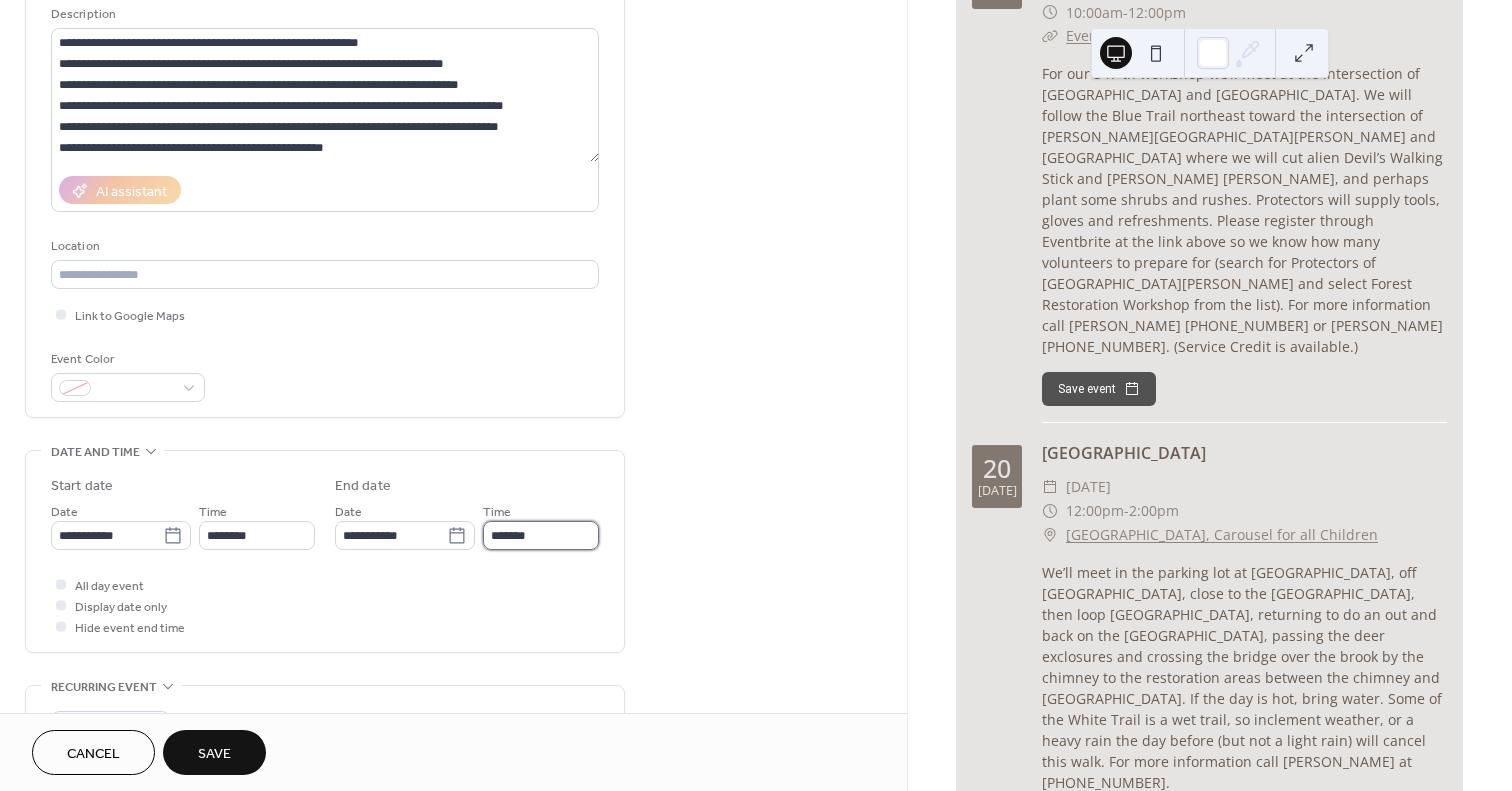 click on "*******" at bounding box center (541, 535) 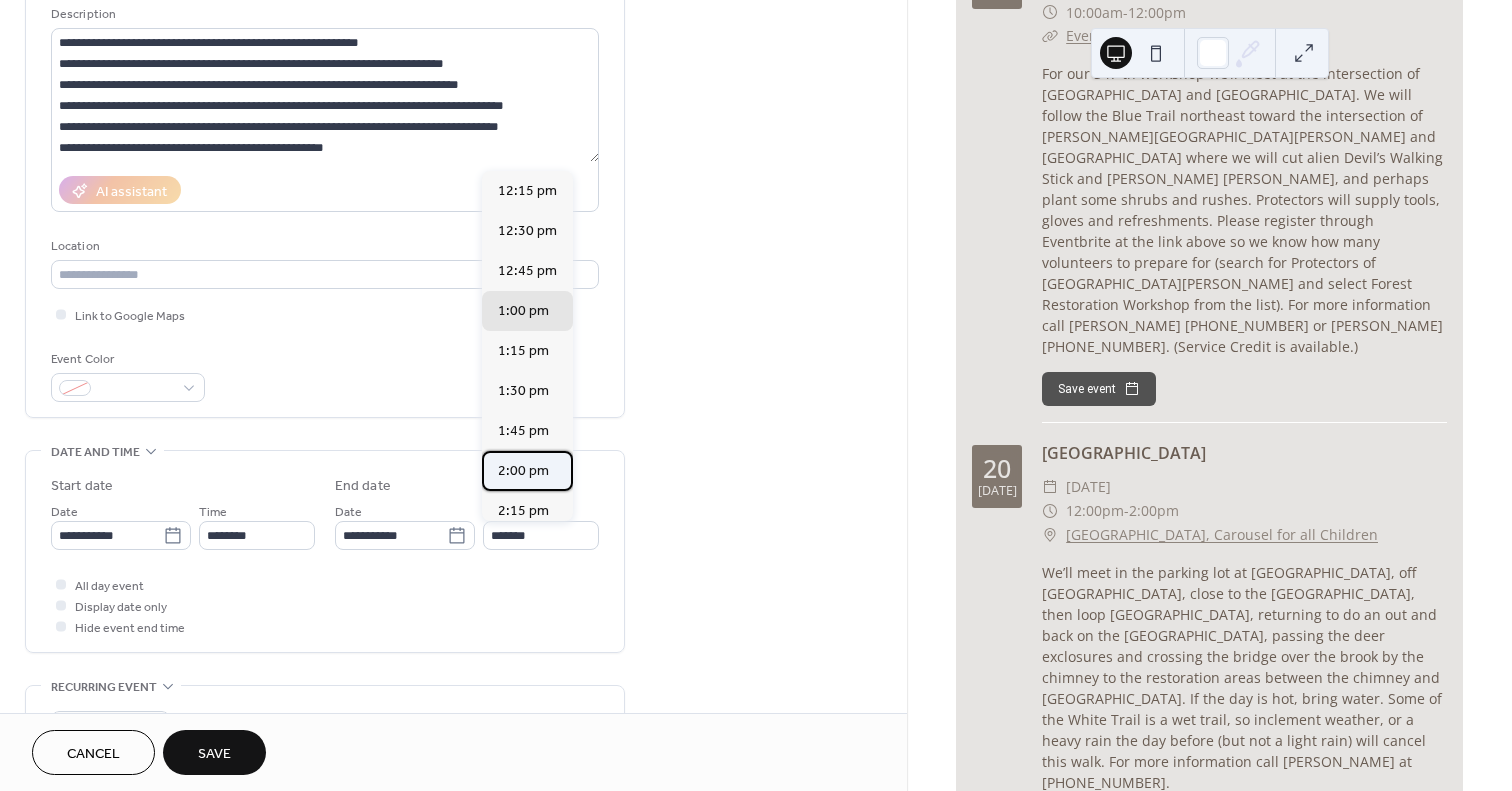 click on "2:00 pm" at bounding box center (523, 471) 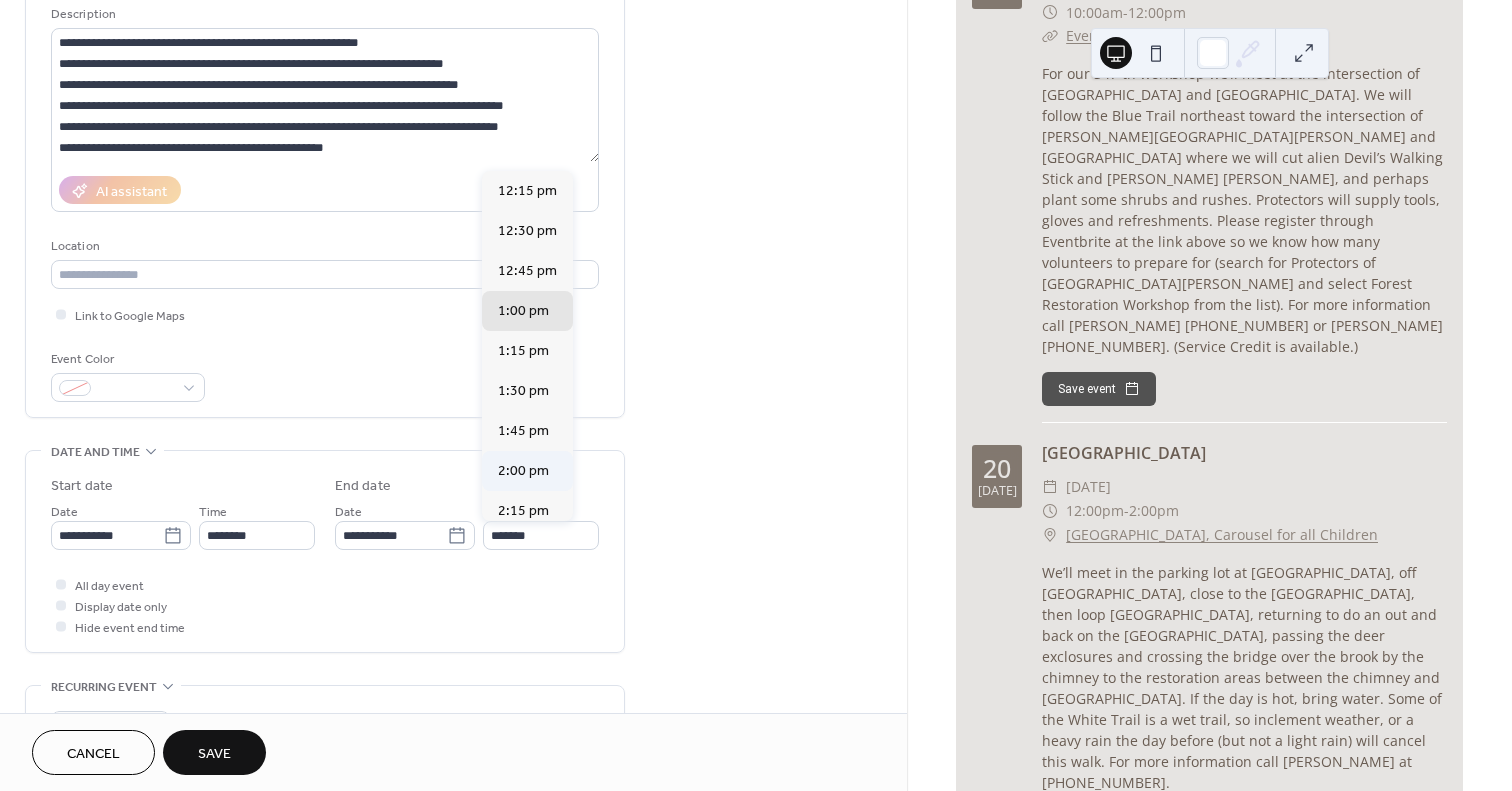type on "*******" 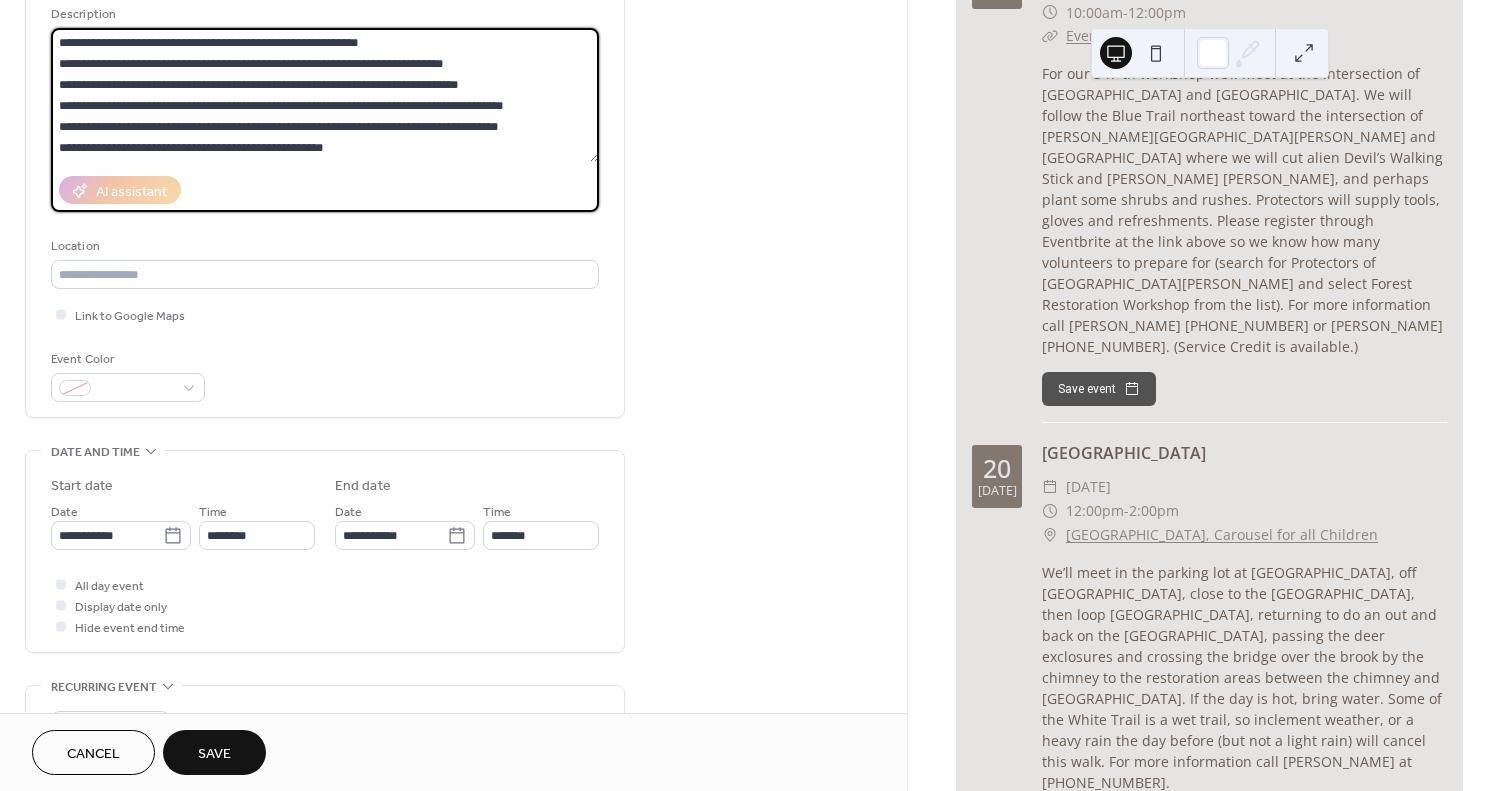 drag, startPoint x: 390, startPoint y: 45, endPoint x: -56, endPoint y: 48, distance: 446.0101 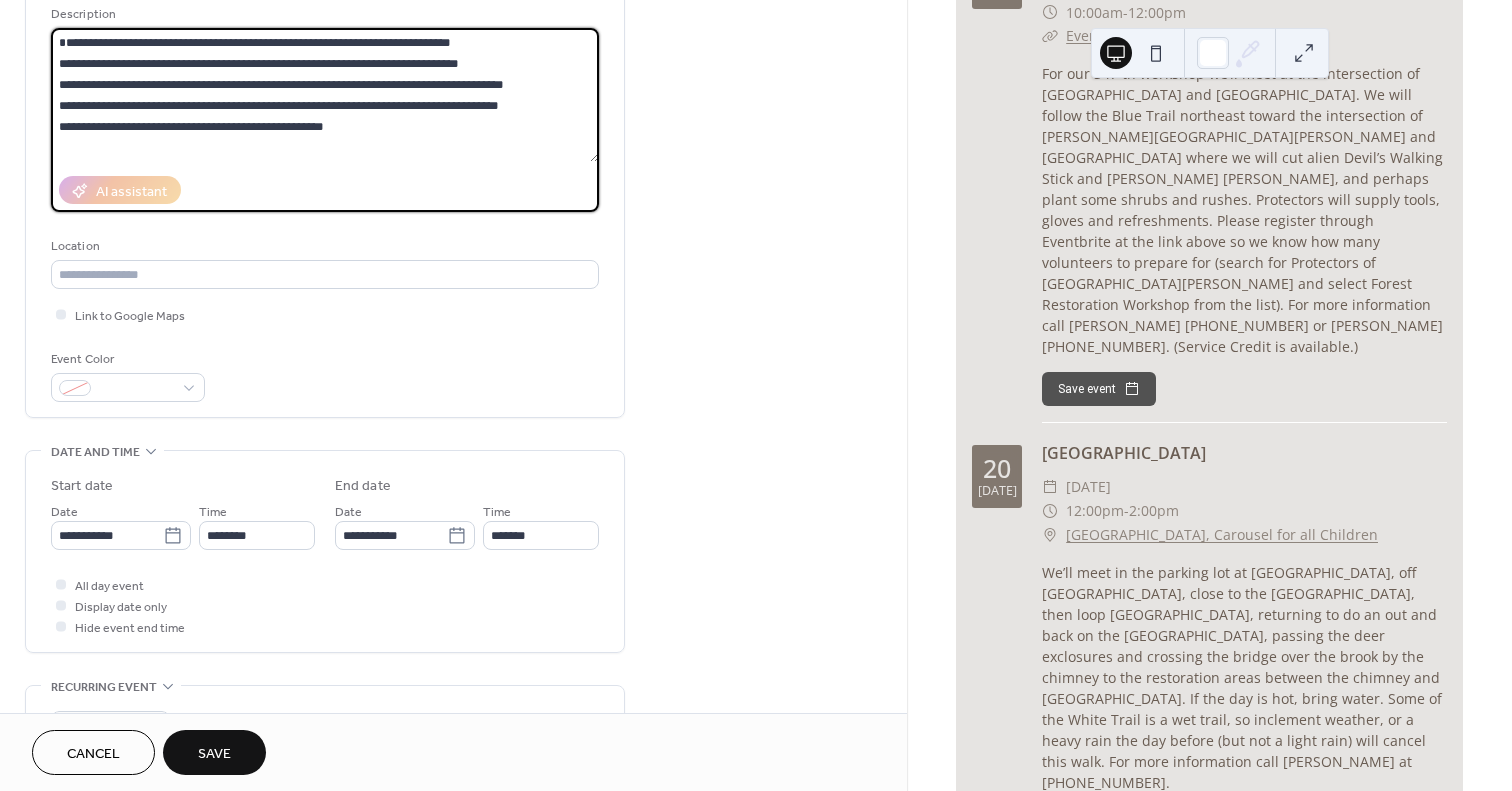 click on "**********" at bounding box center (325, 95) 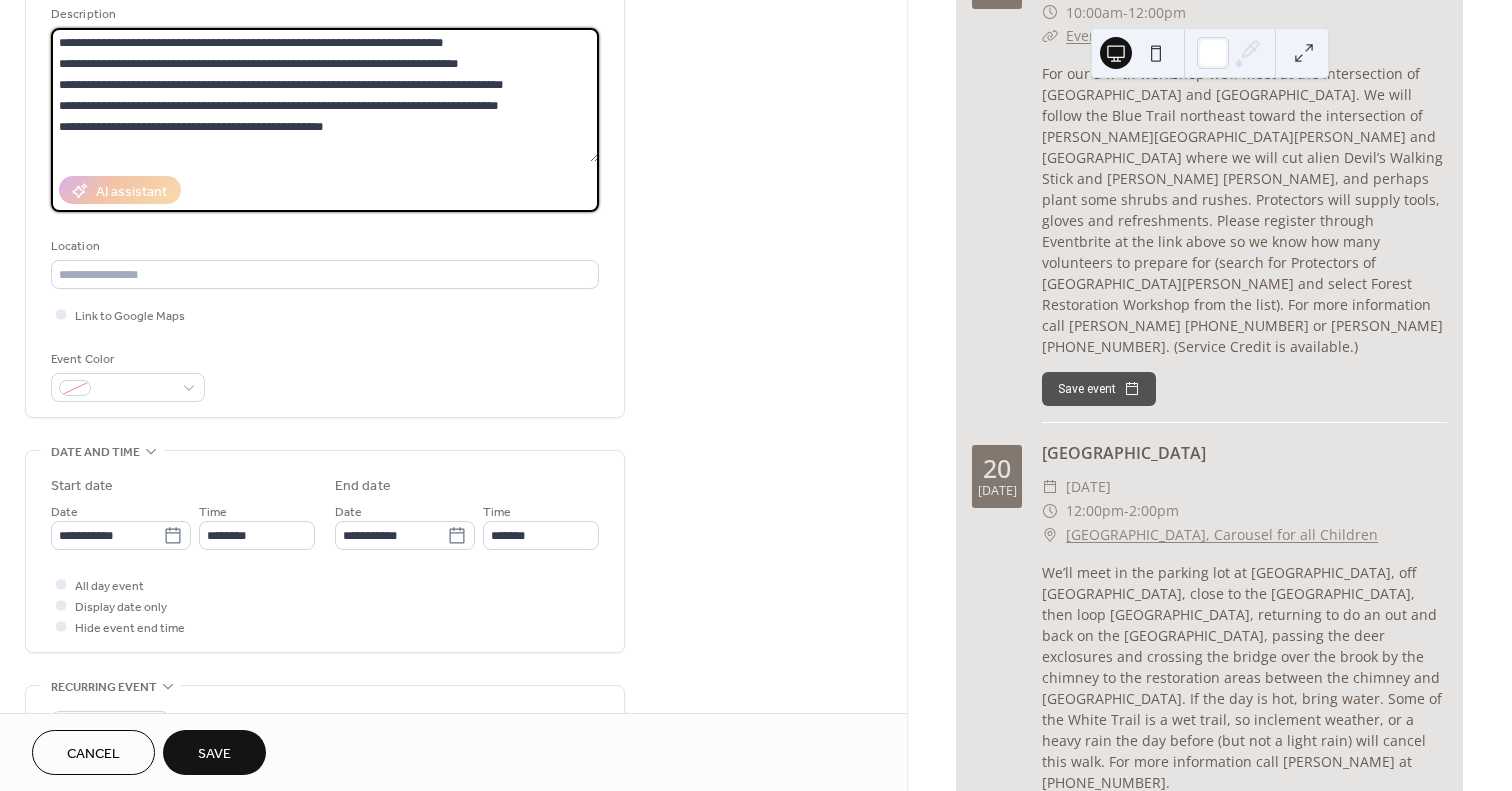 click on "**********" at bounding box center [325, 95] 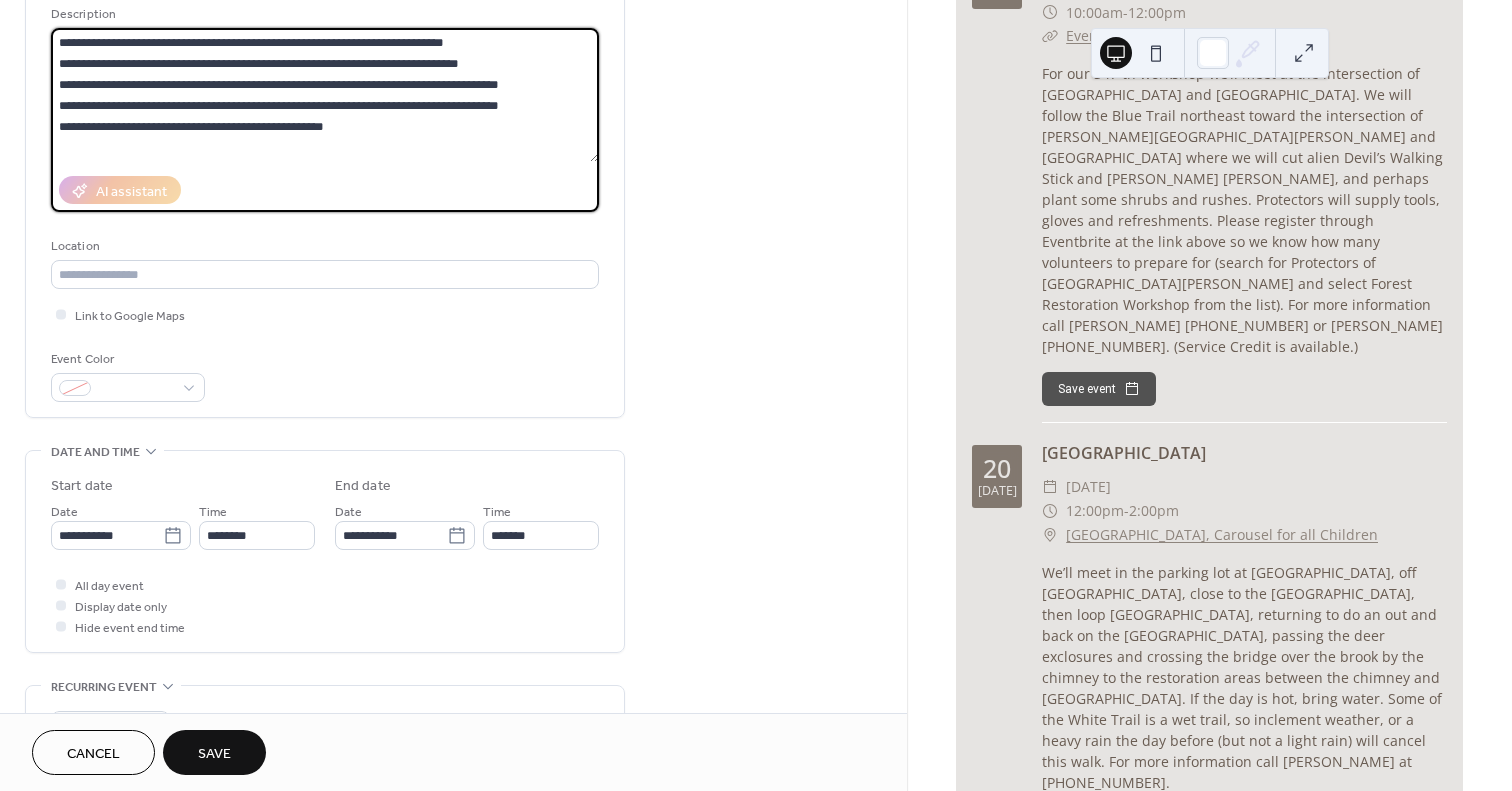 click on "**********" at bounding box center [325, 95] 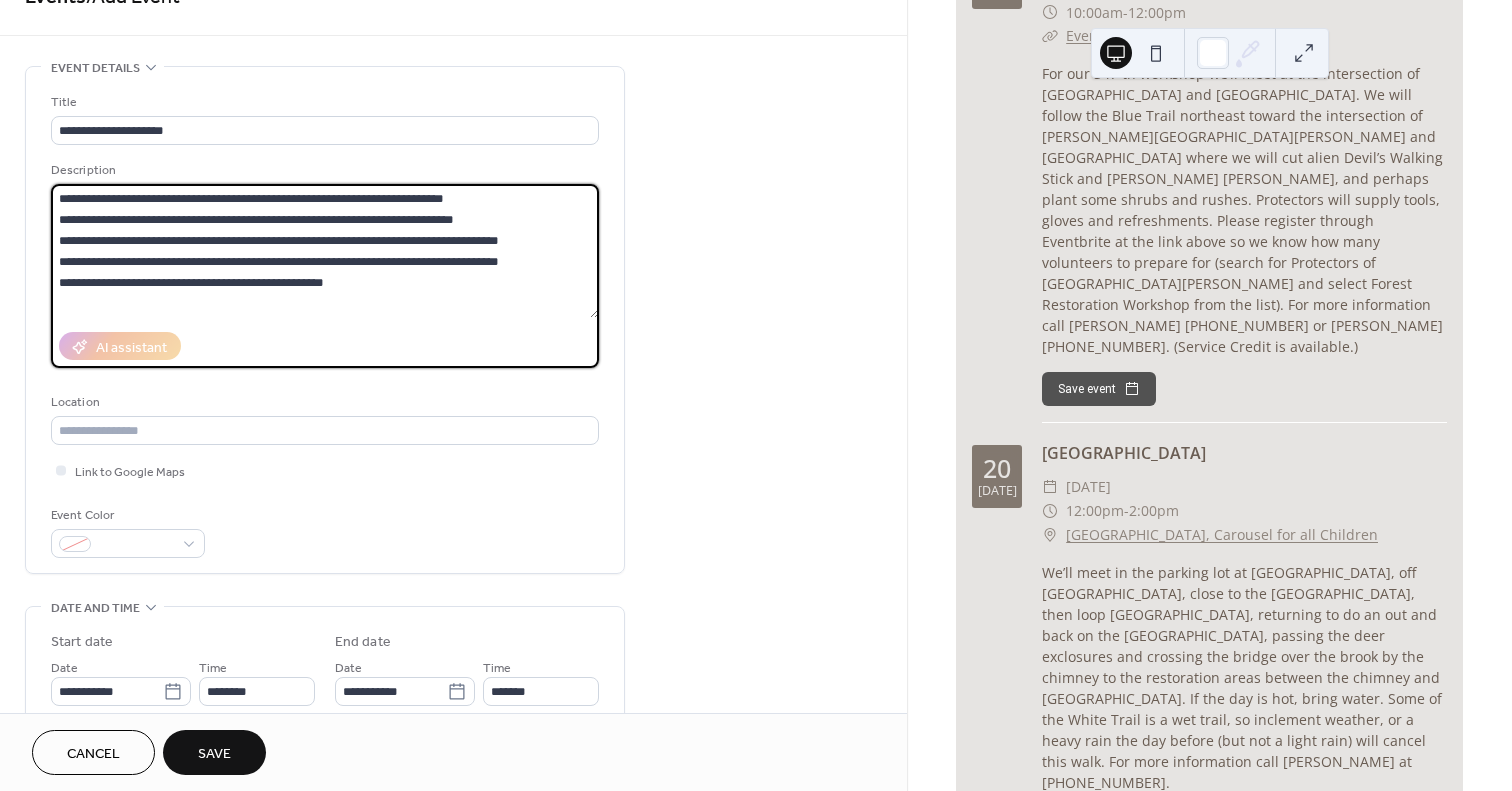 scroll, scrollTop: 0, scrollLeft: 0, axis: both 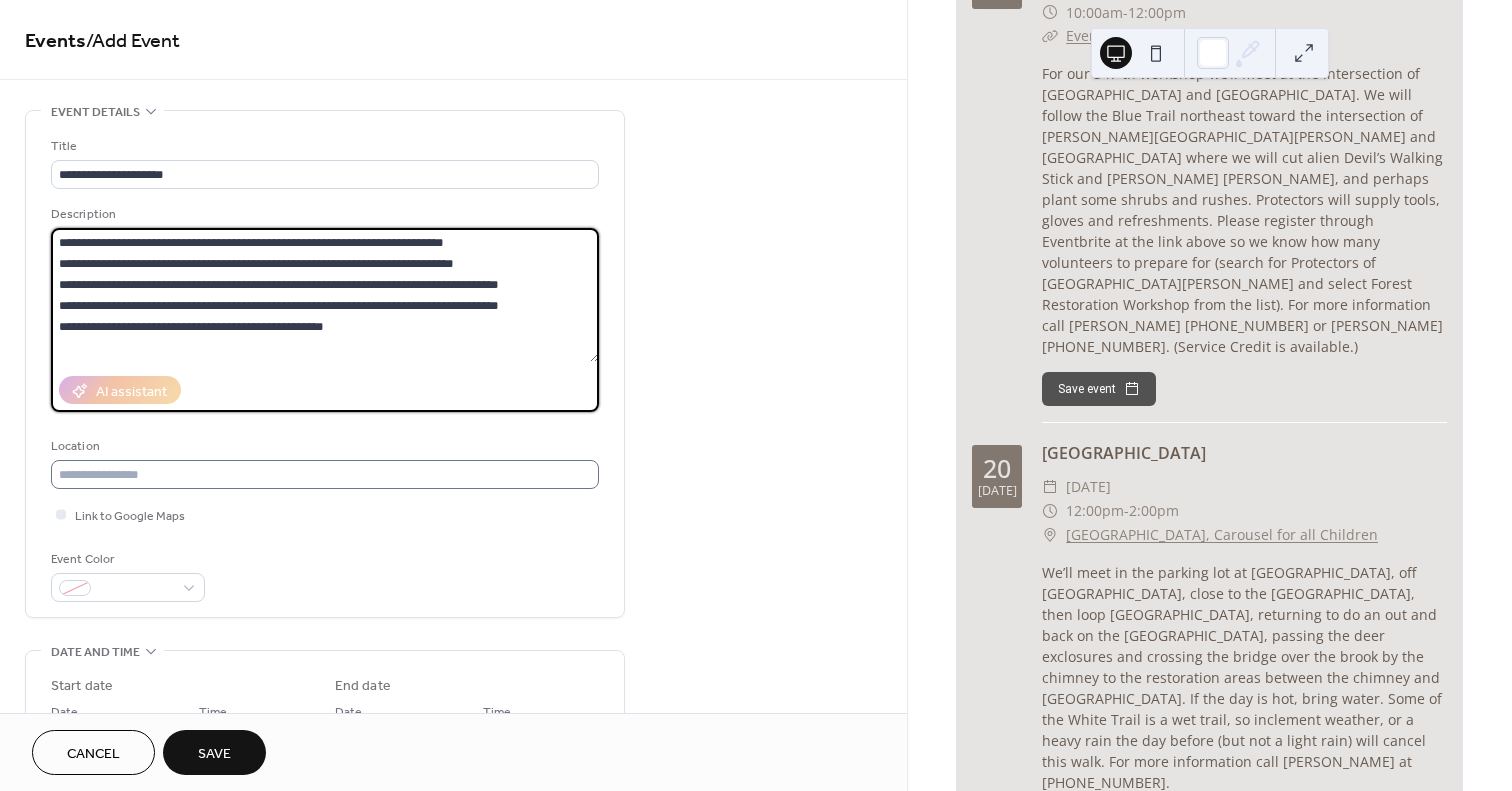 type on "**********" 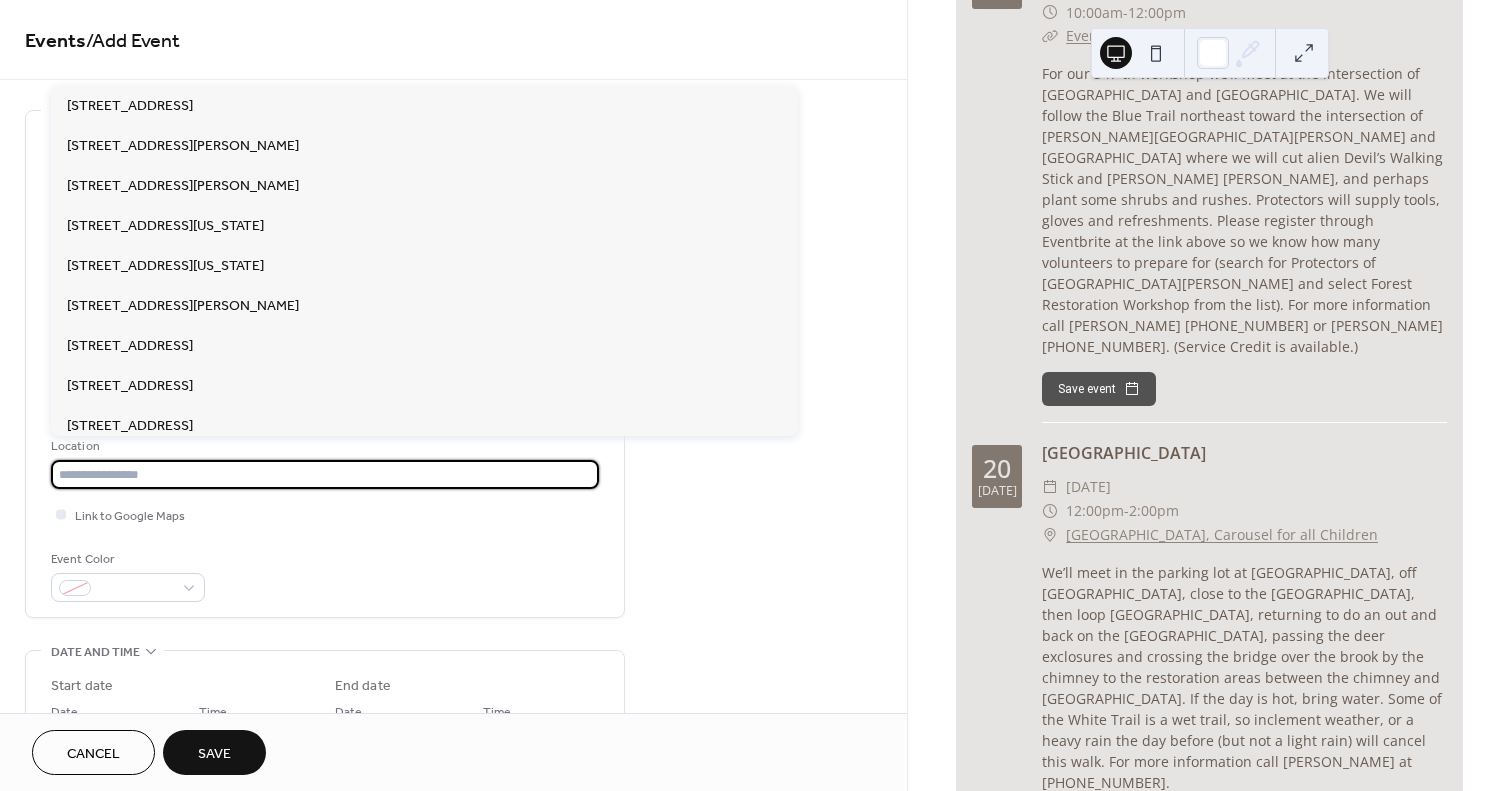 click at bounding box center (325, 474) 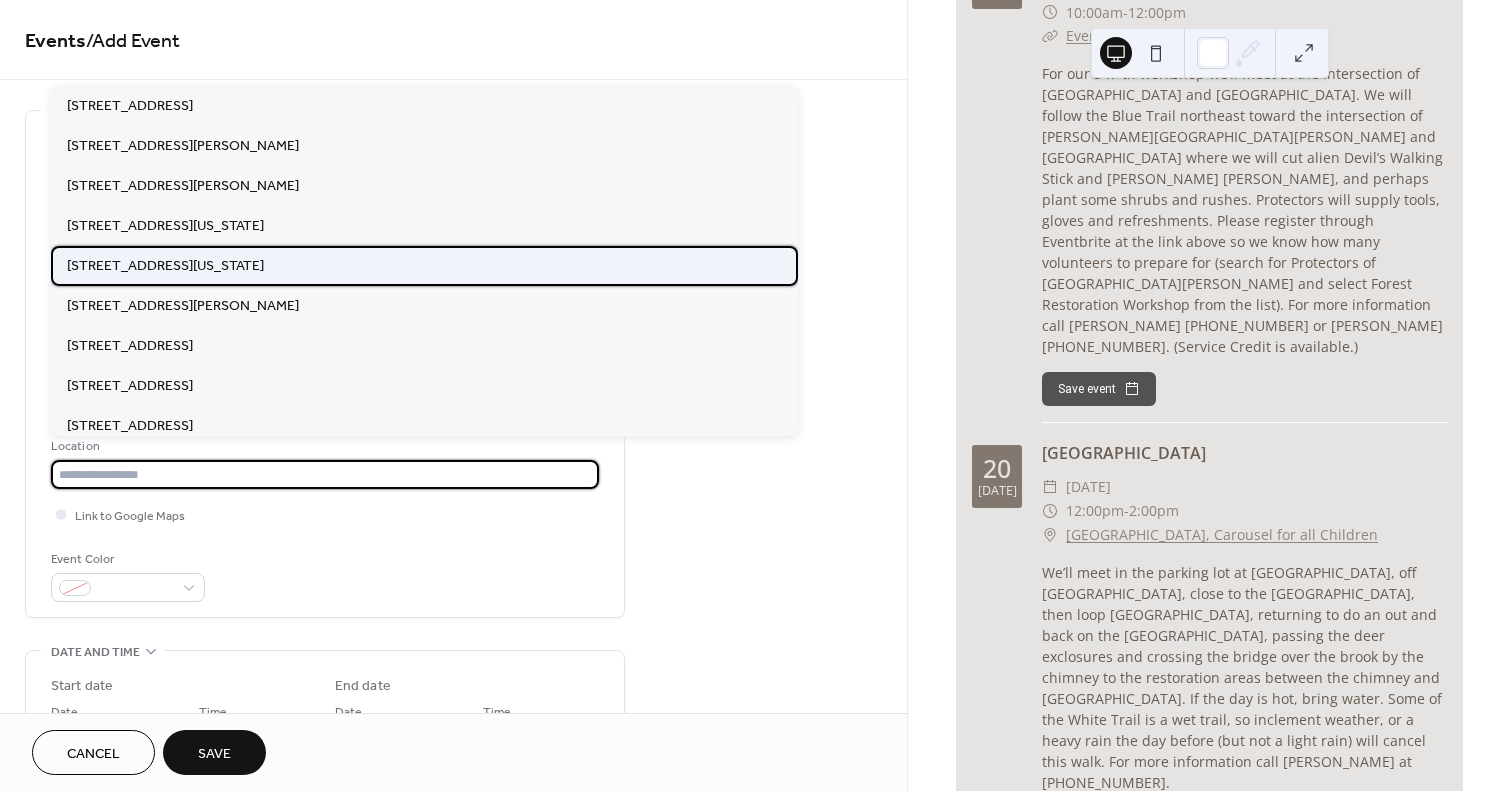 click on "[STREET_ADDRESS][US_STATE]" at bounding box center (165, 266) 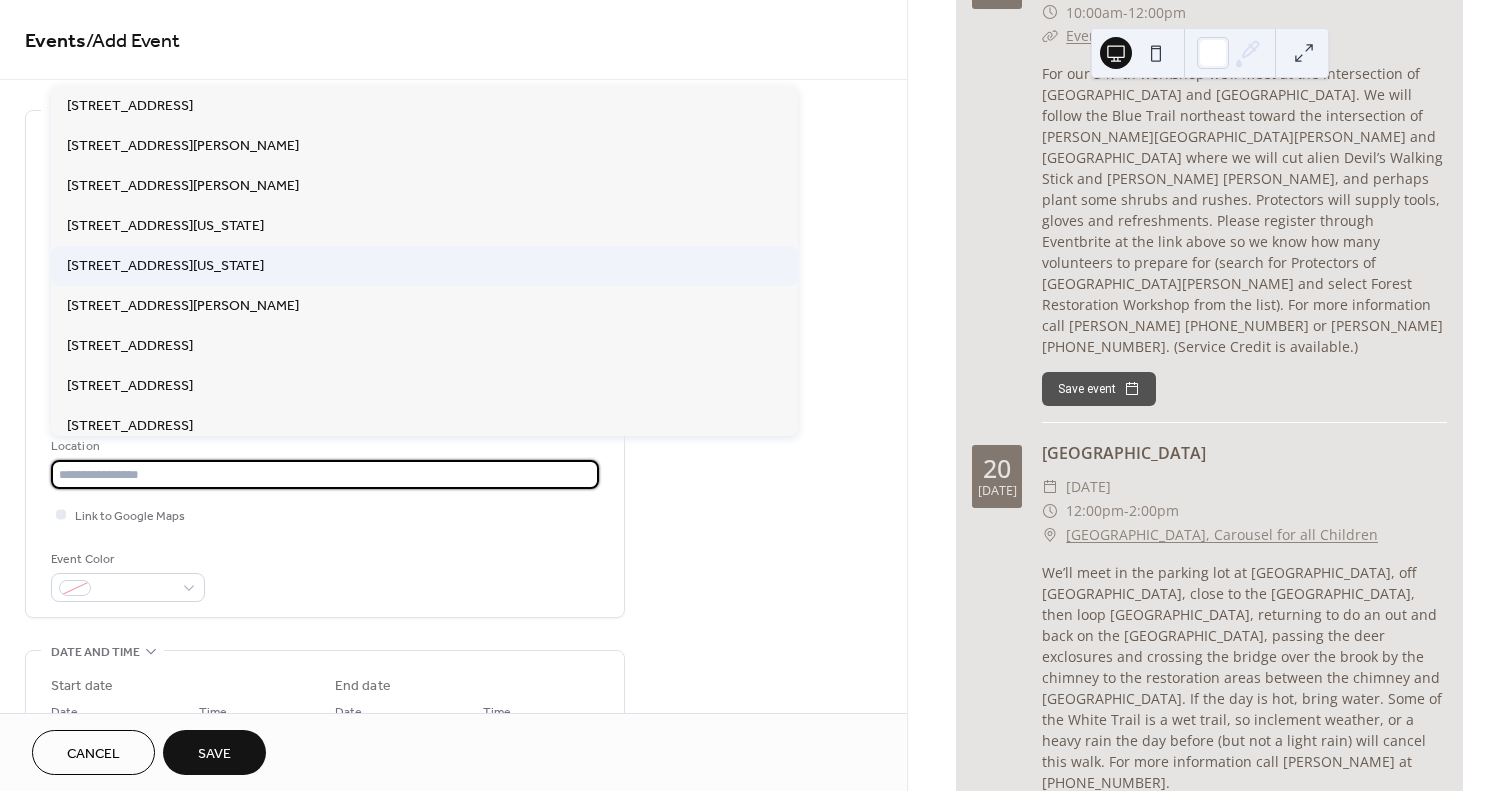 type on "**********" 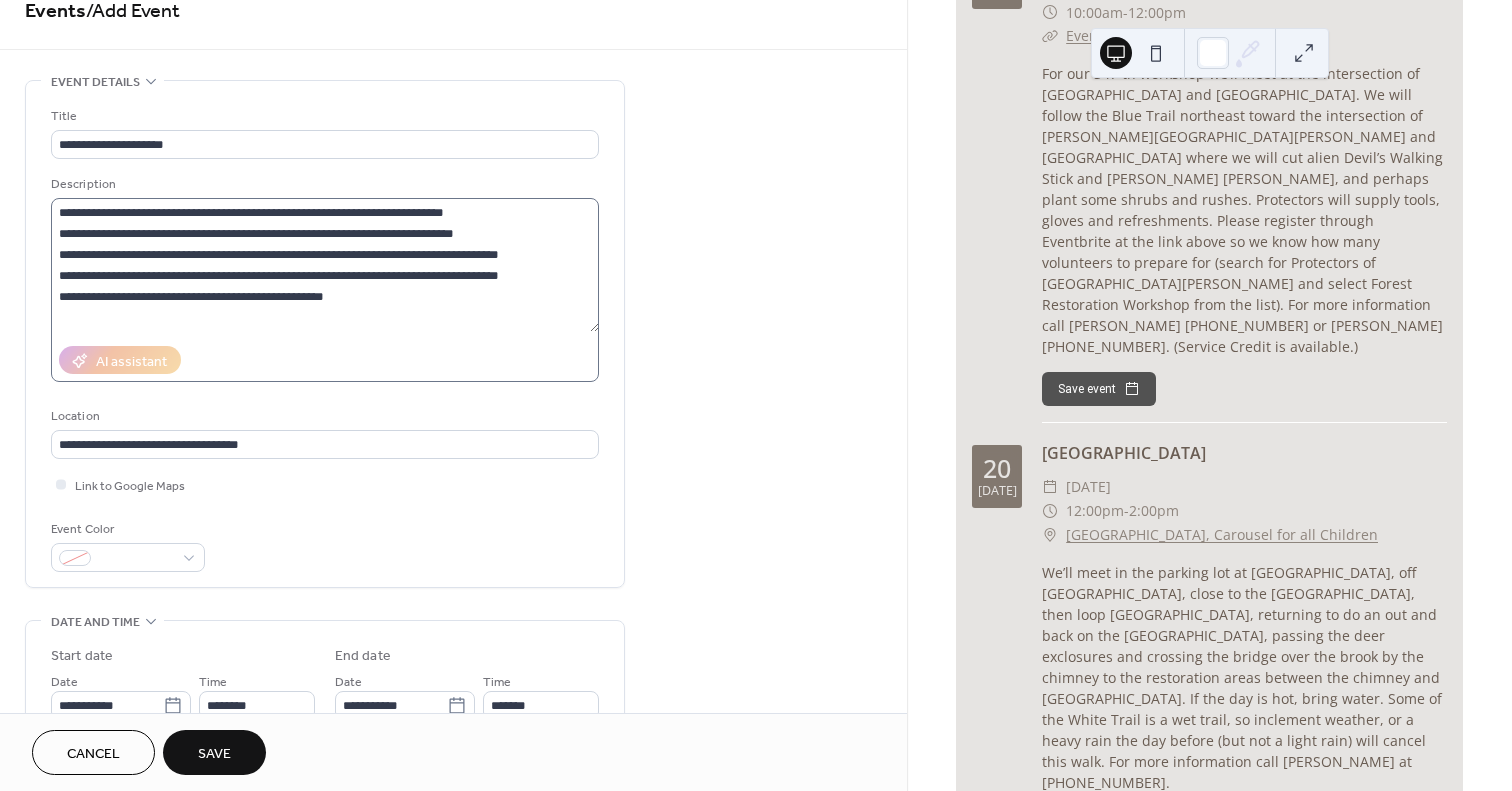 scroll, scrollTop: 0, scrollLeft: 0, axis: both 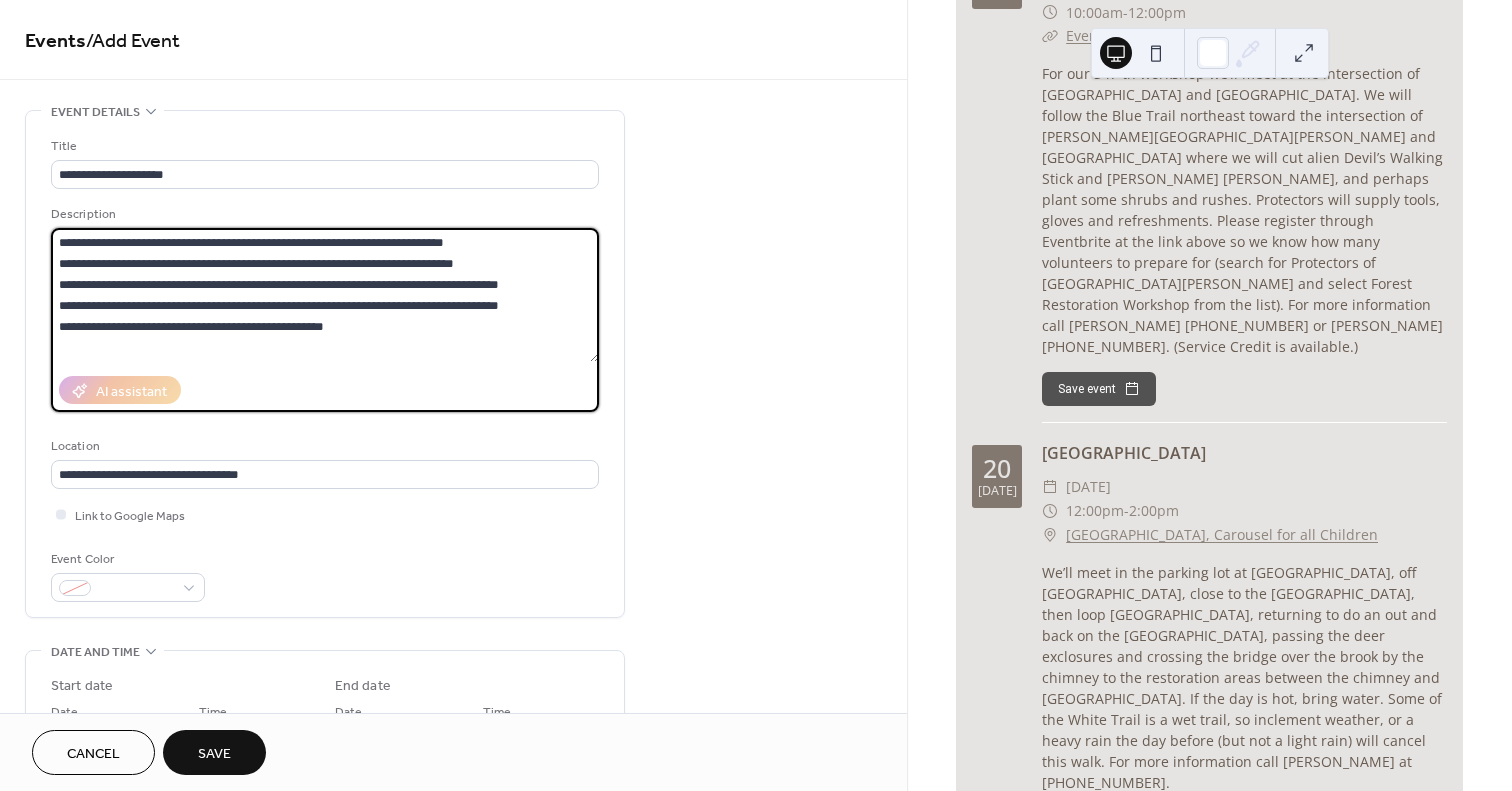 click on "**********" at bounding box center (325, 295) 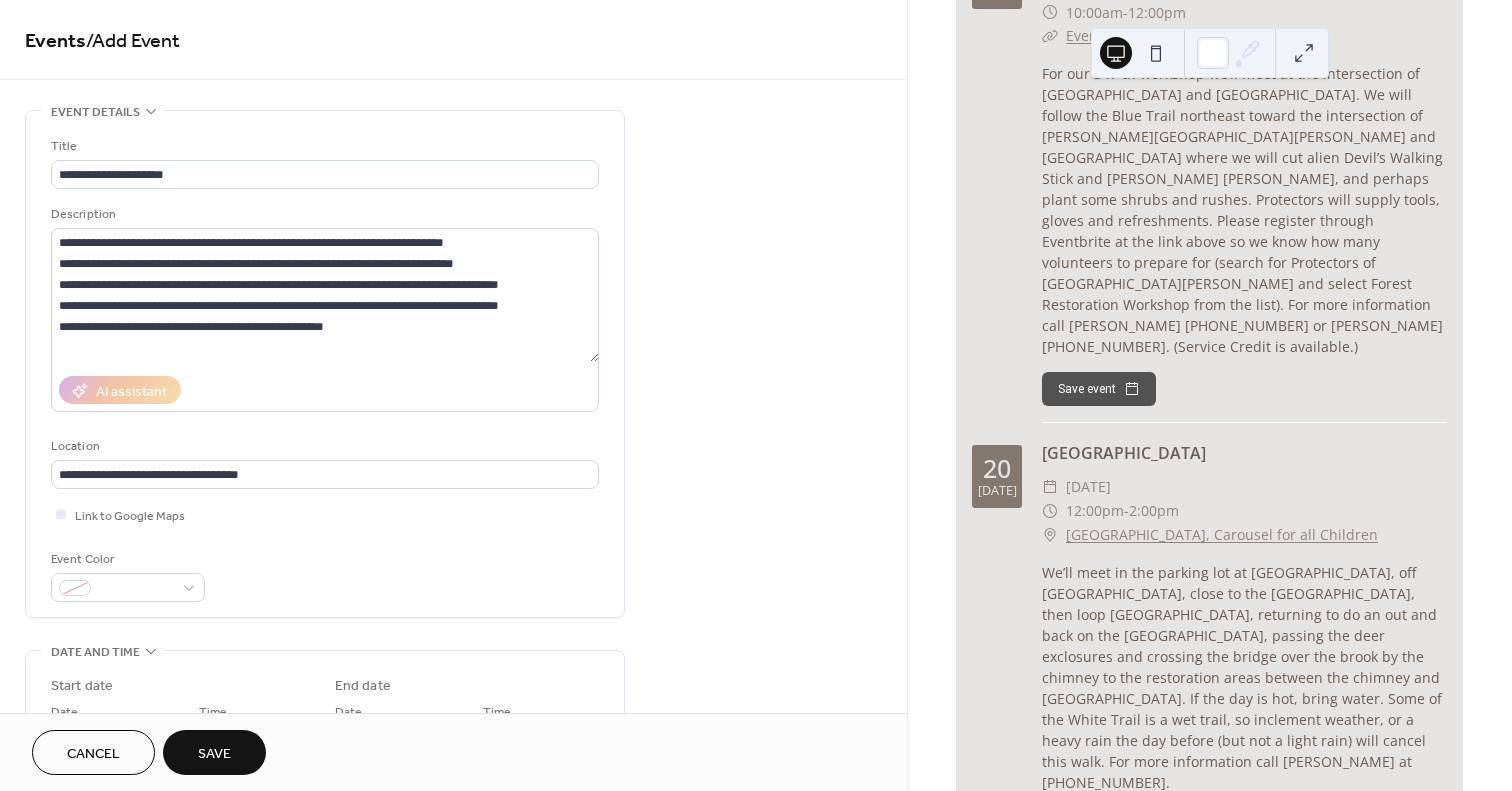 click on "Save" at bounding box center (214, 752) 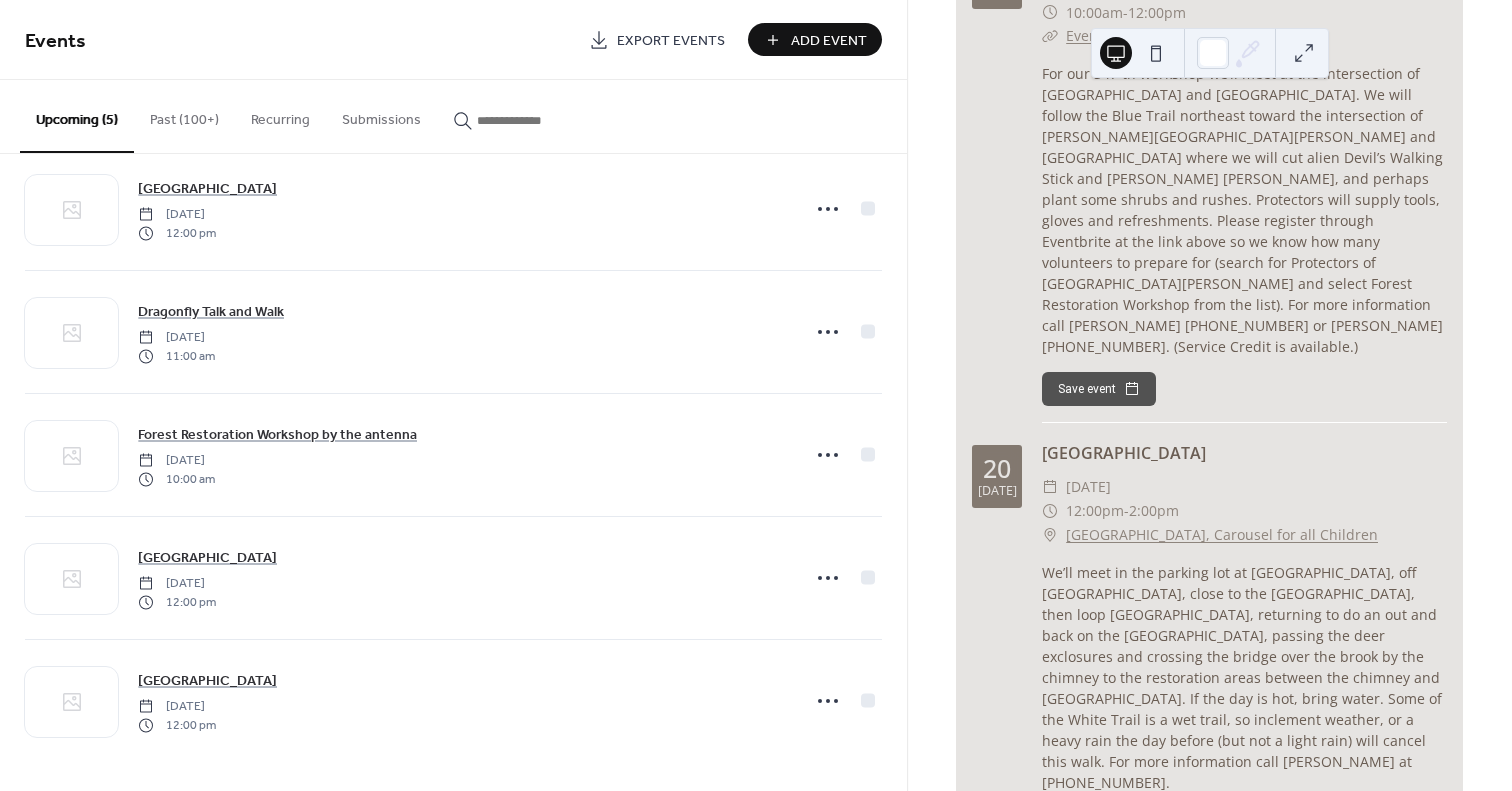 scroll, scrollTop: 37, scrollLeft: 0, axis: vertical 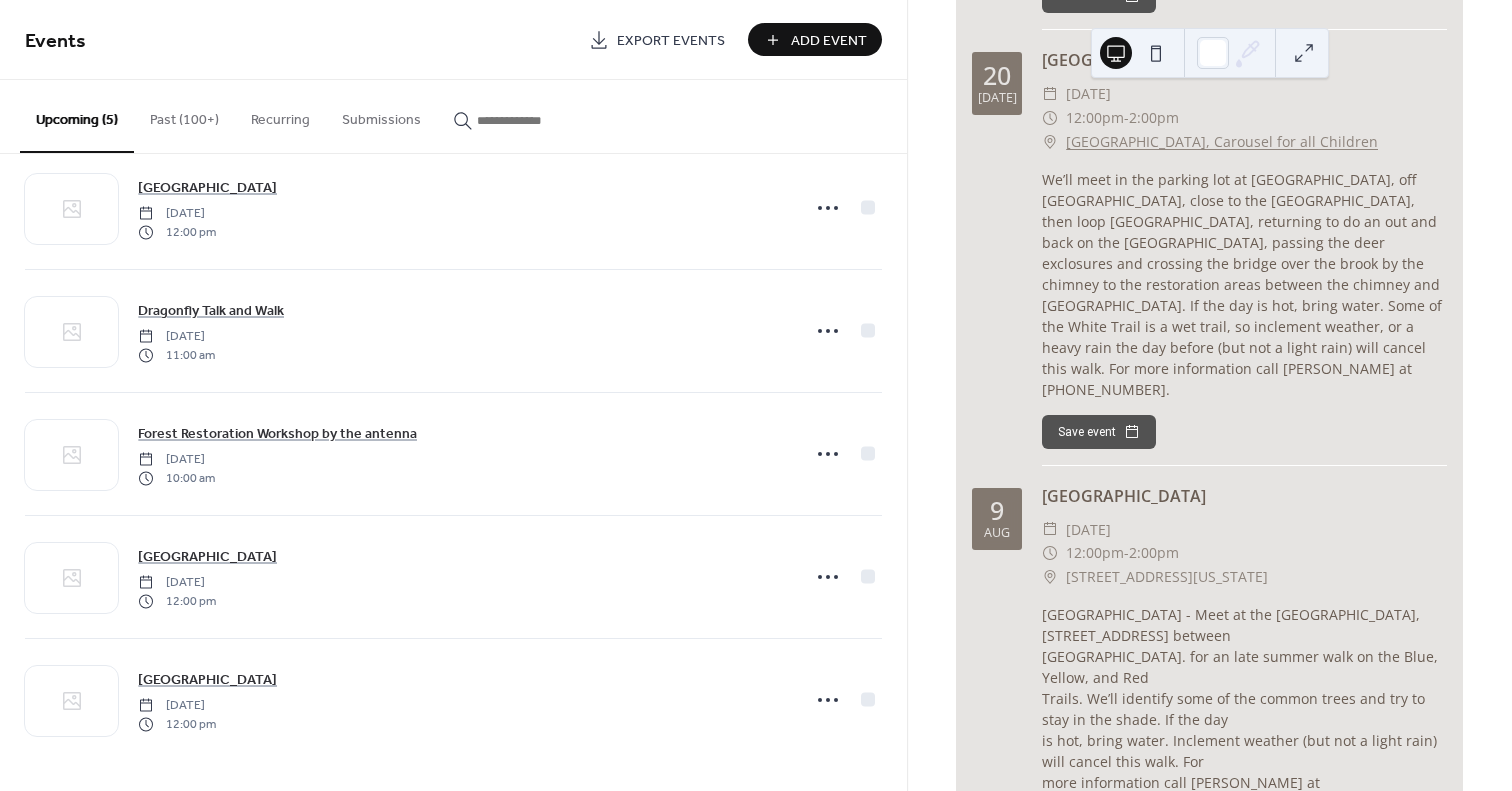 click on "Upcoming events 2 [DATE] [DATE] [GEOGRAPHIC_DATA] ​ [DATE] ​ 12:00pm - 1:00pm ​ [GEOGRAPHIC_DATA], [GEOGRAPHIC_DATA] for All Children We’ll meet in the parking lot at [GEOGRAPHIC_DATA], off [GEOGRAPHIC_DATA], close to the [GEOGRAPHIC_DATA], then loop [GEOGRAPHIC_DATA], returning to do an out and back on the [GEOGRAPHIC_DATA], passing the deer exclosures and crossing the bridge over the brook by the chimney to the restoration areas between the [GEOGRAPHIC_DATA] and [GEOGRAPHIC_DATA]. If the day is hot, bring water. Some of the White Trail is a wet trail, so inclement weather, or a heavy rain the day before (but not a light rain) will cancel this walk. For more information call [PERSON_NAME] at [PHONE_NUMBER]. Save event [DATE] Dragonfly Talk and Walk ​ [DATE] ​ 11:00am - 1:00pm ​ [GEOGRAPHIC_DATA] Save event [DATE] Forest Restoration Workshop by the antenna ​ [DATE] ​ 10:00am - 12:00pm ​ Eventbrite link Save event [DATE] [GEOGRAPHIC_DATA] ​ ​ 12:00pm -" at bounding box center [1209, 395] 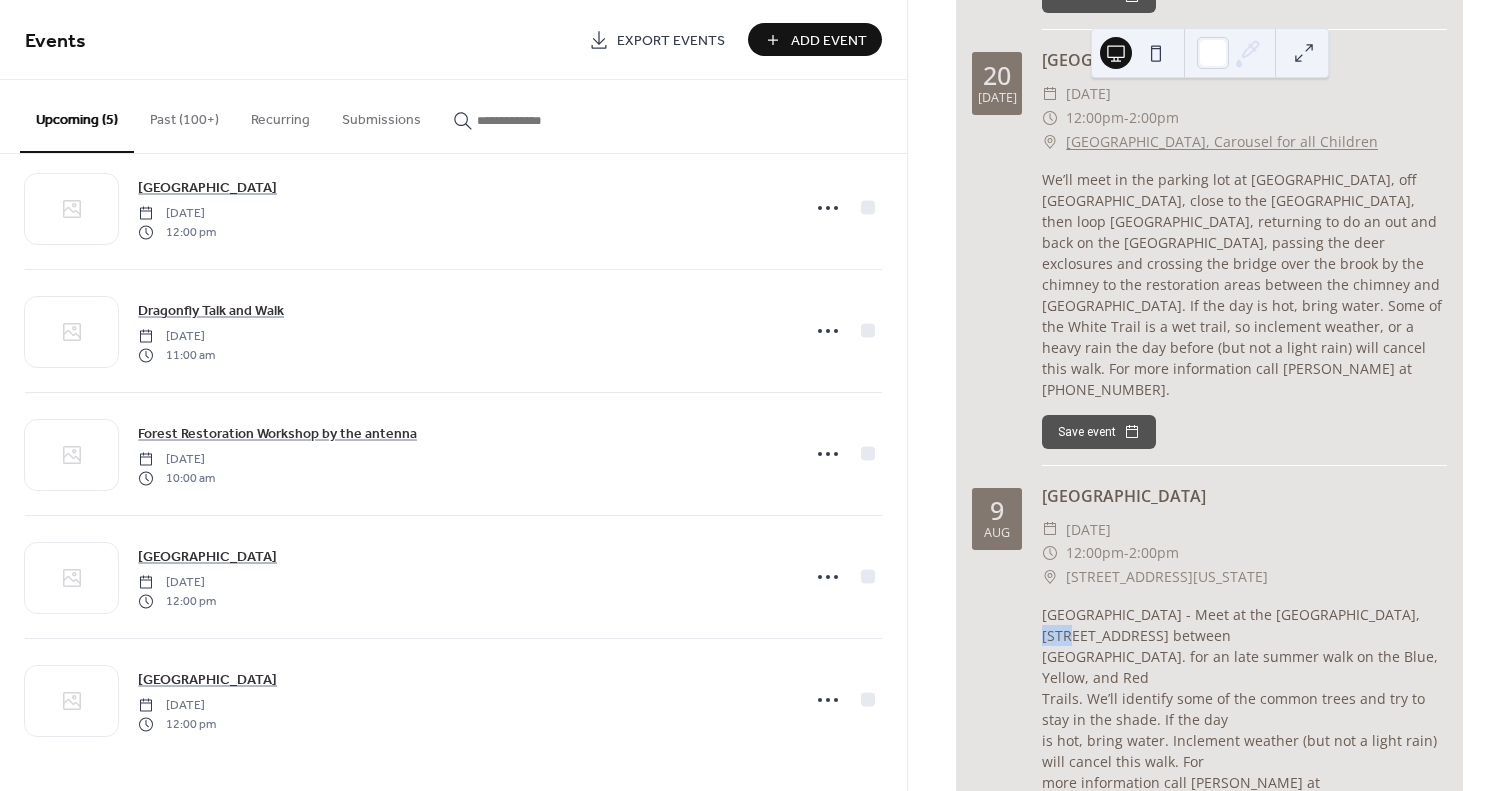 click on "Upcoming events 2 [DATE] [DATE] [GEOGRAPHIC_DATA] ​ [DATE] ​ 12:00pm - 1:00pm ​ [GEOGRAPHIC_DATA], [GEOGRAPHIC_DATA] for All Children We’ll meet in the parking lot at [GEOGRAPHIC_DATA], off [GEOGRAPHIC_DATA], close to the [GEOGRAPHIC_DATA], then loop [GEOGRAPHIC_DATA], returning to do an out and back on the [GEOGRAPHIC_DATA], passing the deer exclosures and crossing the bridge over the brook by the chimney to the restoration areas between the [GEOGRAPHIC_DATA] and [GEOGRAPHIC_DATA]. If the day is hot, bring water. Some of the White Trail is a wet trail, so inclement weather, or a heavy rain the day before (but not a light rain) will cancel this walk. For more information call [PERSON_NAME] at [PHONE_NUMBER]. Save event [DATE] Dragonfly Talk and Walk ​ [DATE] ​ 11:00am - 1:00pm ​ [GEOGRAPHIC_DATA] Save event [DATE] Forest Restoration Workshop by the antenna ​ [DATE] ​ 10:00am - 12:00pm ​ Eventbrite link Save event [DATE] [GEOGRAPHIC_DATA] ​ ​ 12:00pm -" at bounding box center (1209, 395) 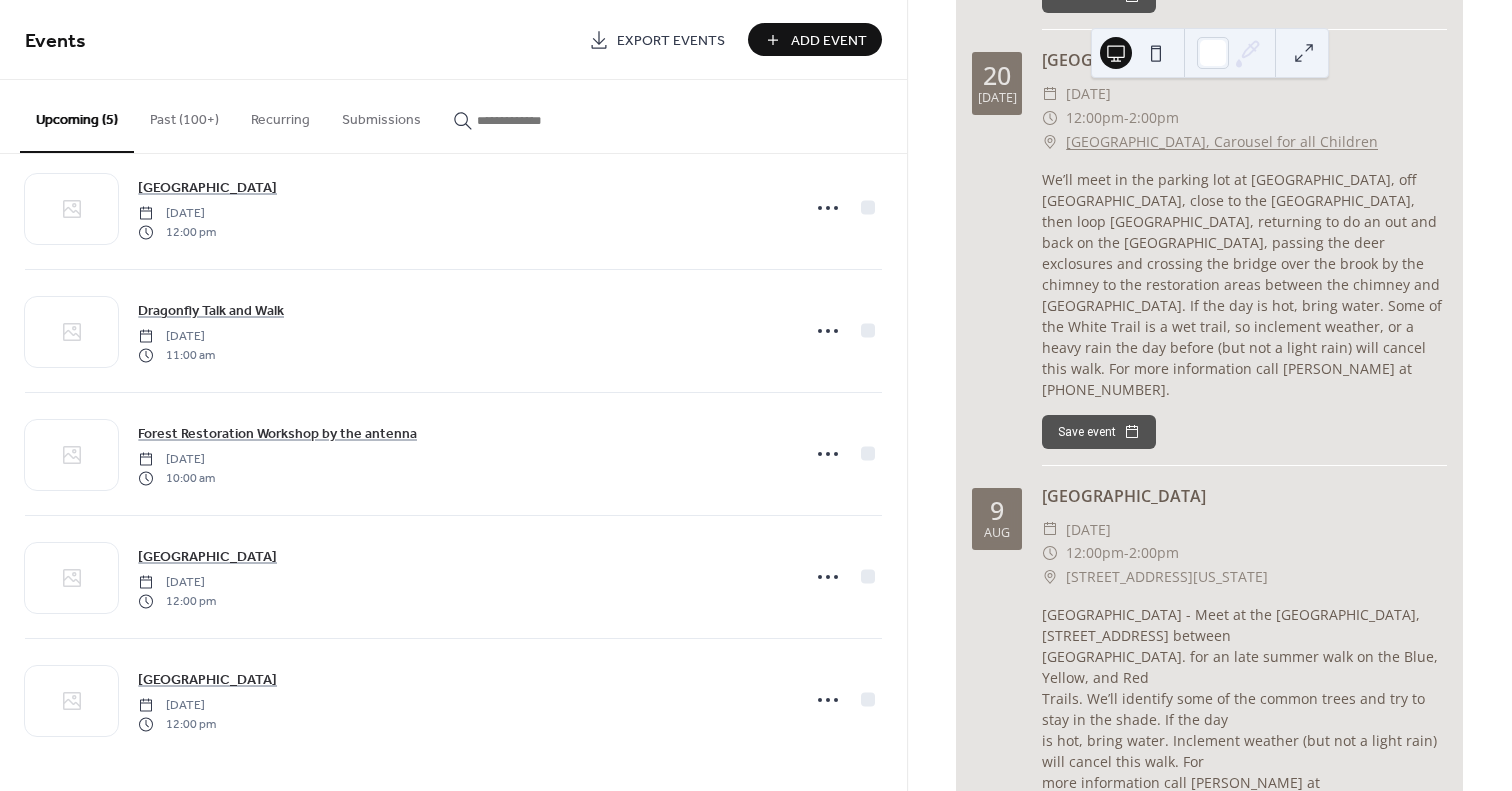 click on "[GEOGRAPHIC_DATA] - Meet at the [GEOGRAPHIC_DATA], [STREET_ADDRESS] between [GEOGRAPHIC_DATA] and [GEOGRAPHIC_DATA]. for an late summer walk on the Blue, Yellow, and Red Trails. We’ll identify some of the common trees and try to stay in the shade. If the day is hot, bring water. Inclement weather (but not a light rain) will cancel this walk. For more information call [PERSON_NAME] at [PHONE_NUMBER]." at bounding box center (1244, 709) 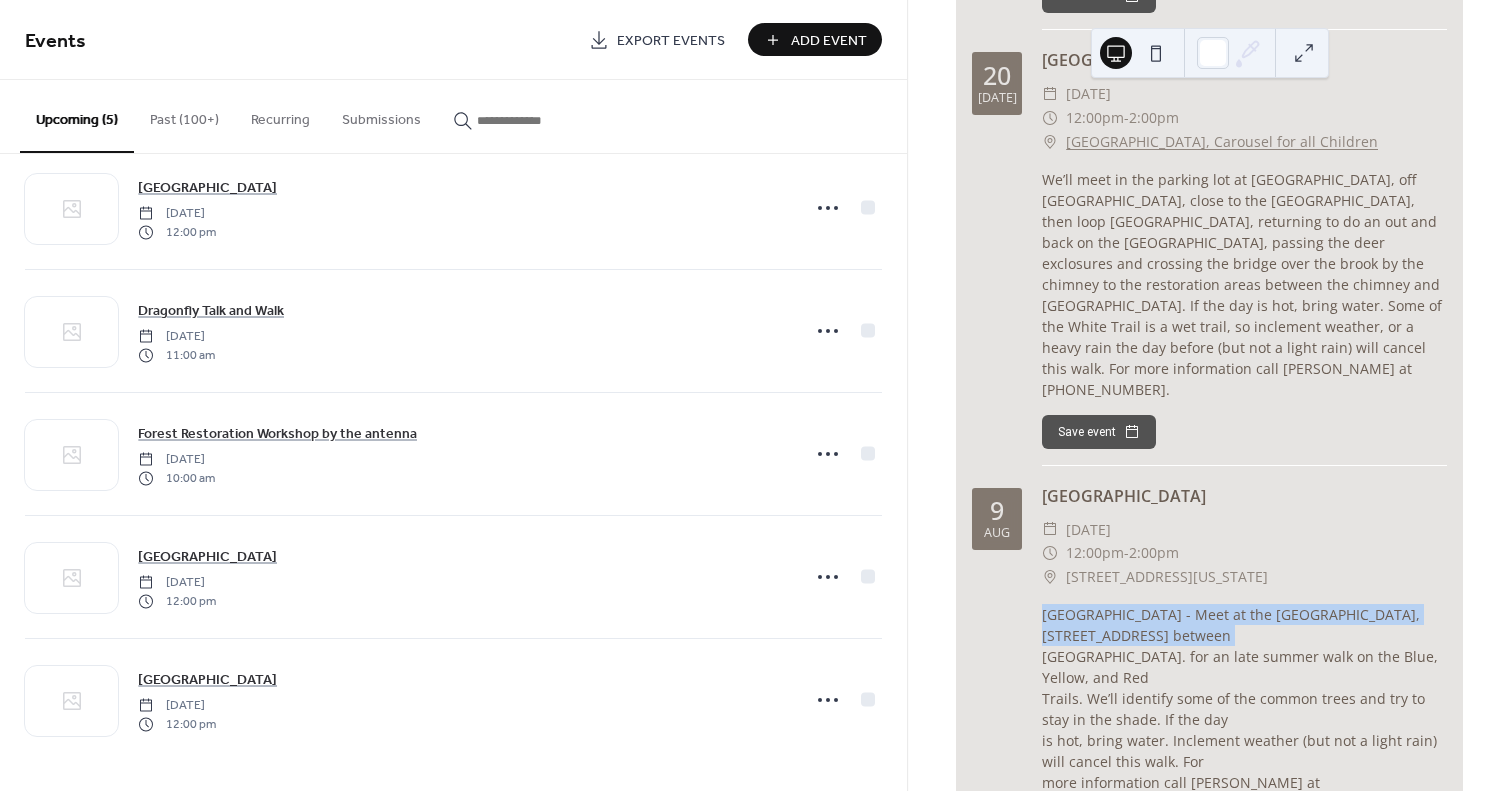 click on "[GEOGRAPHIC_DATA] - Meet at the [GEOGRAPHIC_DATA], [STREET_ADDRESS] between [GEOGRAPHIC_DATA] and [GEOGRAPHIC_DATA]. for an late summer walk on the Blue, Yellow, and Red Trails. We’ll identify some of the common trees and try to stay in the shade. If the day is hot, bring water. Inclement weather (but not a light rain) will cancel this walk. For more information call [PERSON_NAME] at [PHONE_NUMBER]." at bounding box center [1244, 709] 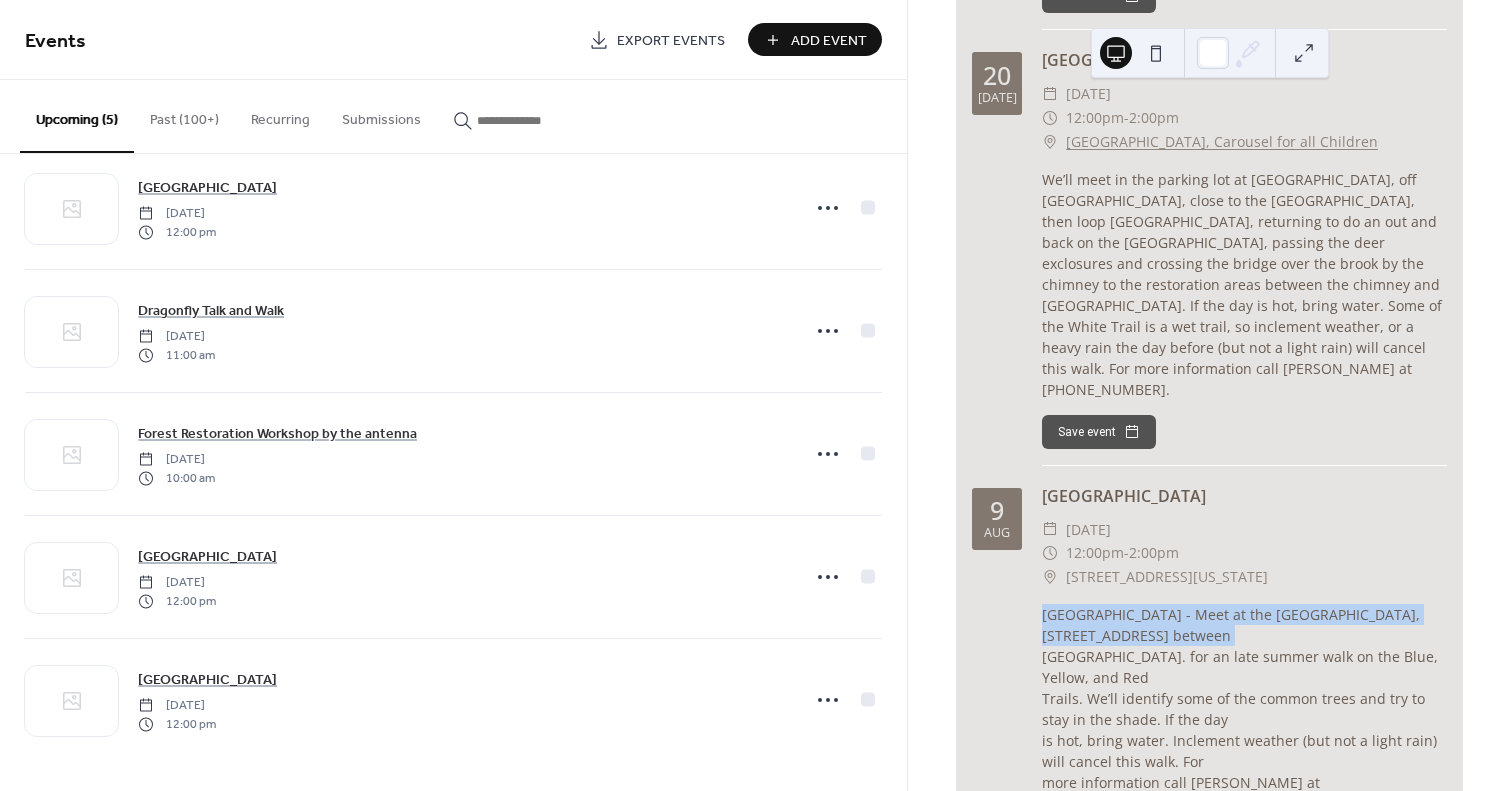 click on "[GEOGRAPHIC_DATA] - Meet at the [GEOGRAPHIC_DATA], [STREET_ADDRESS] between [GEOGRAPHIC_DATA] and [GEOGRAPHIC_DATA]. for an late summer walk on the Blue, Yellow, and Red Trails. We’ll identify some of the common trees and try to stay in the shade. If the day is hot, bring water. Inclement weather (but not a light rain) will cancel this walk. For more information call [PERSON_NAME] at [PHONE_NUMBER]." at bounding box center (1244, 709) 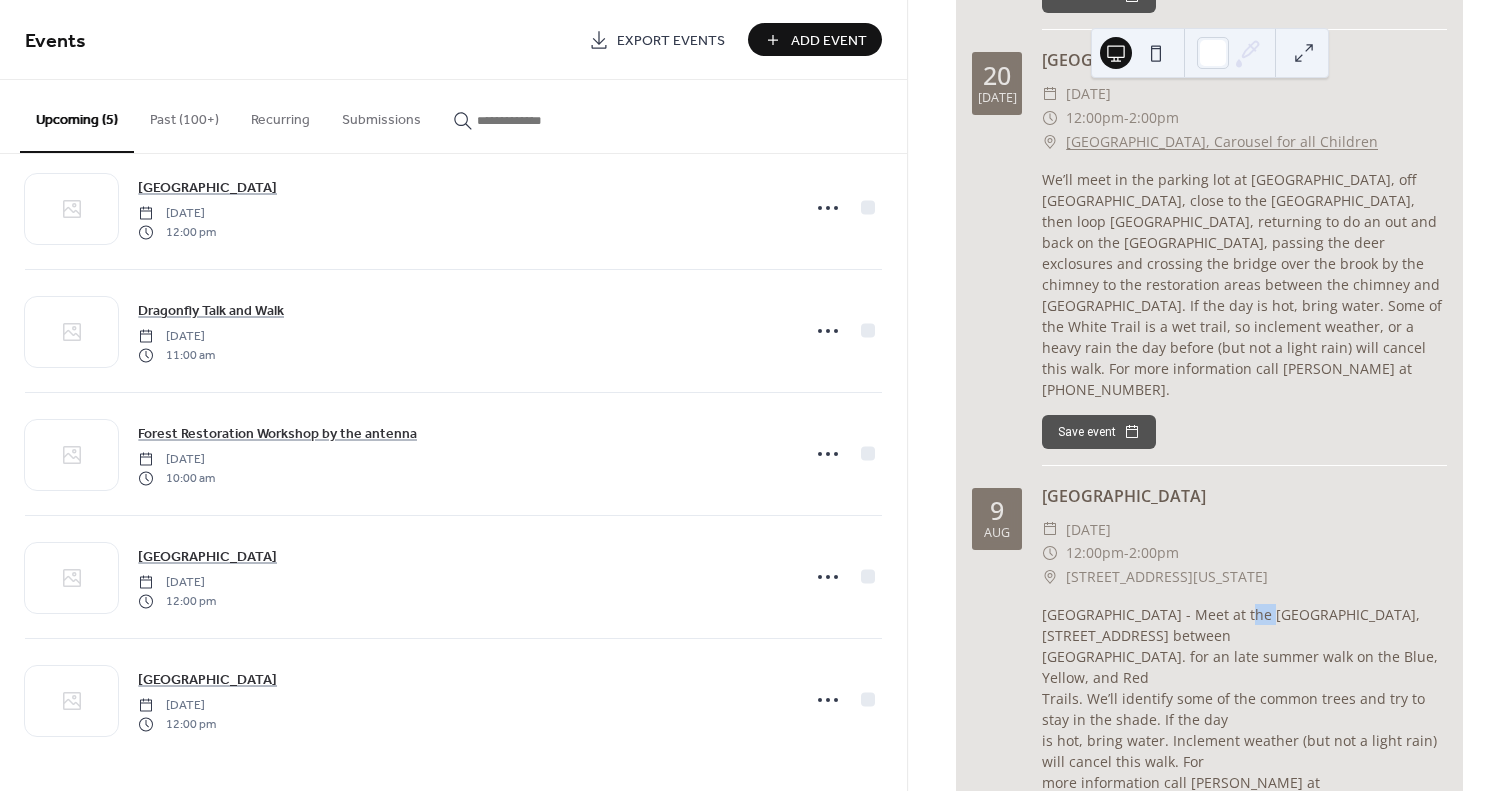 click on "[GEOGRAPHIC_DATA] - Meet at the [GEOGRAPHIC_DATA], [STREET_ADDRESS] between [GEOGRAPHIC_DATA] and [GEOGRAPHIC_DATA]. for an late summer walk on the Blue, Yellow, and Red Trails. We’ll identify some of the common trees and try to stay in the shade. If the day is hot, bring water. Inclement weather (but not a light rain) will cancel this walk. For more information call [PERSON_NAME] at [PHONE_NUMBER]." at bounding box center (1244, 709) 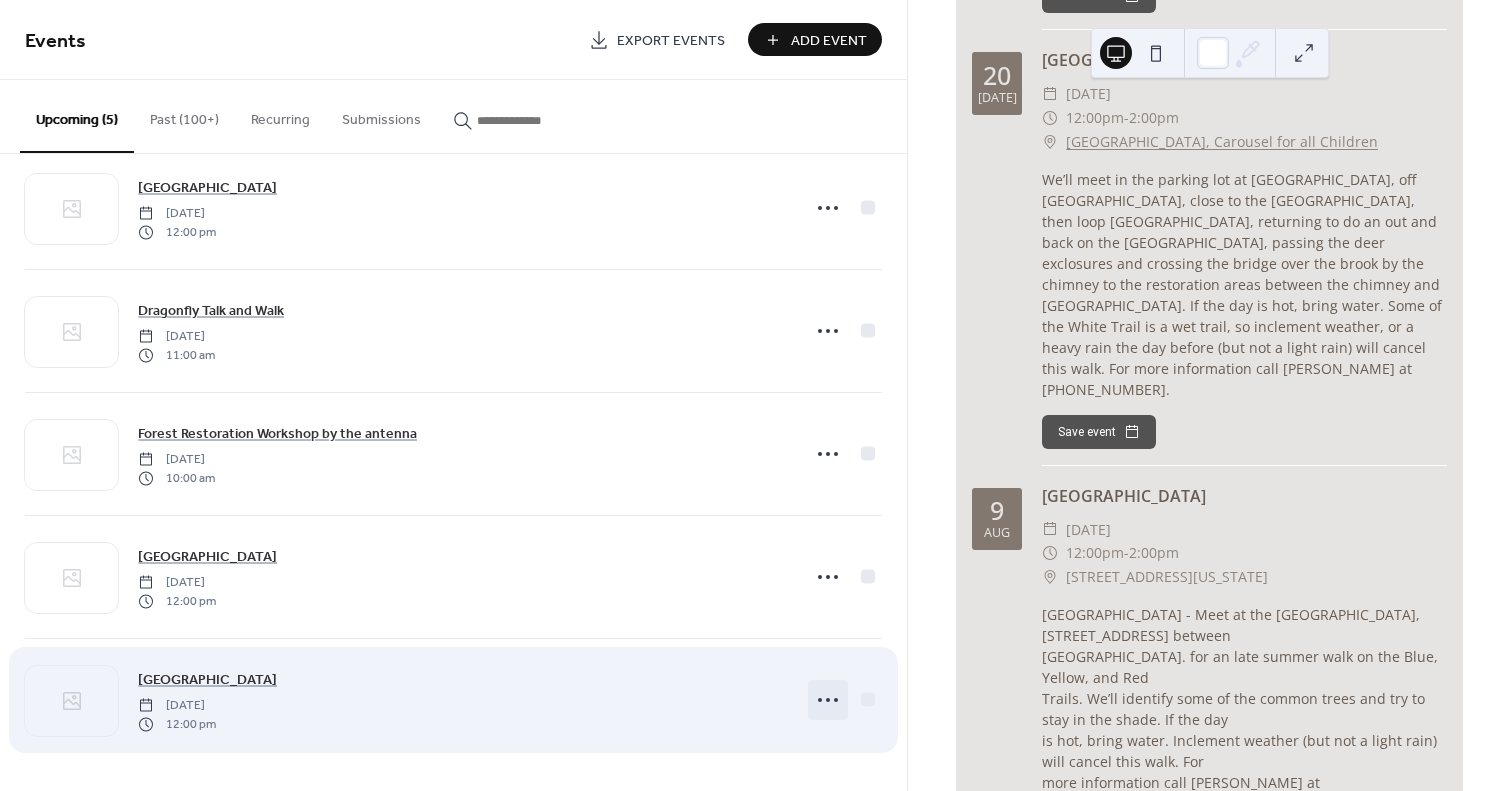 click 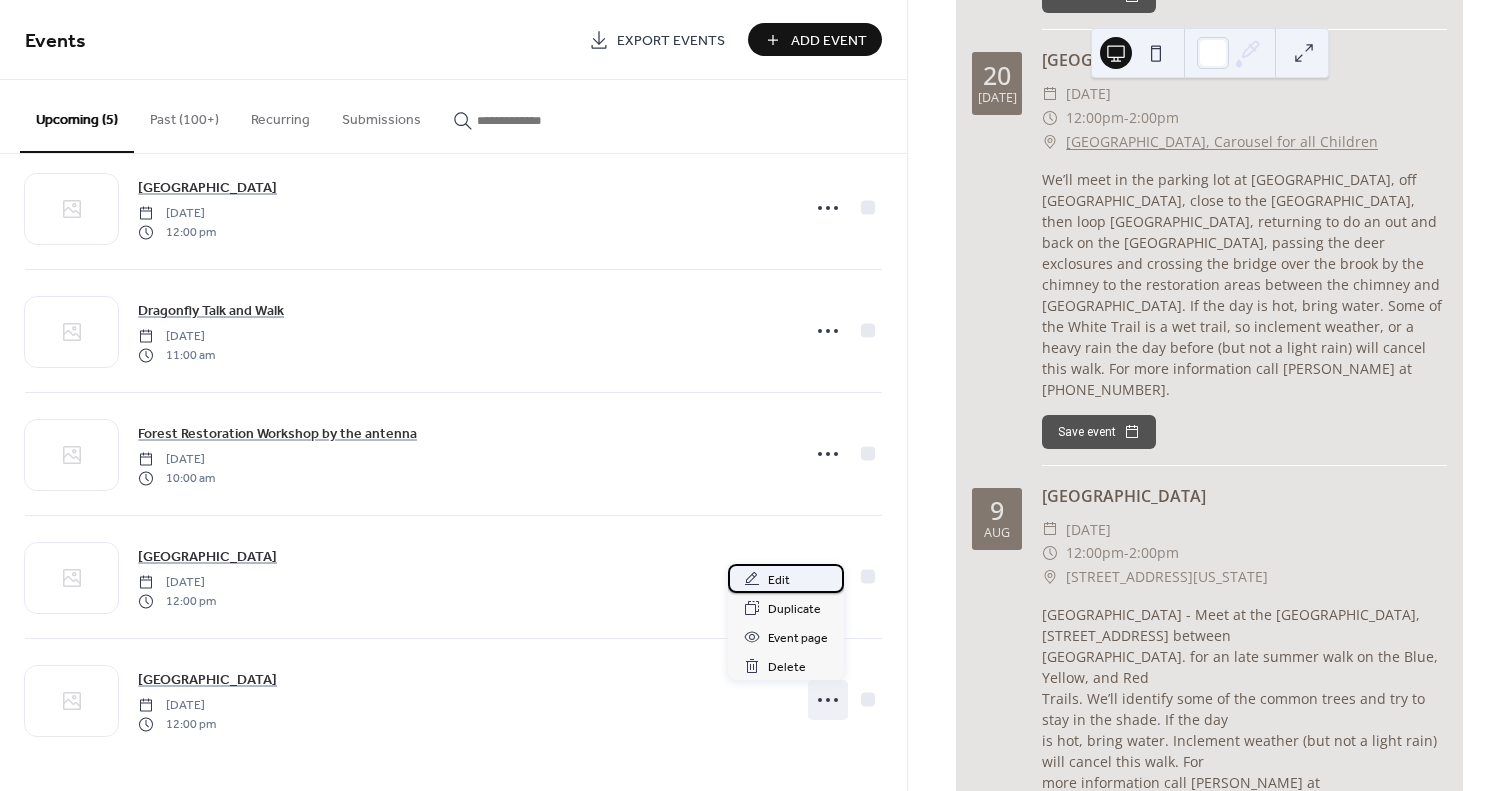 click on "Edit" at bounding box center (786, 578) 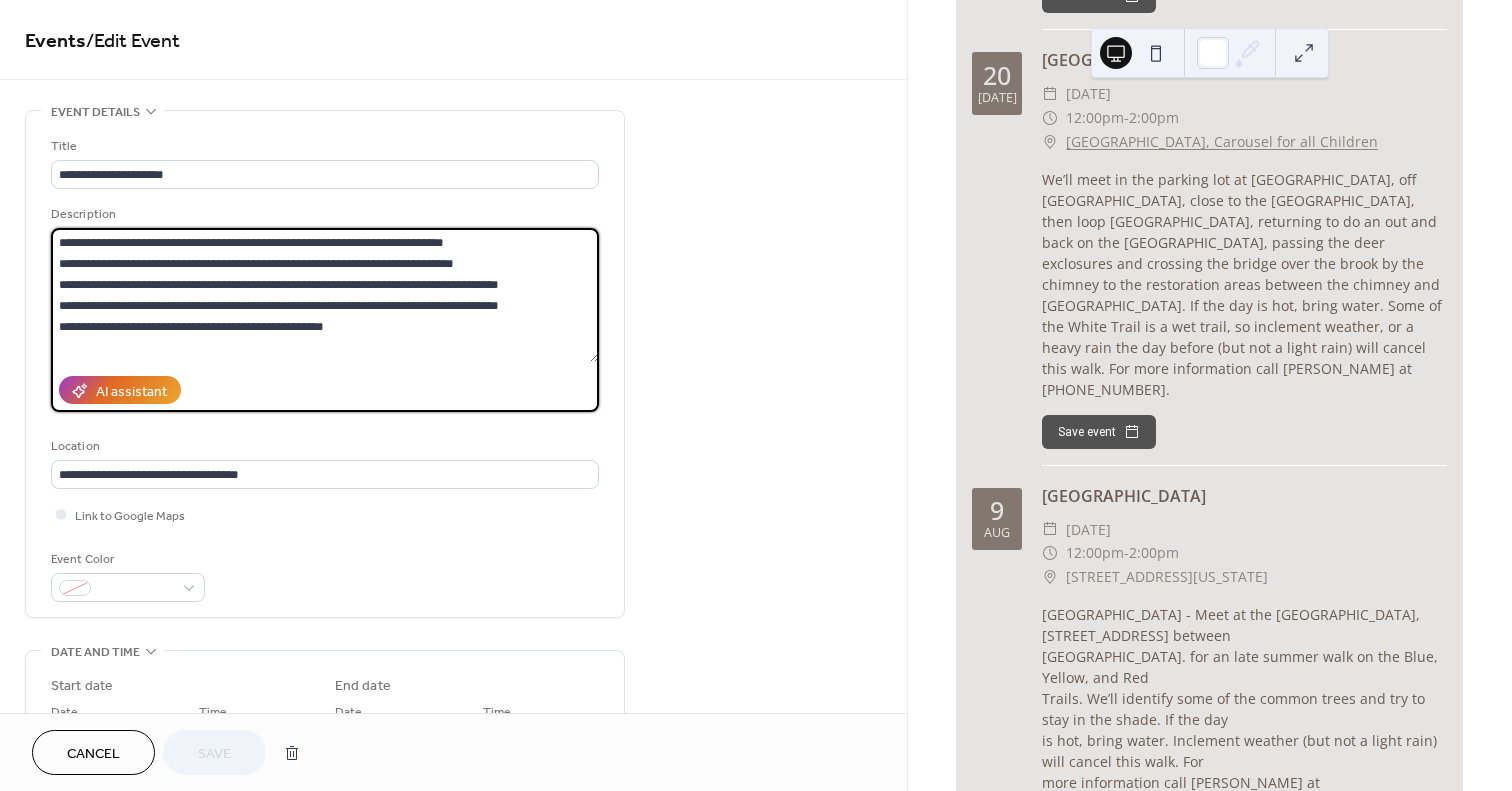 click on "**********" at bounding box center (325, 295) 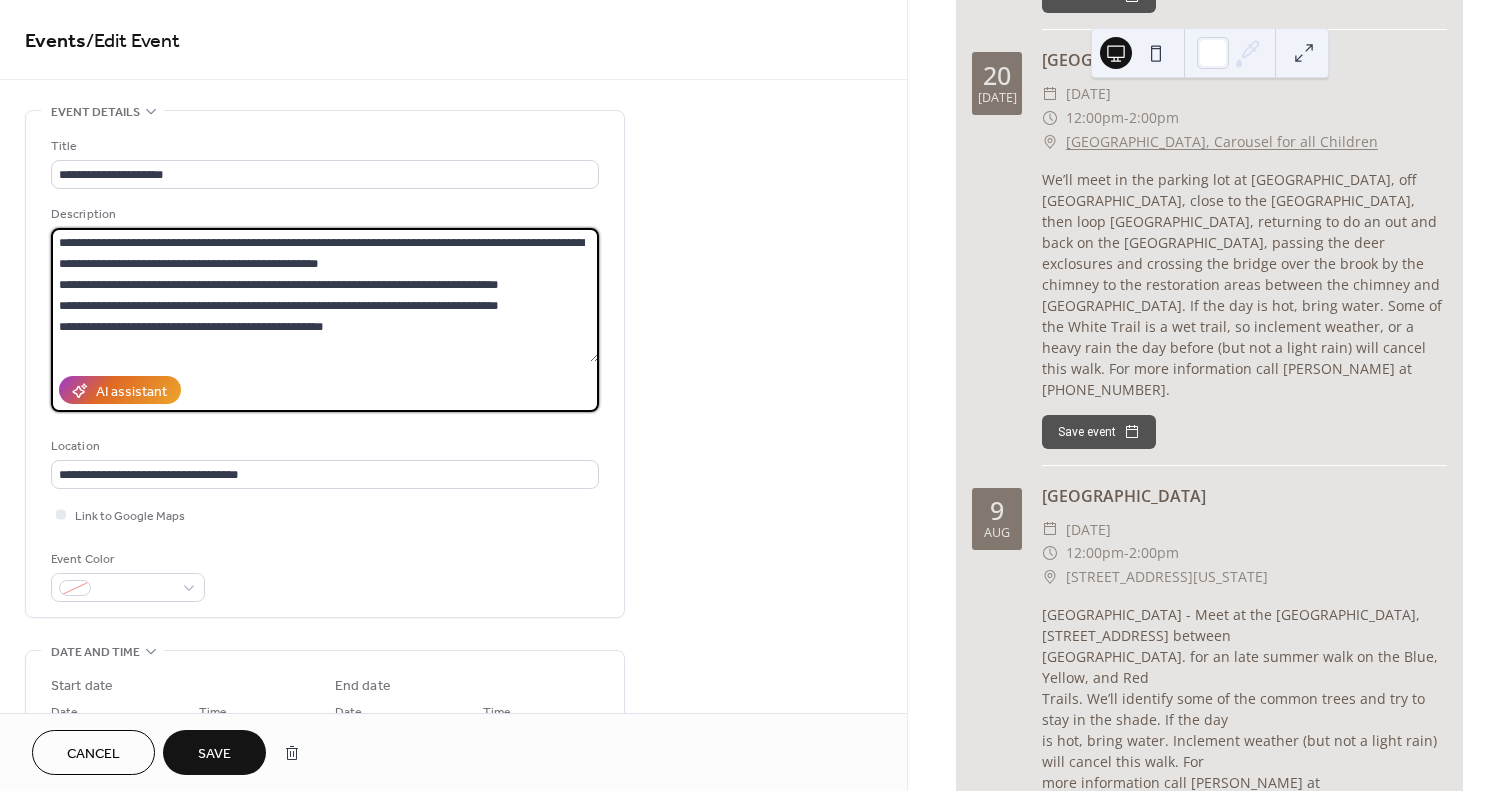 click on "**********" at bounding box center [325, 295] 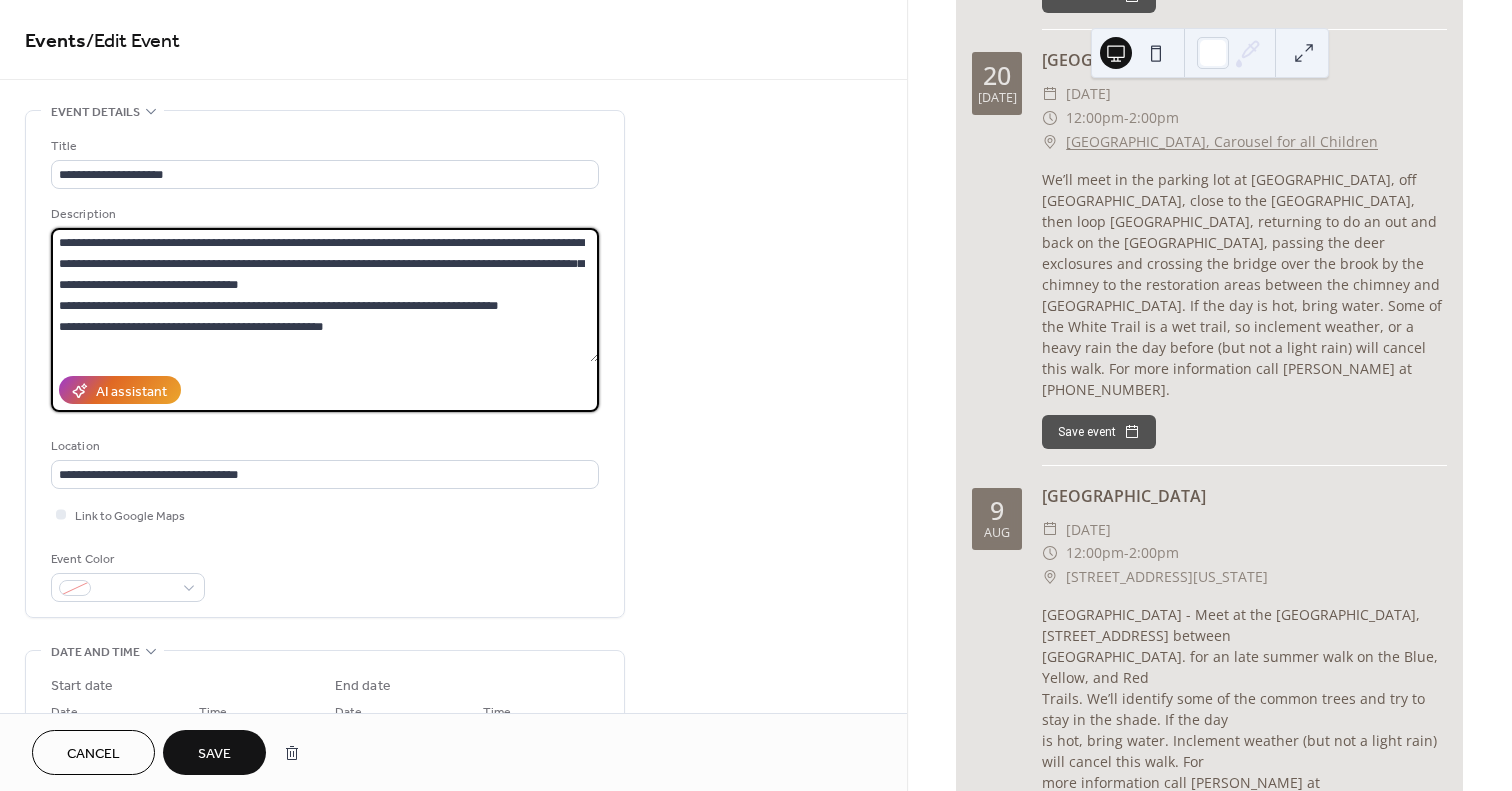 click on "**********" at bounding box center (325, 295) 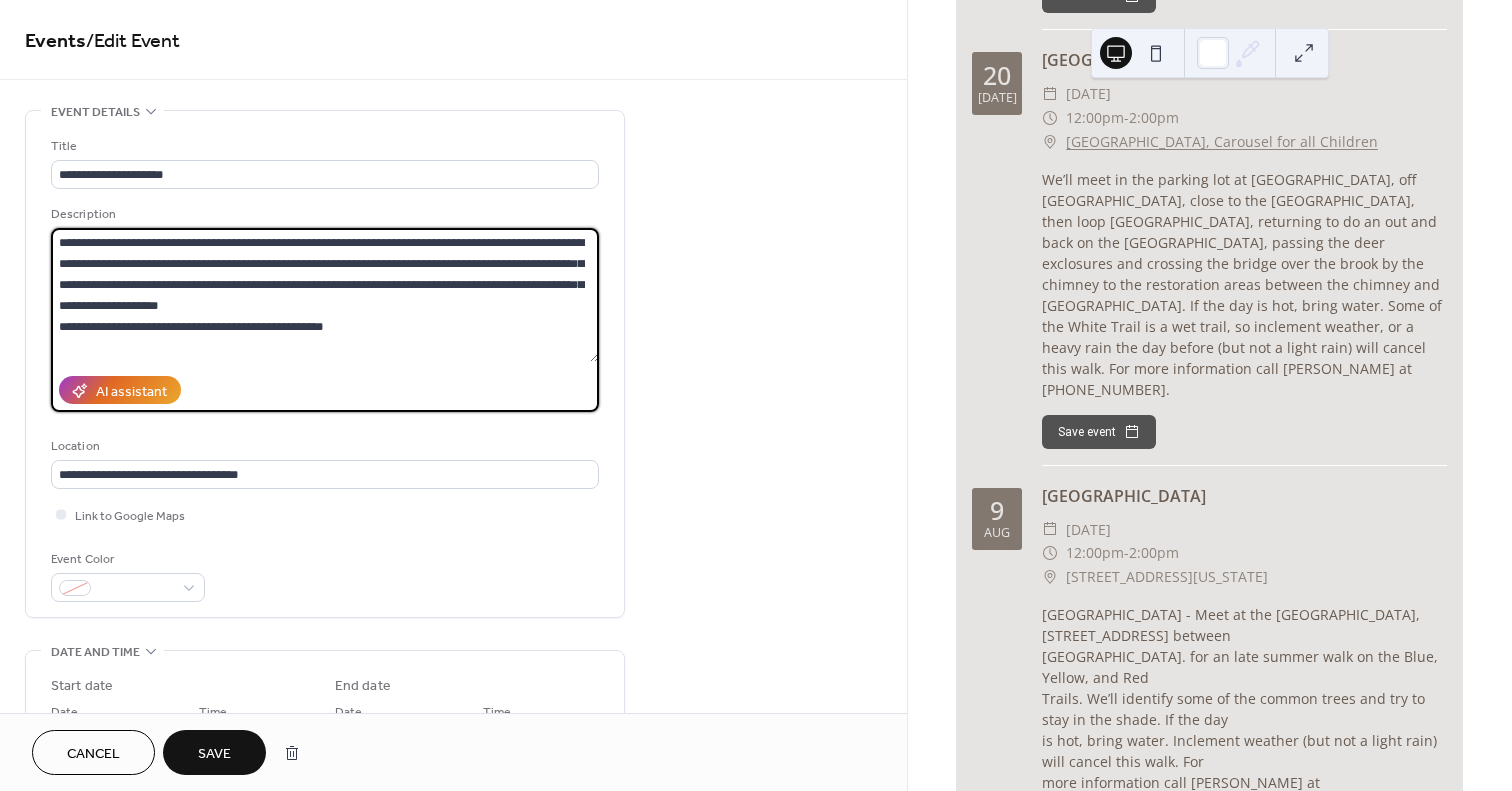 click on "**********" at bounding box center [325, 295] 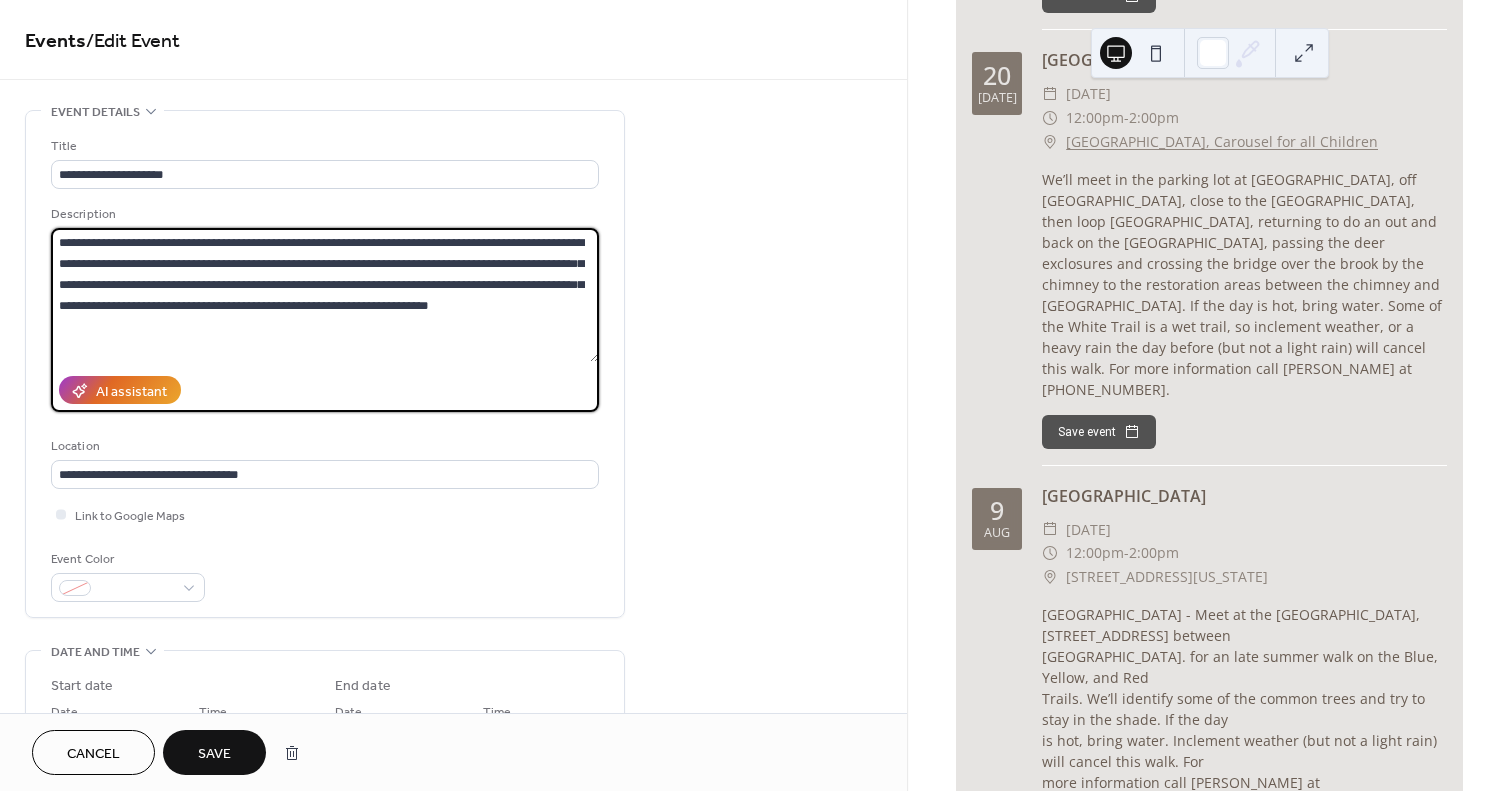 type on "**********" 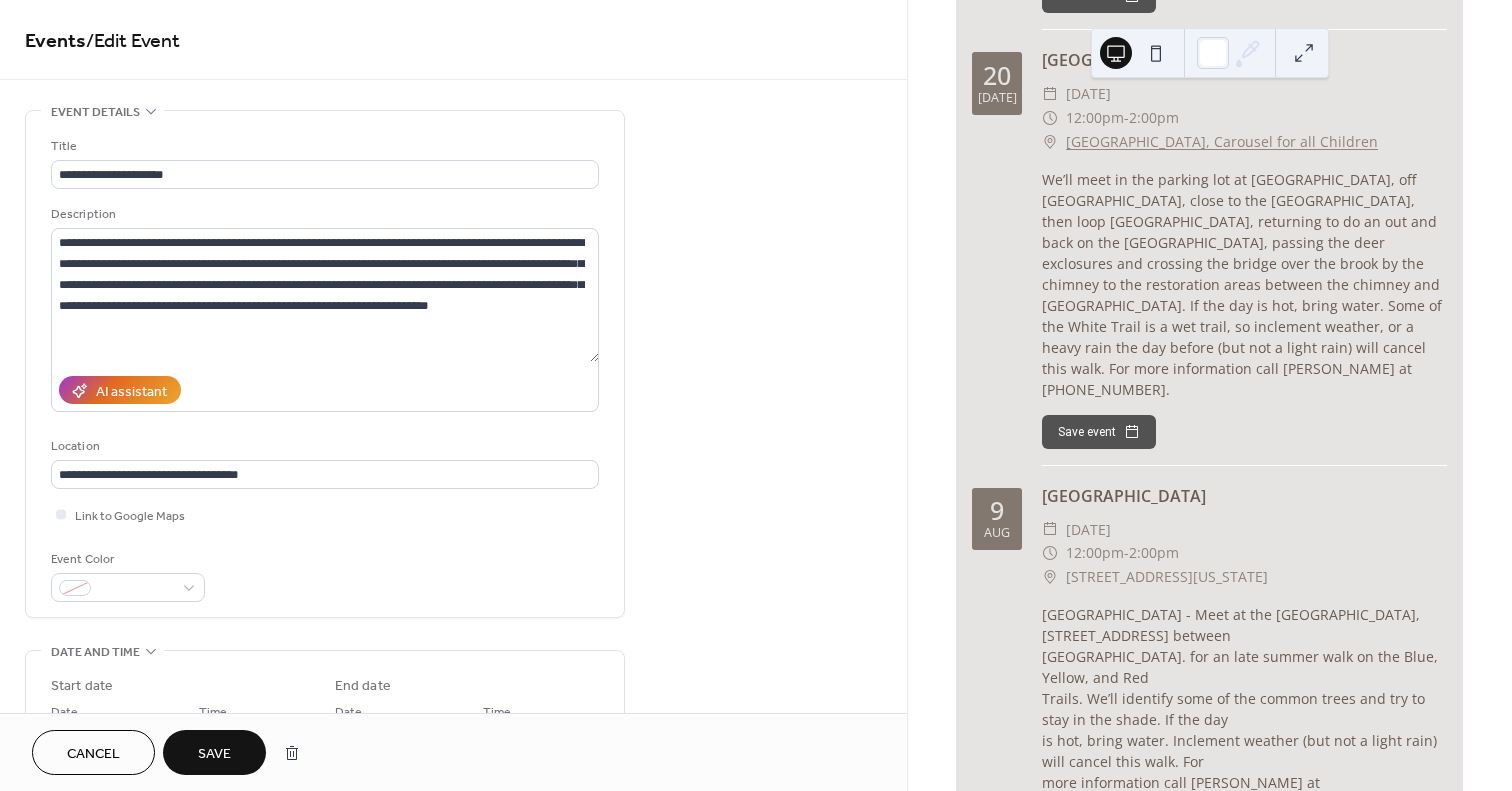 click on "Save" at bounding box center (214, 754) 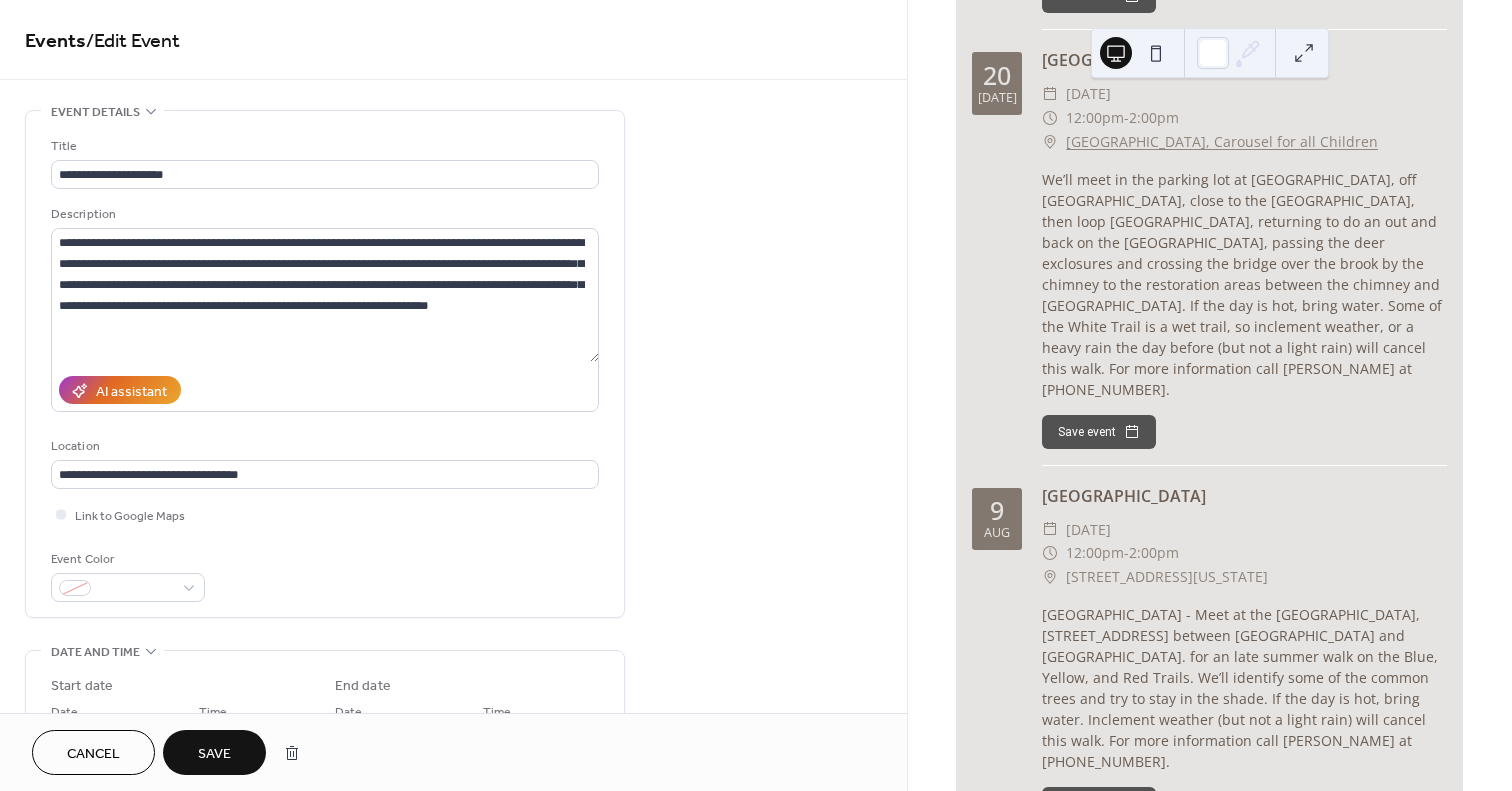scroll, scrollTop: 1534, scrollLeft: 0, axis: vertical 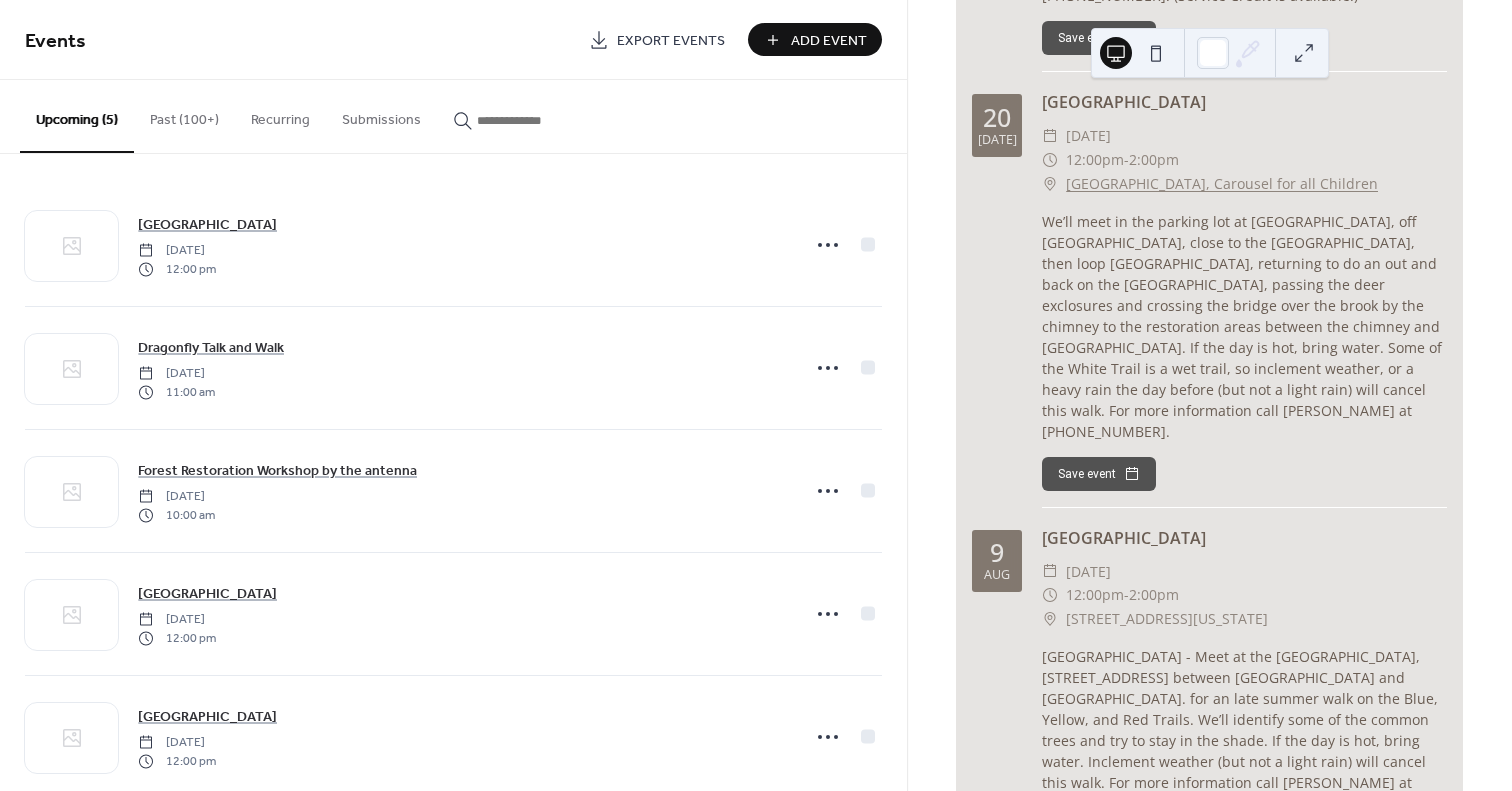 click on "Add Event" at bounding box center [829, 41] 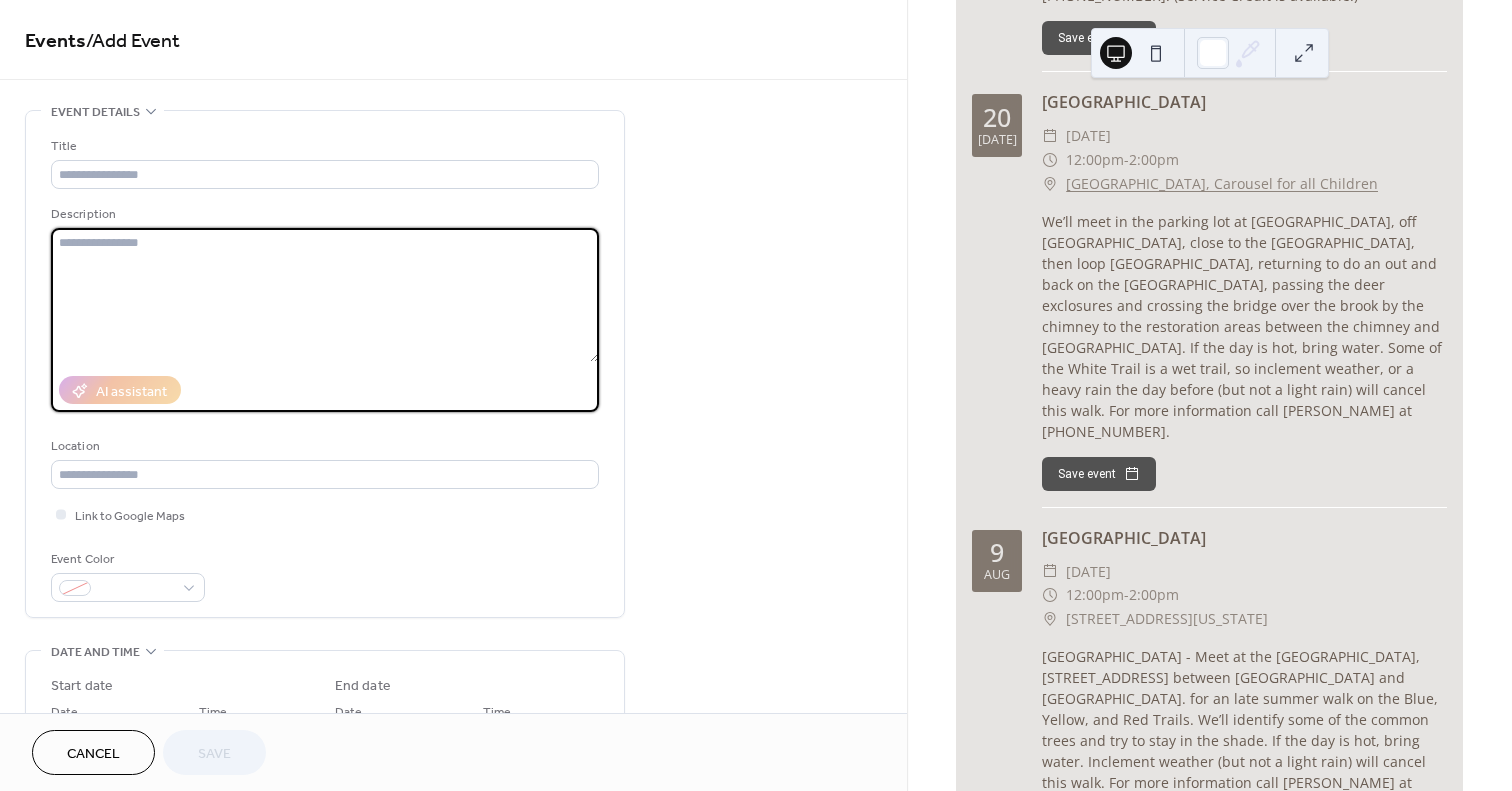 click at bounding box center [325, 295] 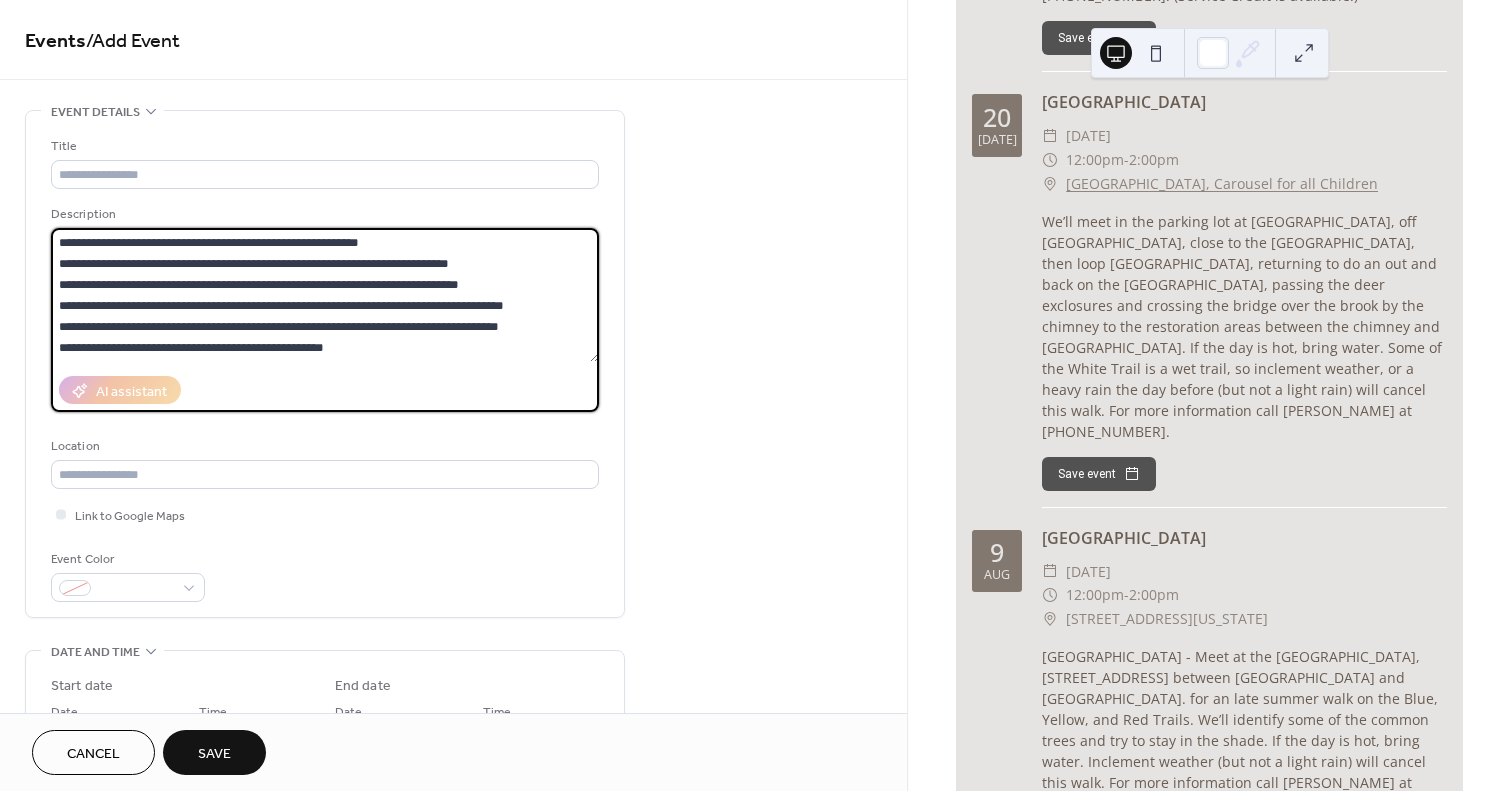 drag, startPoint x: 354, startPoint y: 339, endPoint x: 48, endPoint y: 226, distance: 326.19778 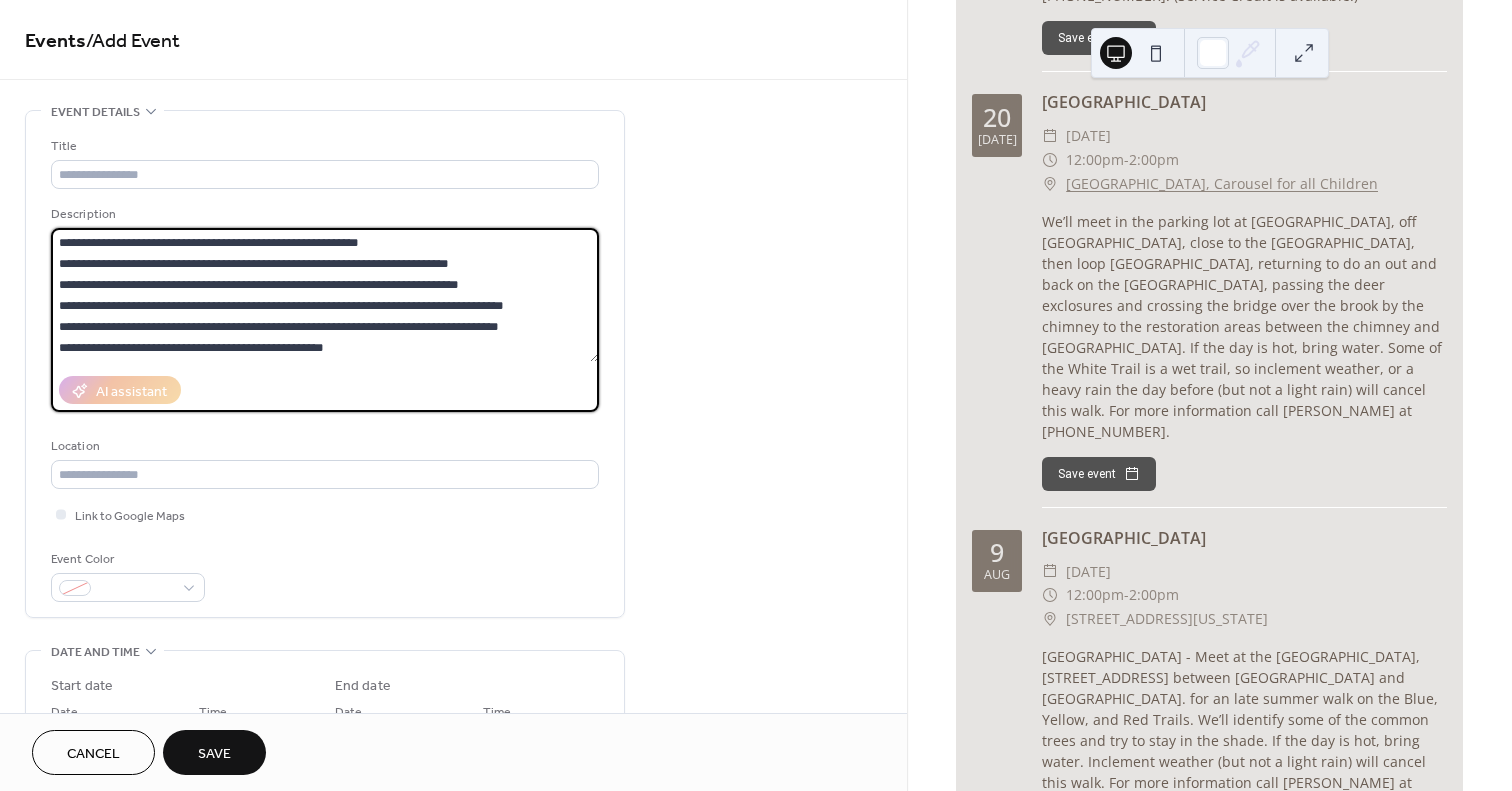 paste on "**********" 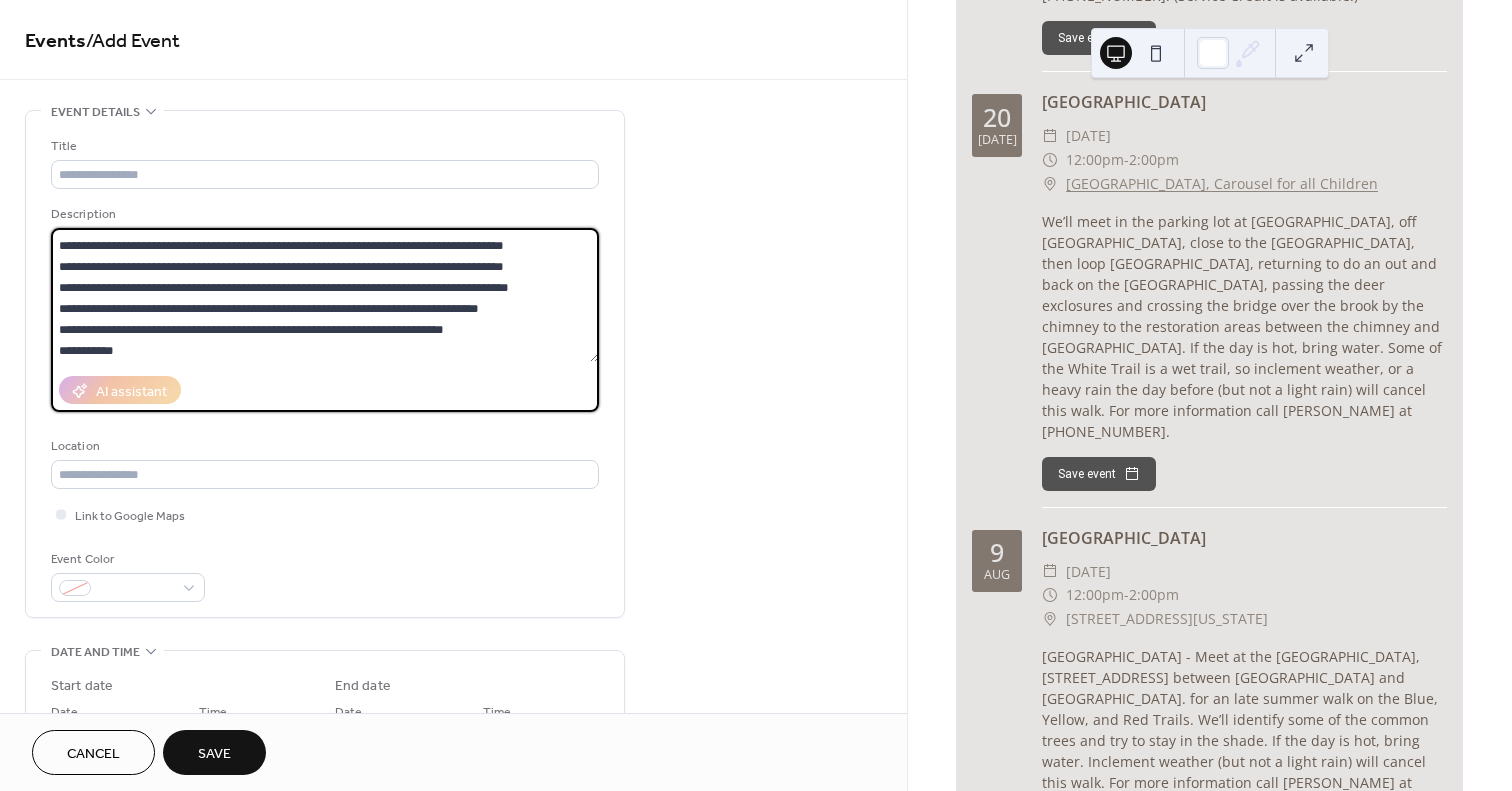 scroll, scrollTop: 0, scrollLeft: 0, axis: both 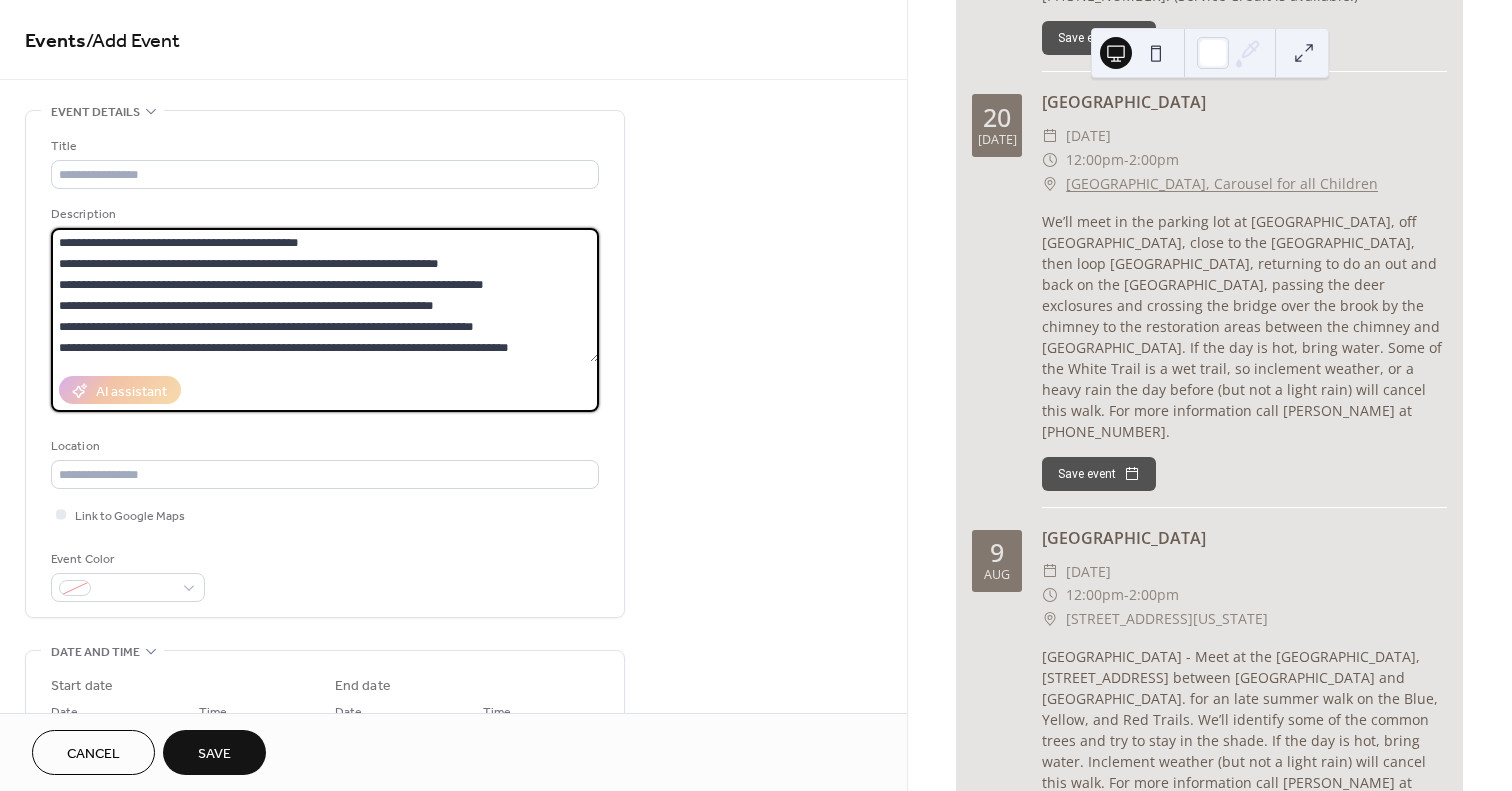 drag, startPoint x: 396, startPoint y: 259, endPoint x: -3, endPoint y: 261, distance: 399.005 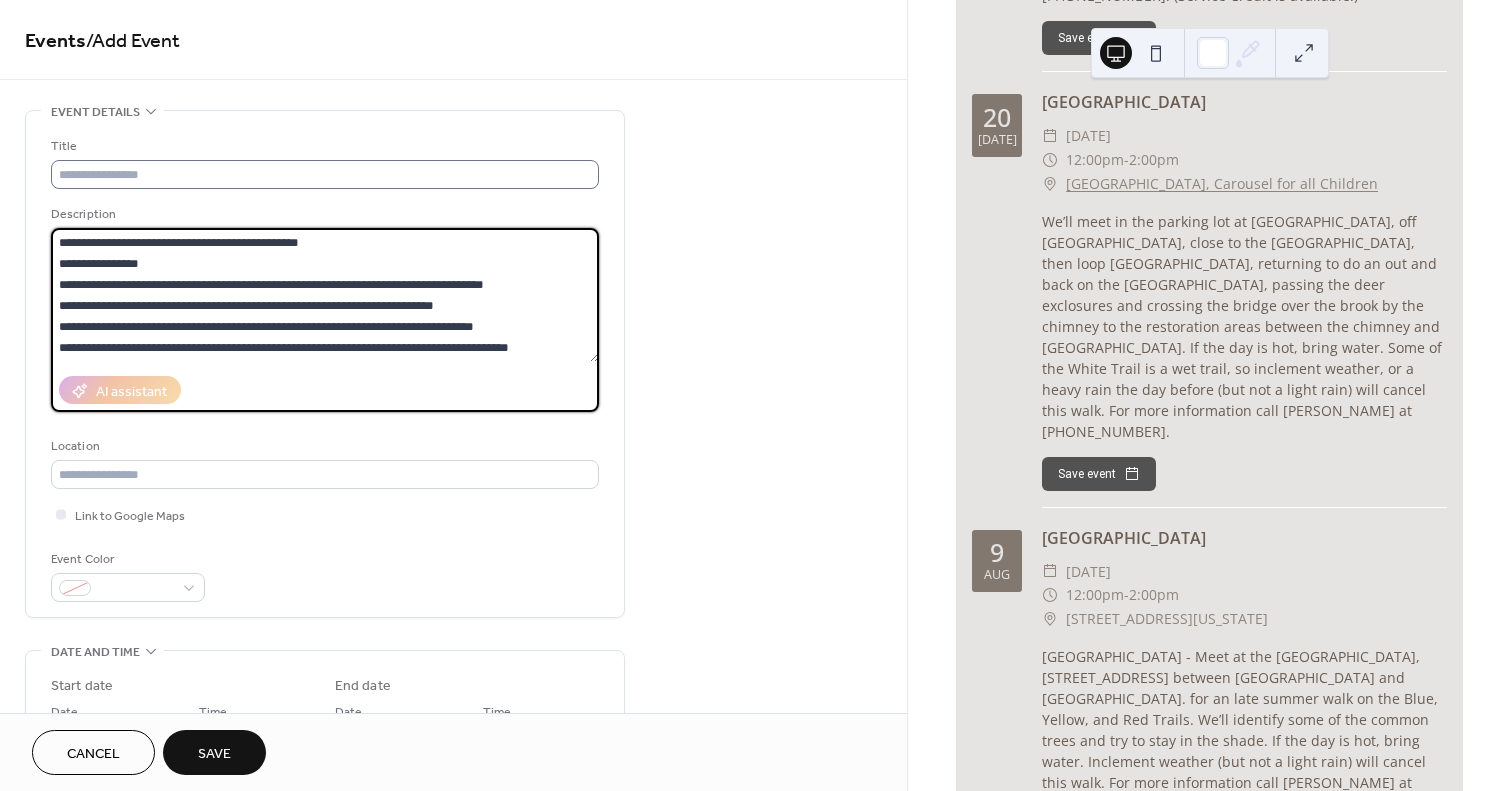 type on "**********" 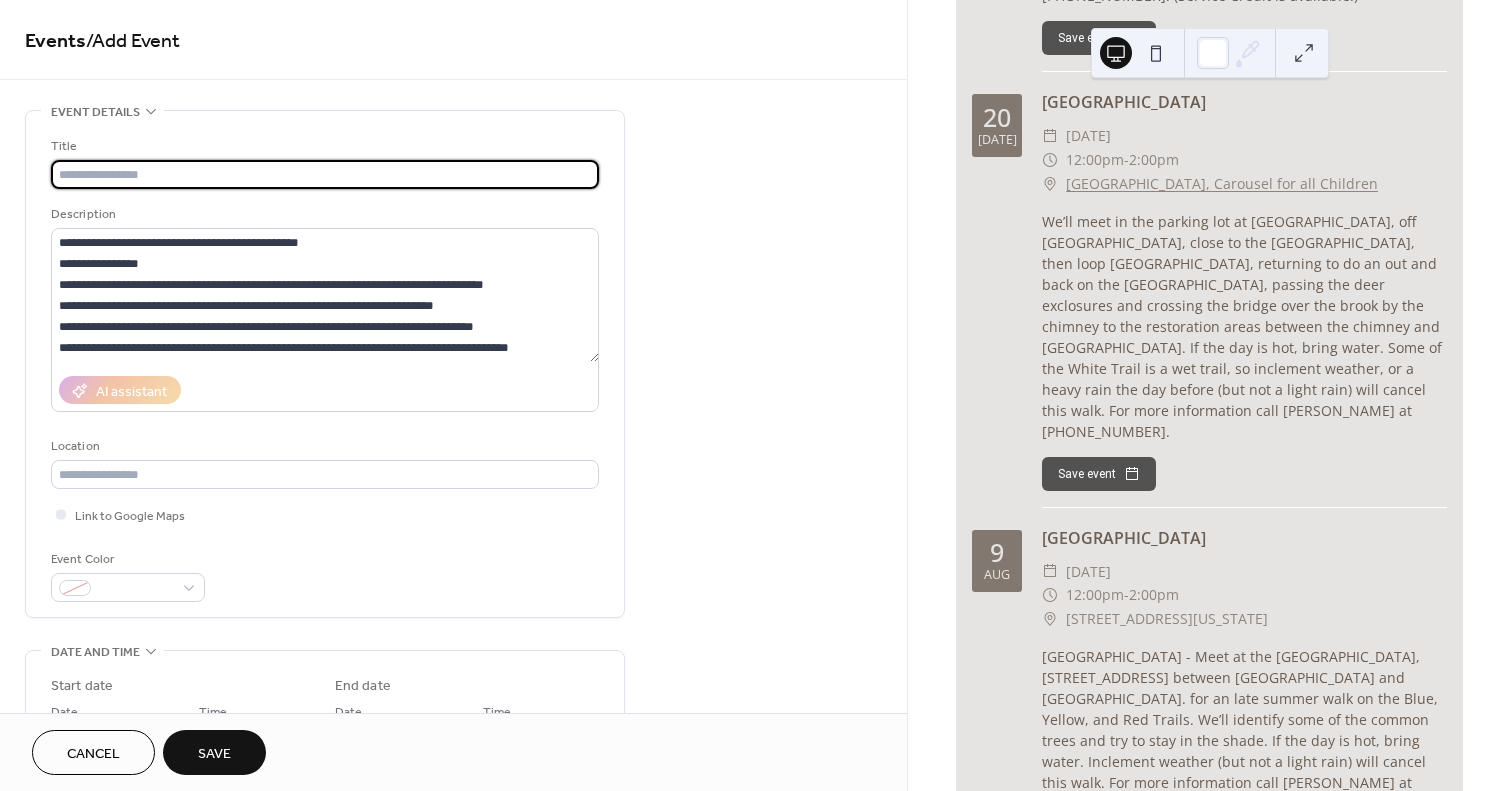 click at bounding box center [325, 174] 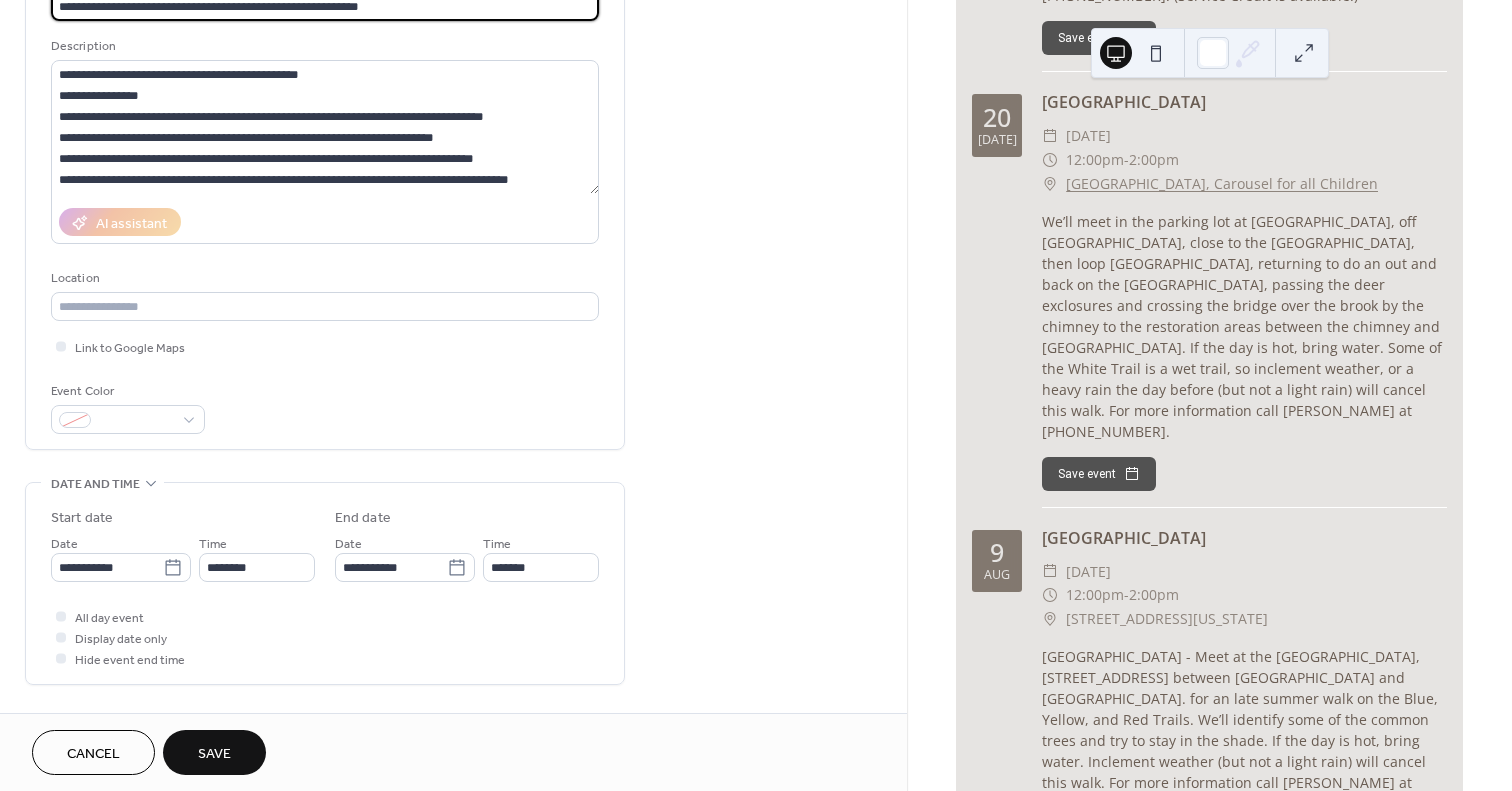 scroll, scrollTop: 300, scrollLeft: 0, axis: vertical 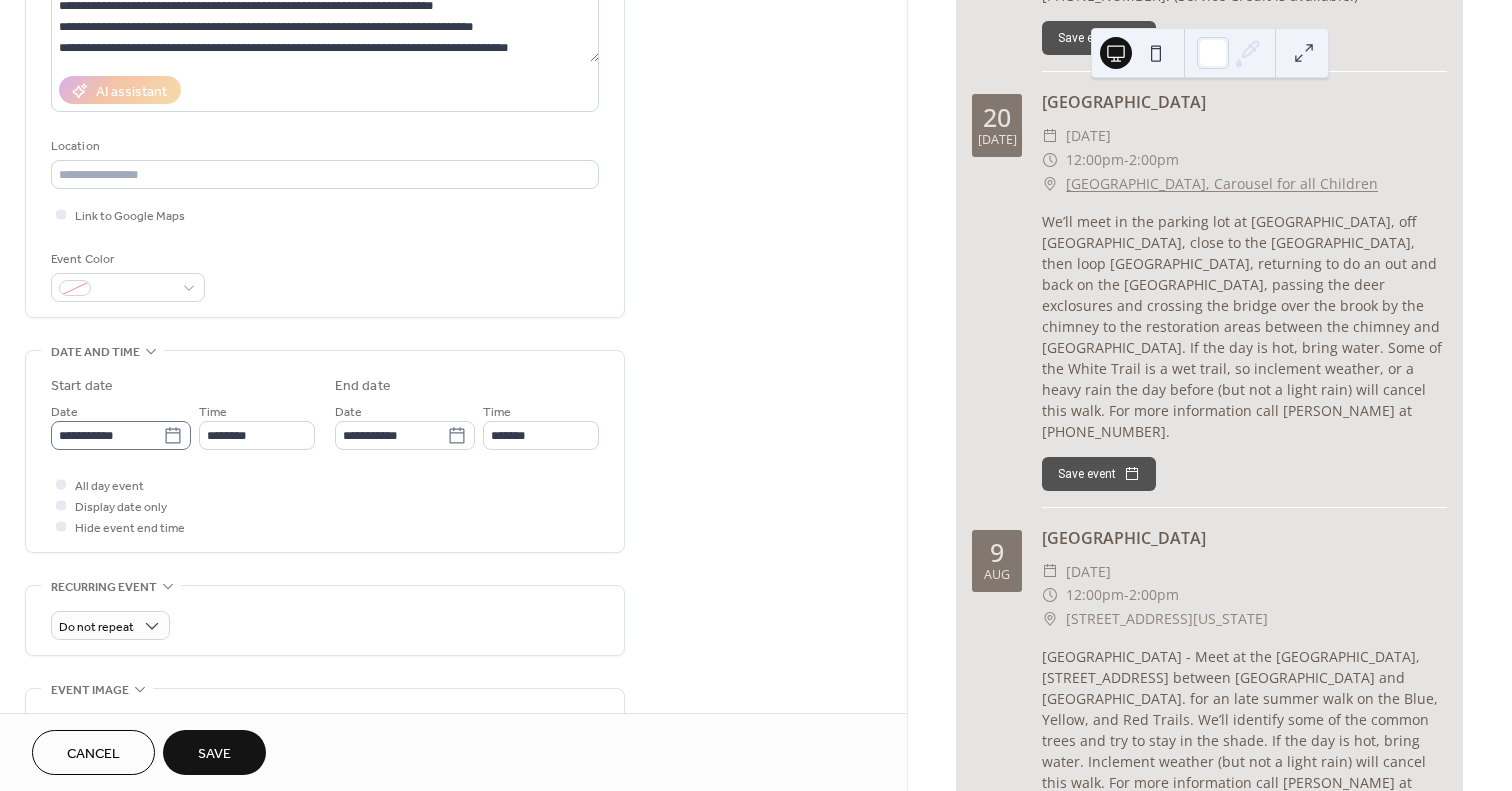 type on "**********" 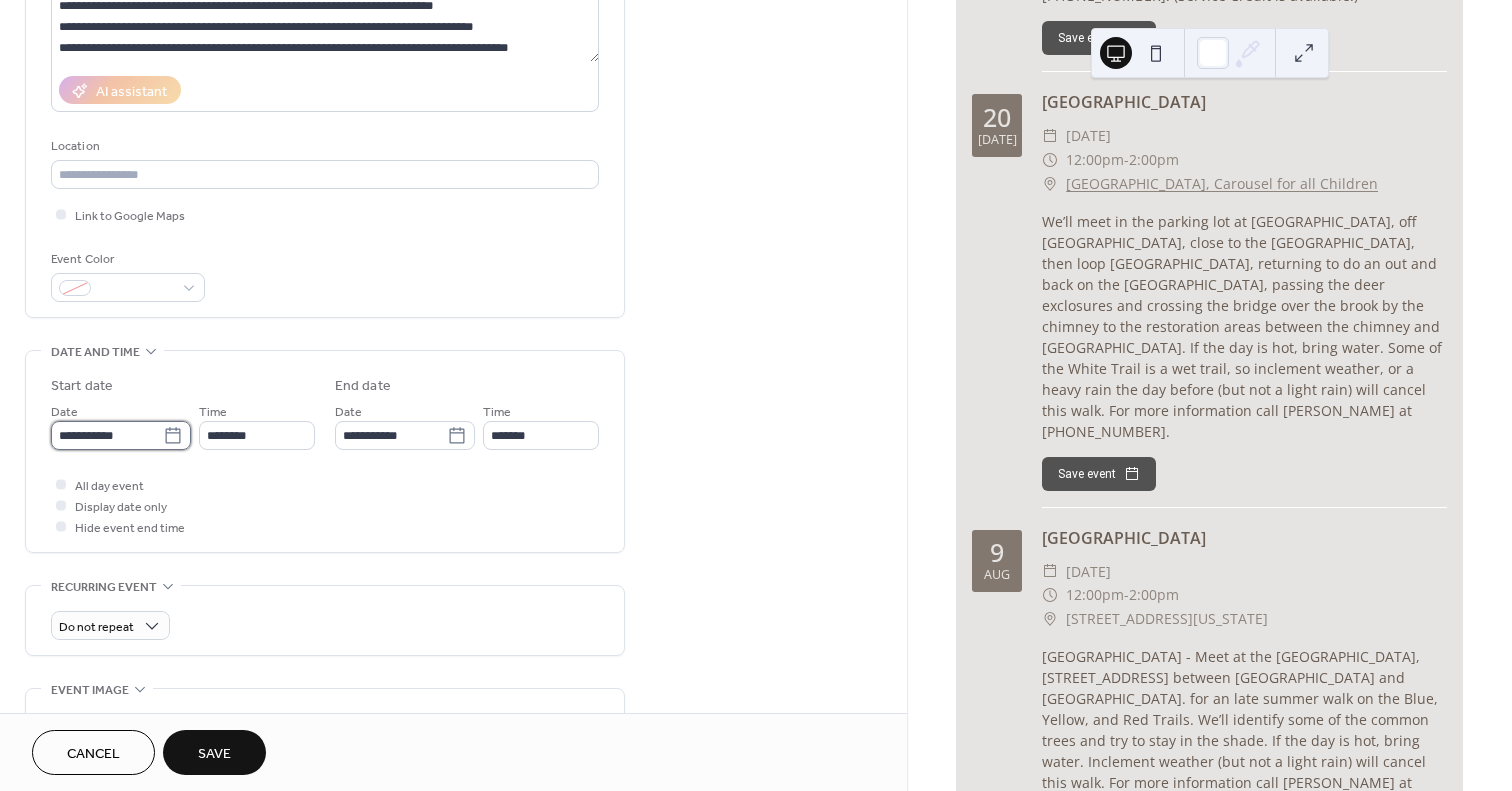 click on "**********" at bounding box center [107, 435] 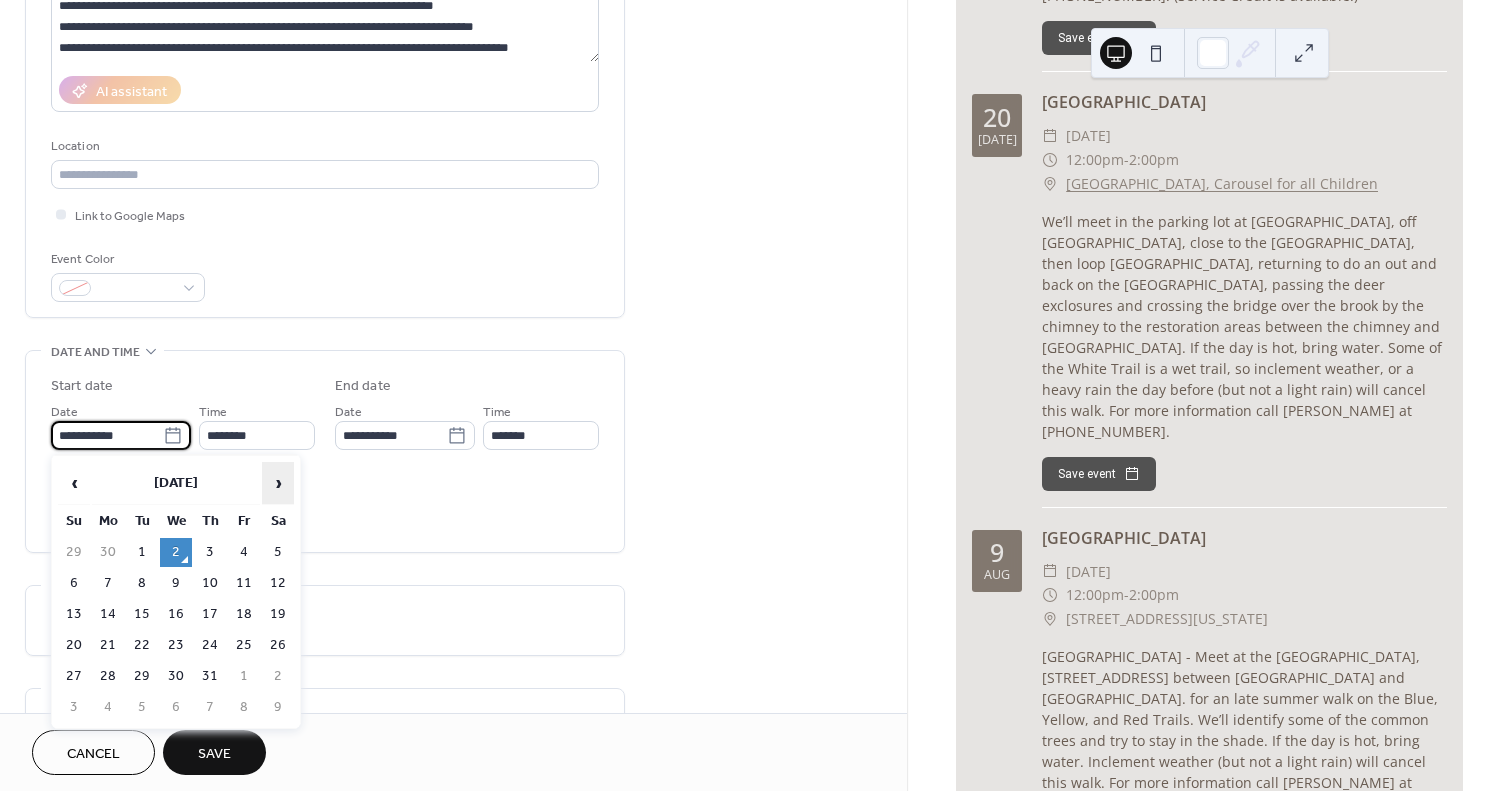 click on "›" at bounding box center [278, 483] 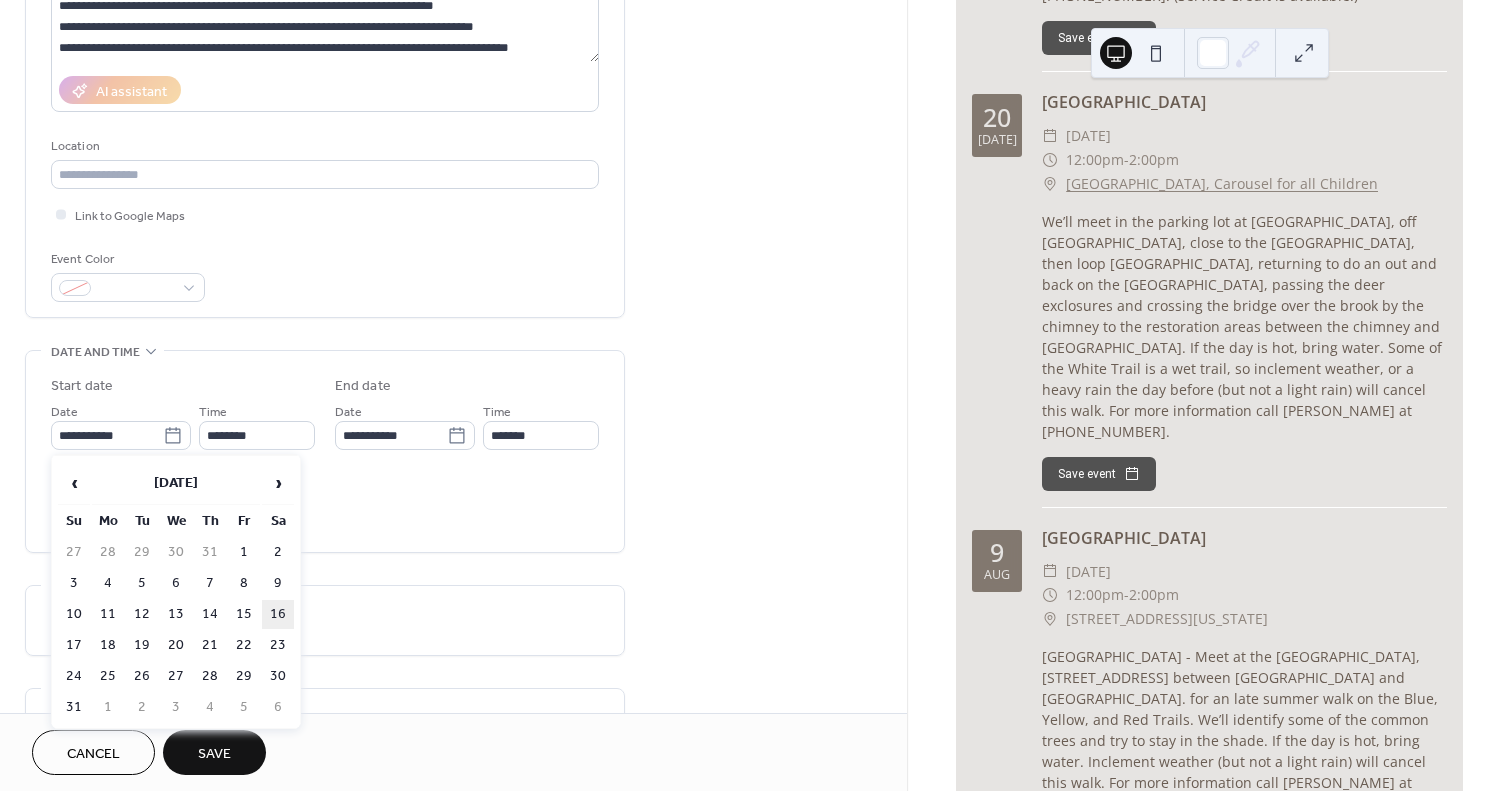 click on "16" at bounding box center [278, 614] 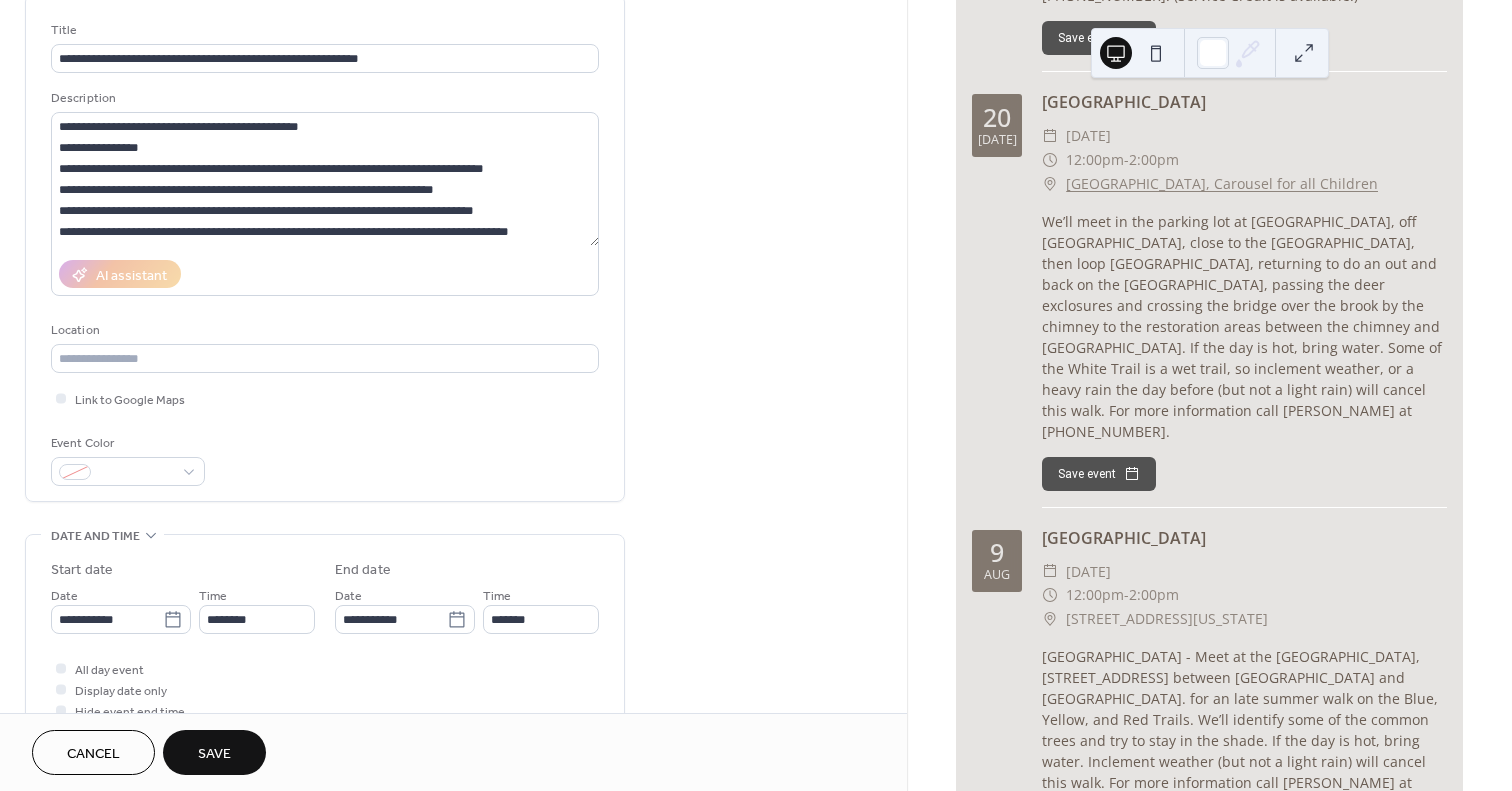 scroll, scrollTop: 100, scrollLeft: 0, axis: vertical 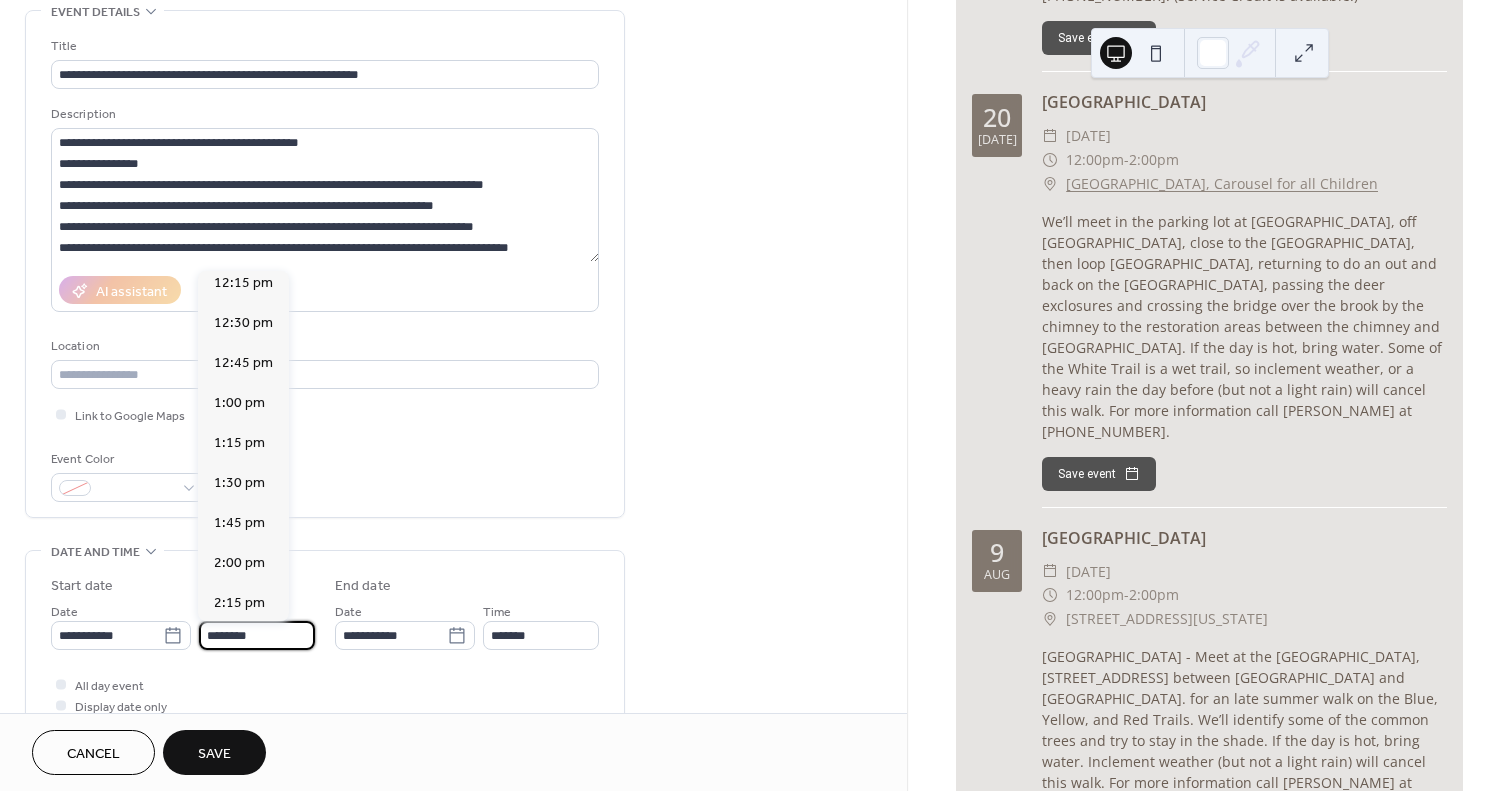 click on "********" at bounding box center [257, 635] 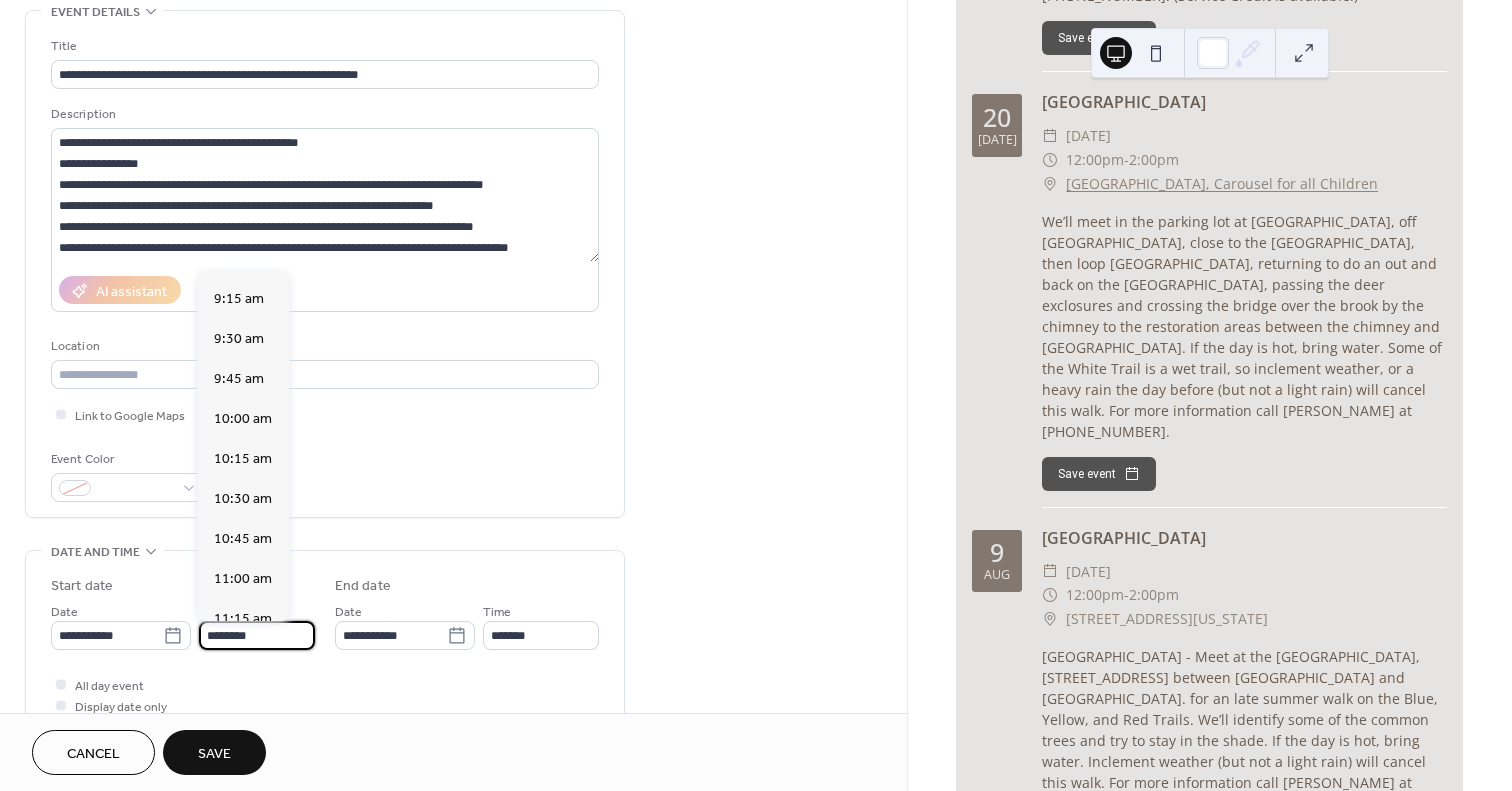 scroll, scrollTop: 1468, scrollLeft: 0, axis: vertical 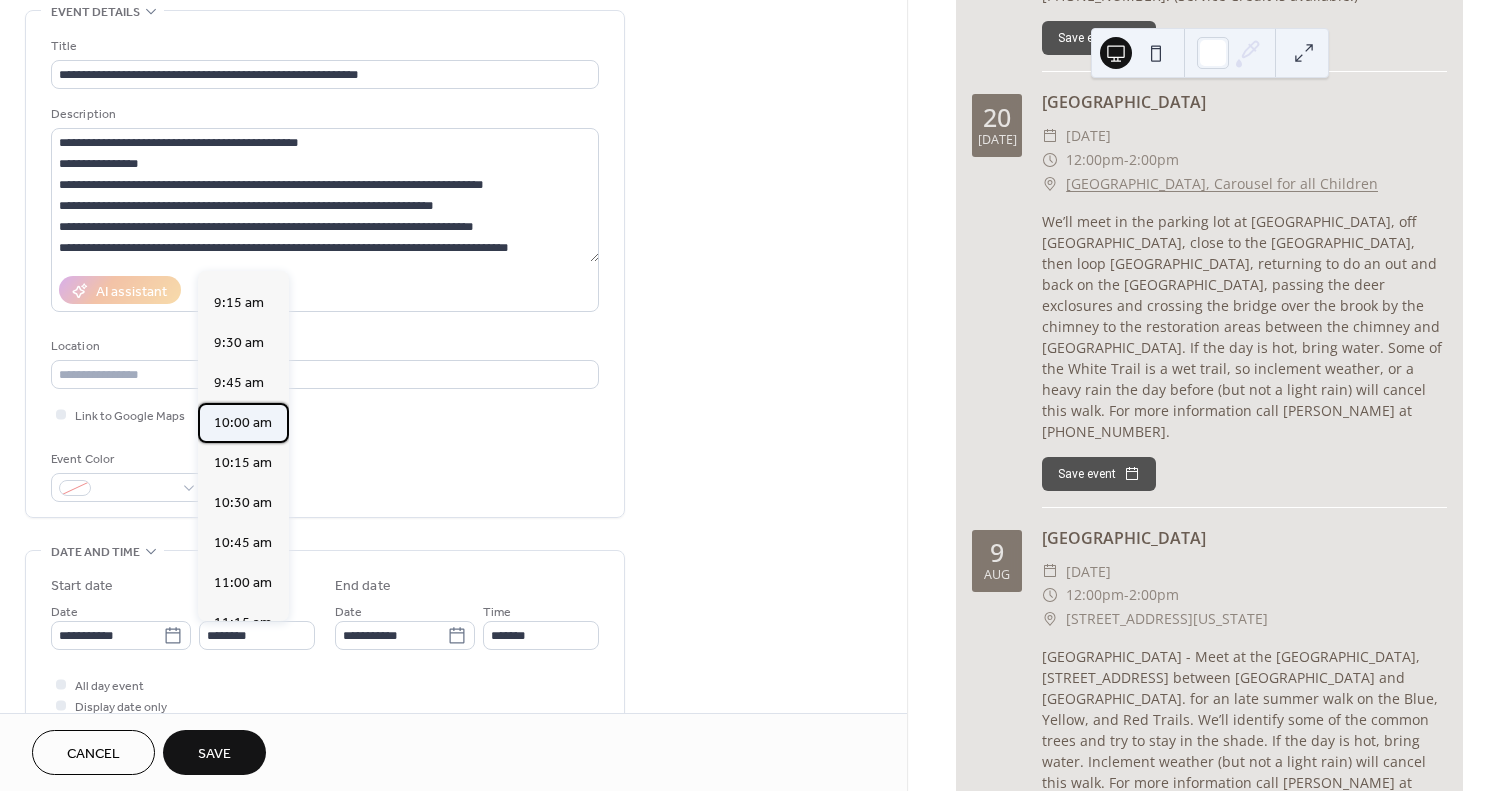 click on "10:00 am" at bounding box center [243, 423] 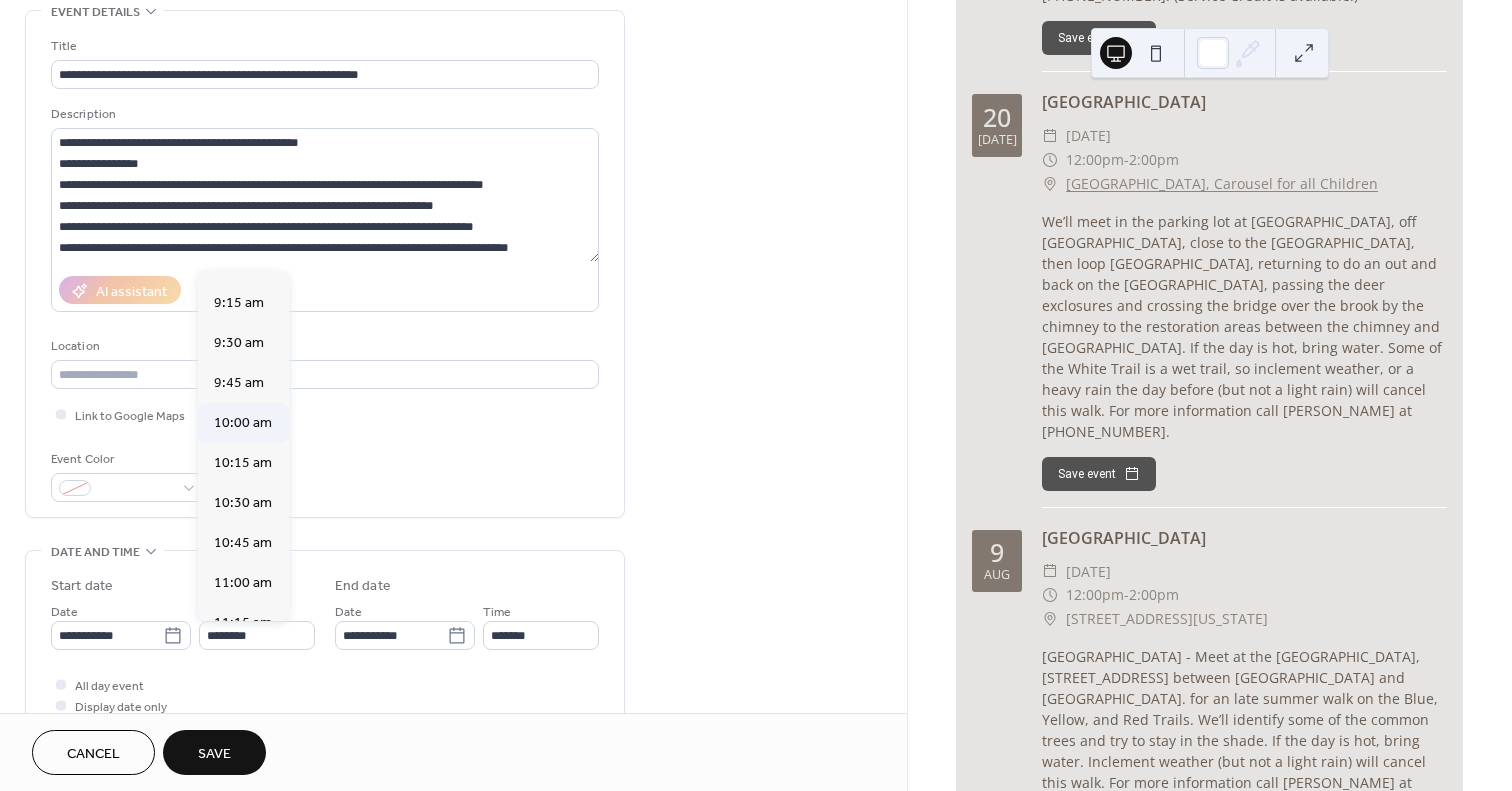 type on "********" 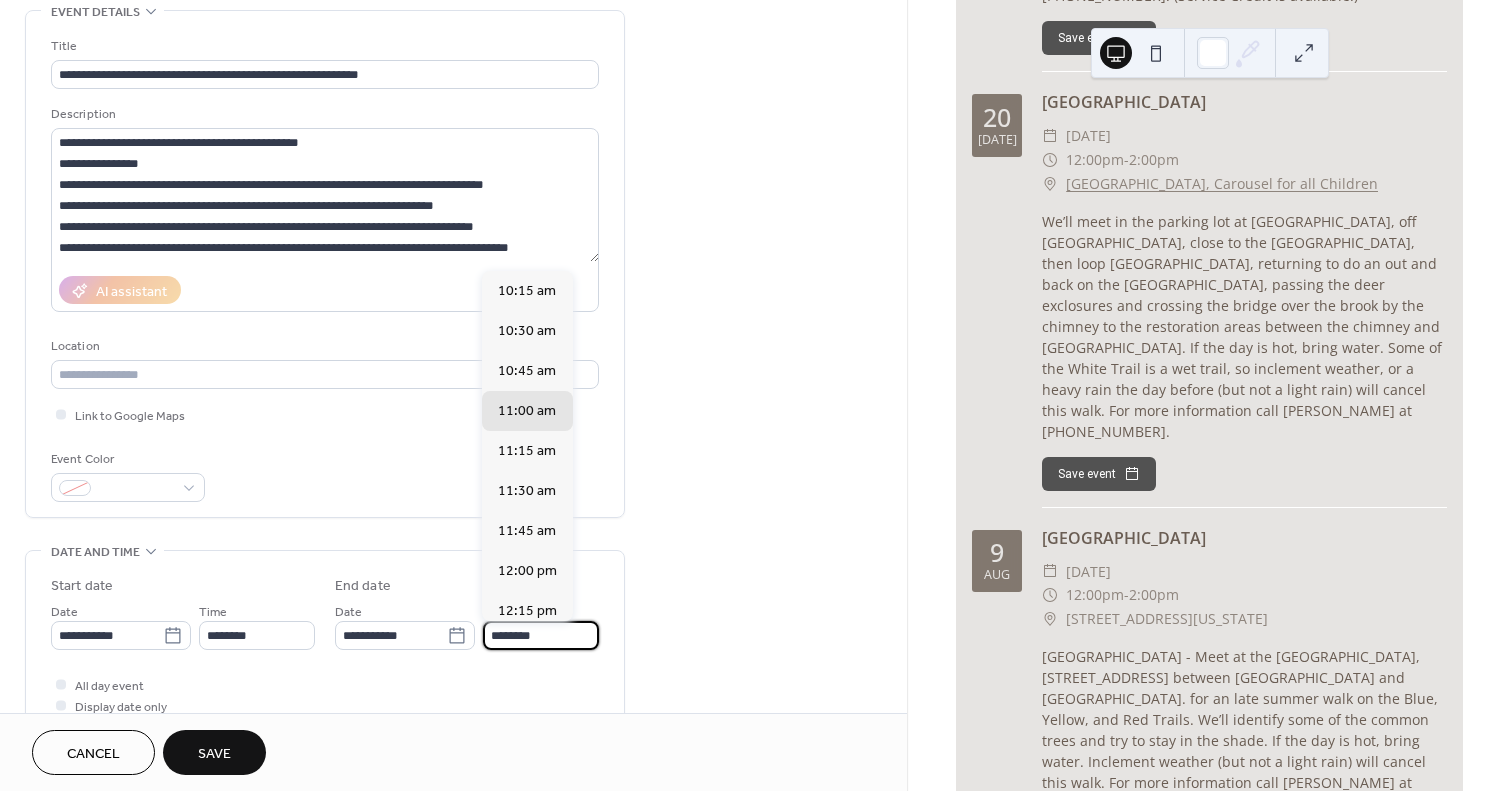 click on "********" at bounding box center [541, 635] 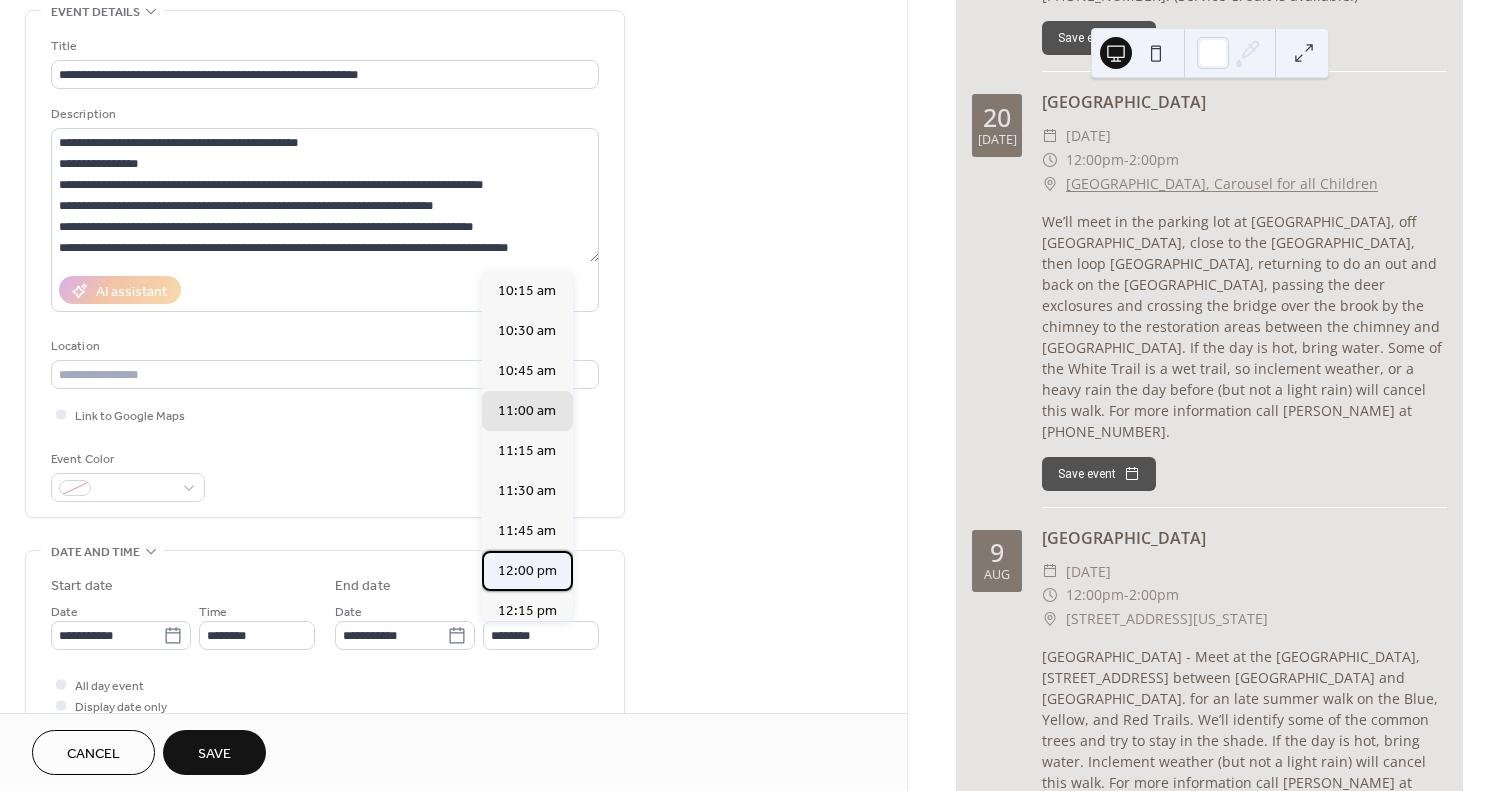 click on "12:00 pm" at bounding box center [527, 571] 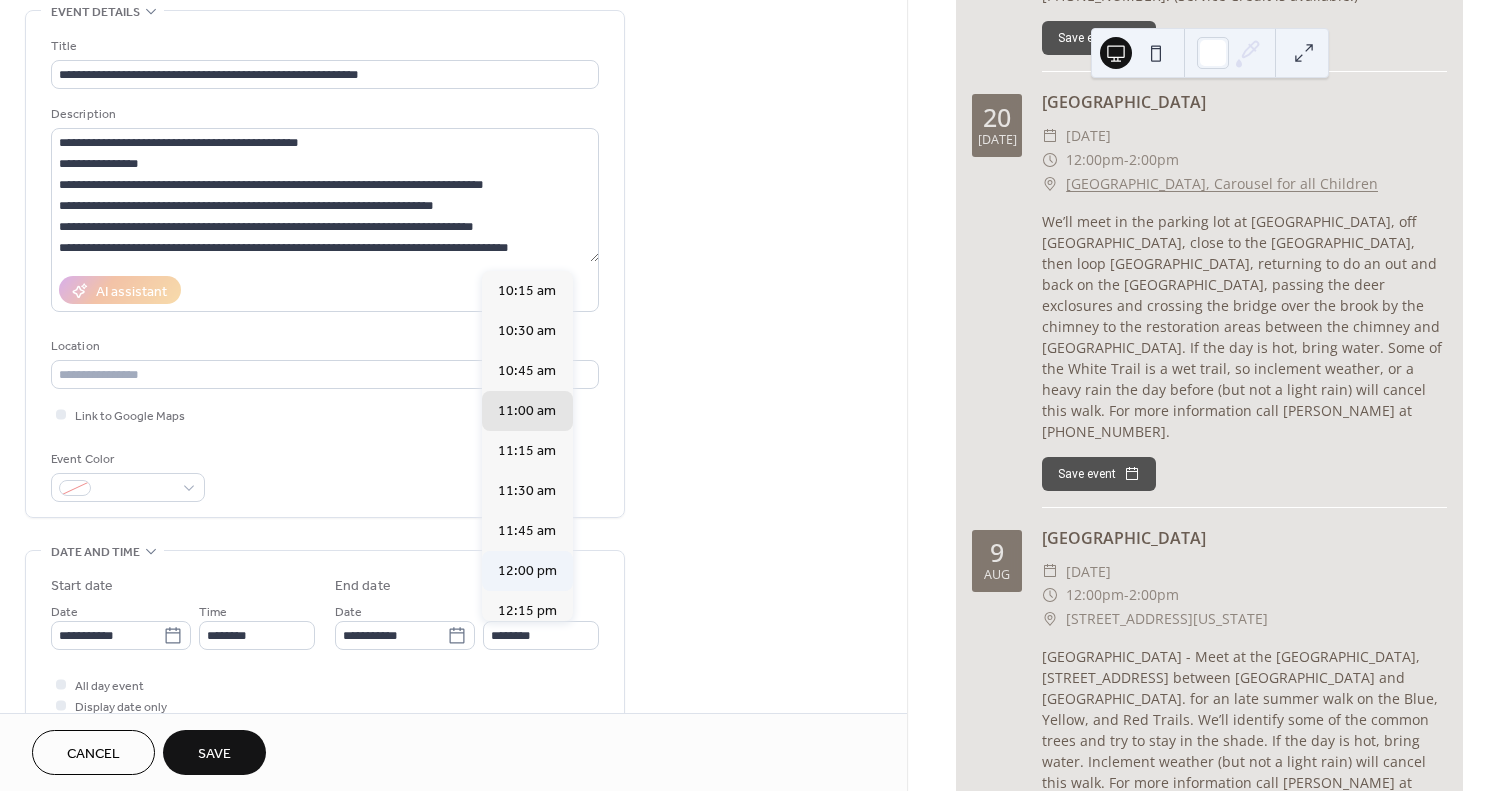 type on "********" 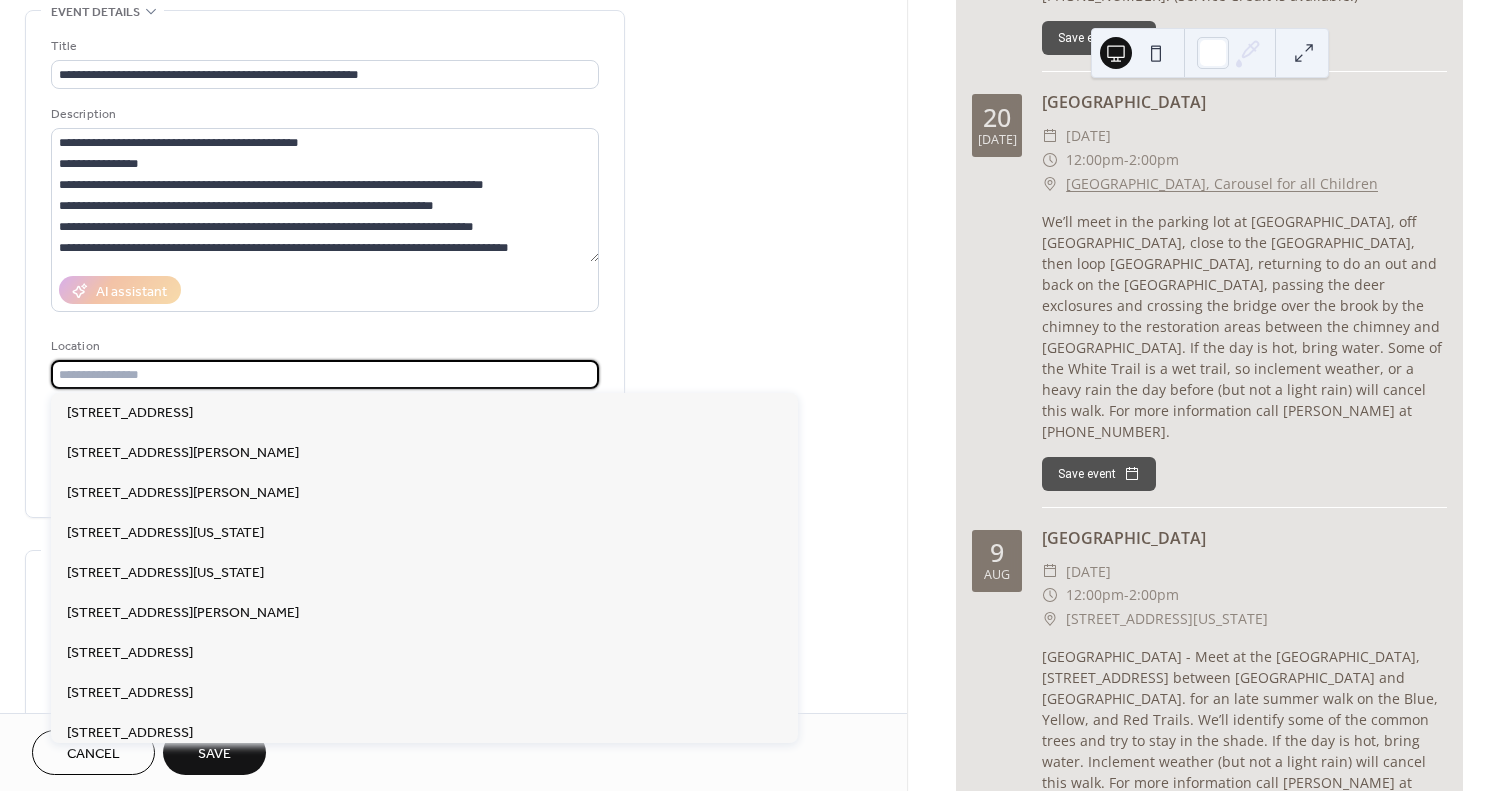 click at bounding box center [325, 374] 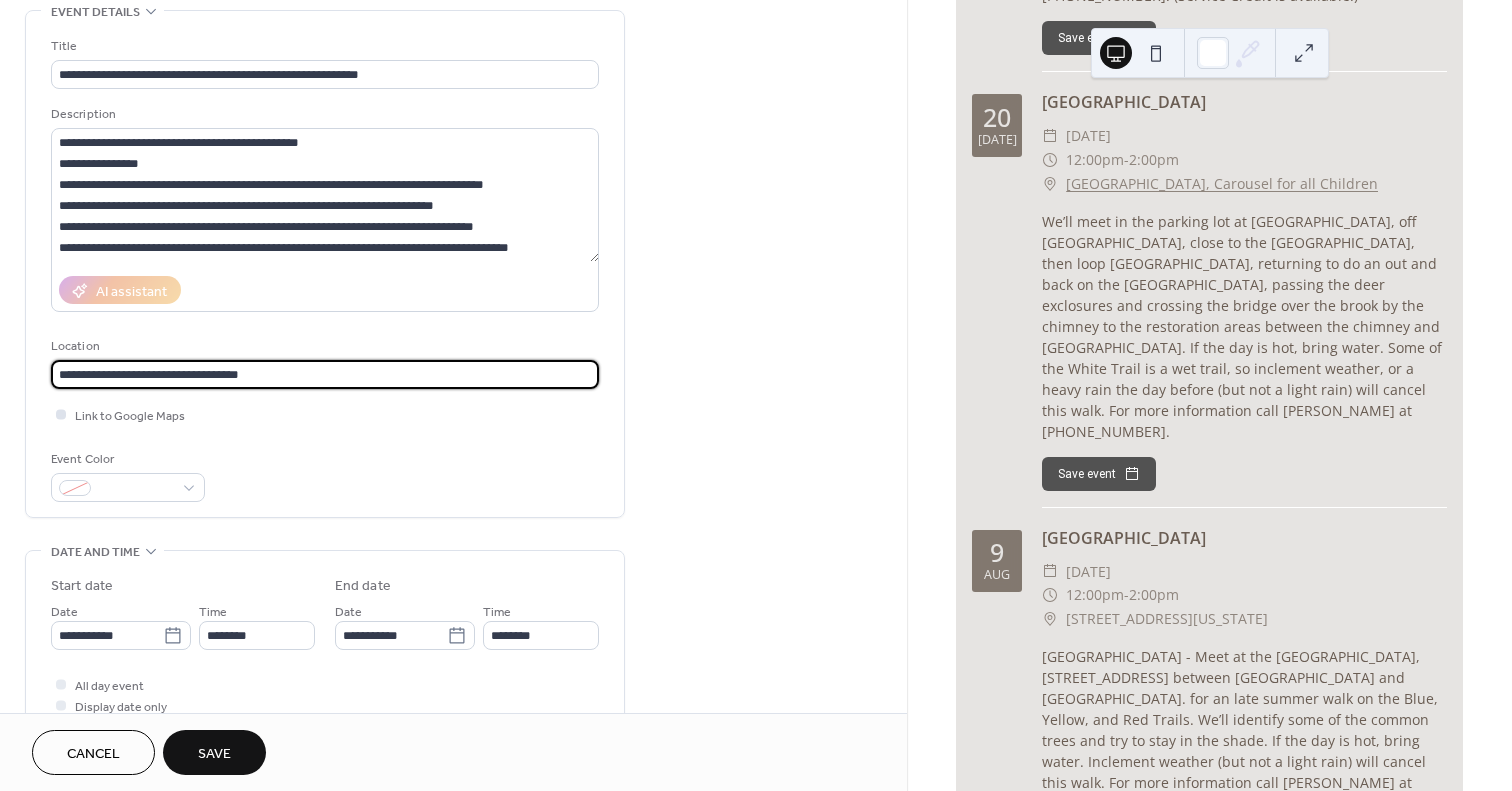 type on "**********" 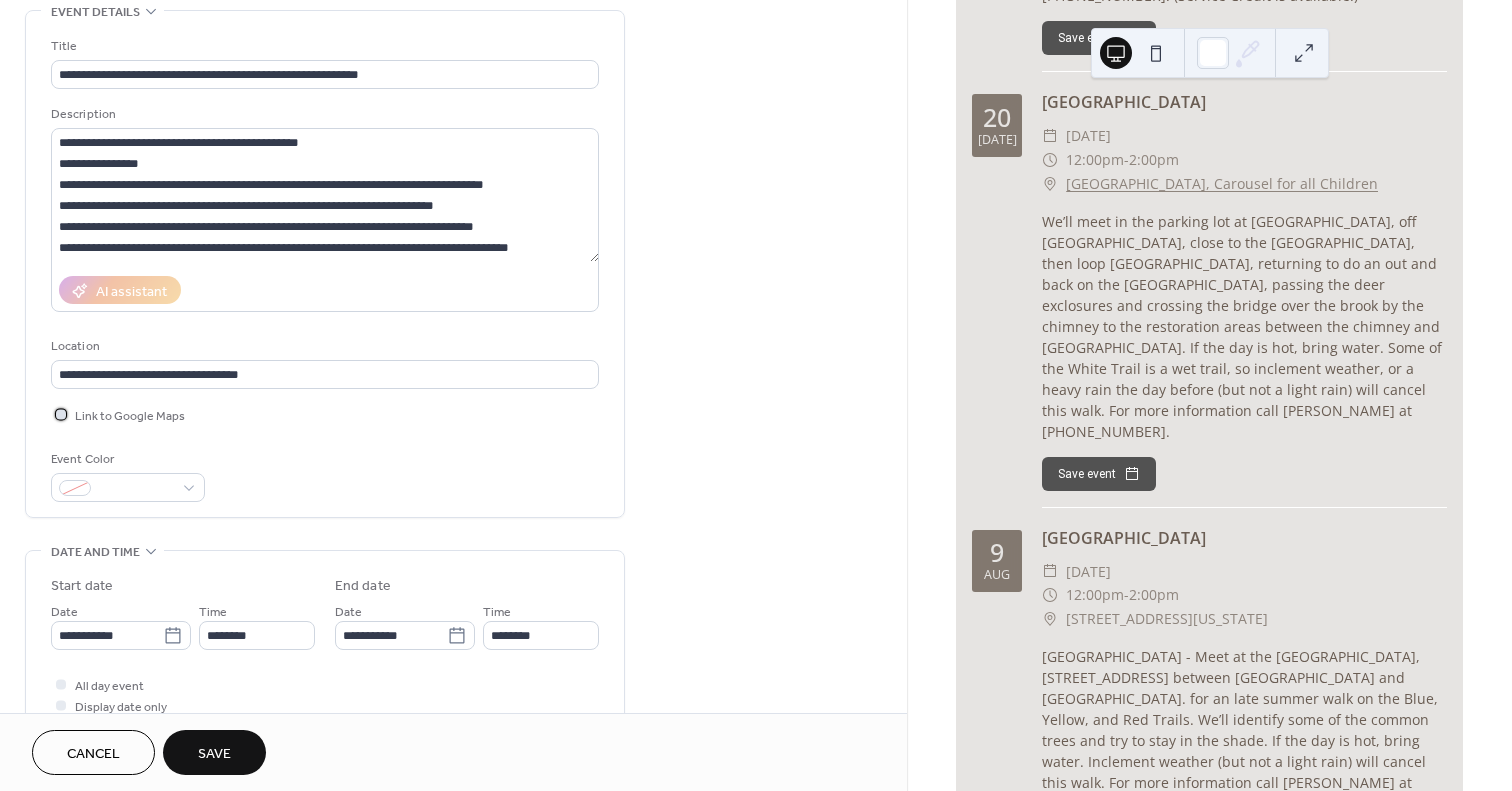 click at bounding box center [61, 414] 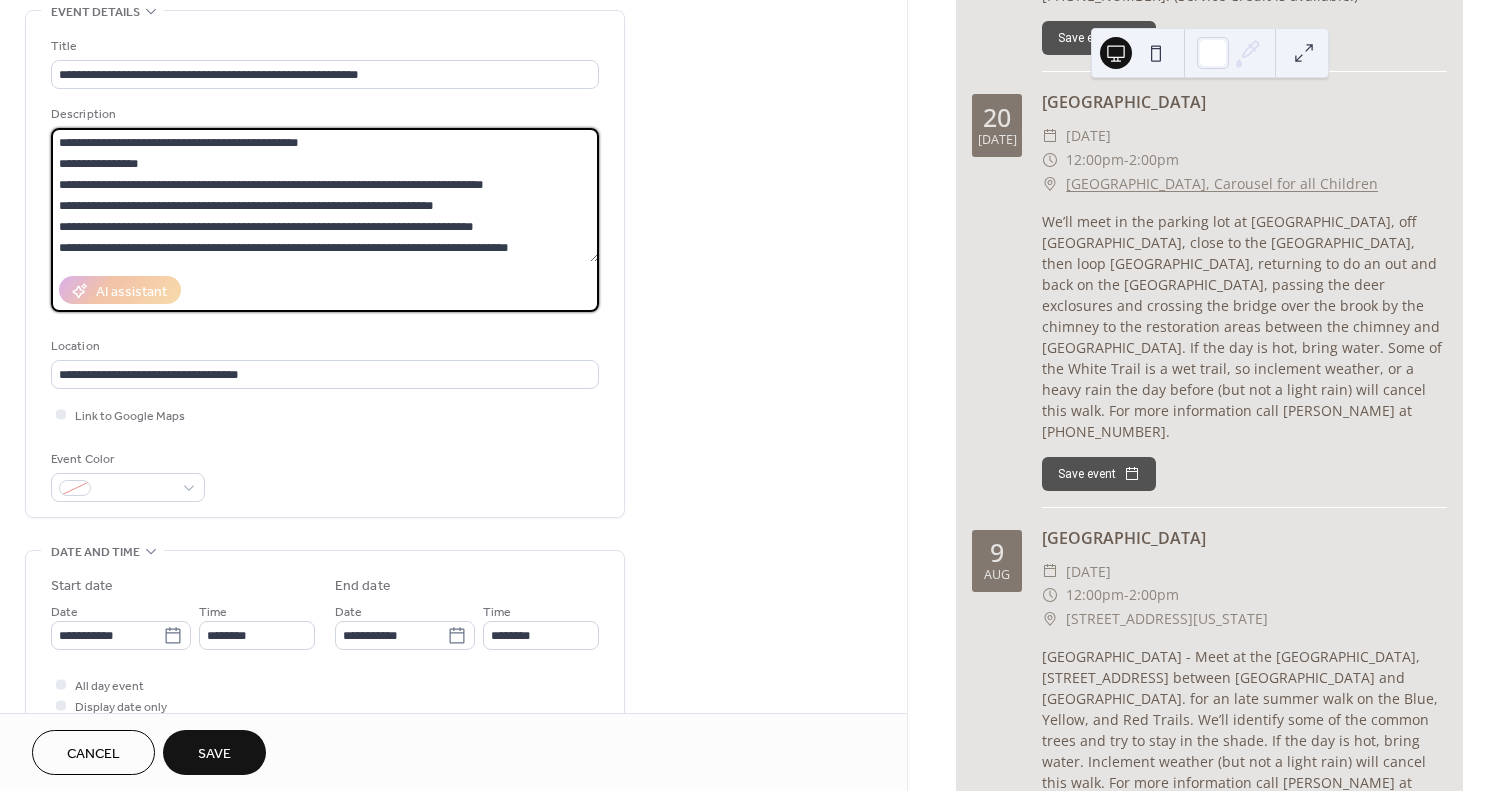 drag, startPoint x: 318, startPoint y: 130, endPoint x: -38, endPoint y: 103, distance: 357.0224 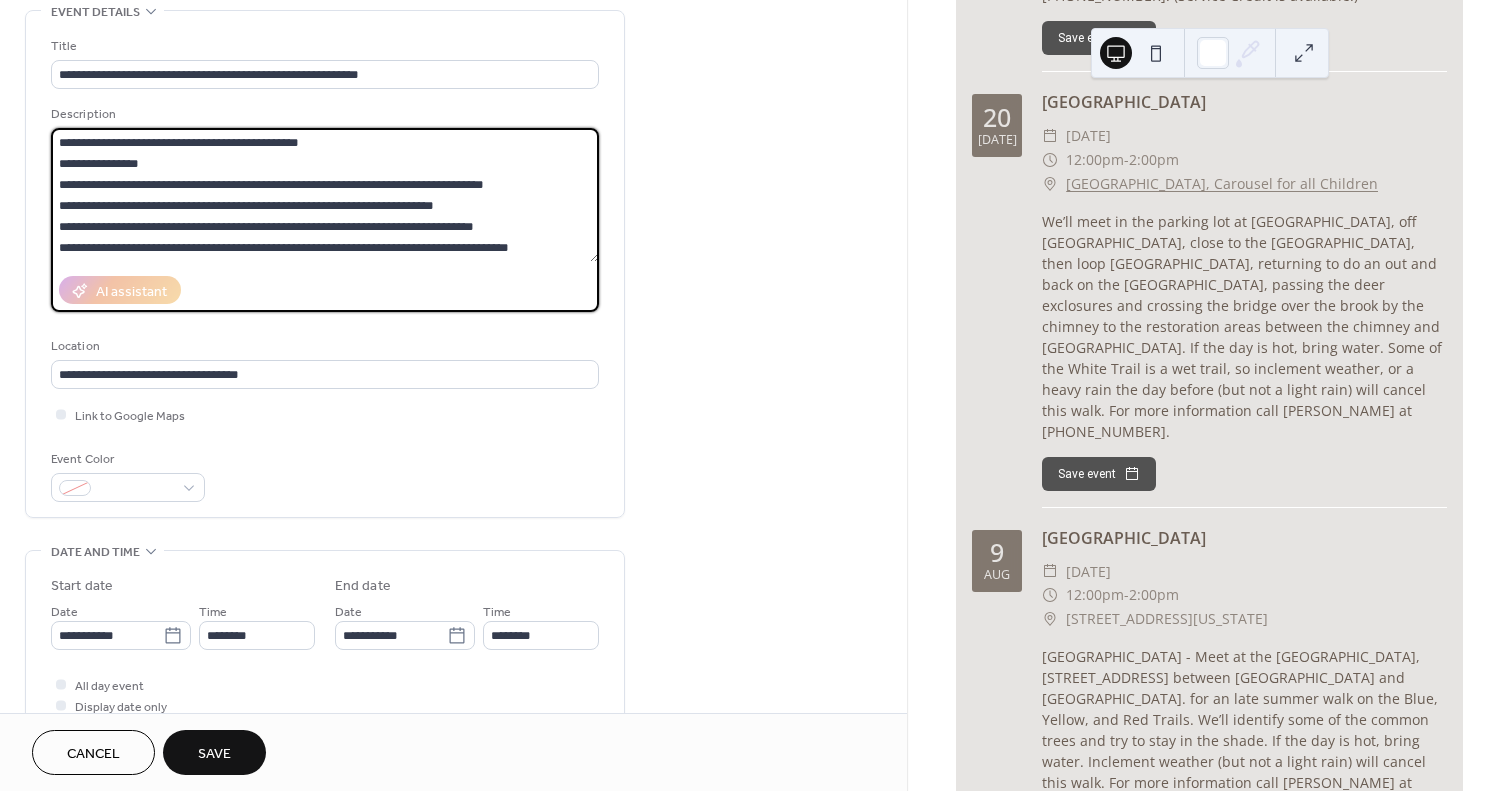 click on "**********" at bounding box center [756, 395] 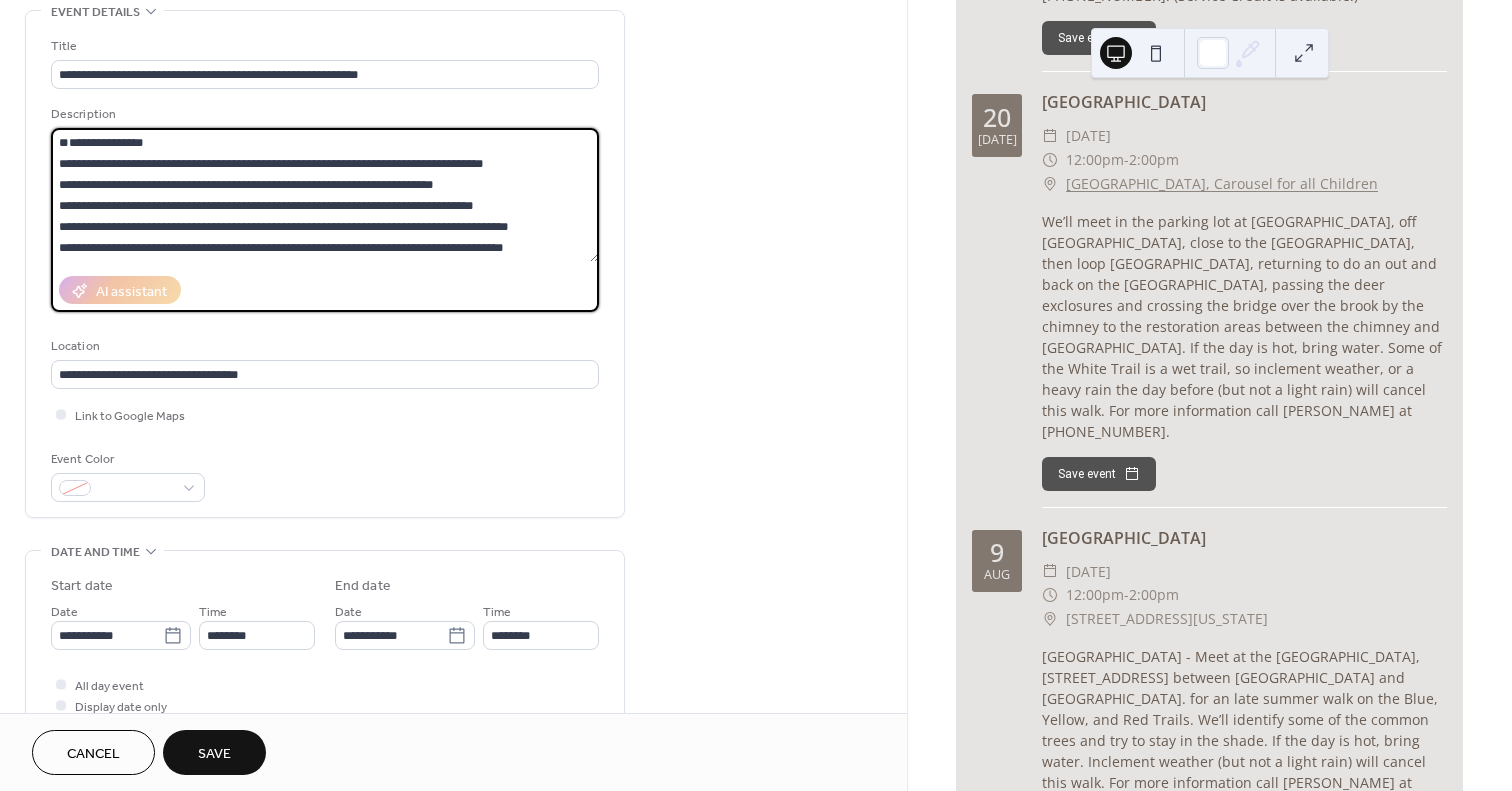 drag, startPoint x: 66, startPoint y: 158, endPoint x: 56, endPoint y: 144, distance: 17.20465 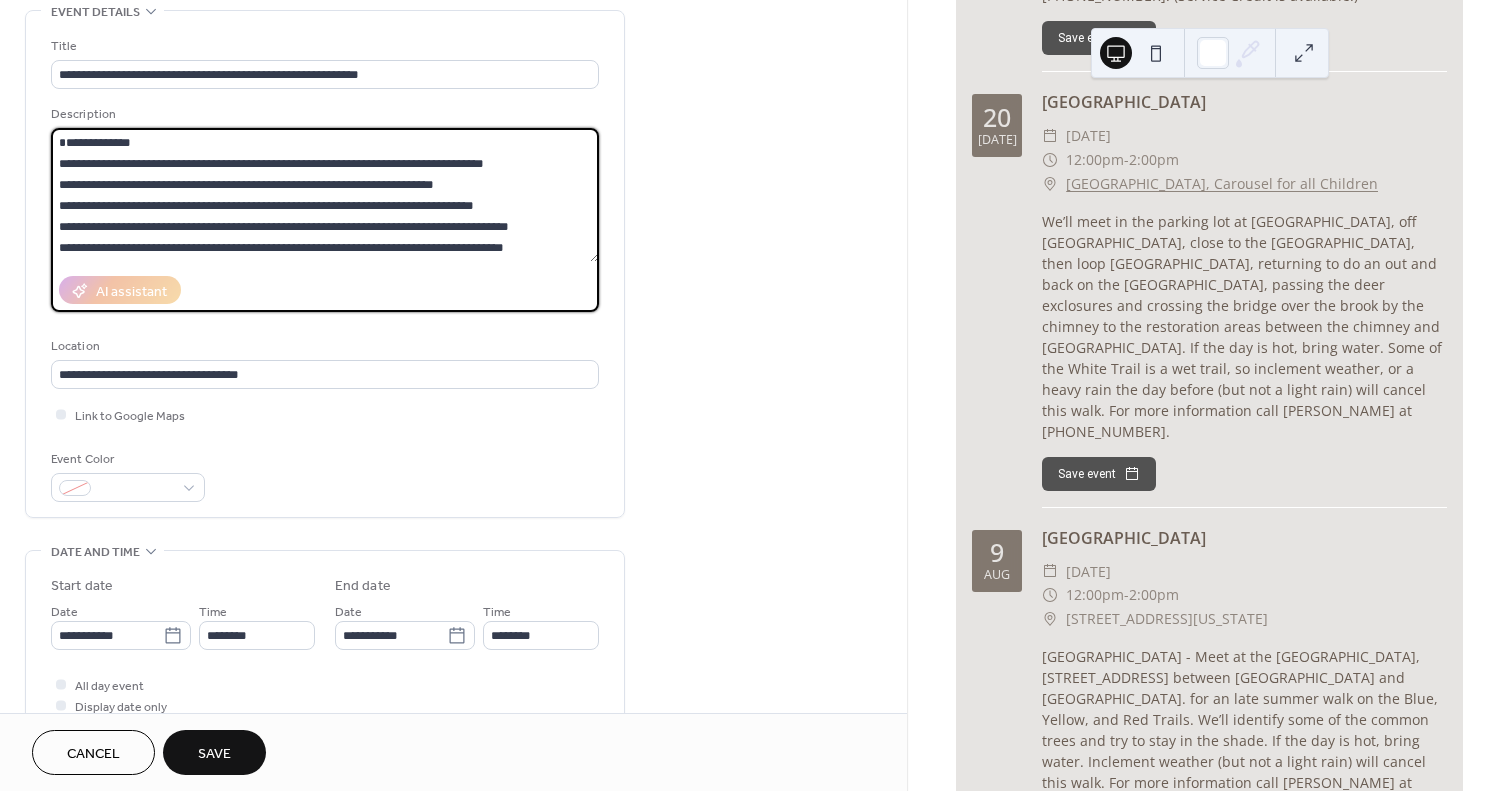 click on "**********" at bounding box center (325, 195) 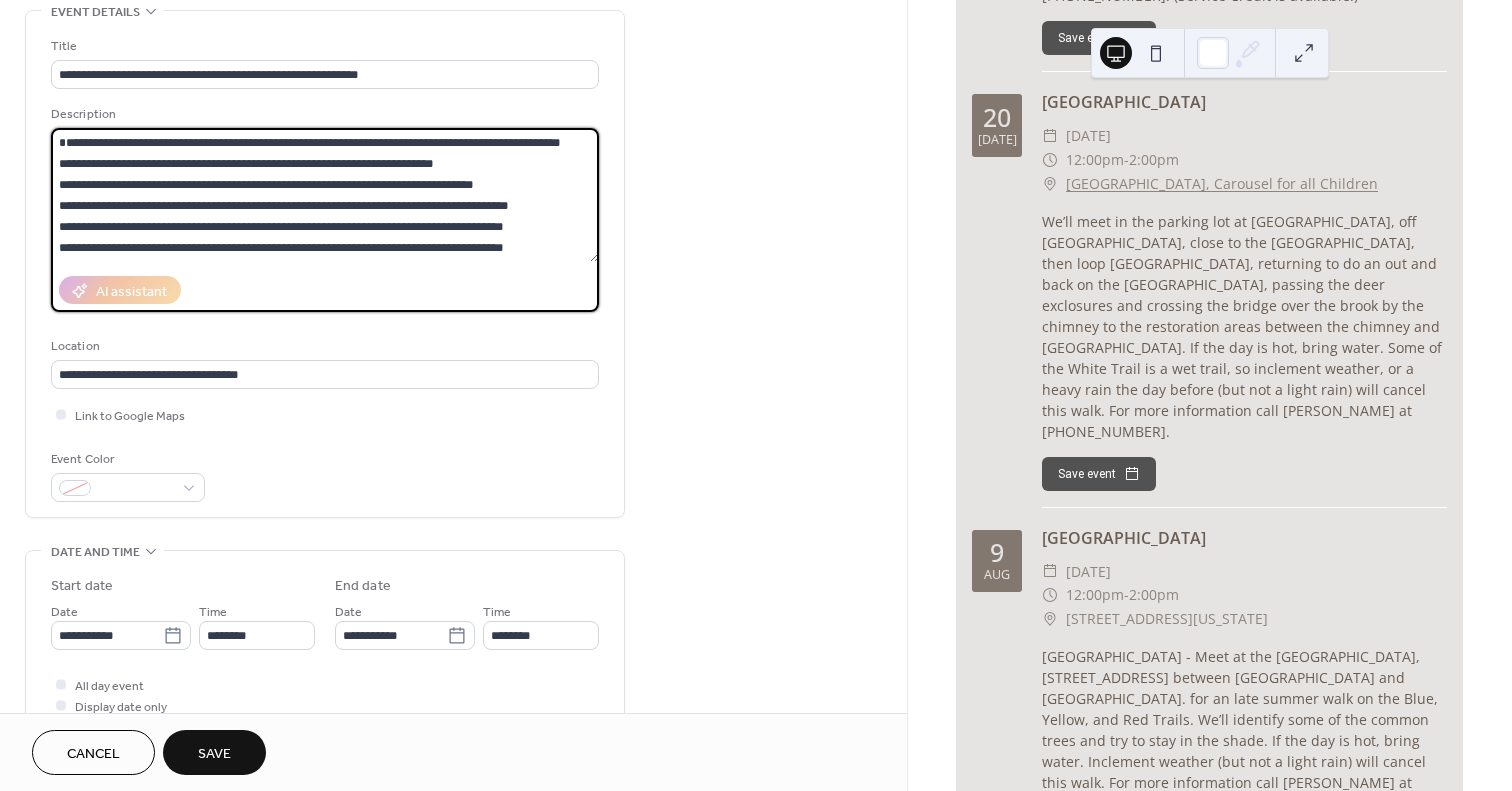click on "**********" at bounding box center (325, 195) 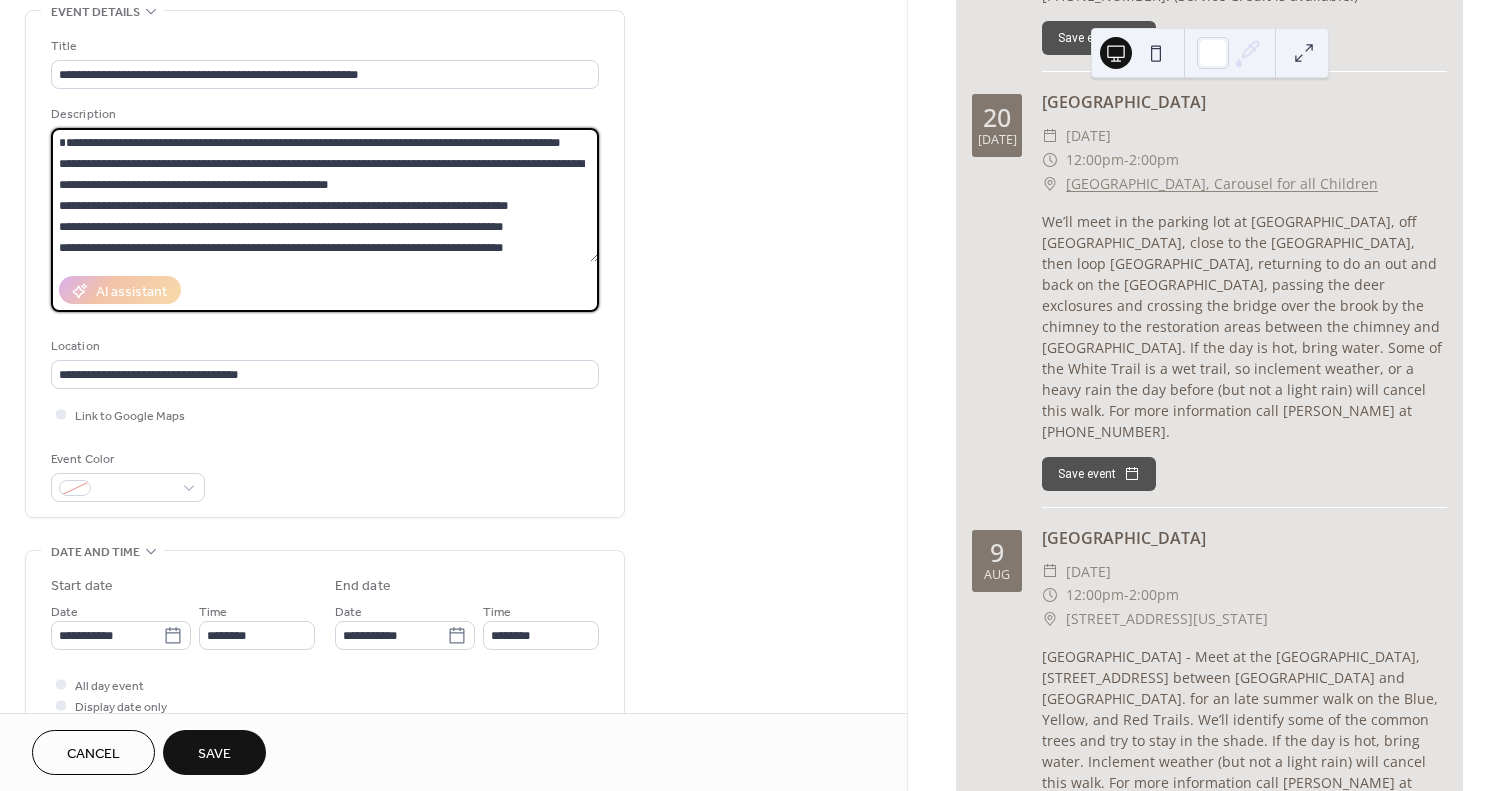 click on "**********" at bounding box center (325, 195) 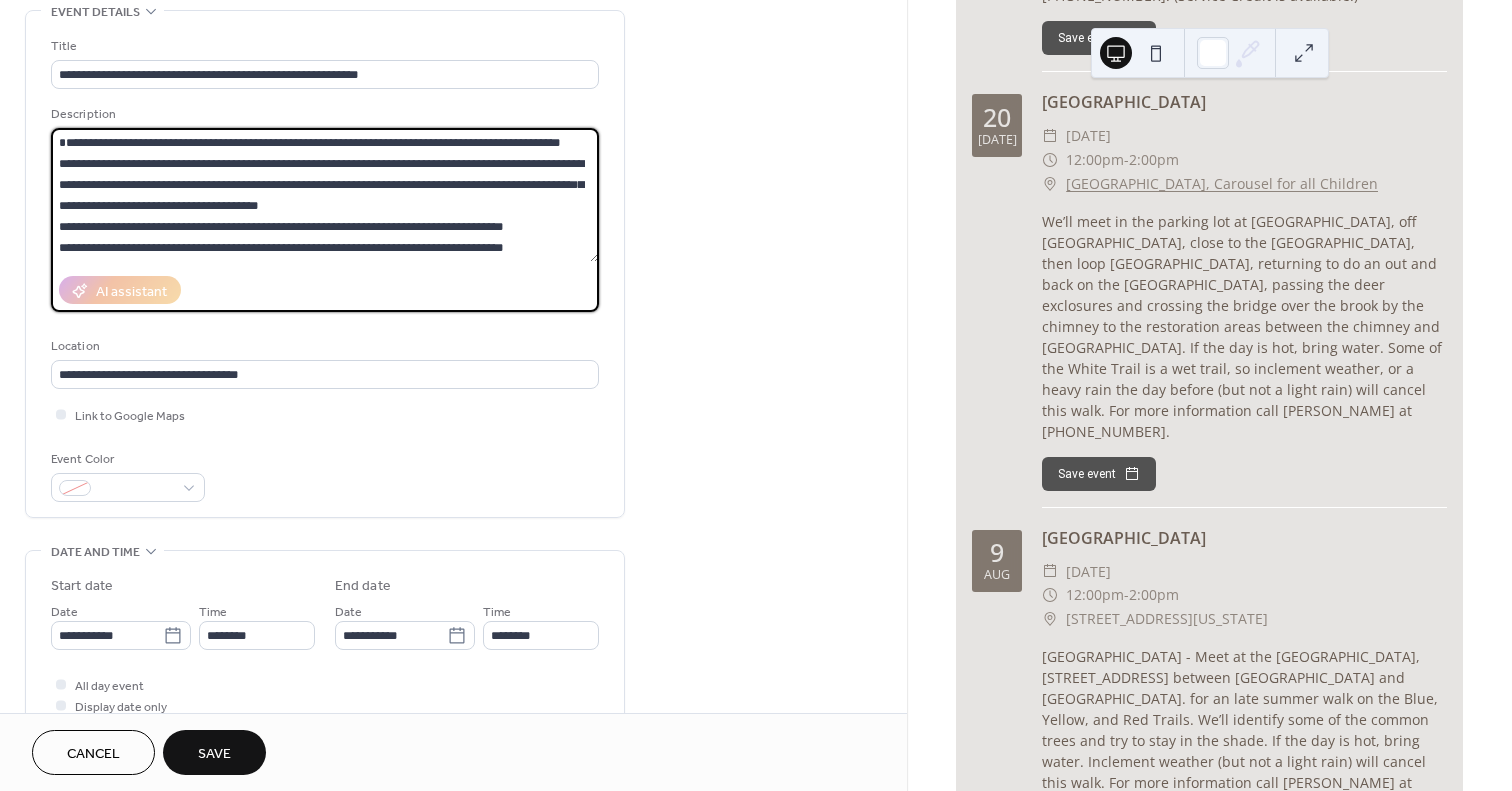 click on "**********" at bounding box center [325, 195] 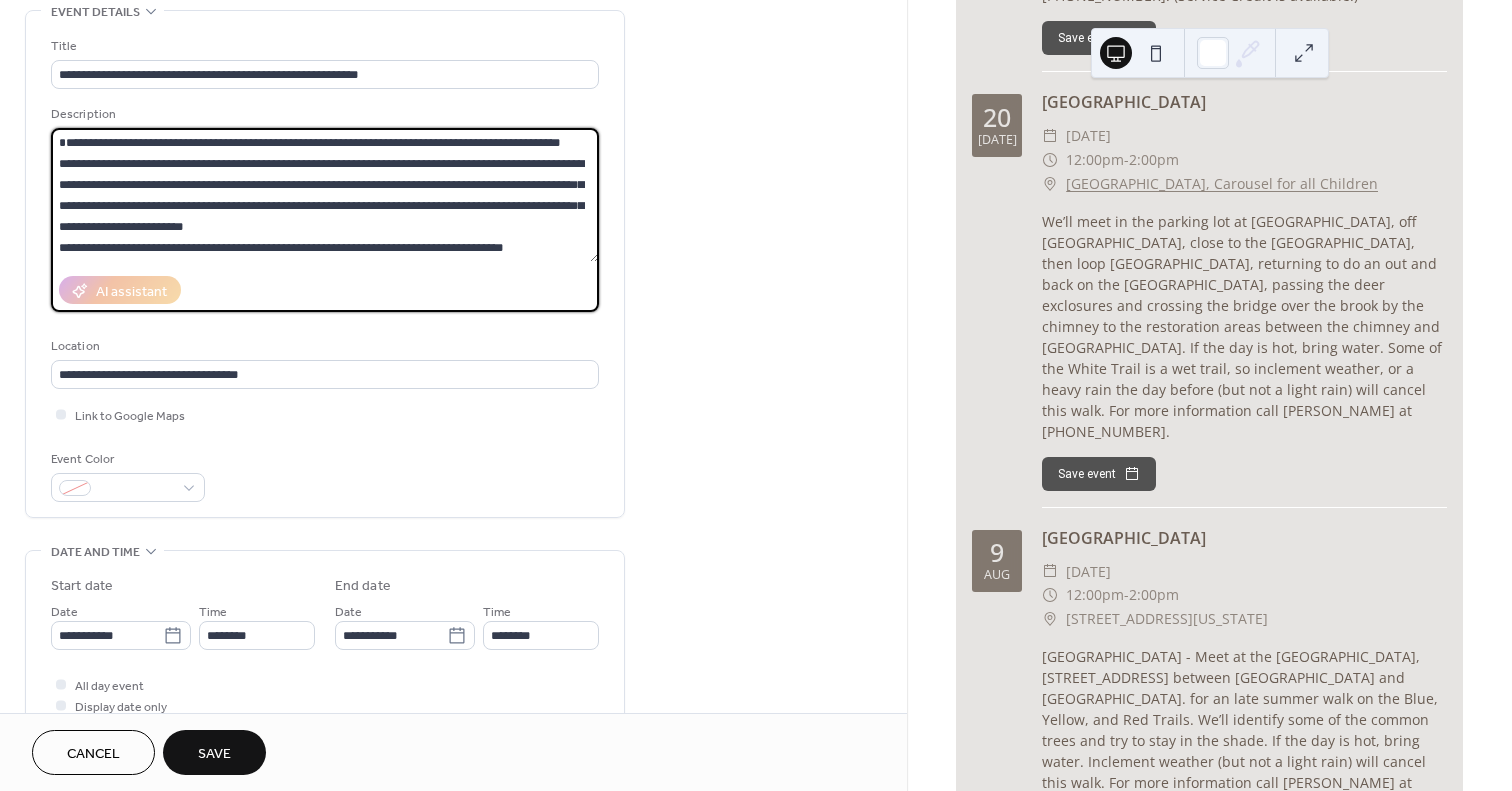 click on "**********" at bounding box center [325, 195] 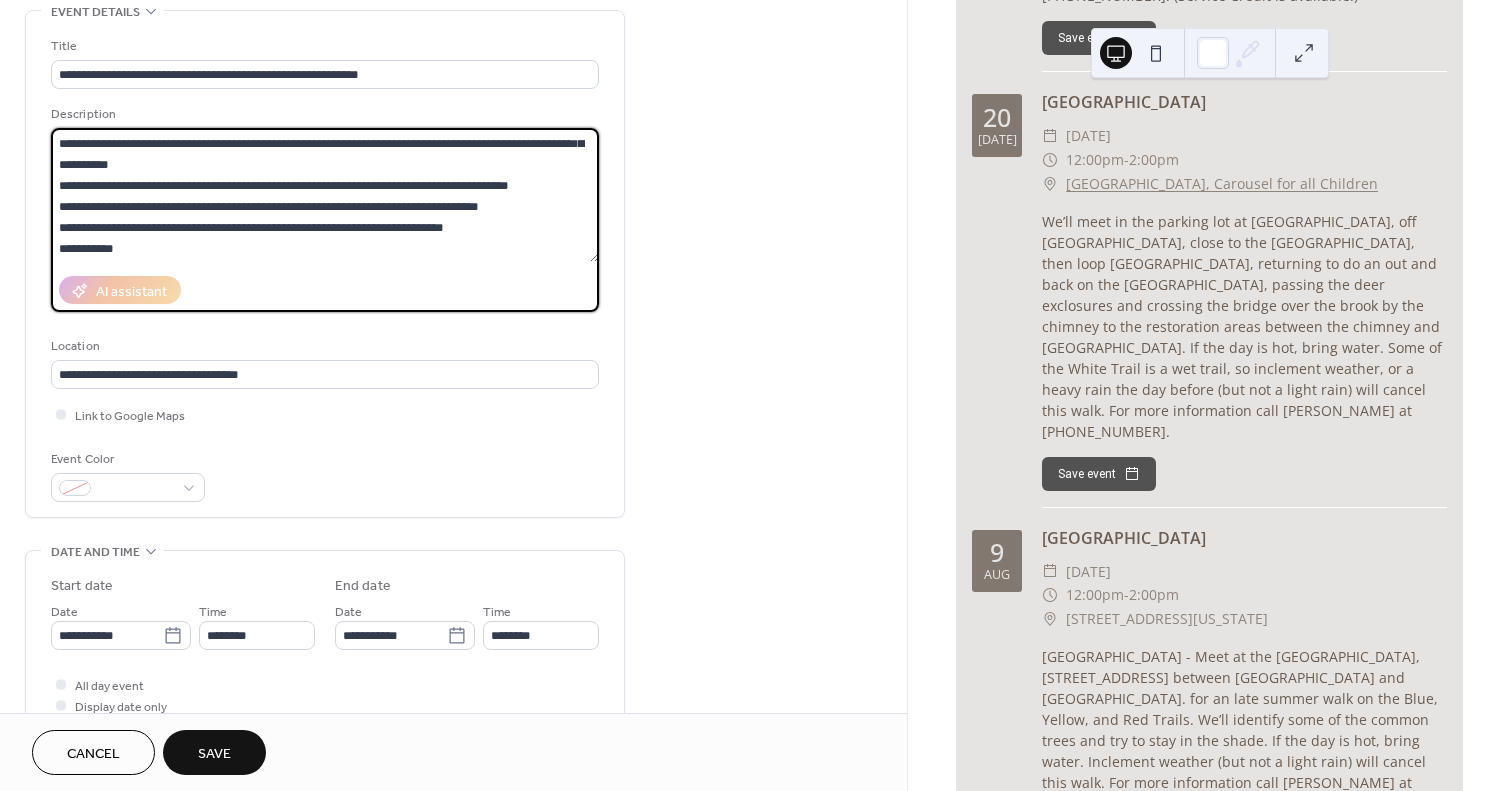 scroll, scrollTop: 84, scrollLeft: 0, axis: vertical 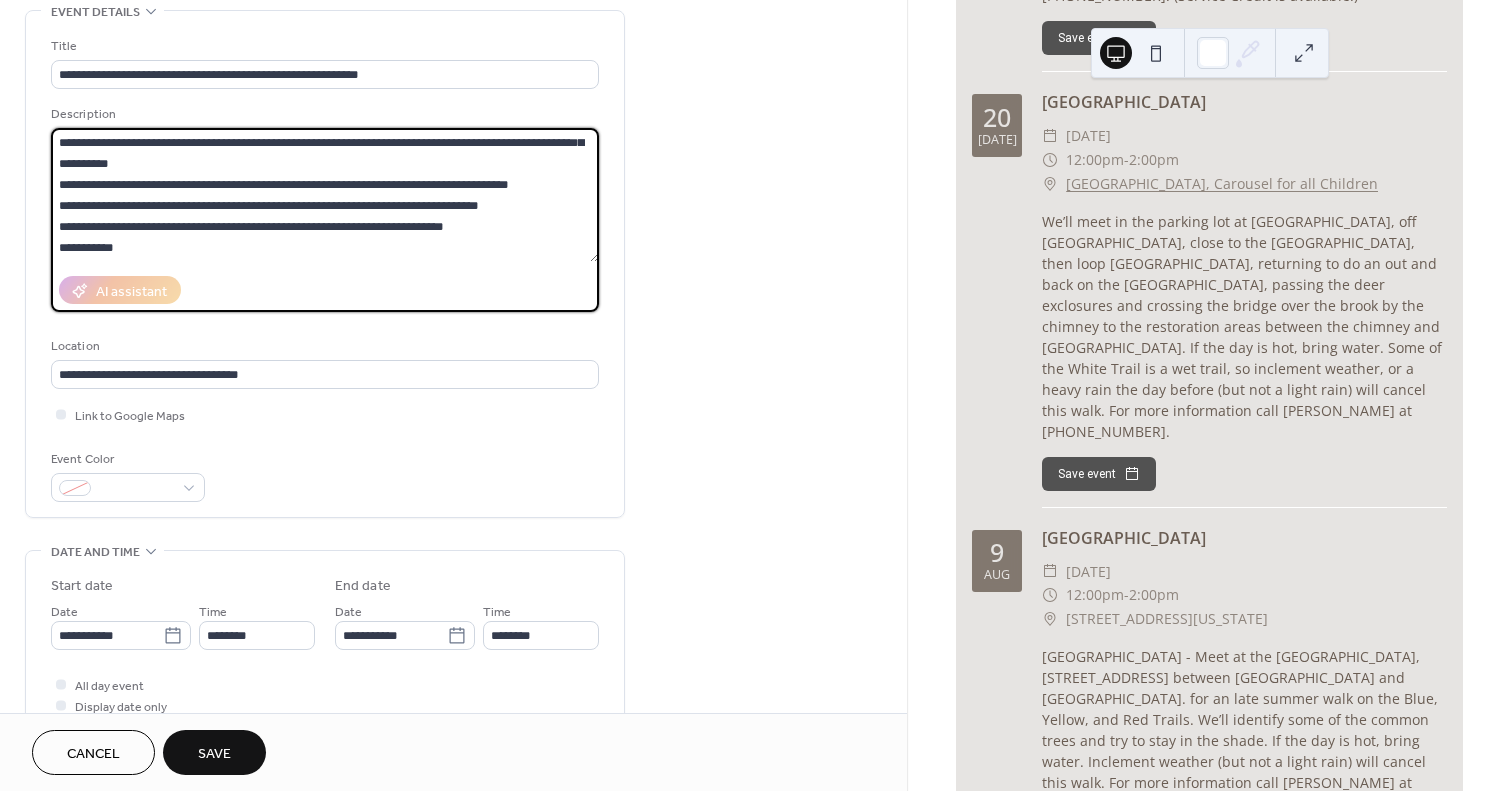 click on "**********" at bounding box center (325, 195) 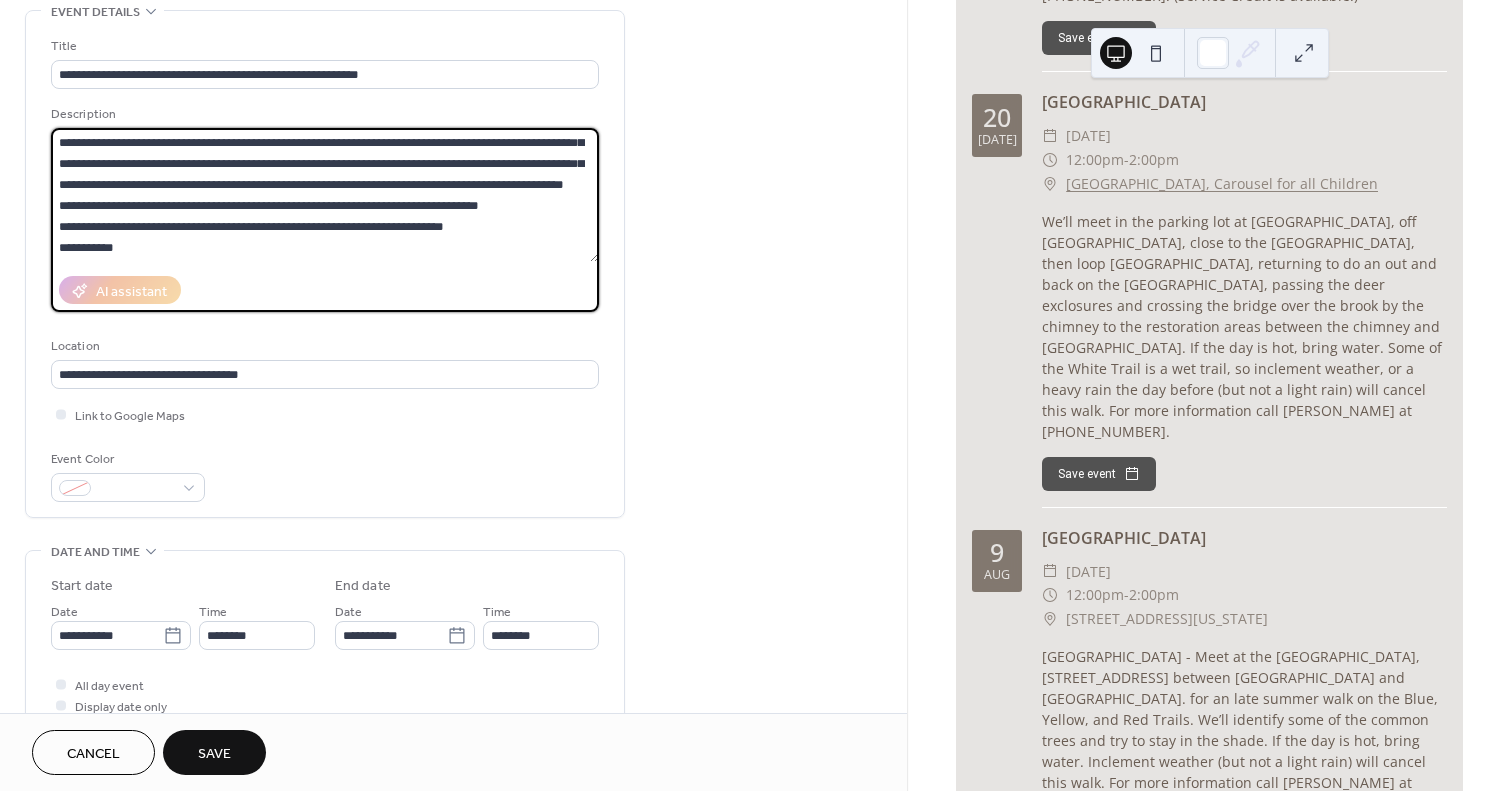 click on "**********" at bounding box center (325, 195) 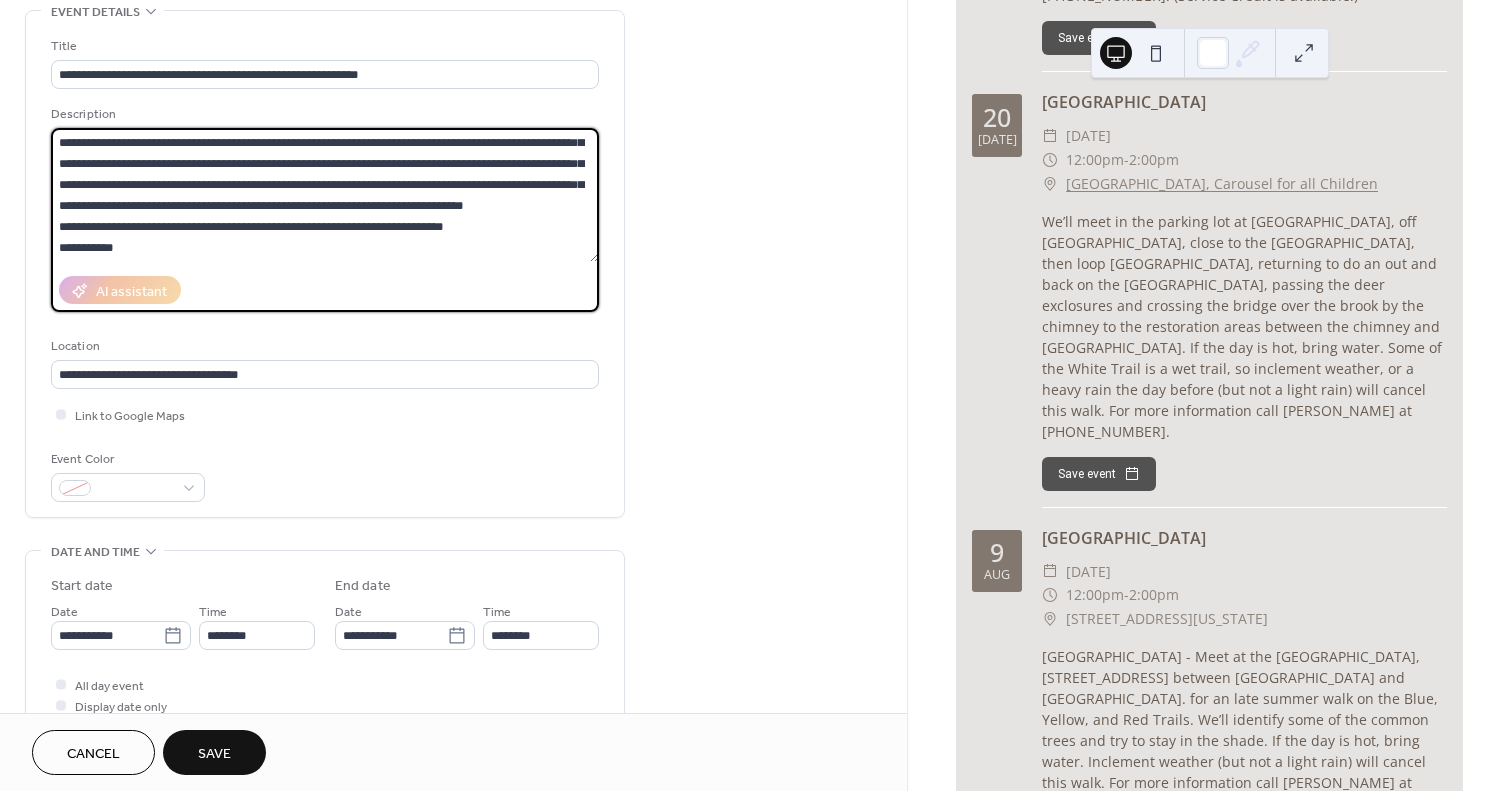 click on "**********" at bounding box center (325, 195) 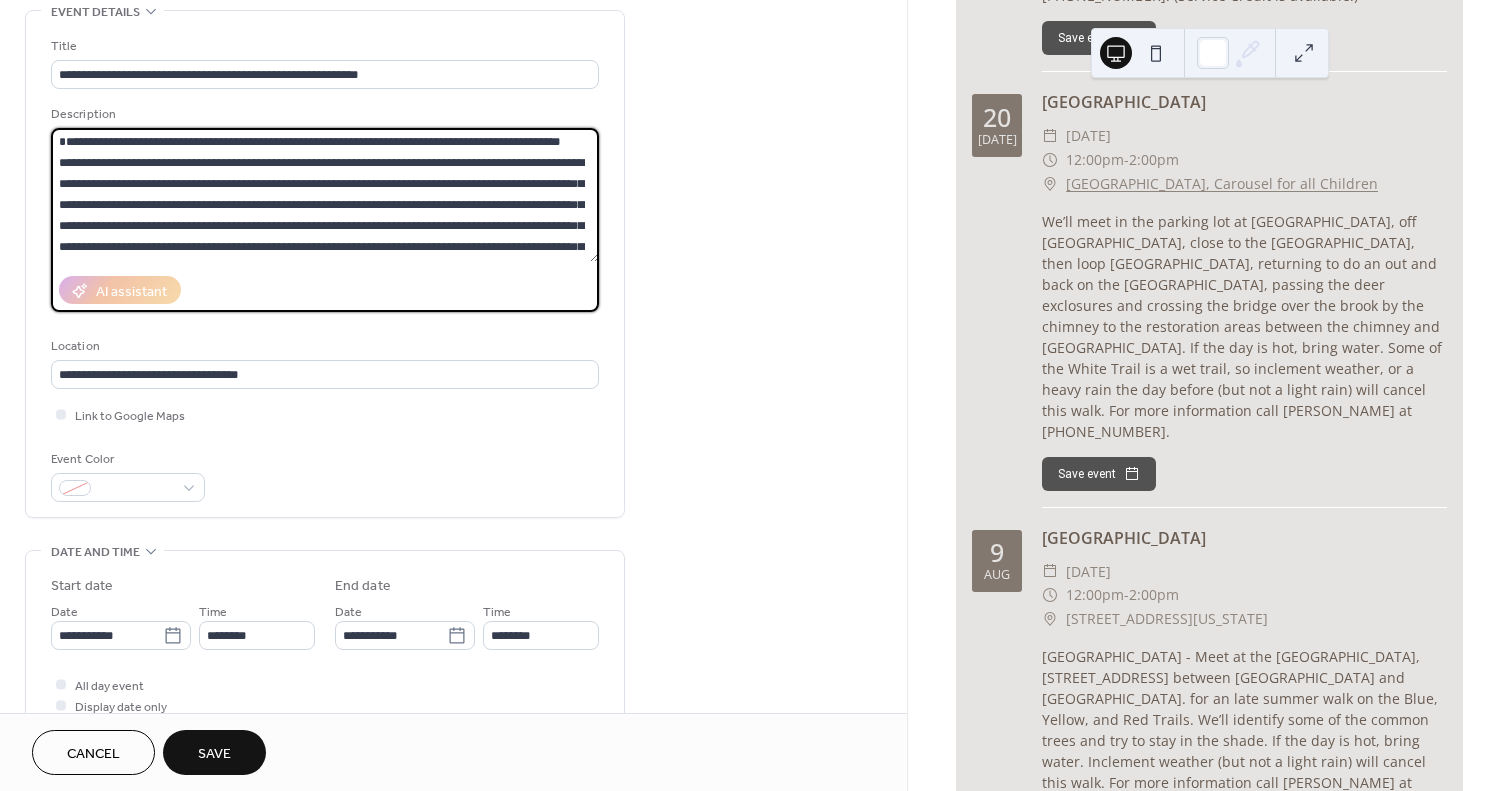 scroll, scrollTop: 0, scrollLeft: 0, axis: both 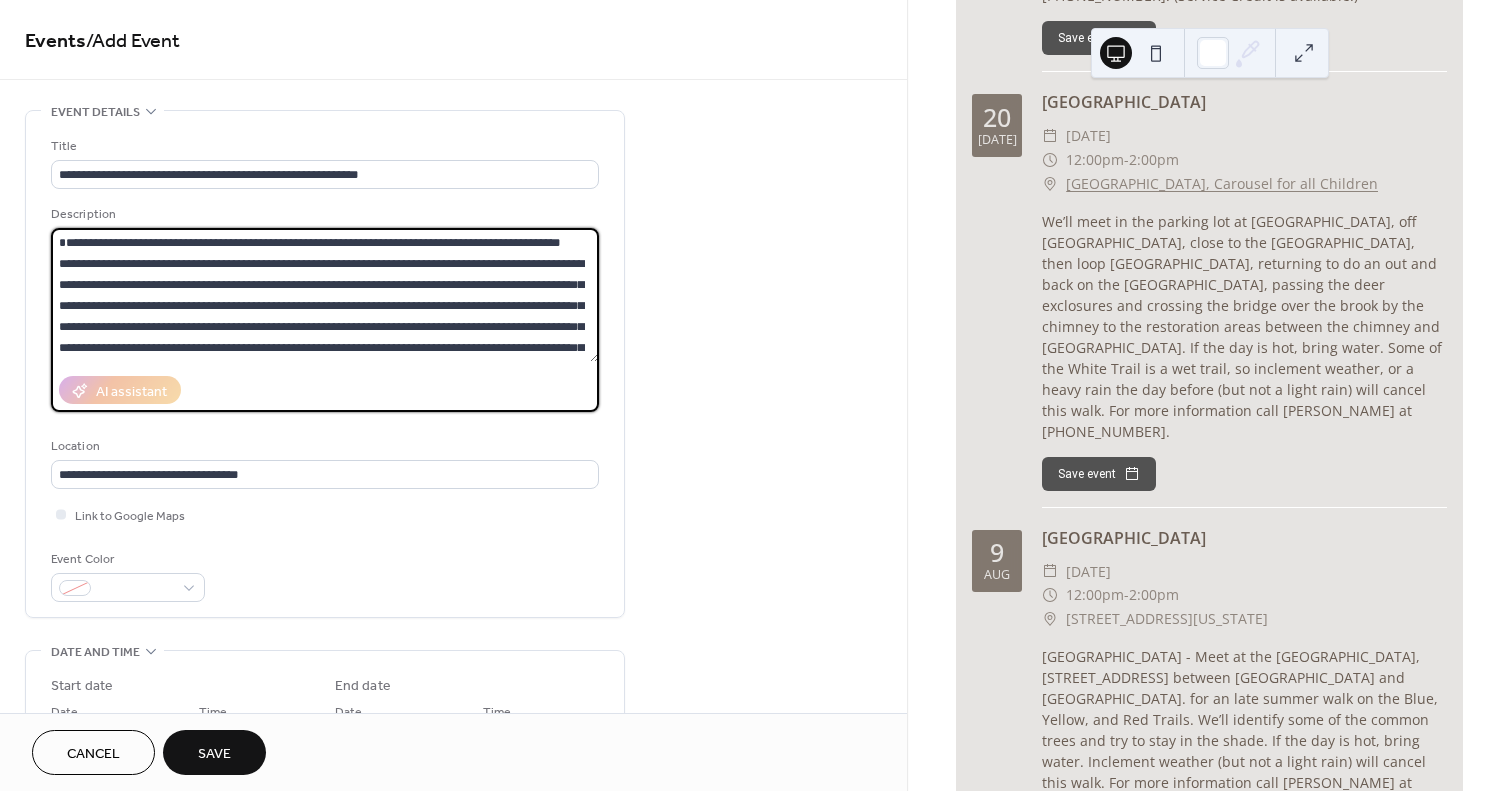 click on "**********" at bounding box center [325, 295] 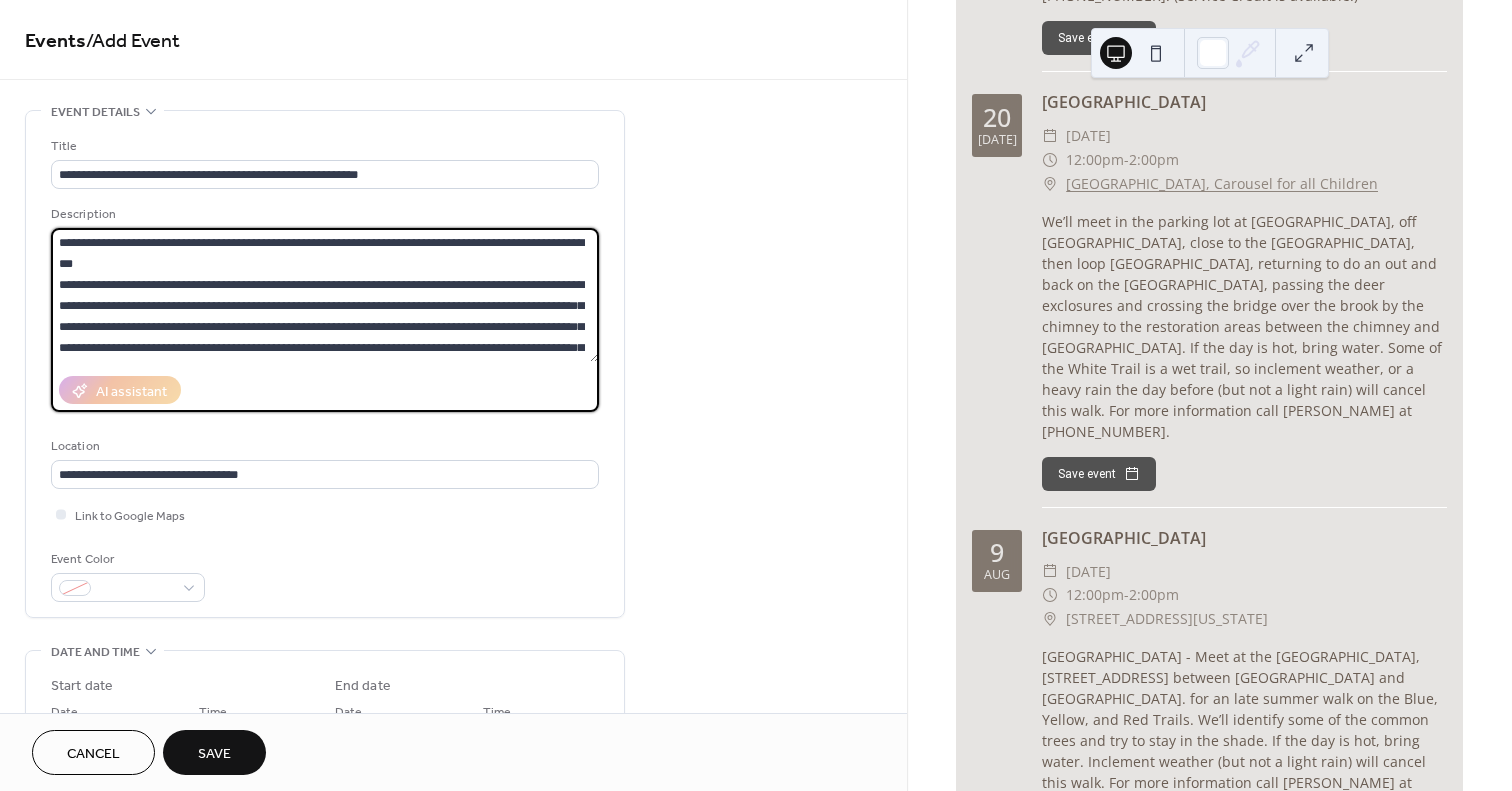 click on "**********" at bounding box center [325, 295] 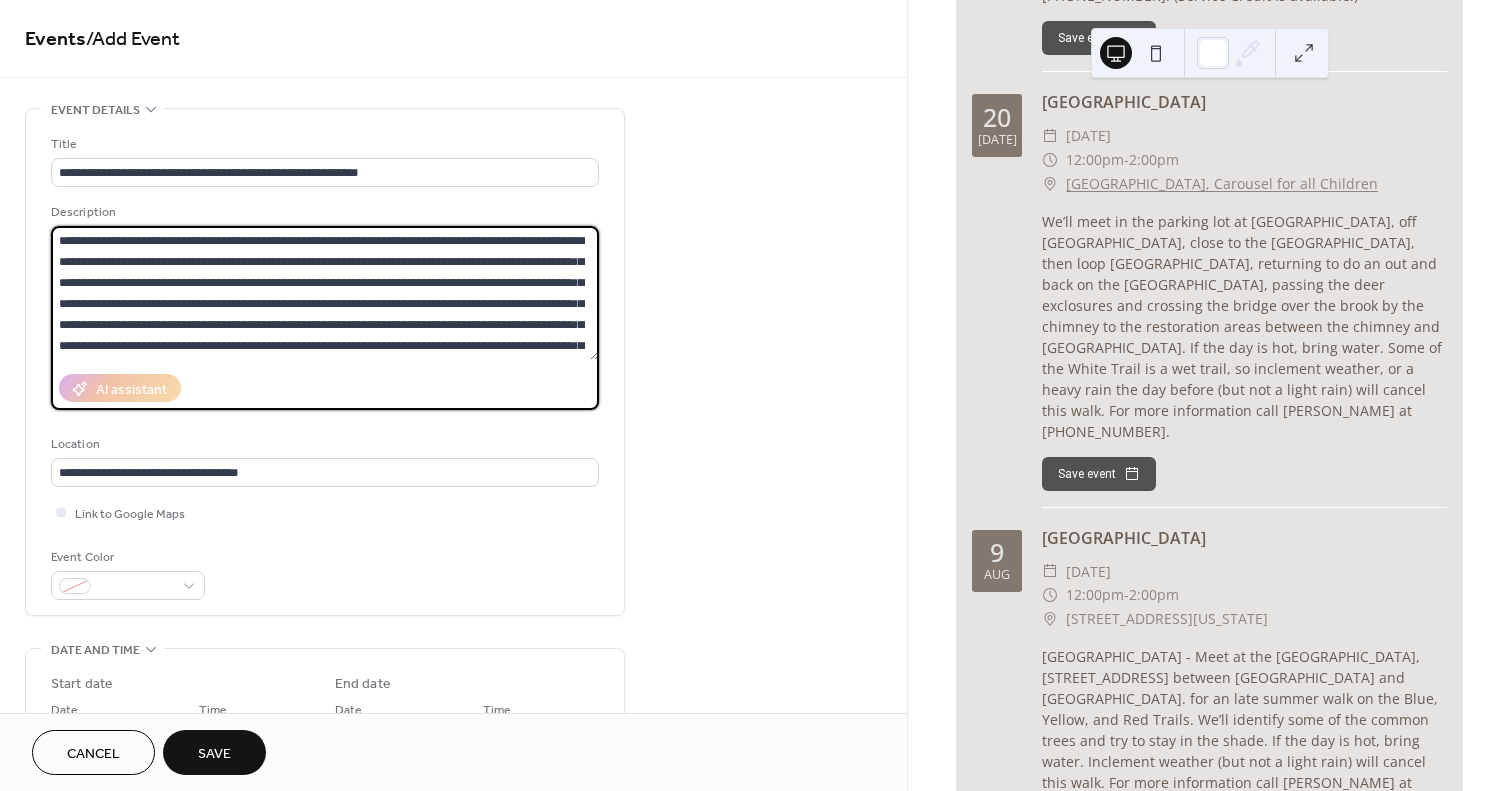 scroll, scrollTop: 0, scrollLeft: 0, axis: both 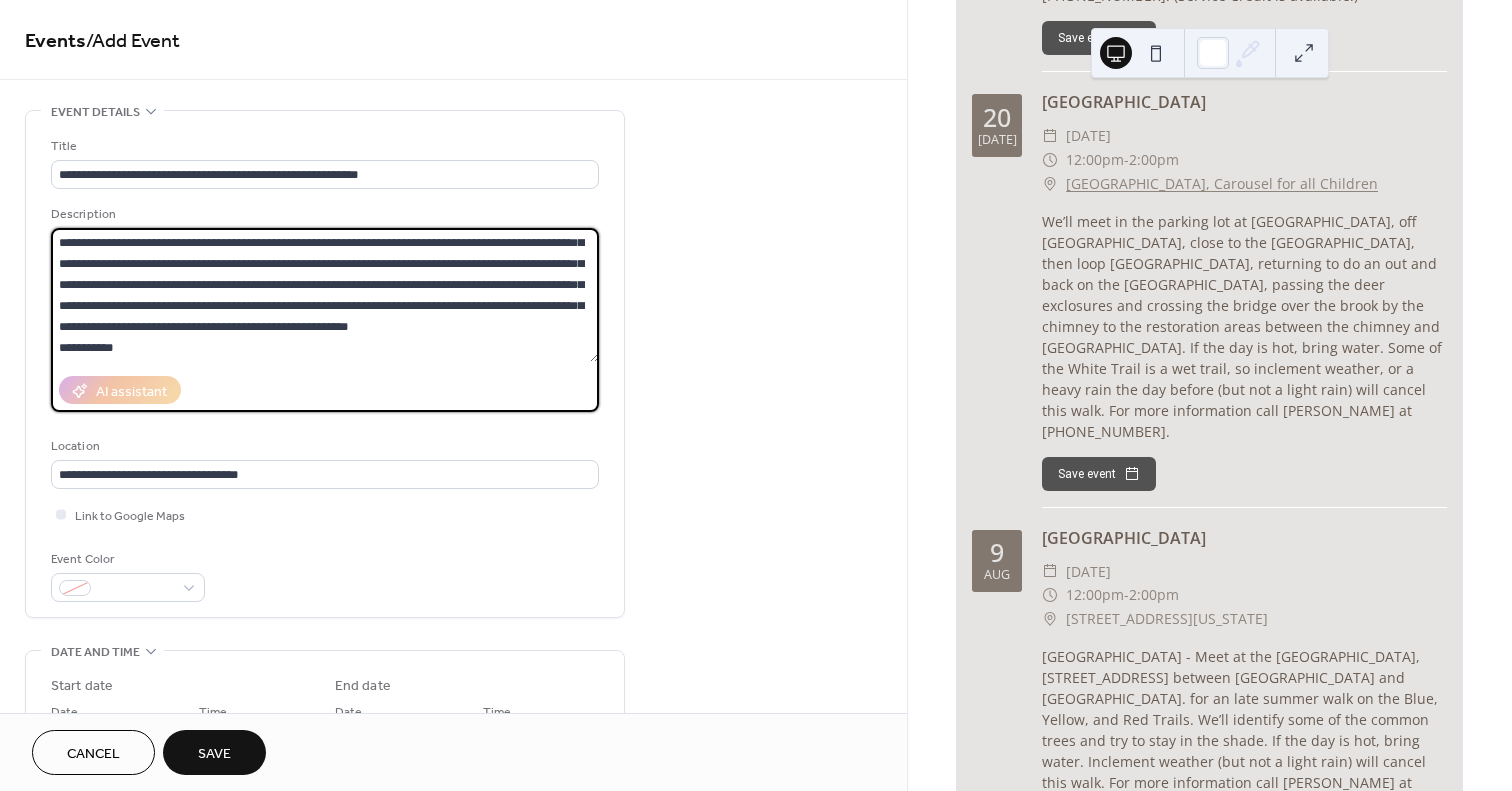 click on "**********" at bounding box center [325, 295] 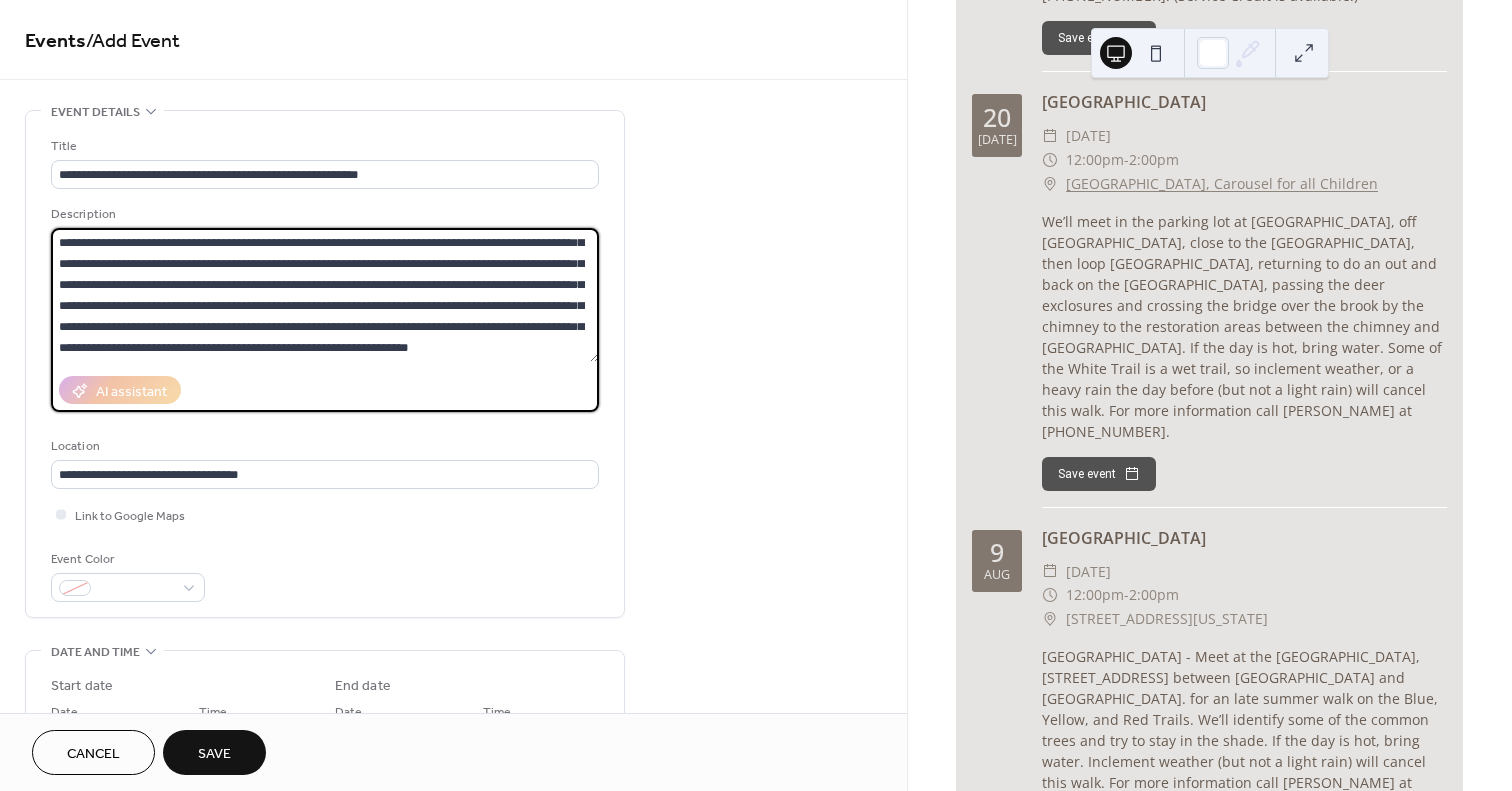 scroll, scrollTop: 63, scrollLeft: 0, axis: vertical 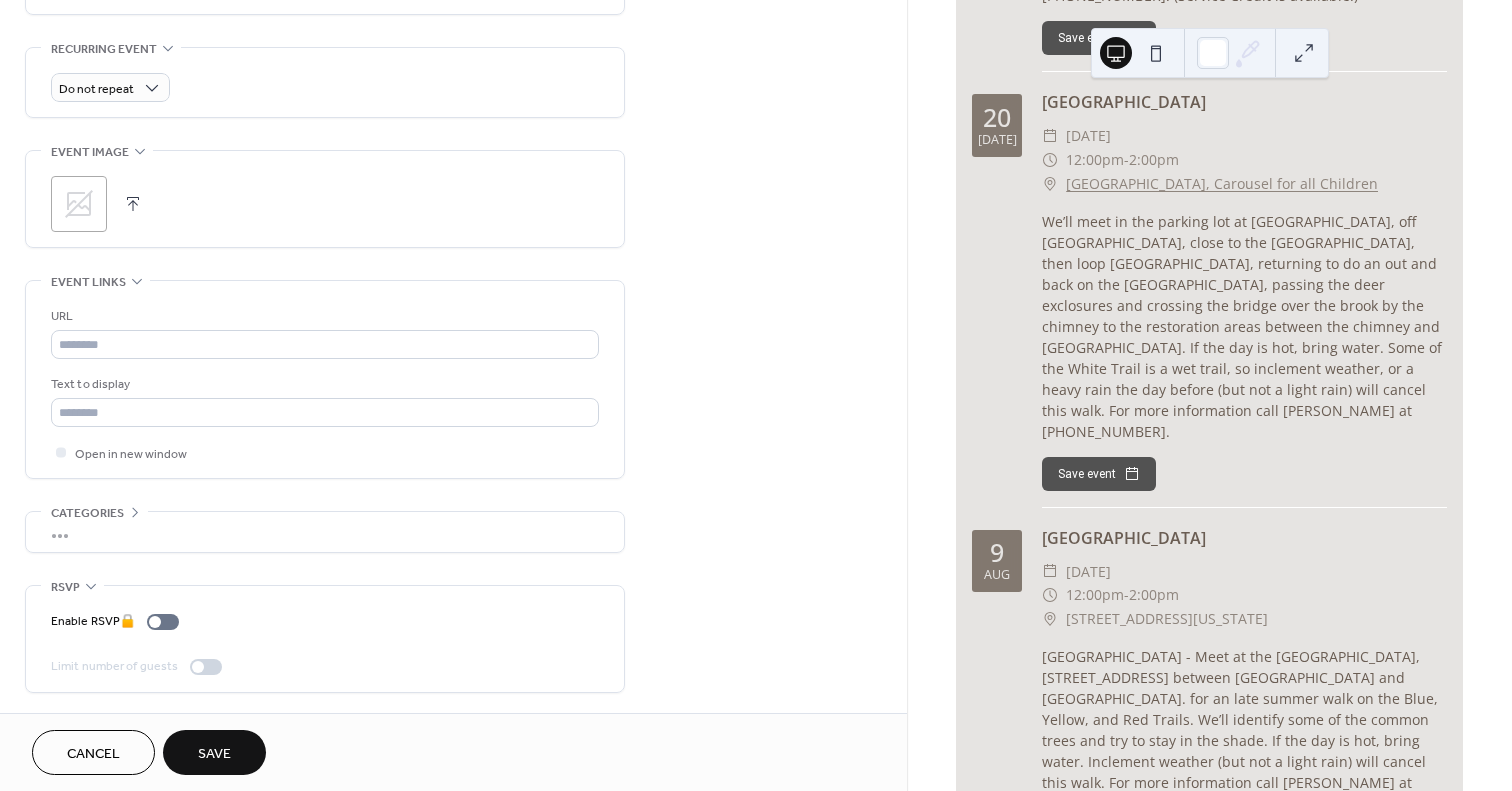 type on "**********" 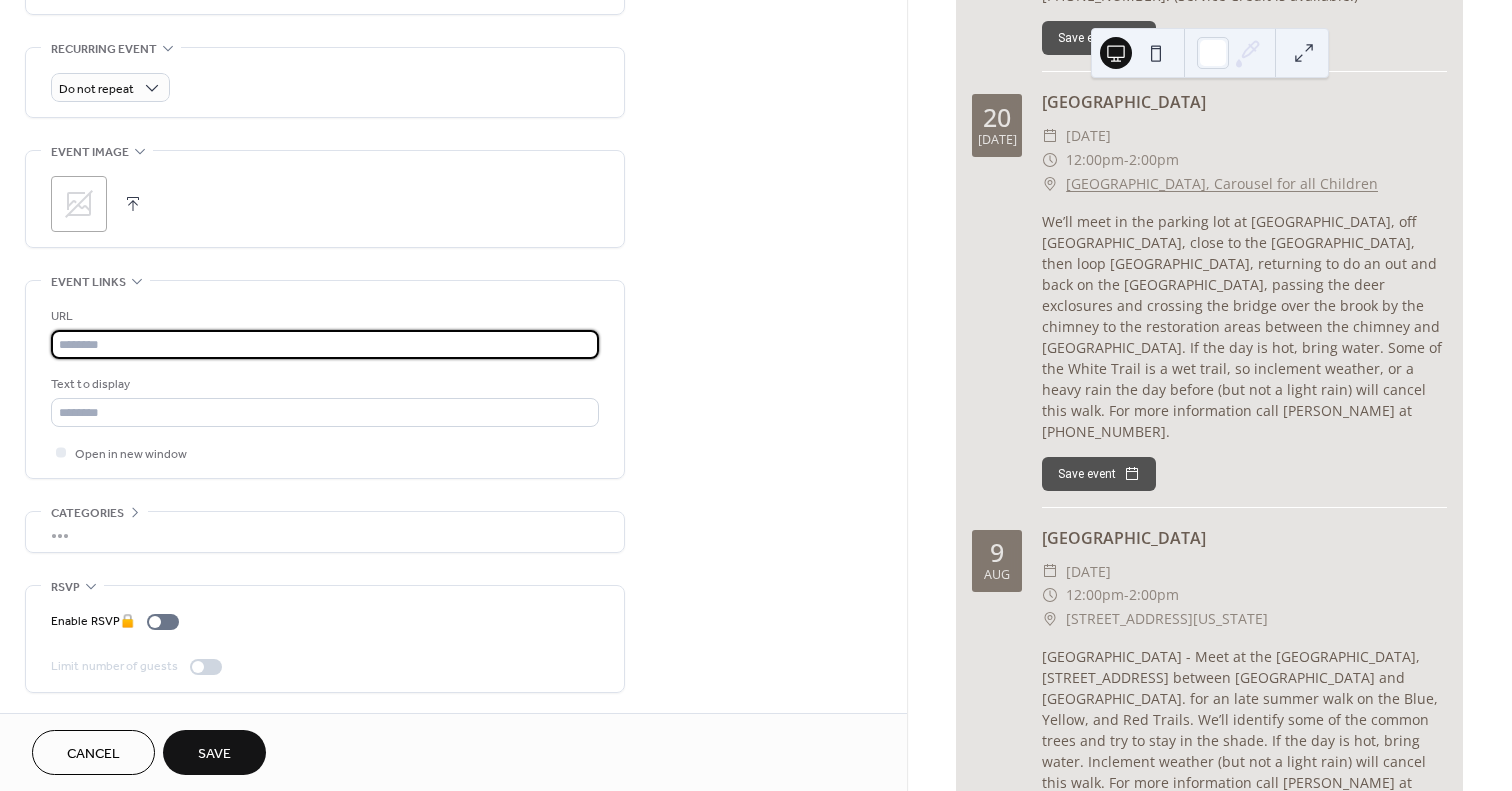 click at bounding box center (325, 344) 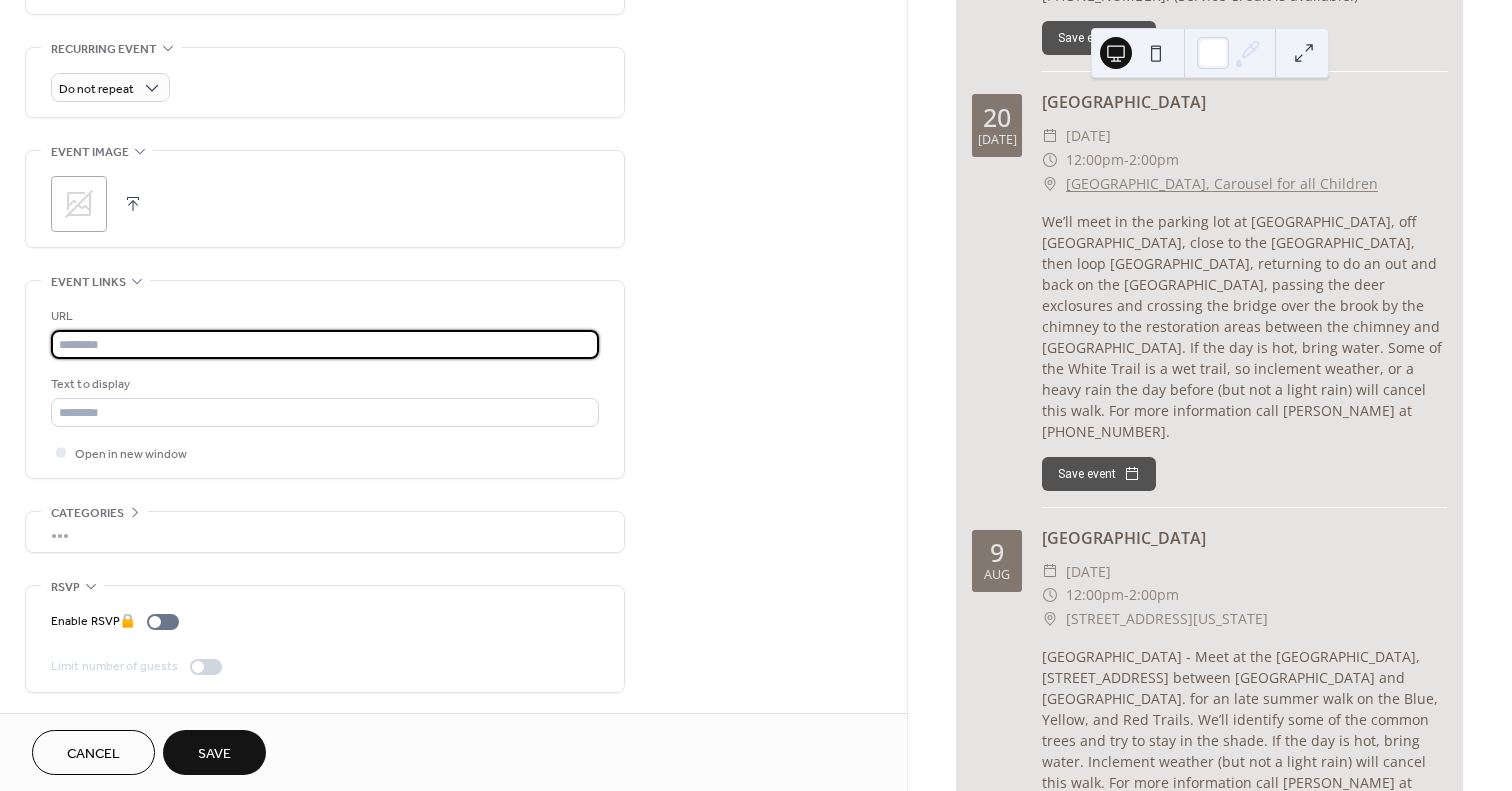 paste on "**********" 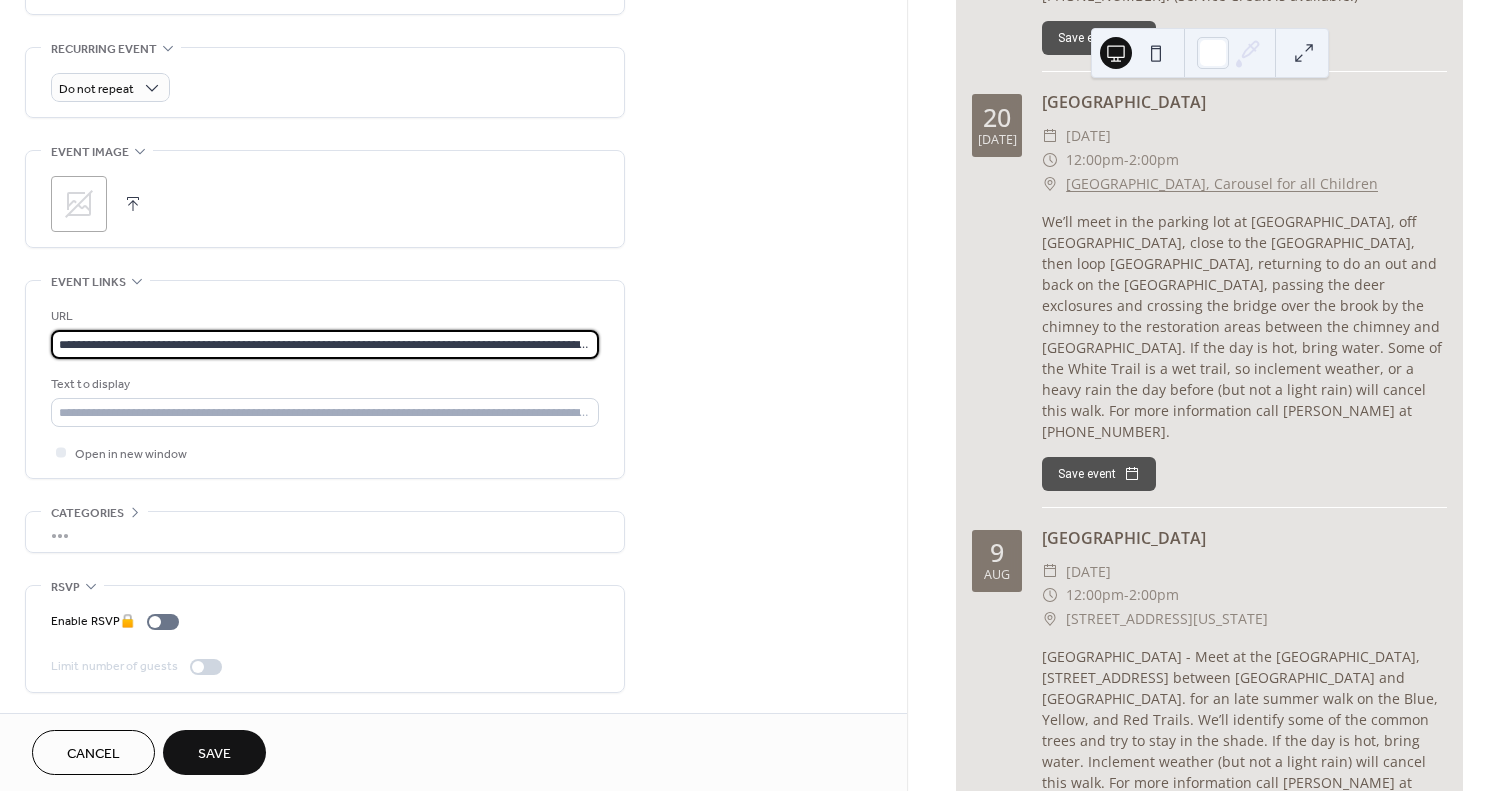 scroll, scrollTop: 0, scrollLeft: 242, axis: horizontal 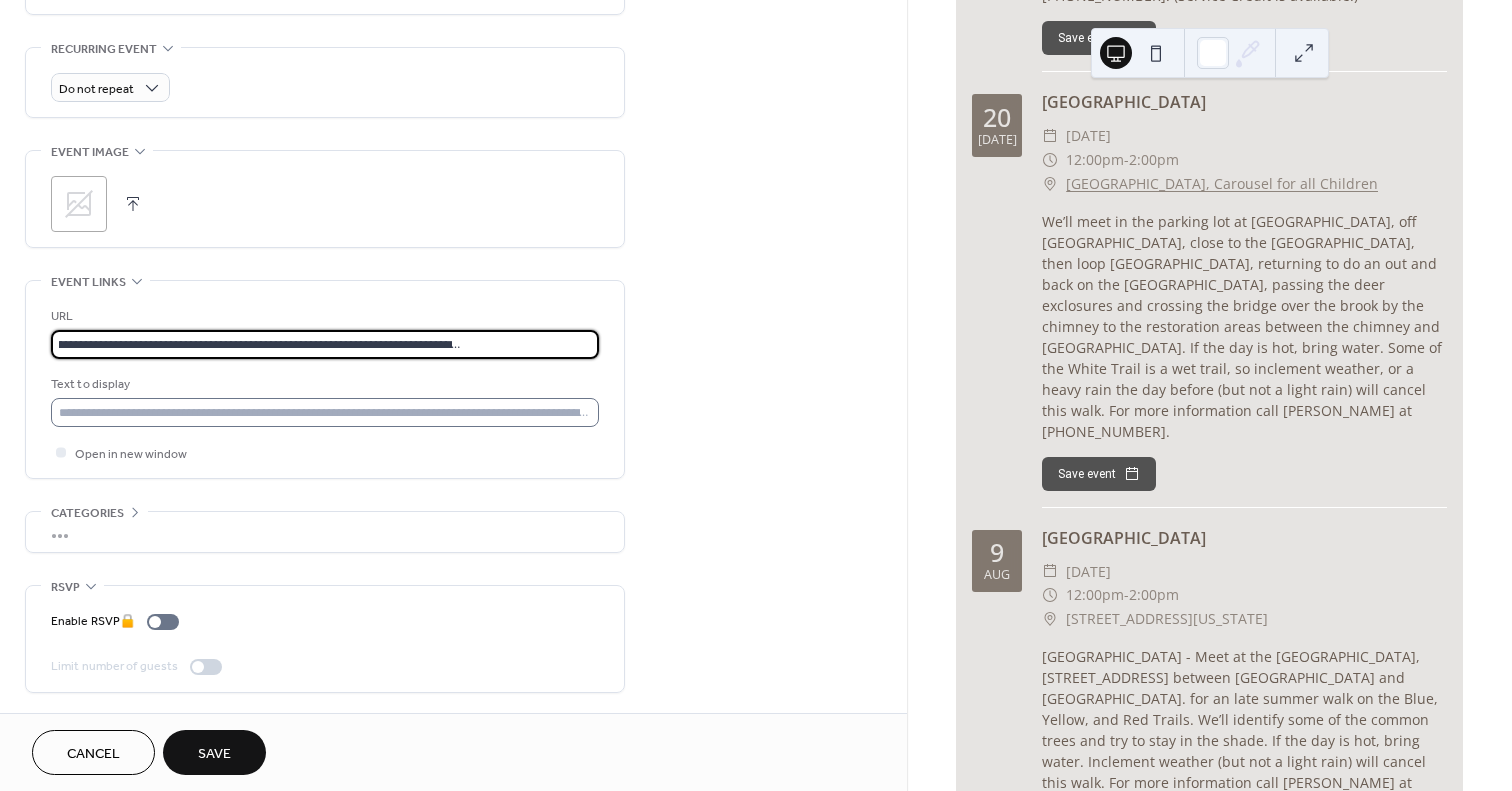 type on "**********" 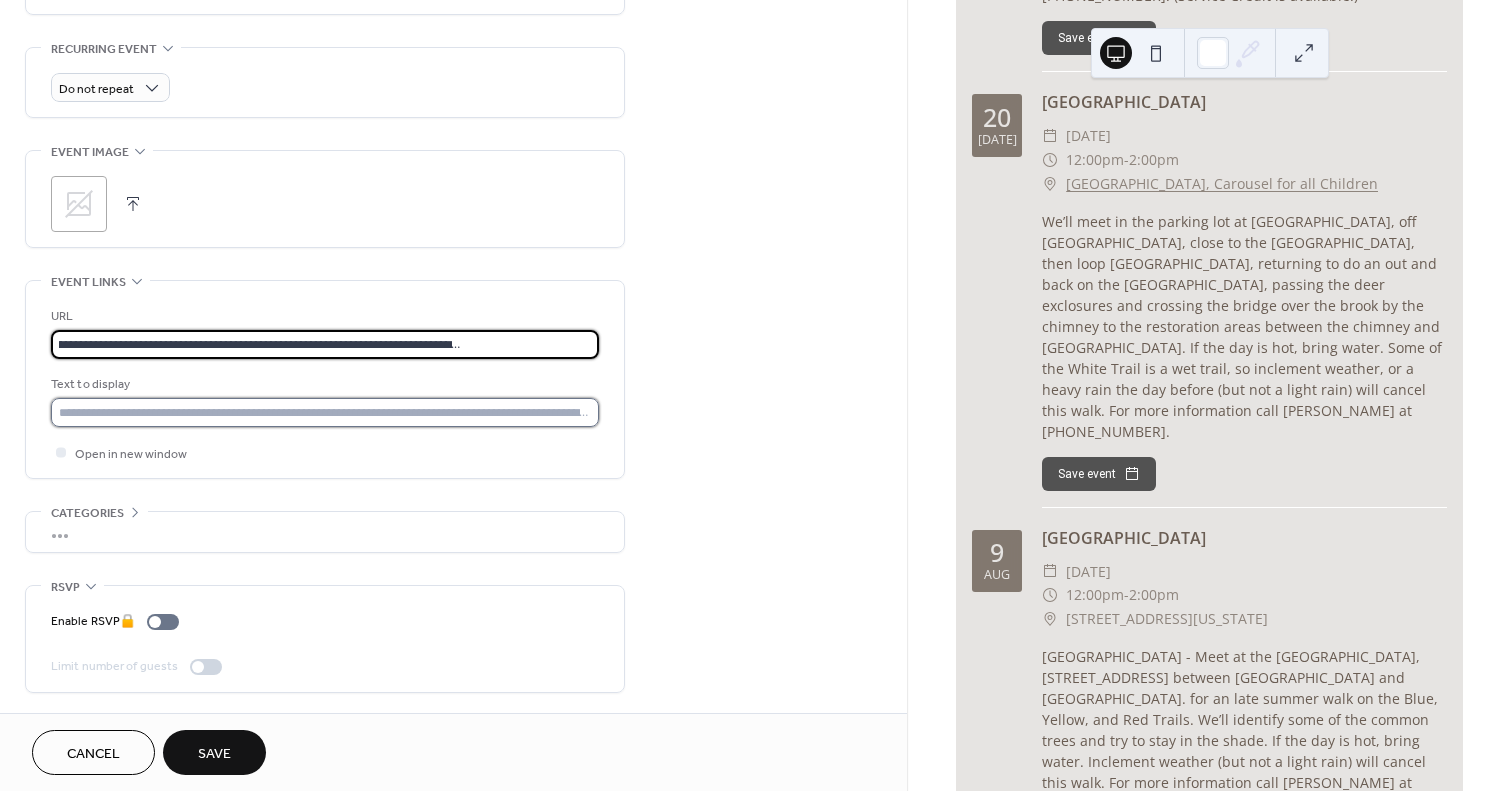 scroll, scrollTop: 0, scrollLeft: 0, axis: both 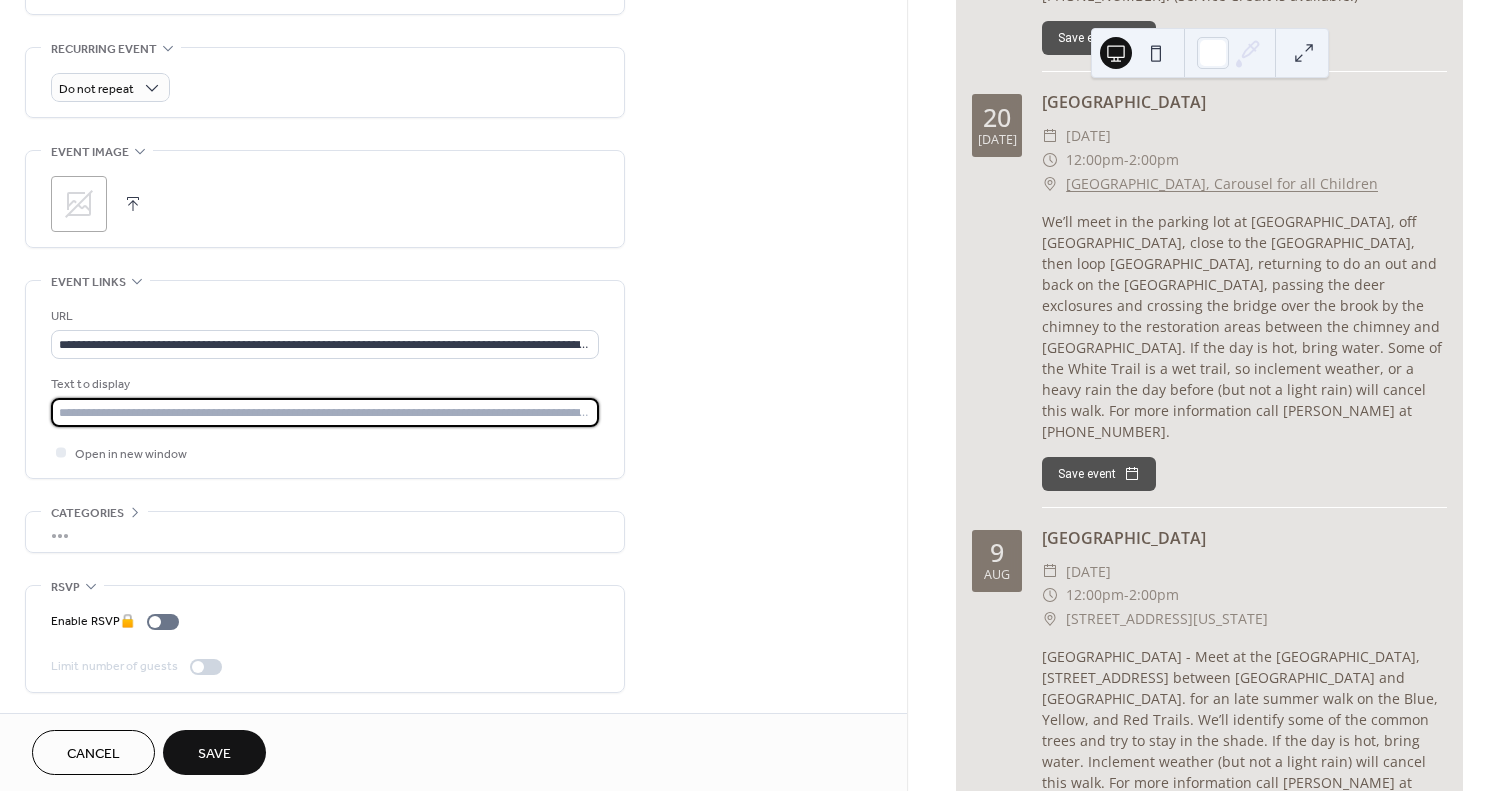 click at bounding box center (325, 412) 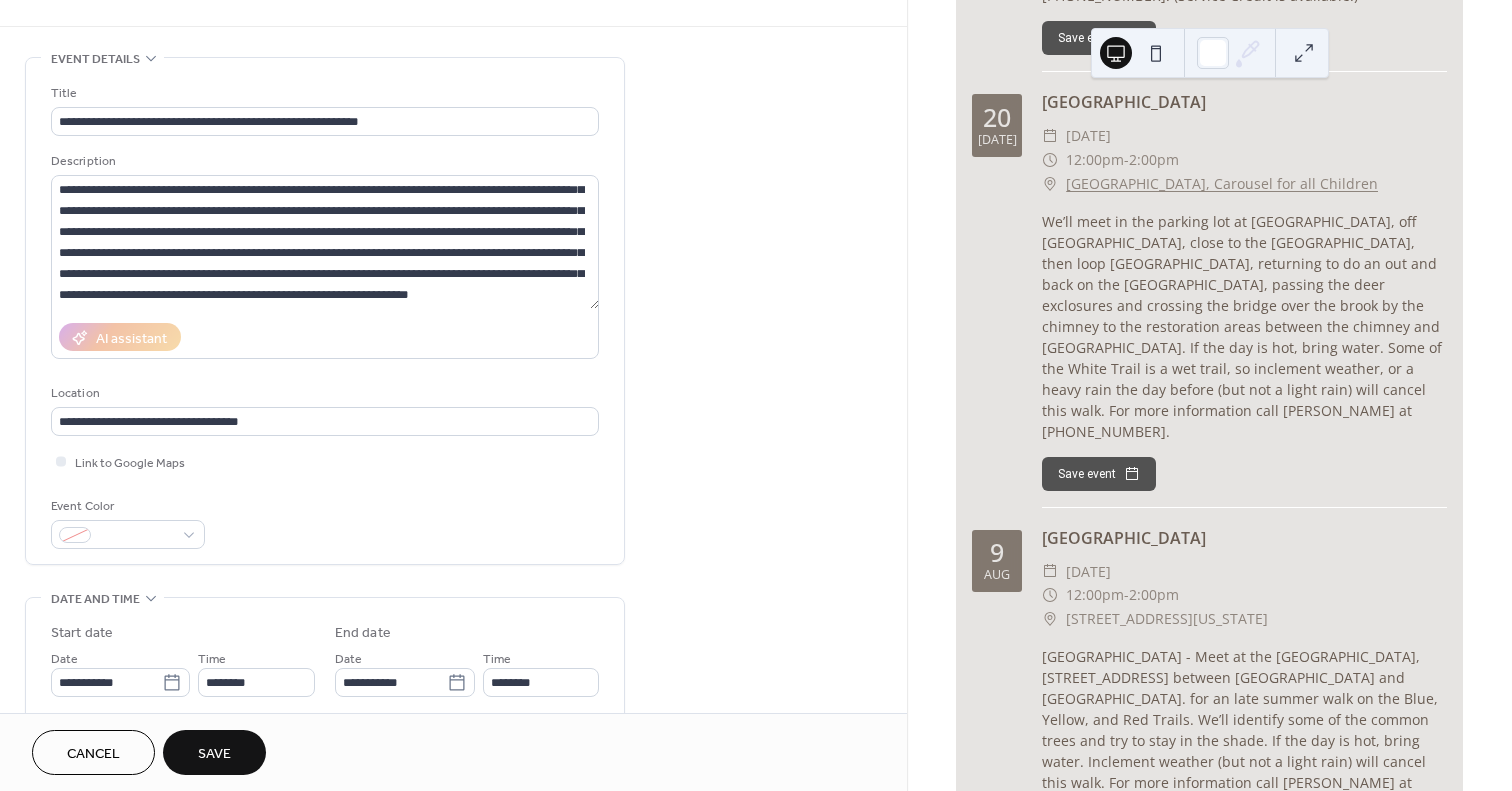 scroll, scrollTop: 0, scrollLeft: 0, axis: both 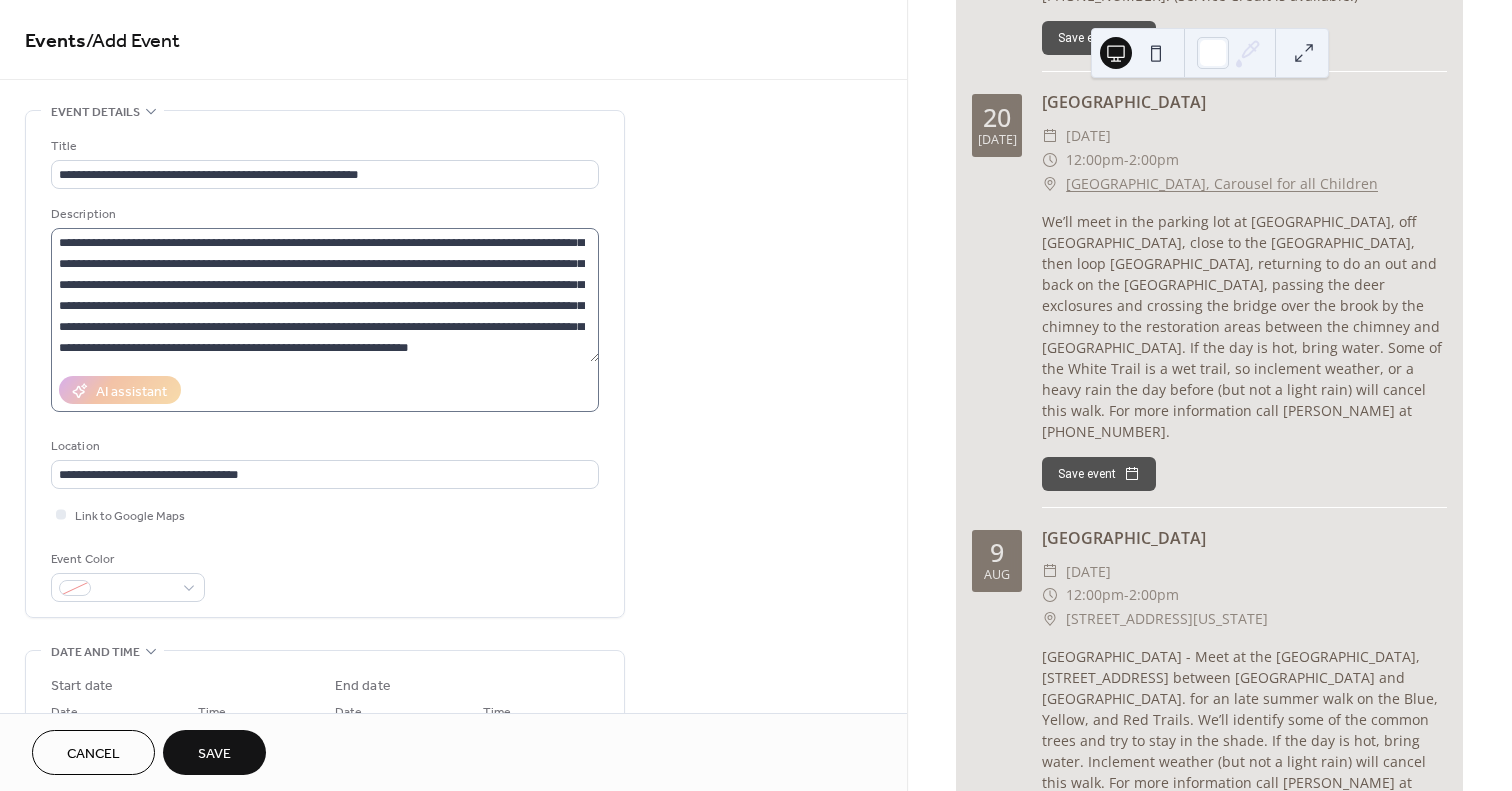 type on "**********" 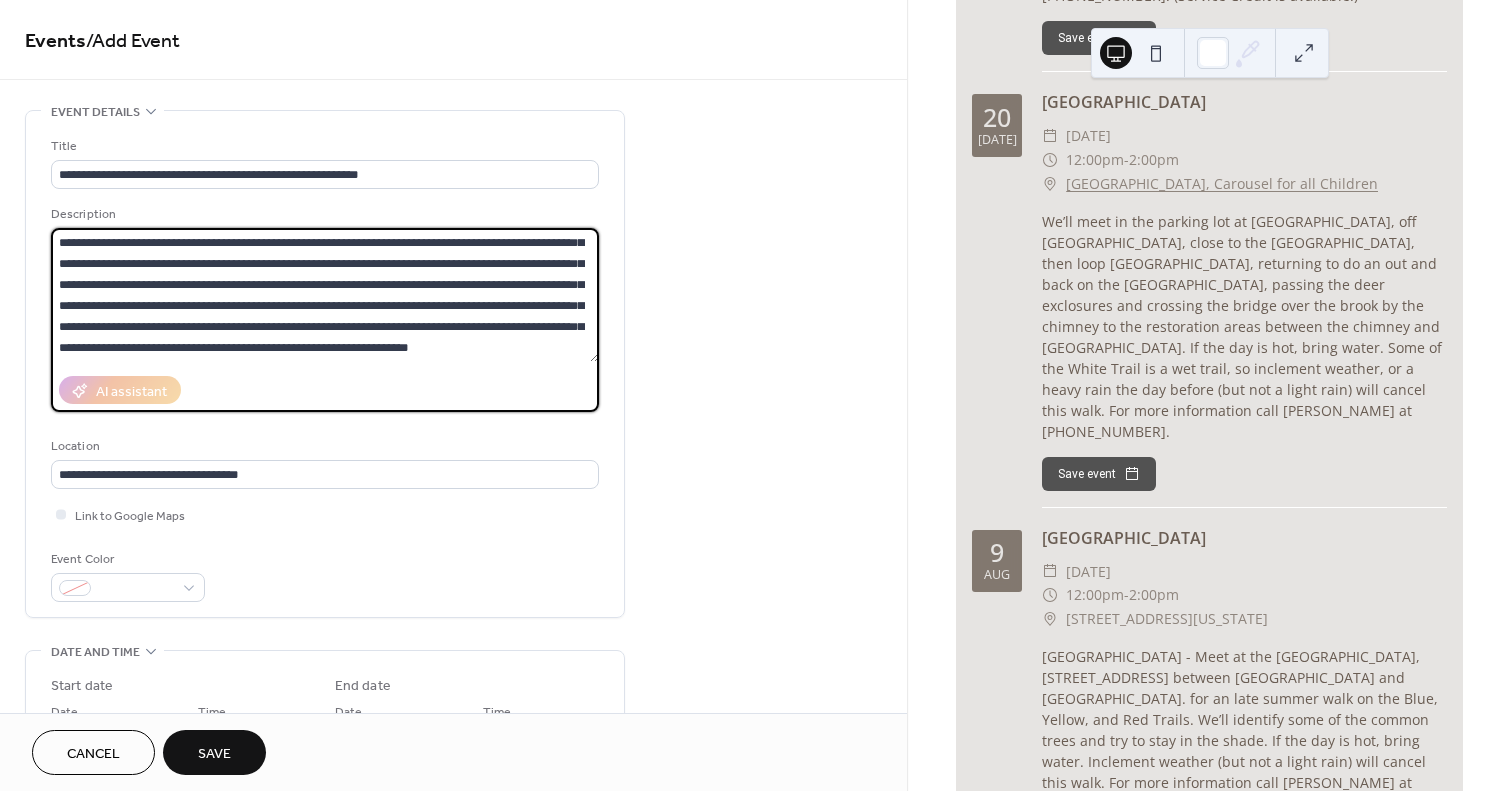 drag, startPoint x: 289, startPoint y: 300, endPoint x: 258, endPoint y: 305, distance: 31.400637 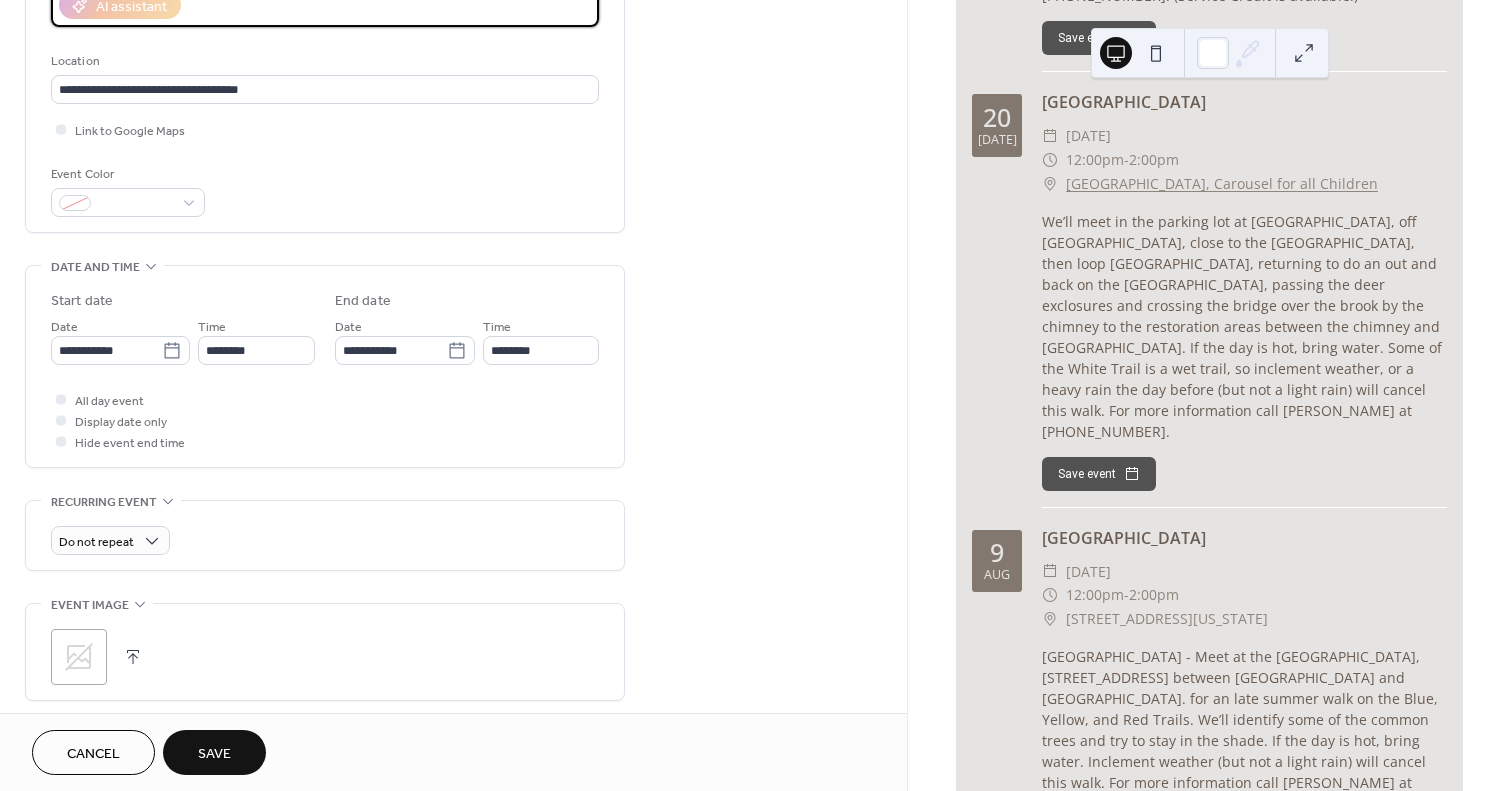 scroll, scrollTop: 500, scrollLeft: 0, axis: vertical 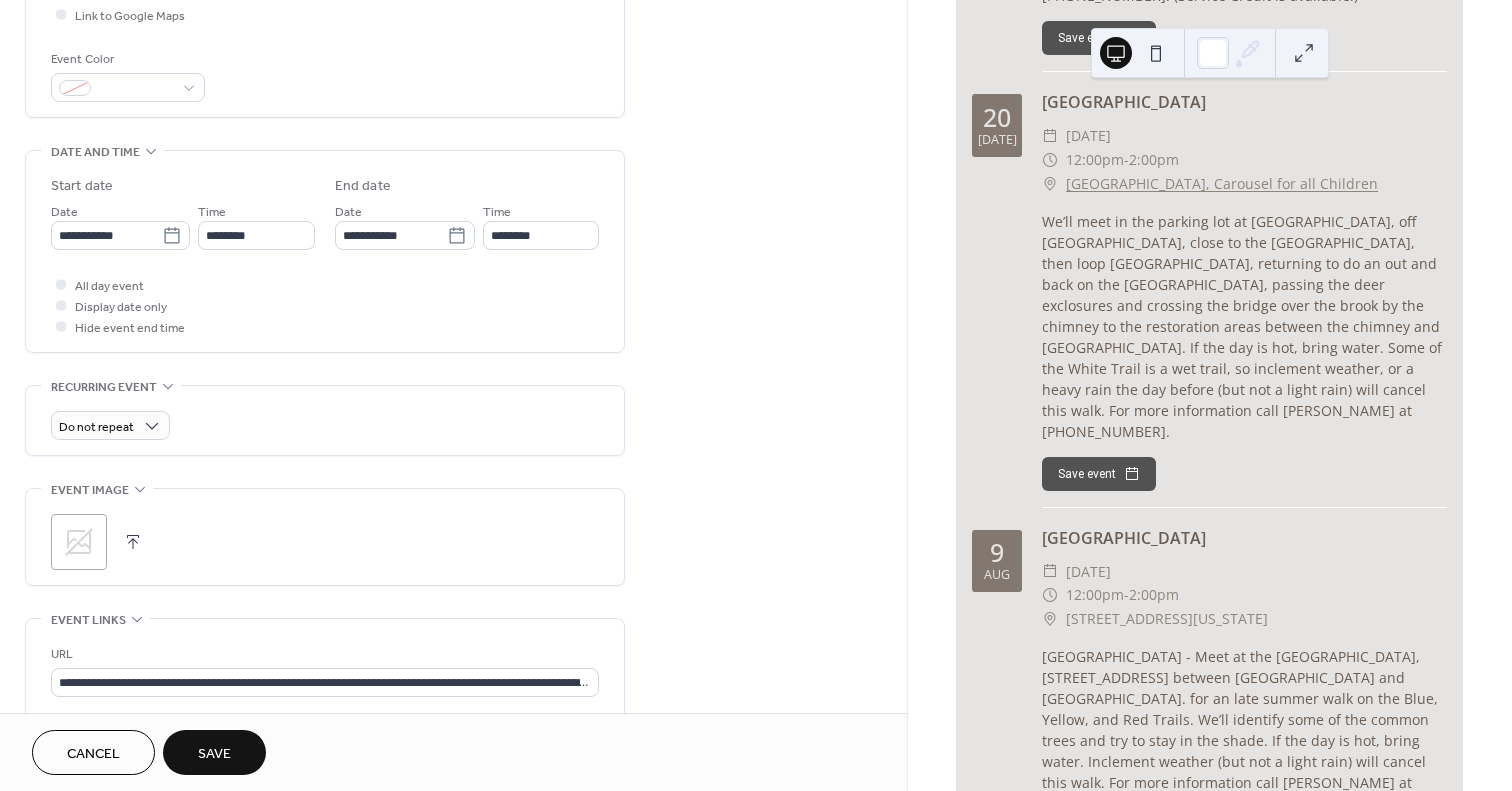 type on "**********" 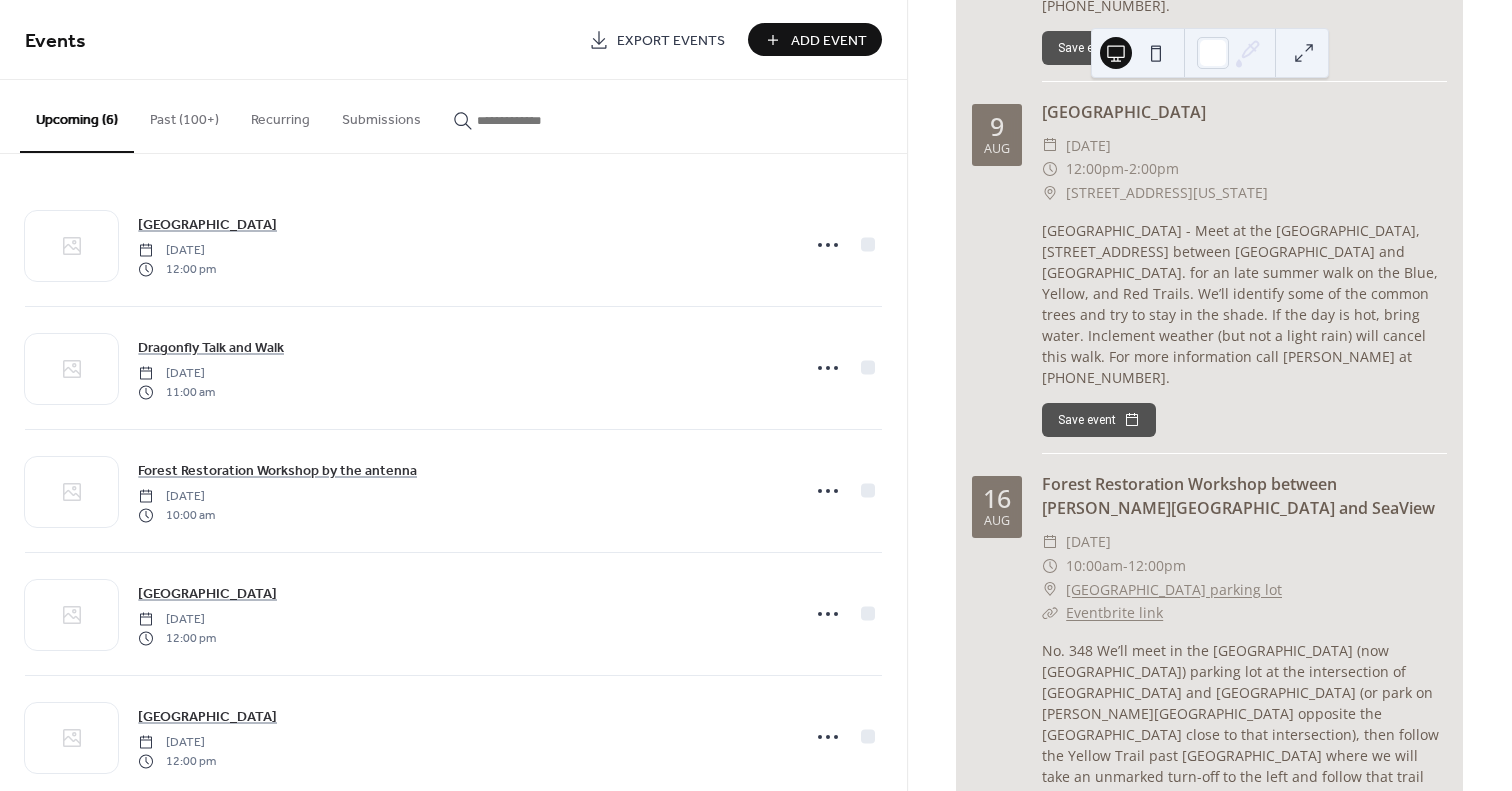 scroll, scrollTop: 1976, scrollLeft: 0, axis: vertical 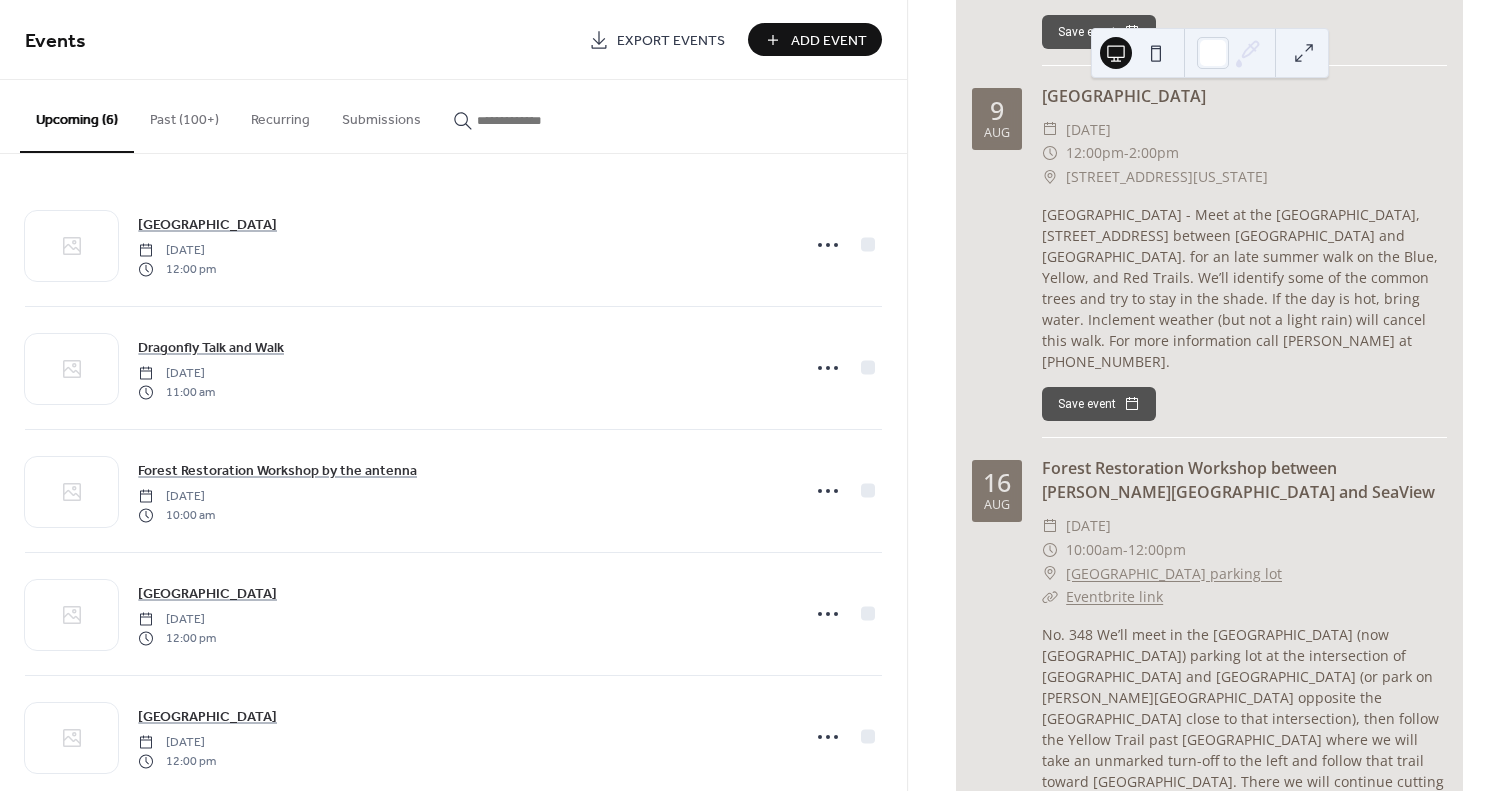 click on "[GEOGRAPHIC_DATA] parking lot" at bounding box center (1174, 574) 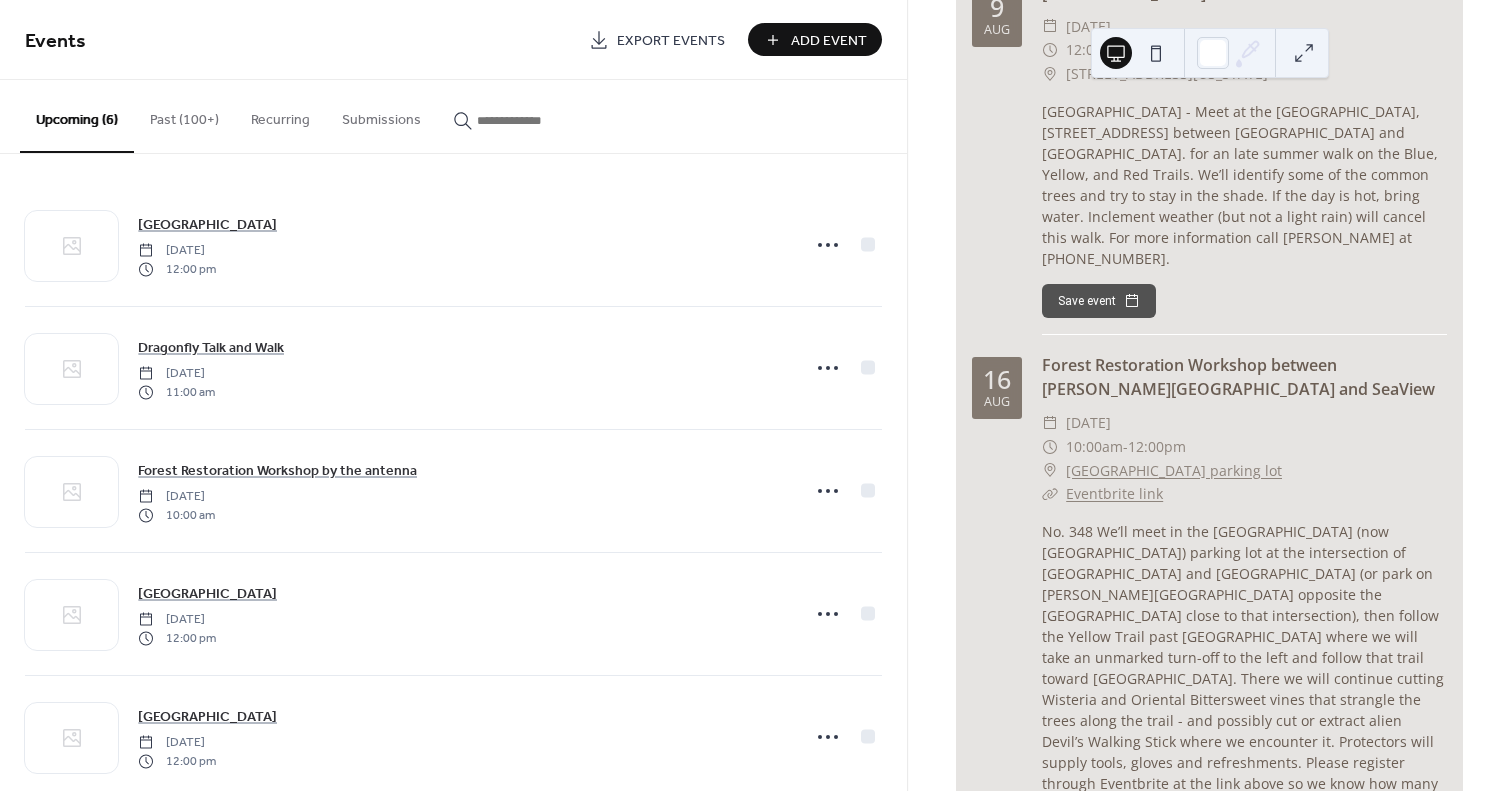 scroll, scrollTop: 2080, scrollLeft: 0, axis: vertical 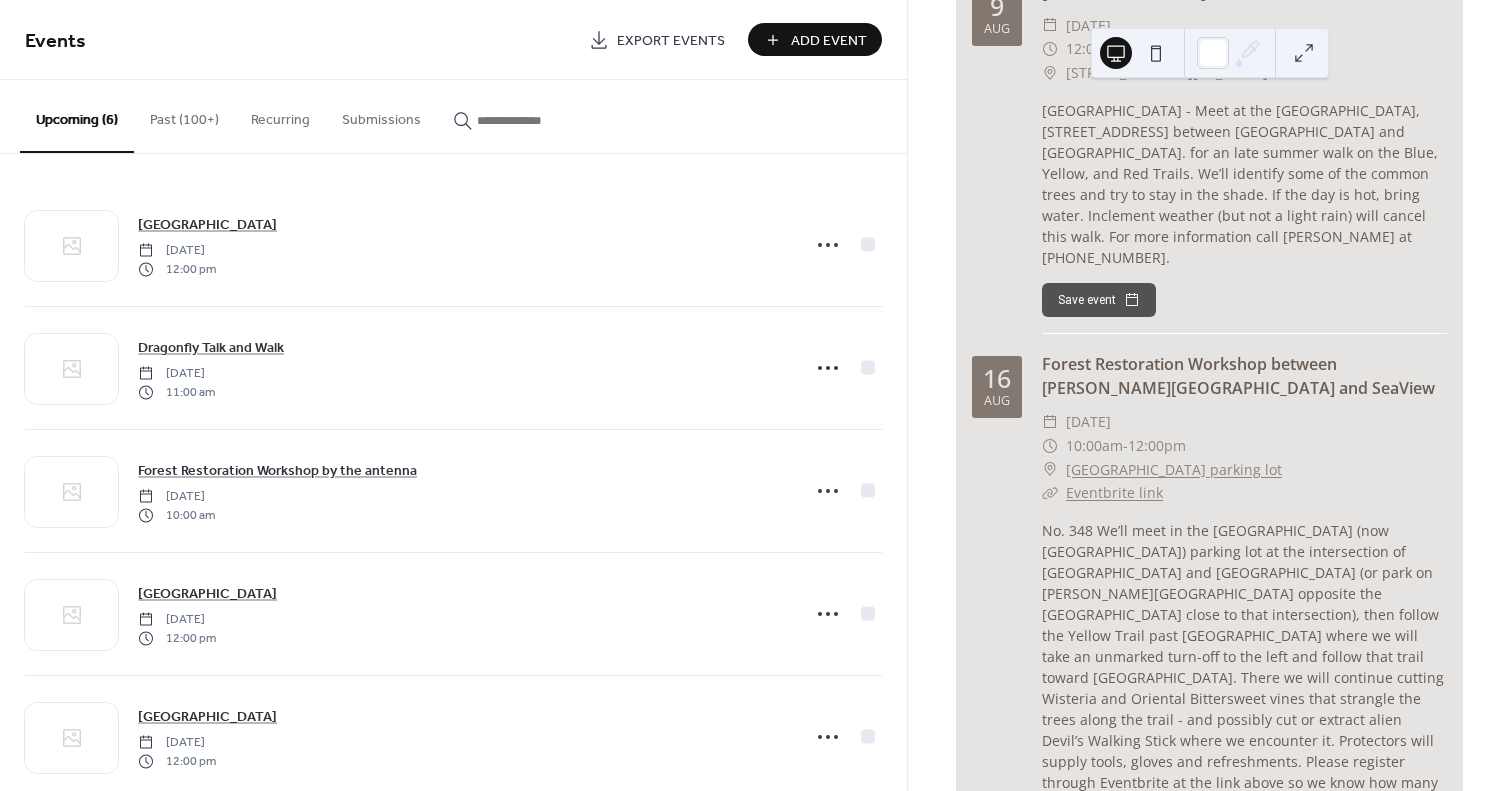 click on "No. 348  We’ll meet in the [GEOGRAPHIC_DATA] (now [GEOGRAPHIC_DATA]) parking lot at the intersection of [GEOGRAPHIC_DATA] and [GEOGRAPHIC_DATA] (or park on [PERSON_NAME][GEOGRAPHIC_DATA] opposite the [GEOGRAPHIC_DATA] close to that intersection), then follow the Yellow Trail past [GEOGRAPHIC_DATA] where we will take an unmarked turn-off to the left and follow that trail toward [GEOGRAPHIC_DATA]. There we will continue cutting Wisteria and Oriental Bittersweet vines that strangle the trees along the trail - and possibly cut or extract alien Devil’s Walking Stick where we encounter it. Protectors will supply tools, gloves and refreshments. Please register through Eventbrite at the link above so we know how many volunteers to prepare for. For more information call [PERSON_NAME] at [PHONE_NUMBER] or [PERSON_NAME] at [PHONE_NUMBER]. (Service credit is available.)" at bounding box center [1244, 688] 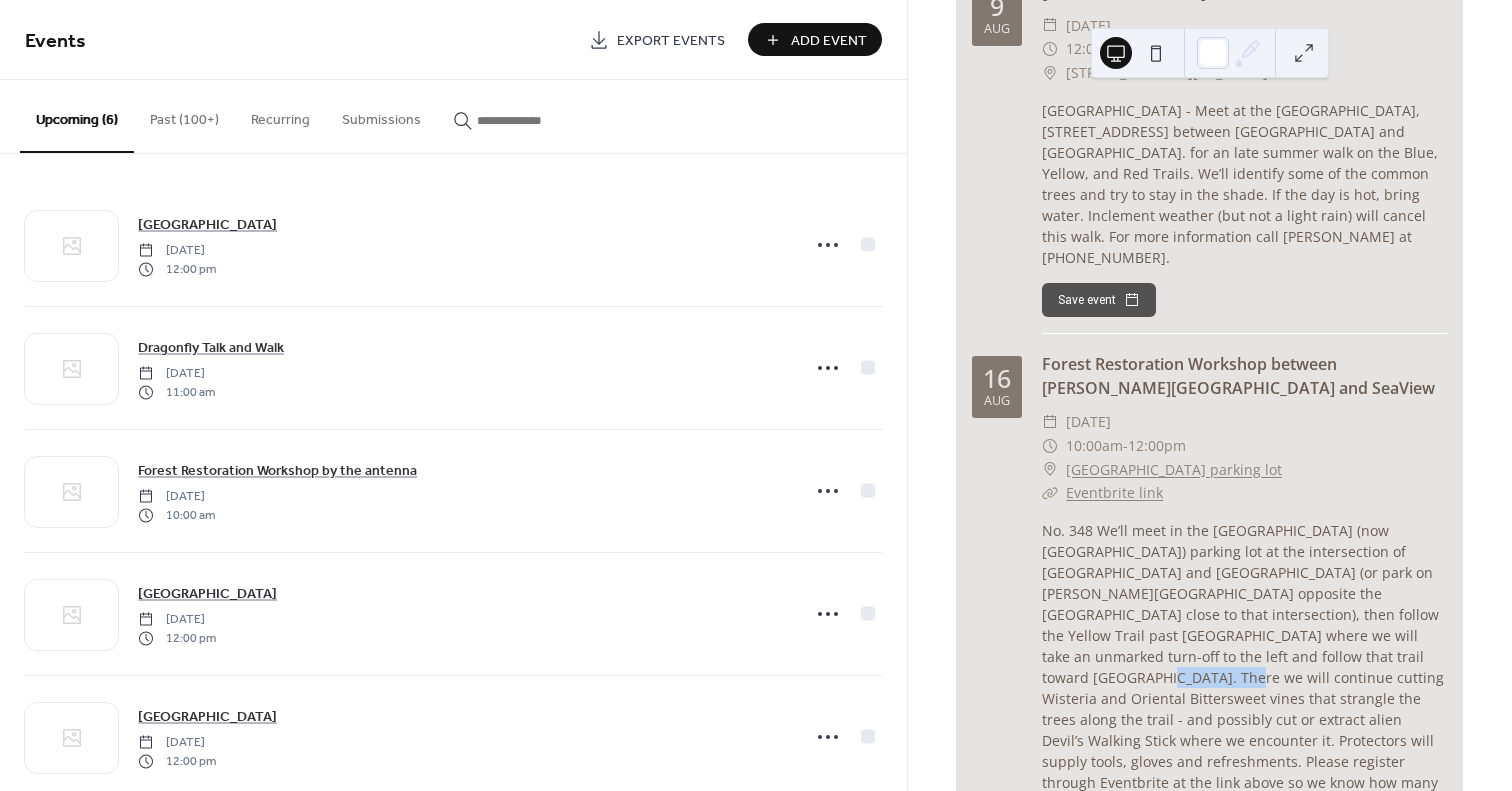 click on "No. 348  We’ll meet in the [GEOGRAPHIC_DATA] (now [GEOGRAPHIC_DATA]) parking lot at the intersection of [GEOGRAPHIC_DATA] and [GEOGRAPHIC_DATA] (or park on [PERSON_NAME][GEOGRAPHIC_DATA] opposite the [GEOGRAPHIC_DATA] close to that intersection), then follow the Yellow Trail past [GEOGRAPHIC_DATA] where we will take an unmarked turn-off to the left and follow that trail toward [GEOGRAPHIC_DATA]. There we will continue cutting Wisteria and Oriental Bittersweet vines that strangle the trees along the trail - and possibly cut or extract alien Devil’s Walking Stick where we encounter it. Protectors will supply tools, gloves and refreshments. Please register through Eventbrite at the link above so we know how many volunteers to prepare for. For more information call [PERSON_NAME] at [PHONE_NUMBER] or [PERSON_NAME] at [PHONE_NUMBER]. (Service credit is available.)" at bounding box center (1244, 688) 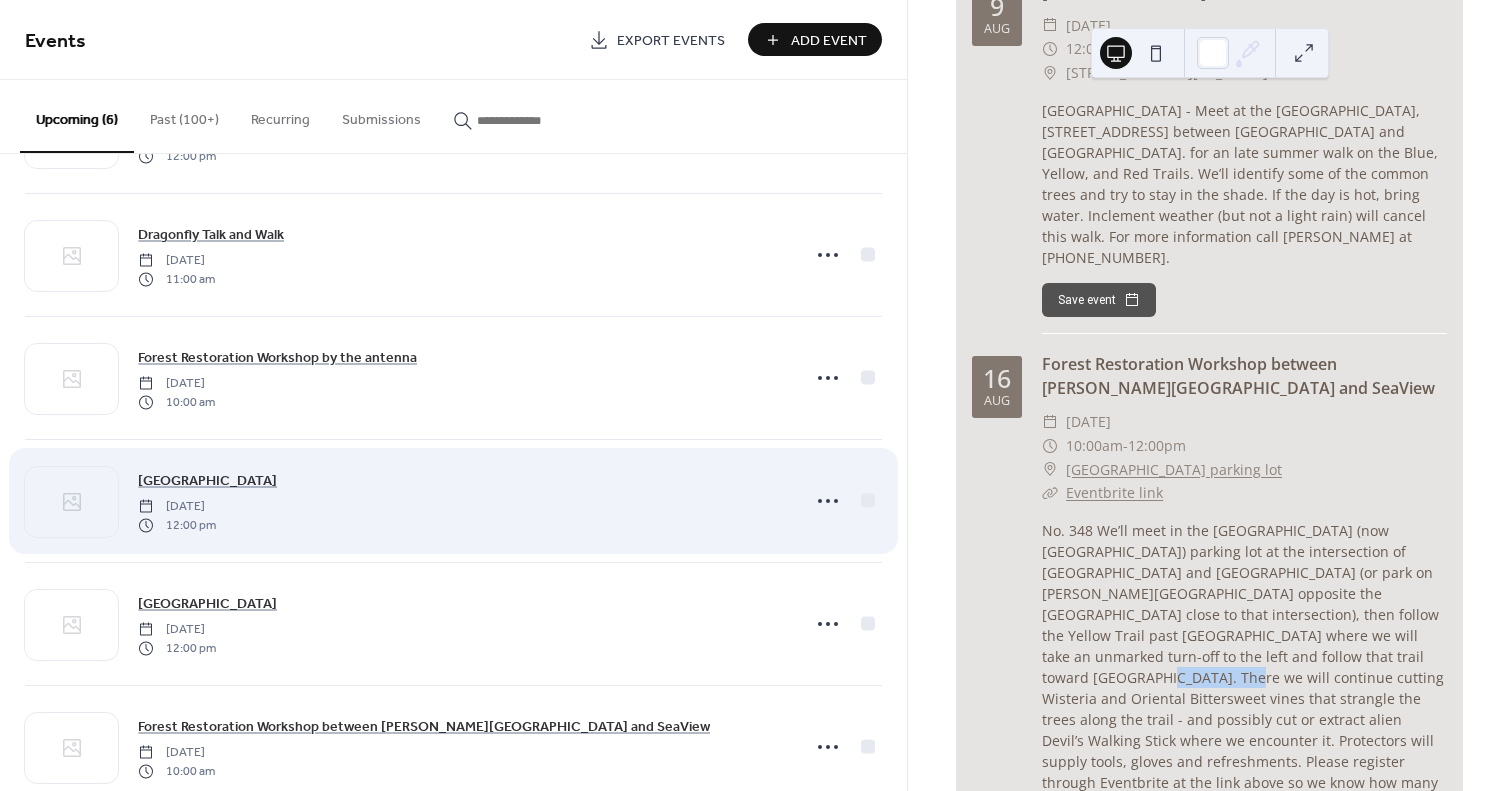 scroll, scrollTop: 160, scrollLeft: 0, axis: vertical 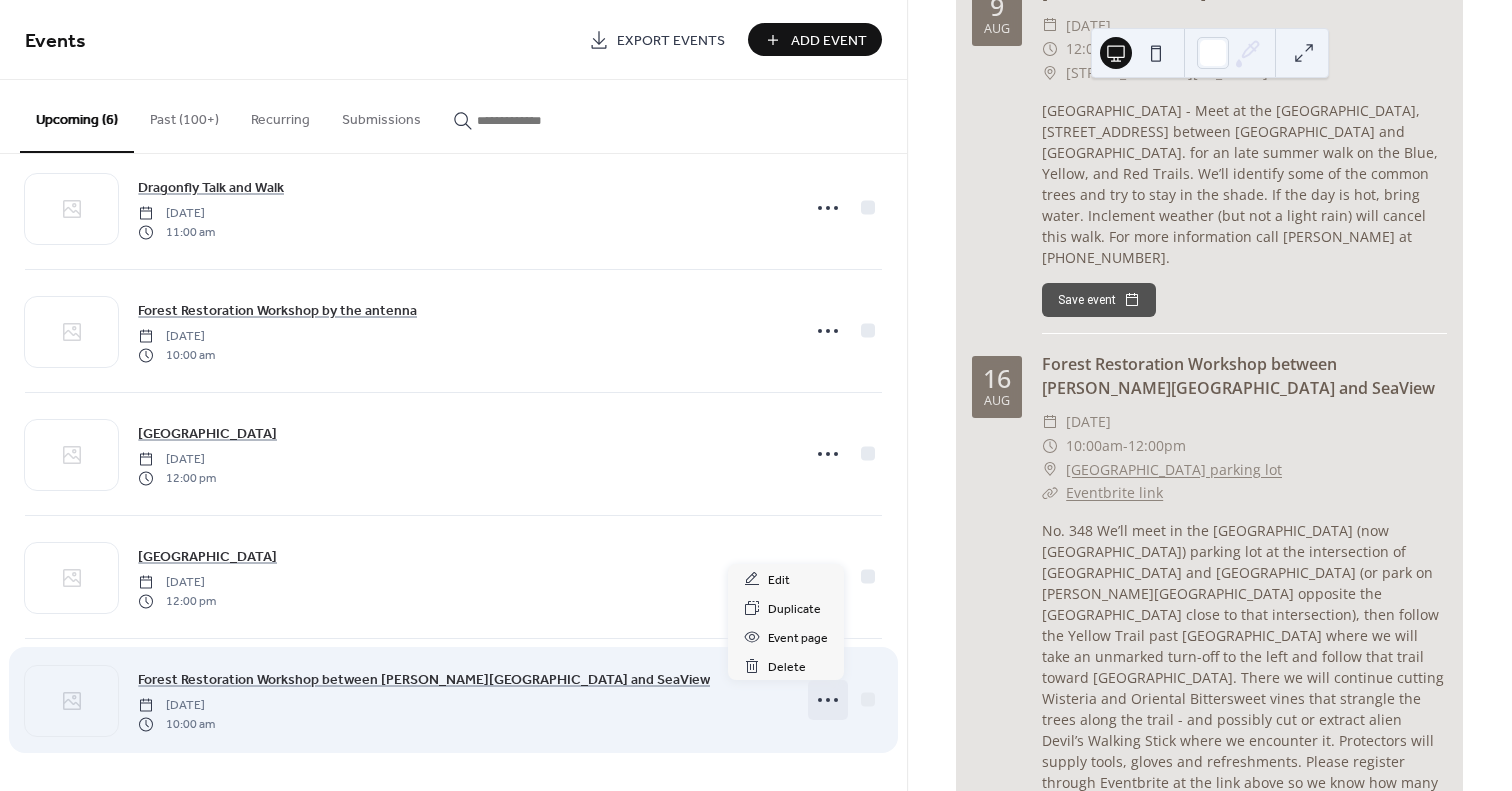 click 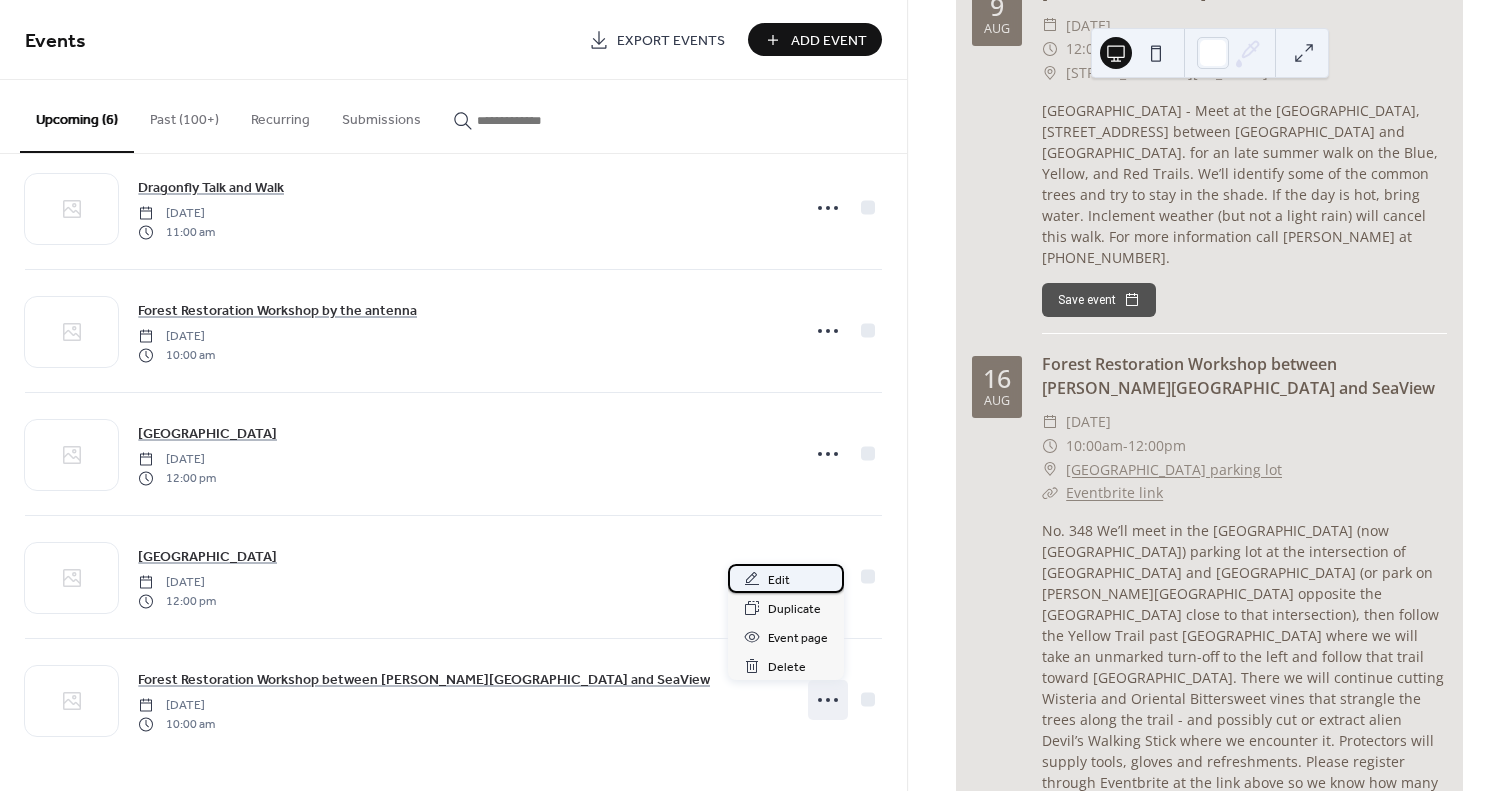 click on "Edit" at bounding box center (779, 580) 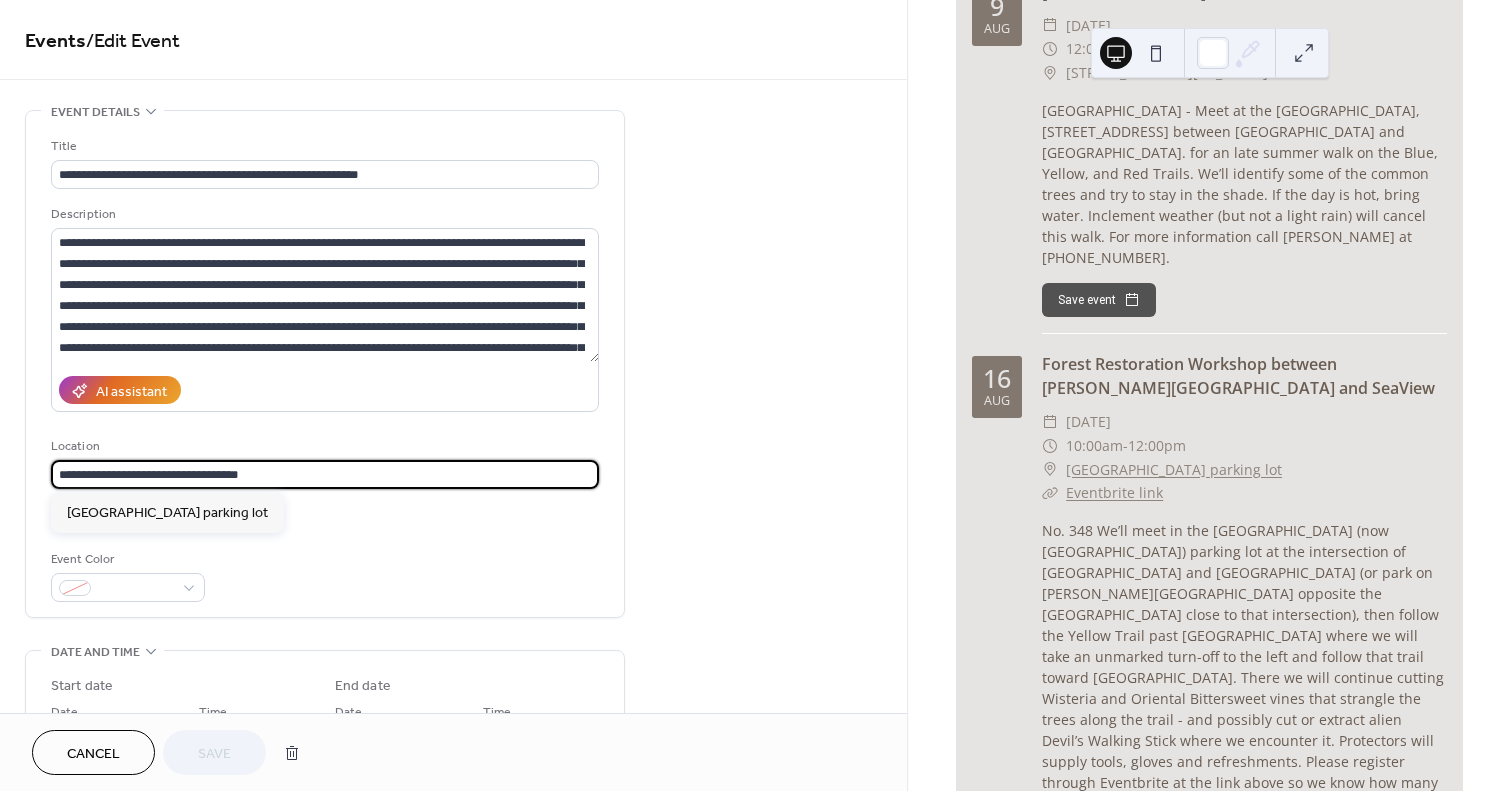 click on "**********" at bounding box center (325, 474) 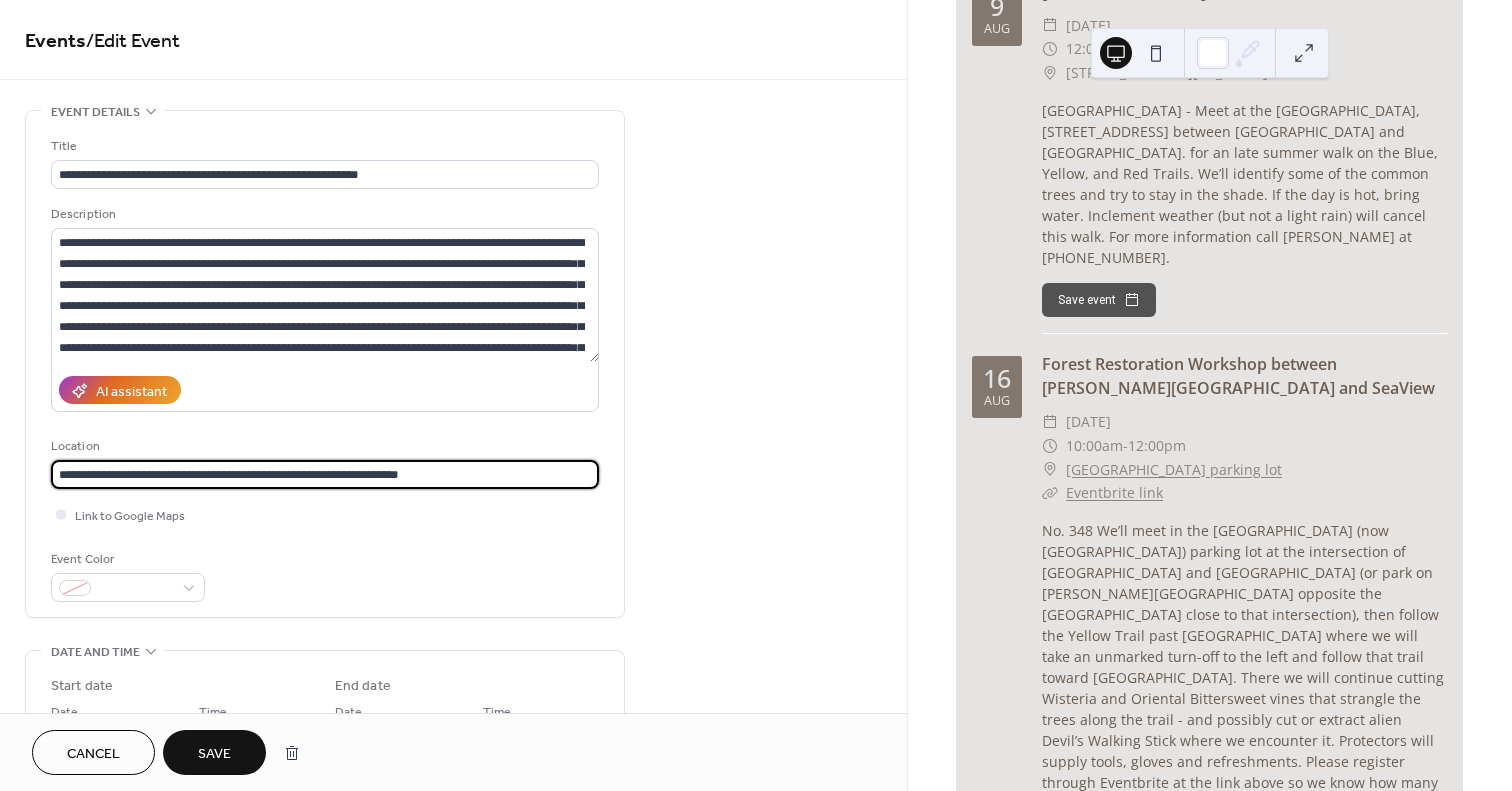 type on "**********" 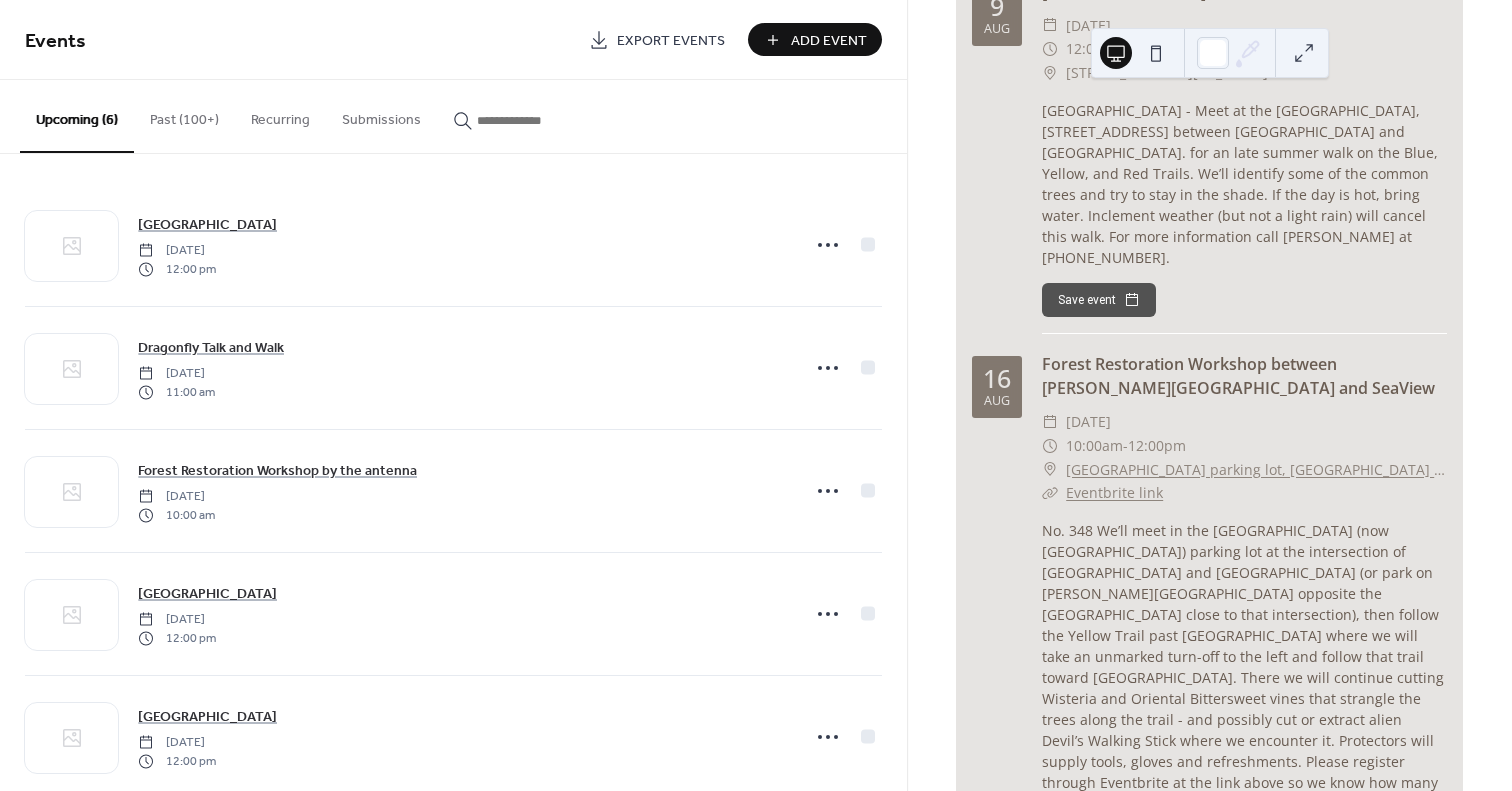 click on "[GEOGRAPHIC_DATA] parking lot, [GEOGRAPHIC_DATA] and [GEOGRAPHIC_DATA]" at bounding box center [1256, 470] 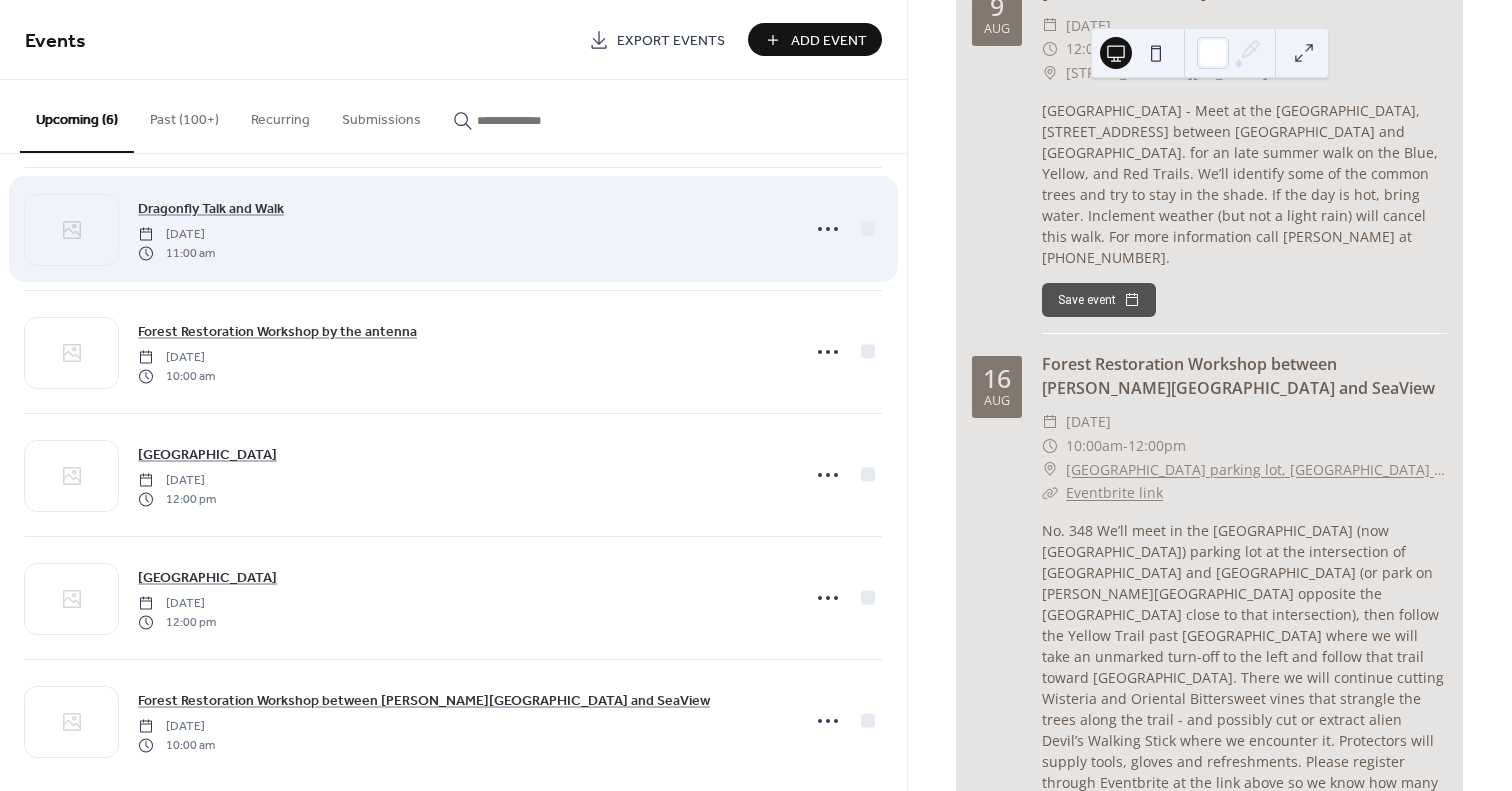scroll, scrollTop: 160, scrollLeft: 0, axis: vertical 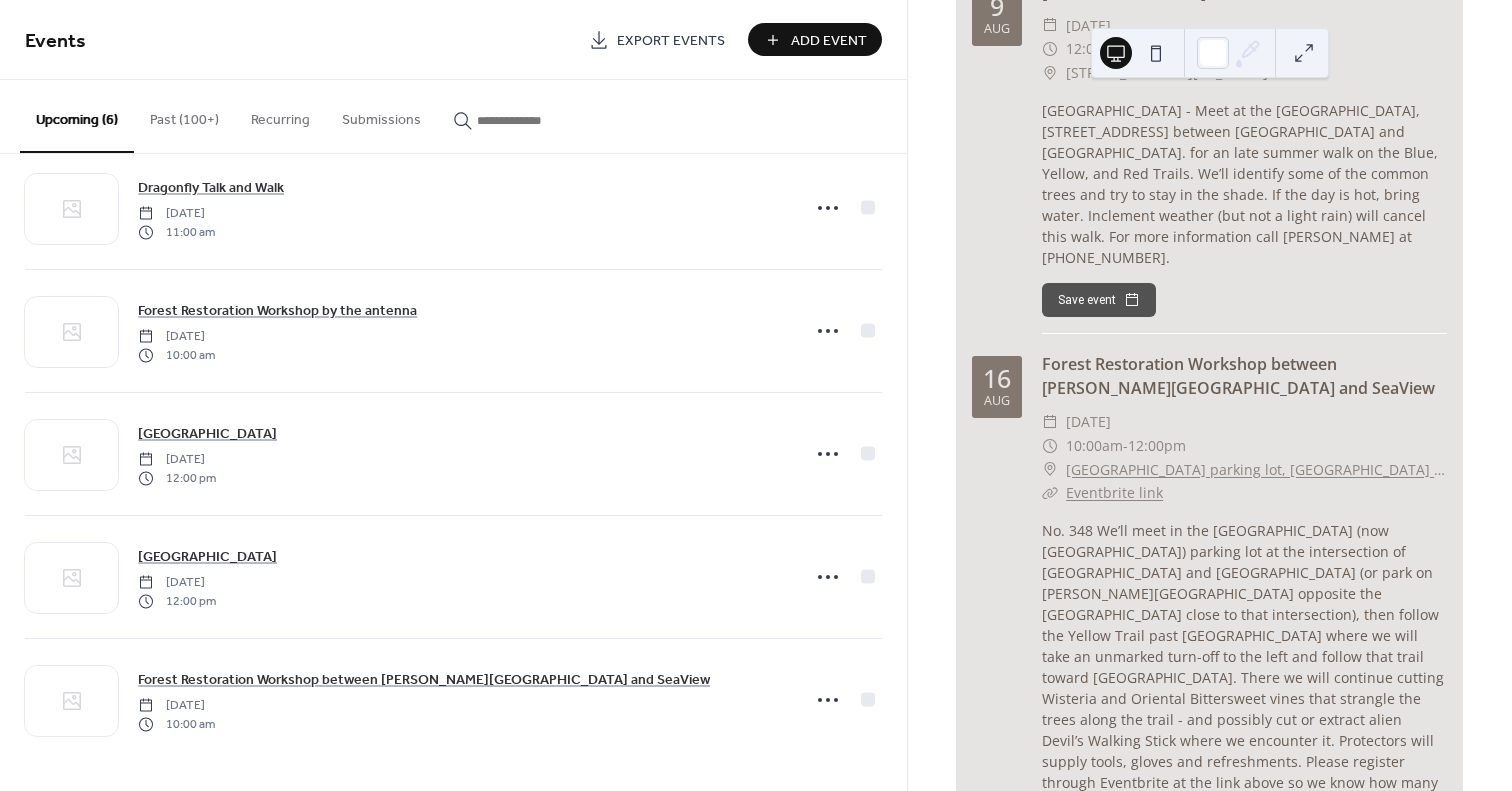 click on "Eventbrite link" at bounding box center (1114, 492) 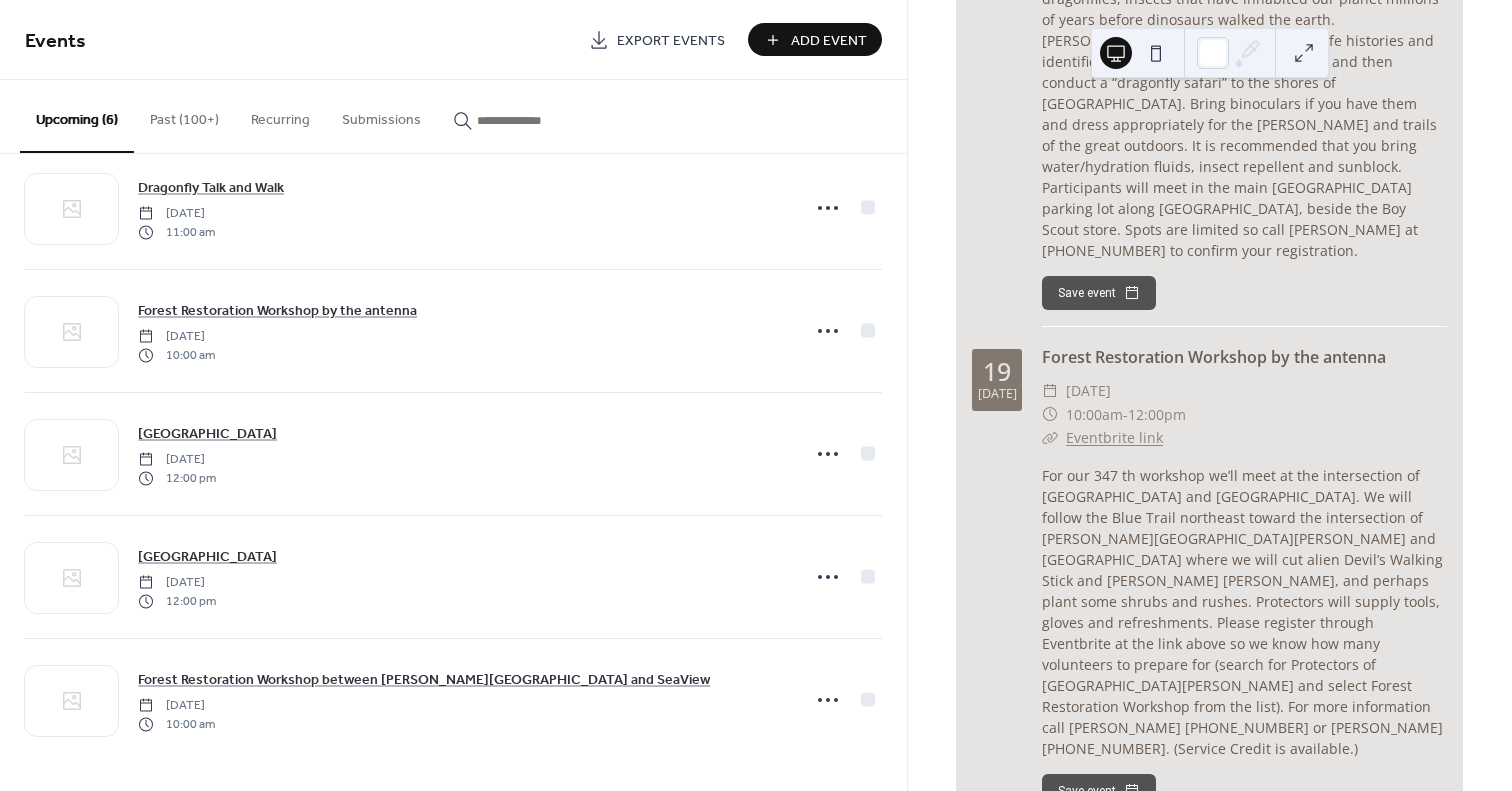 scroll, scrollTop: 780, scrollLeft: 0, axis: vertical 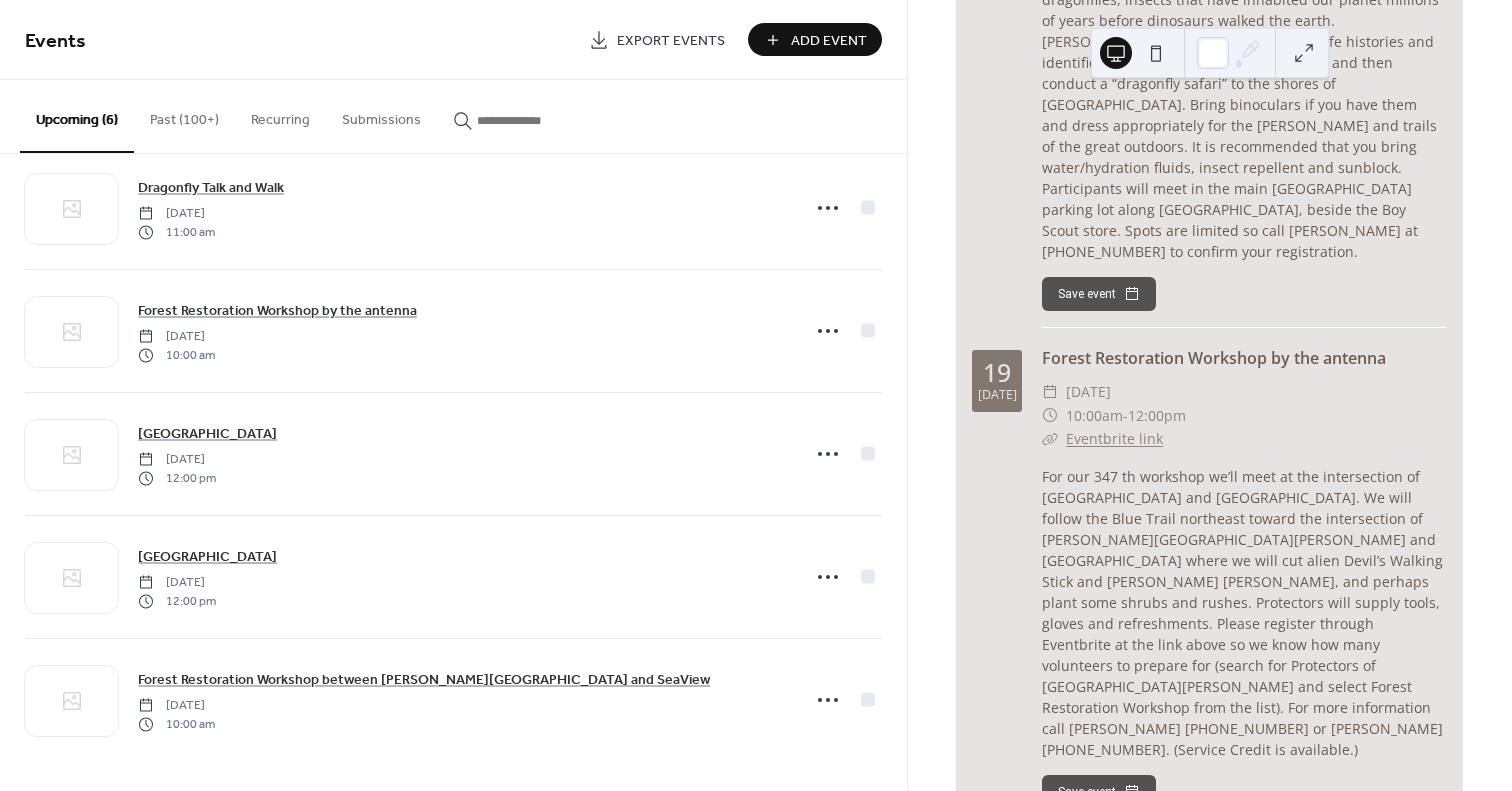 click on "Eventbrite link" at bounding box center [1114, 438] 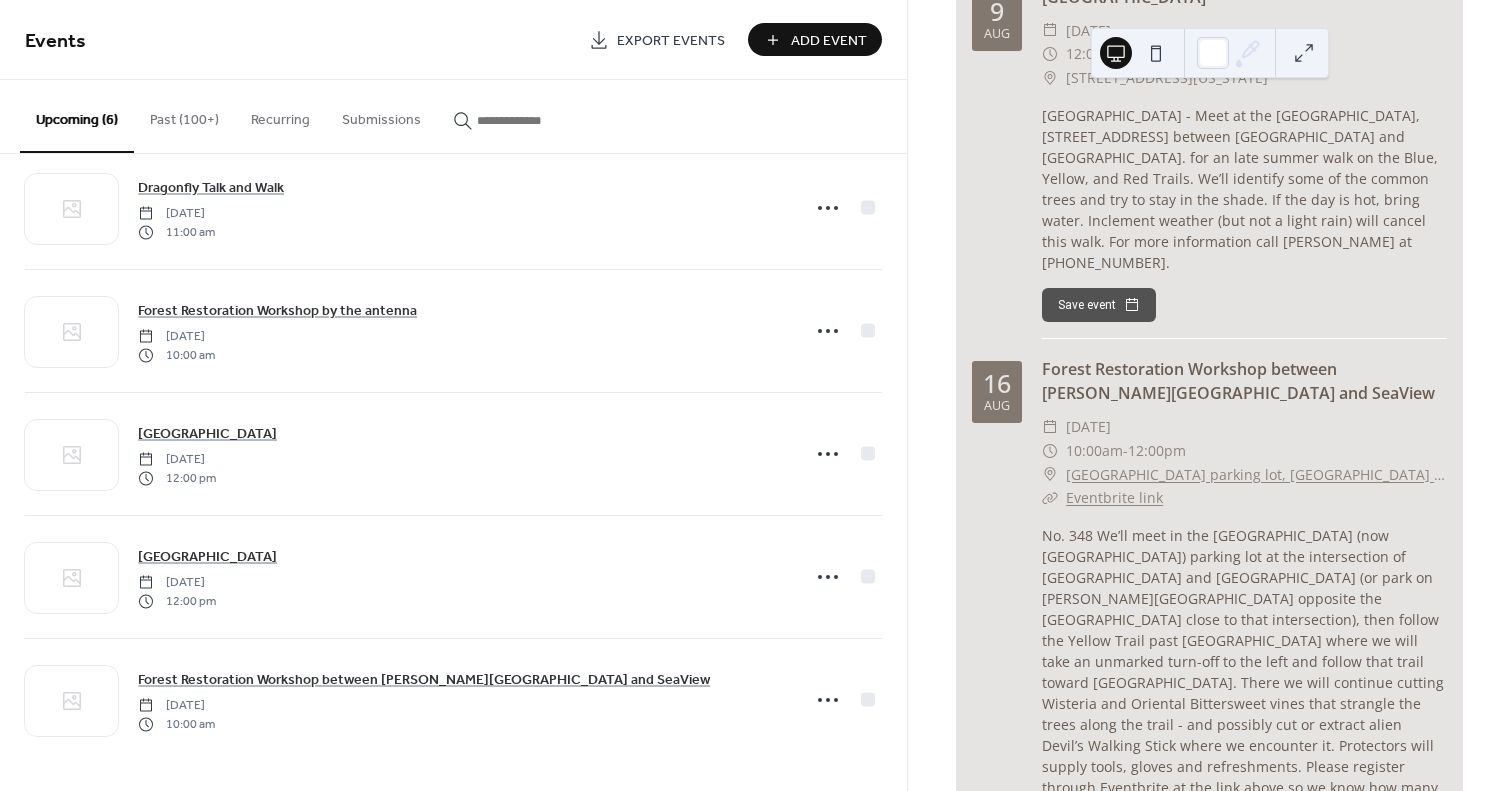 scroll, scrollTop: 2080, scrollLeft: 0, axis: vertical 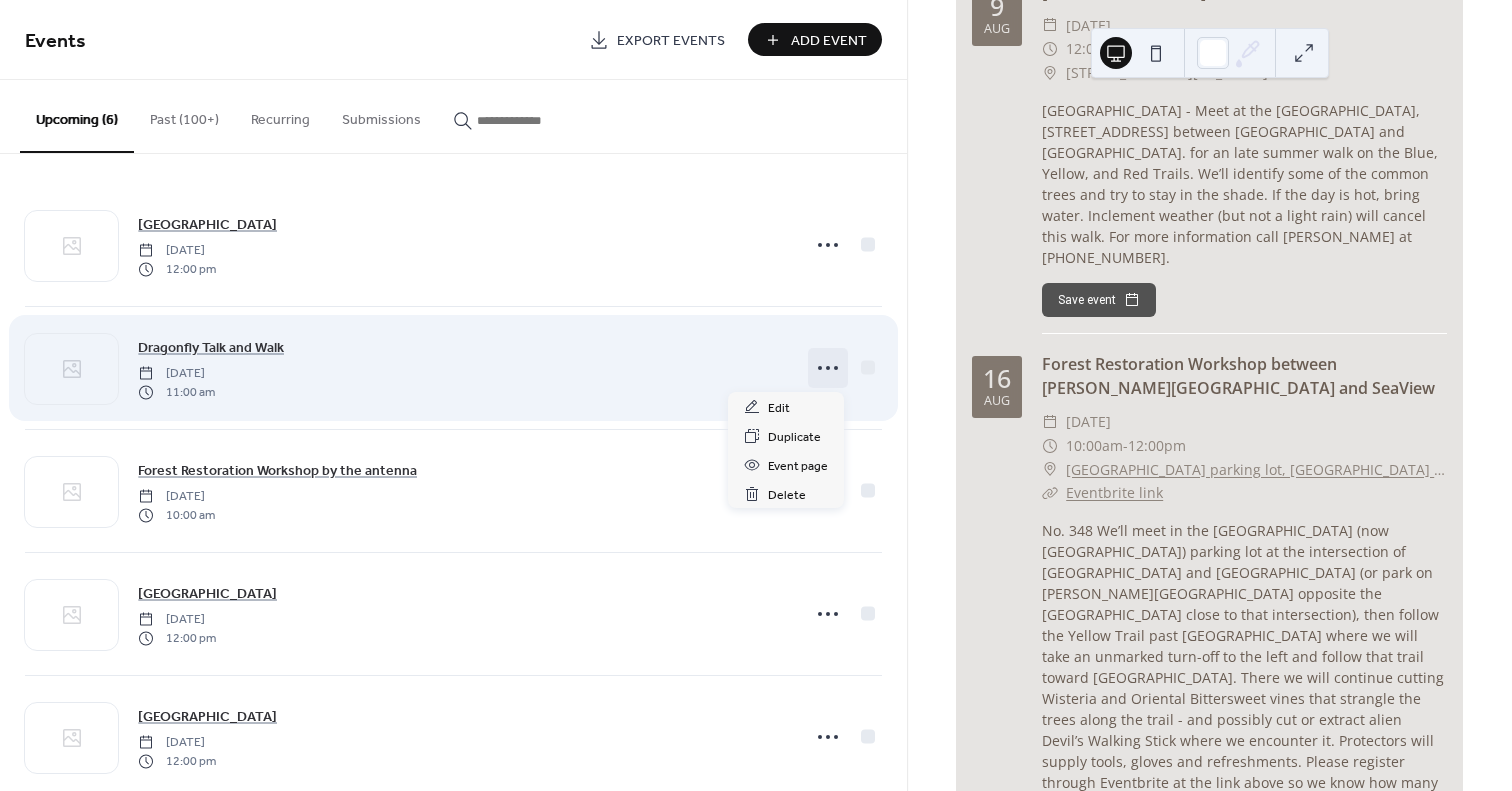click 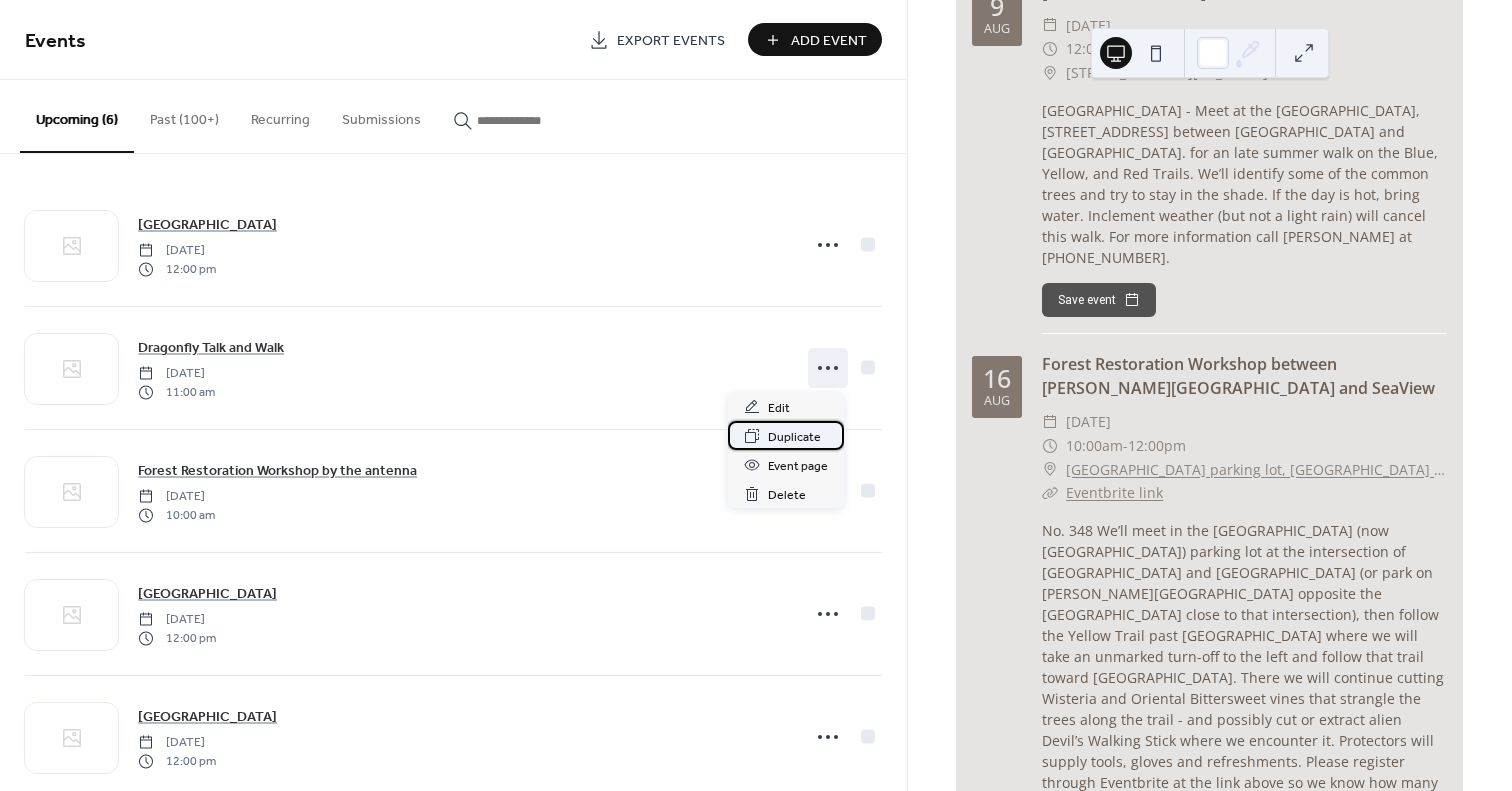 click on "Duplicate" at bounding box center [794, 437] 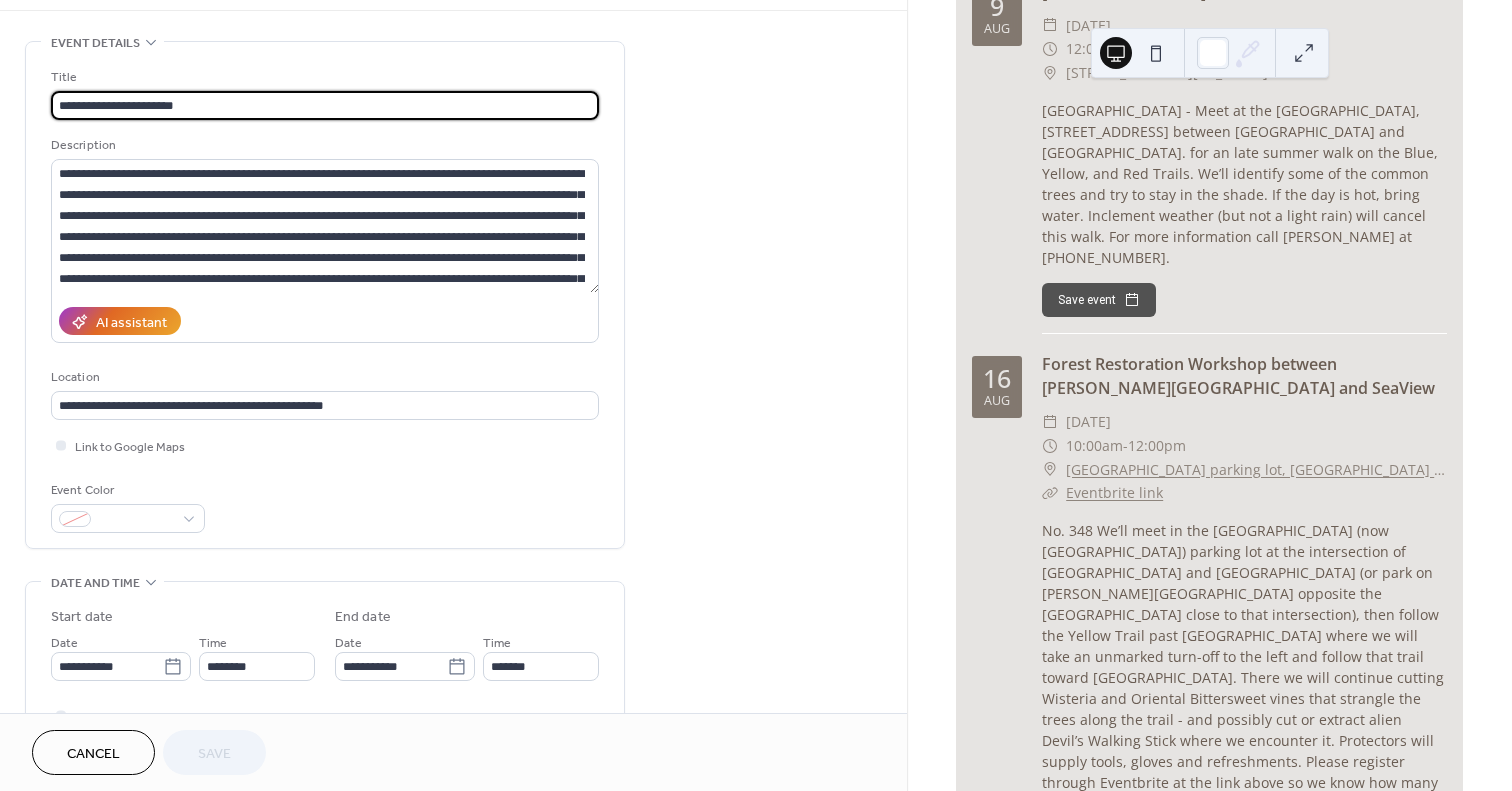 scroll, scrollTop: 300, scrollLeft: 0, axis: vertical 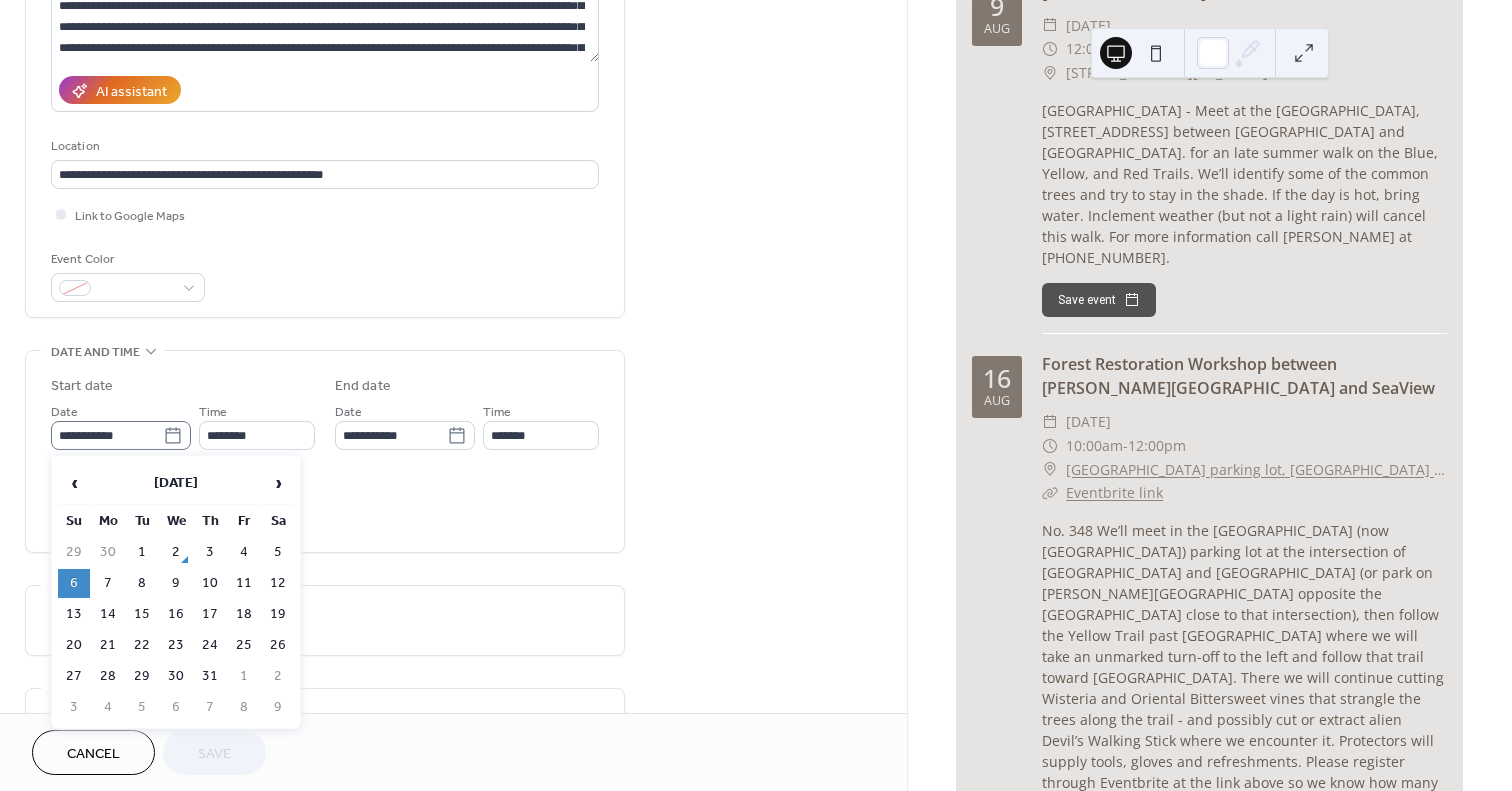click 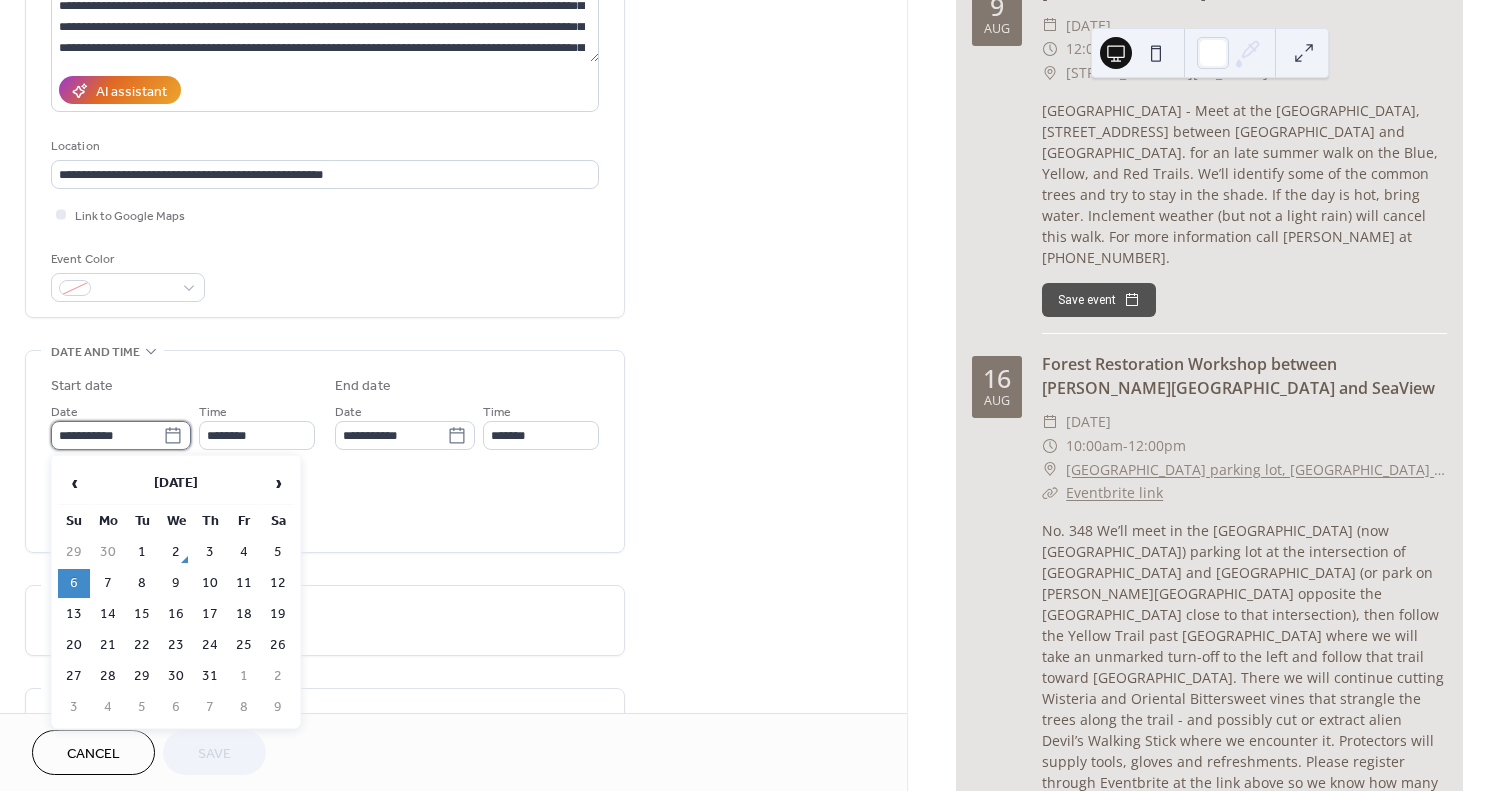click on "**********" at bounding box center [107, 435] 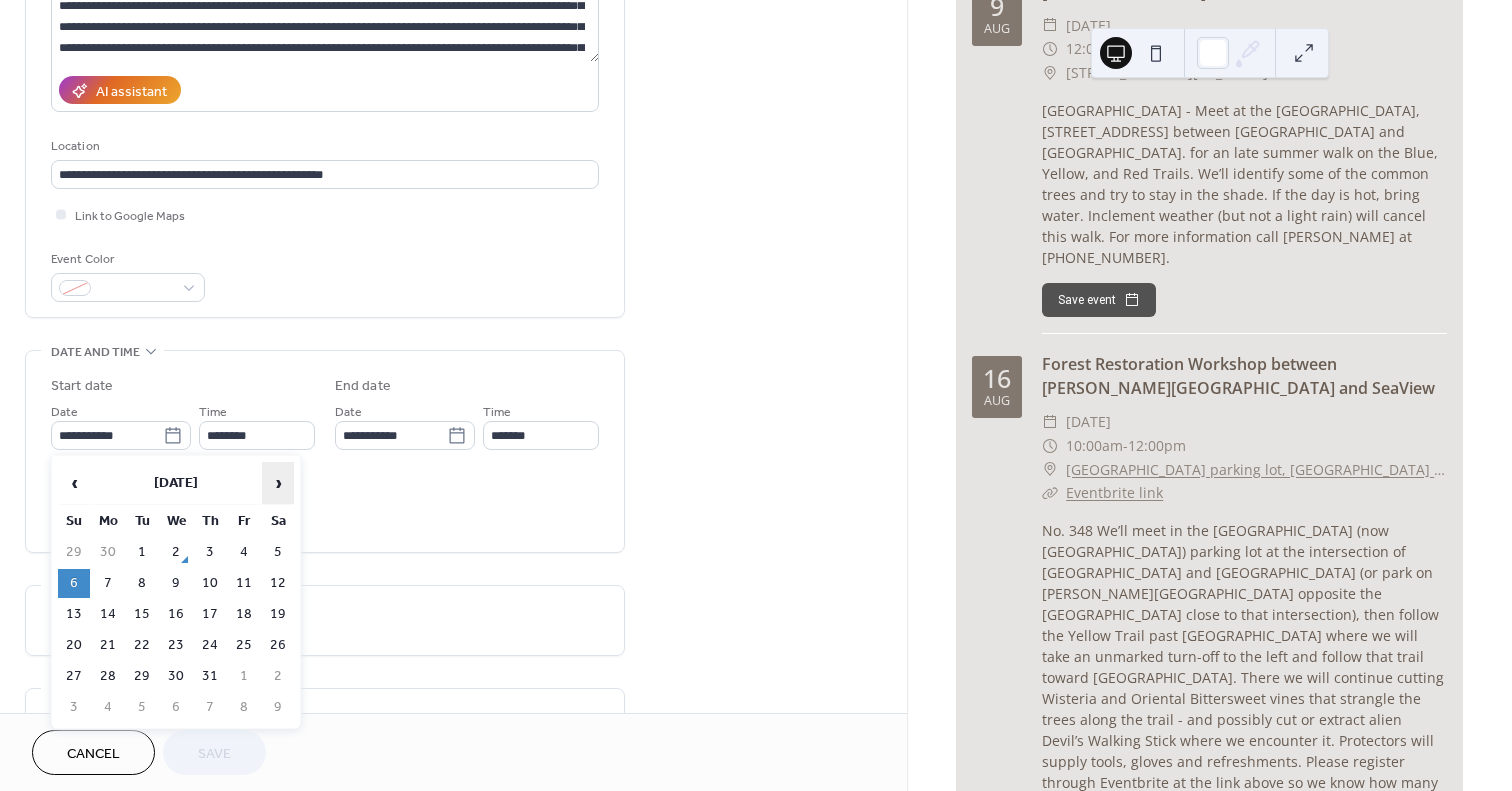 click on "›" at bounding box center (278, 483) 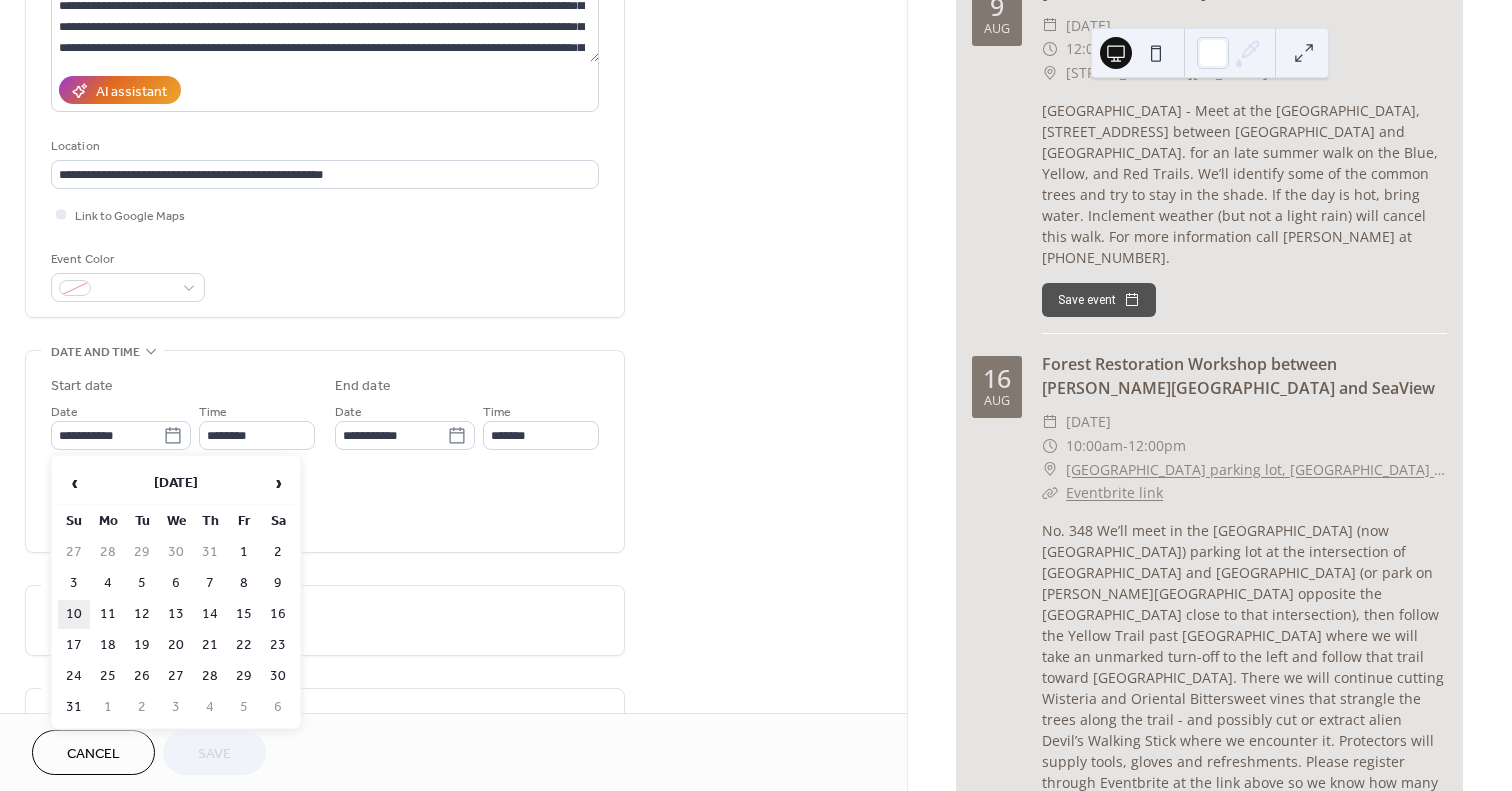 click on "10" at bounding box center [74, 614] 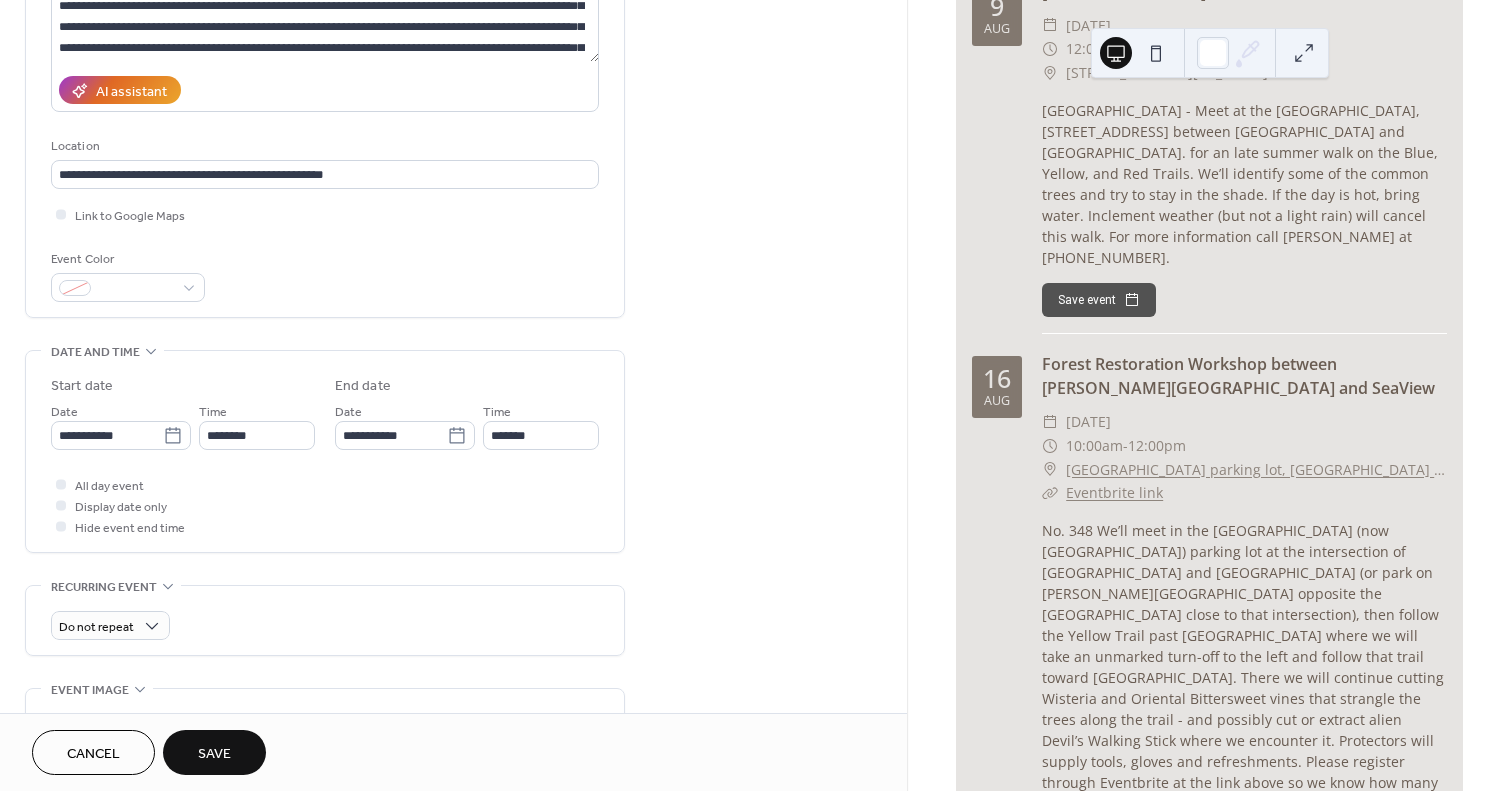 type on "**********" 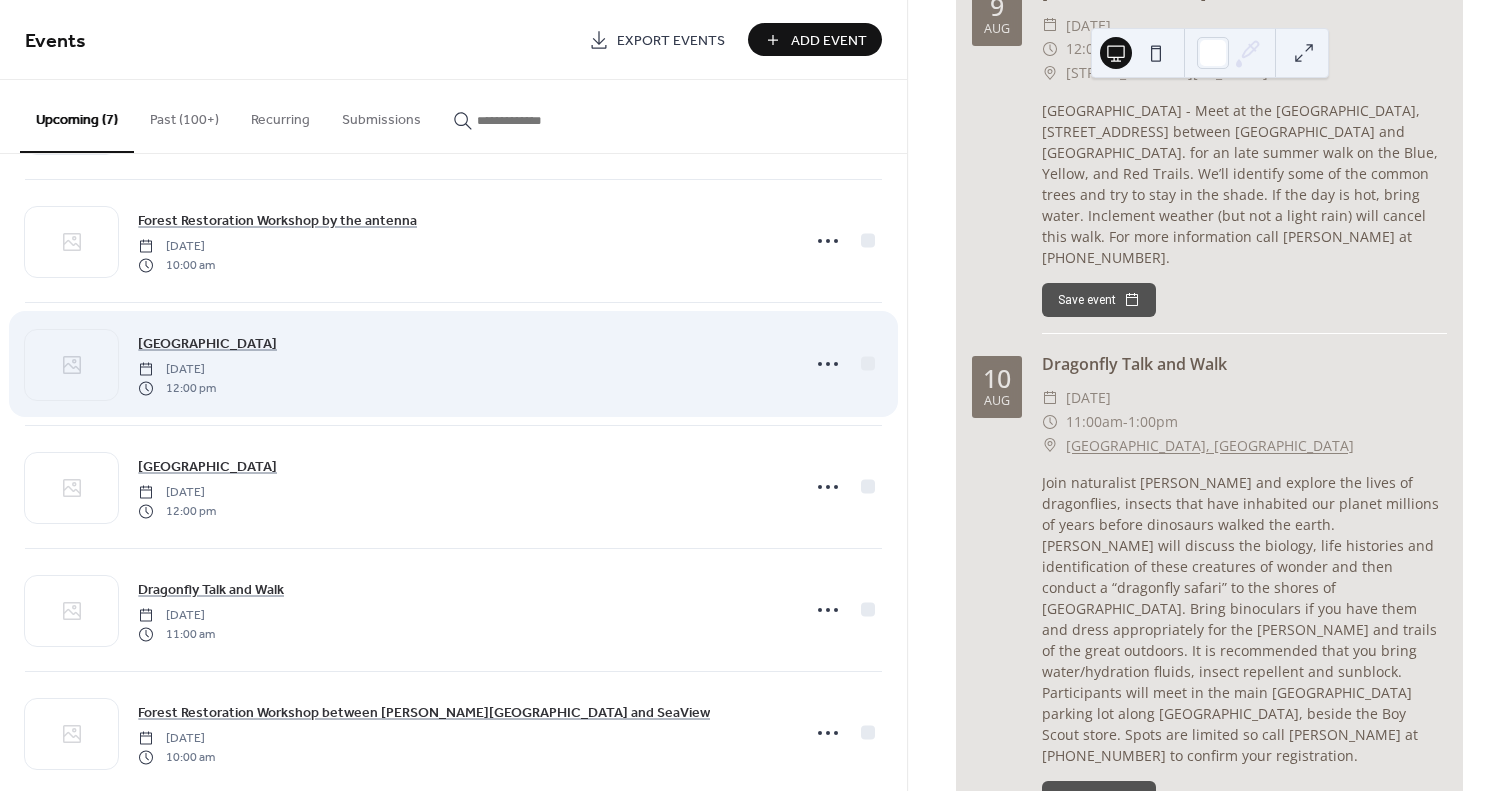 scroll, scrollTop: 283, scrollLeft: 0, axis: vertical 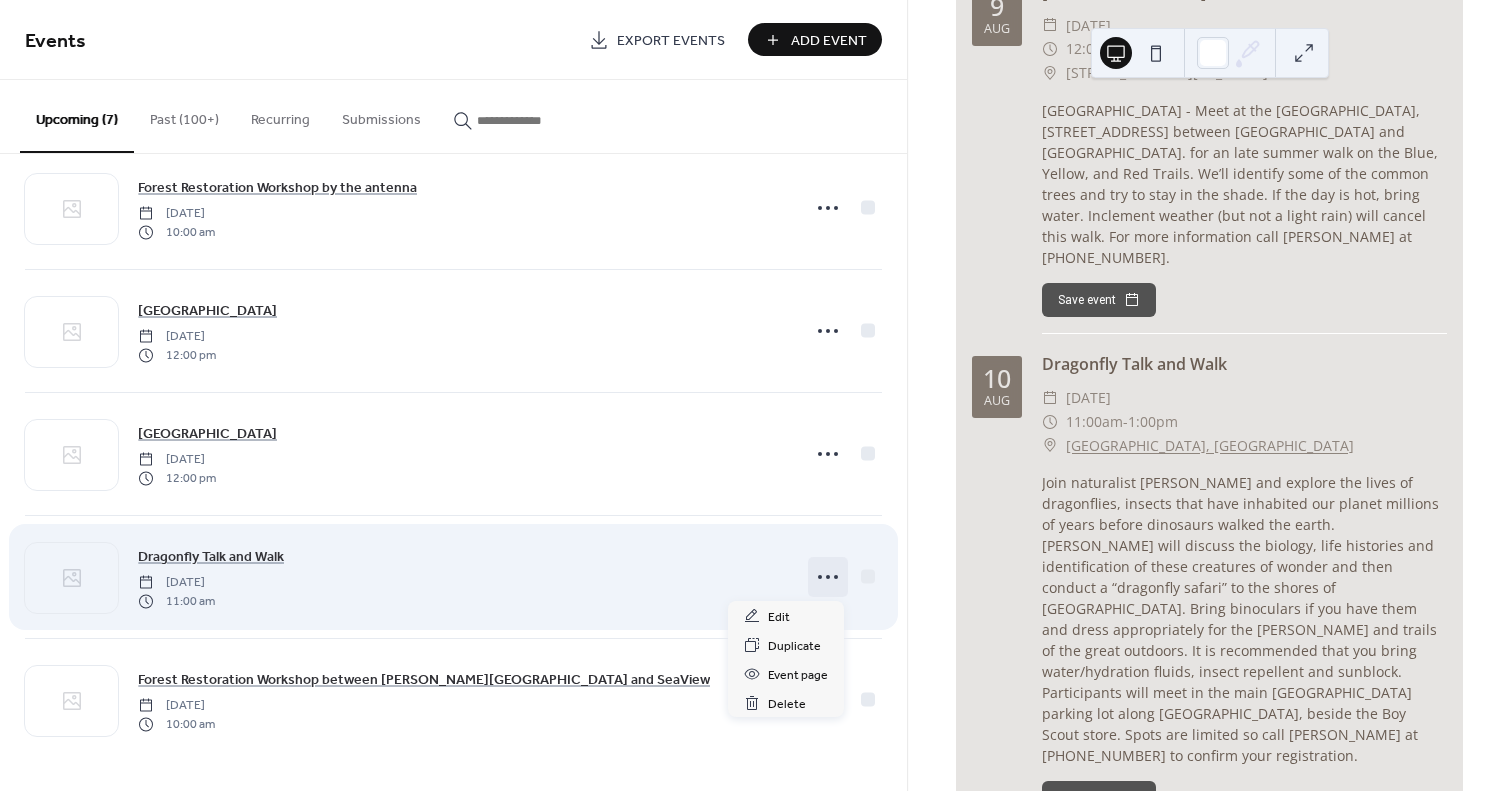 click 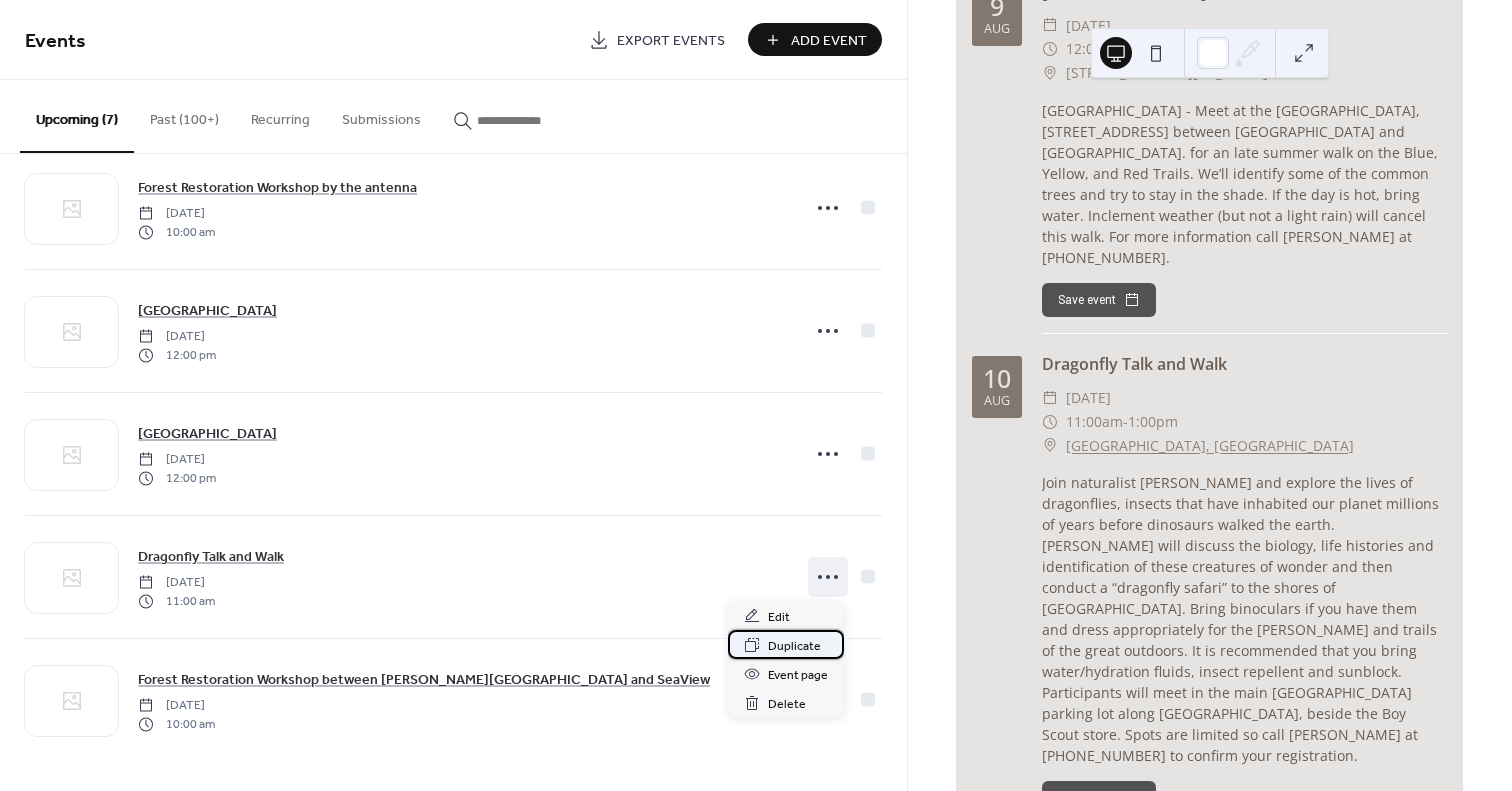 click on "Duplicate" at bounding box center (794, 646) 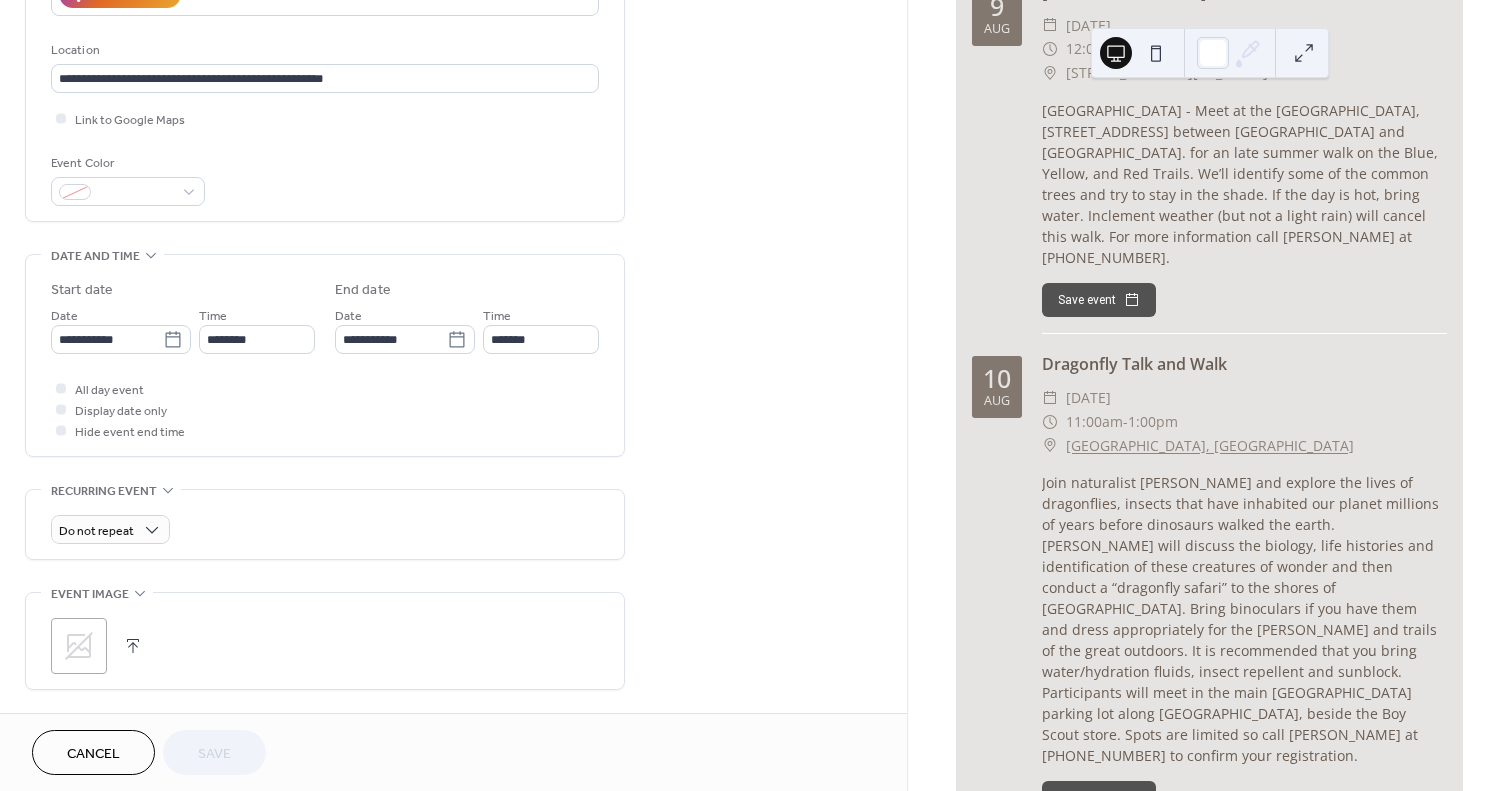 scroll, scrollTop: 400, scrollLeft: 0, axis: vertical 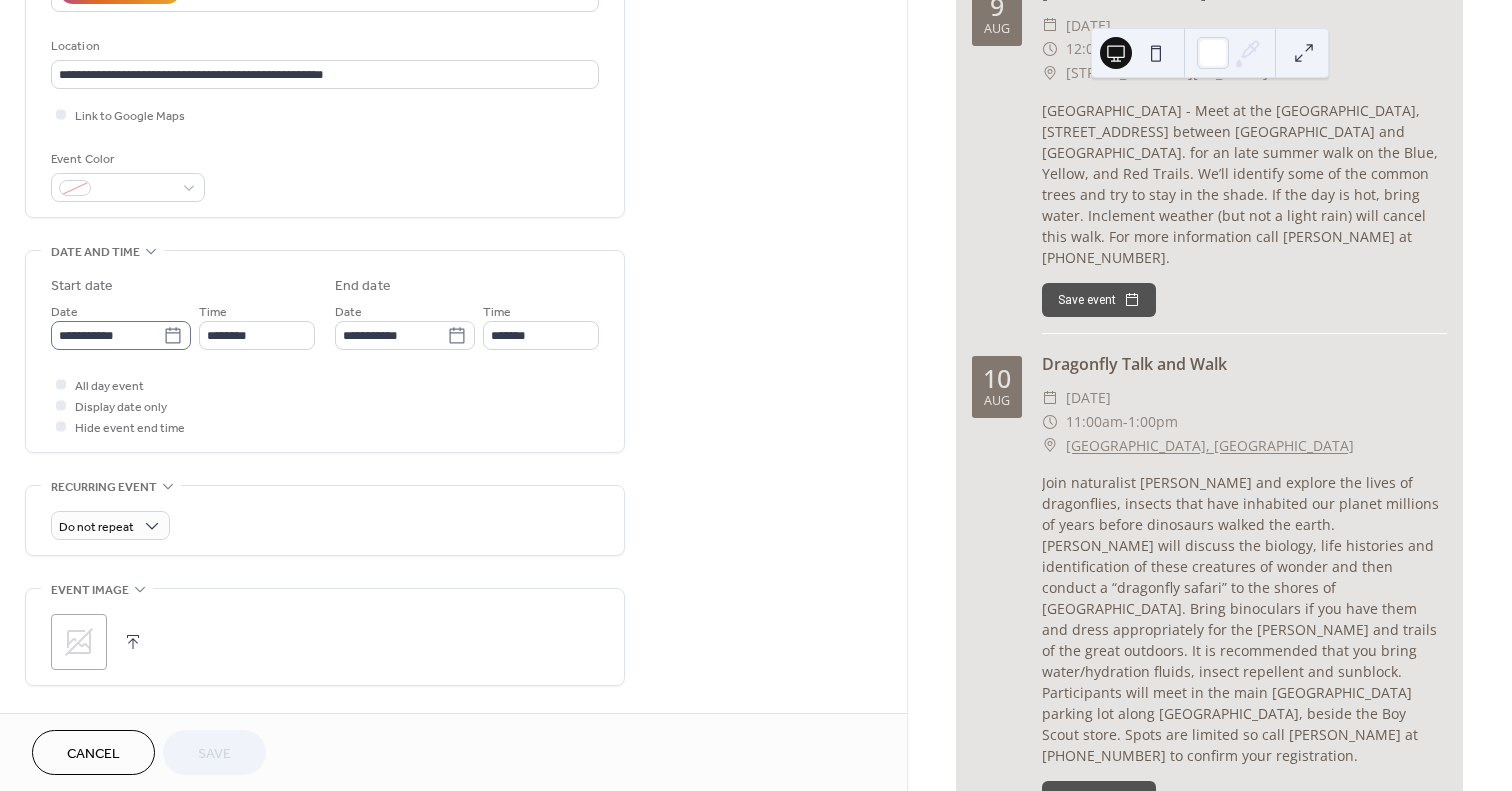 click 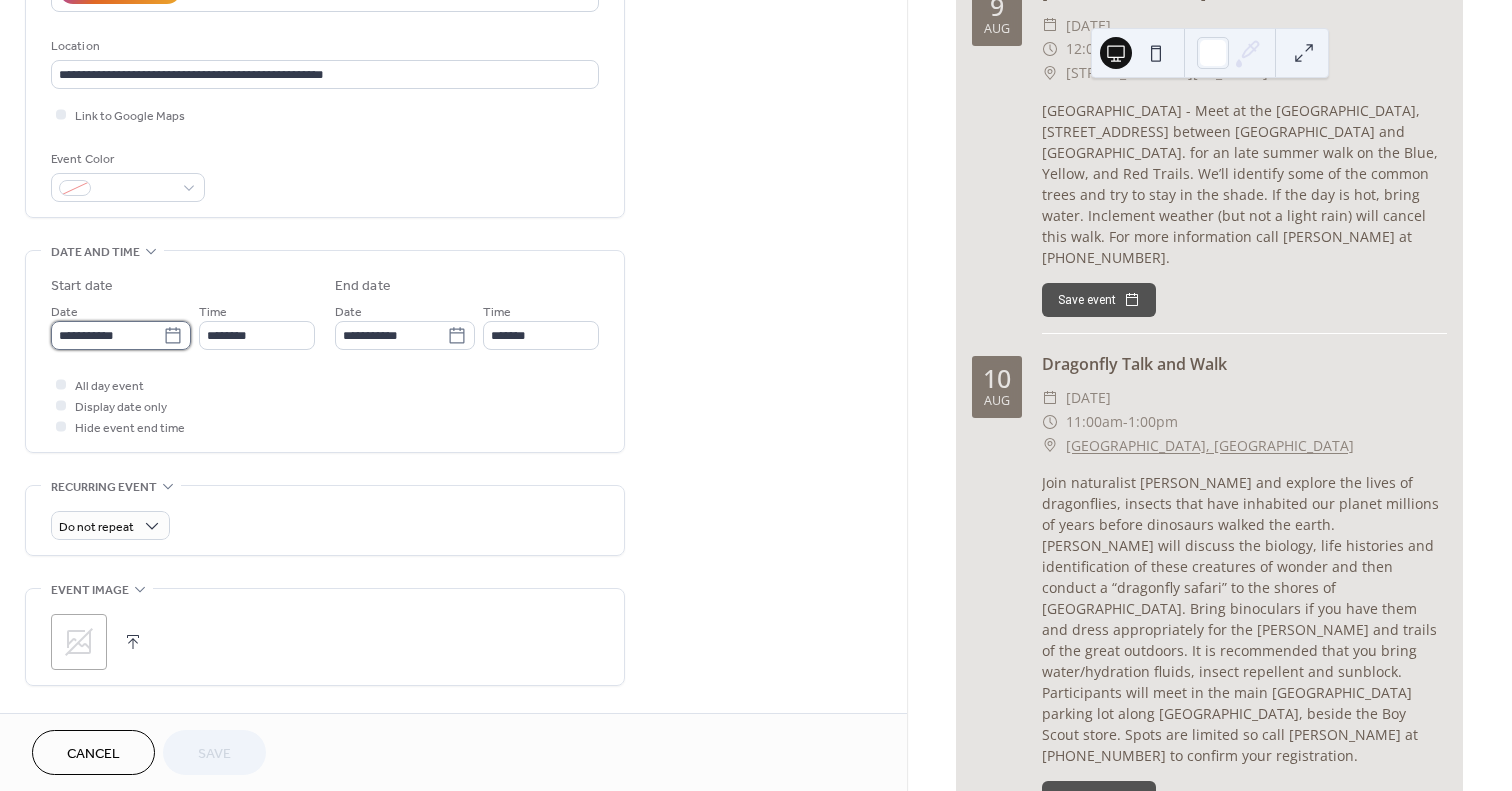 click on "**********" at bounding box center [107, 335] 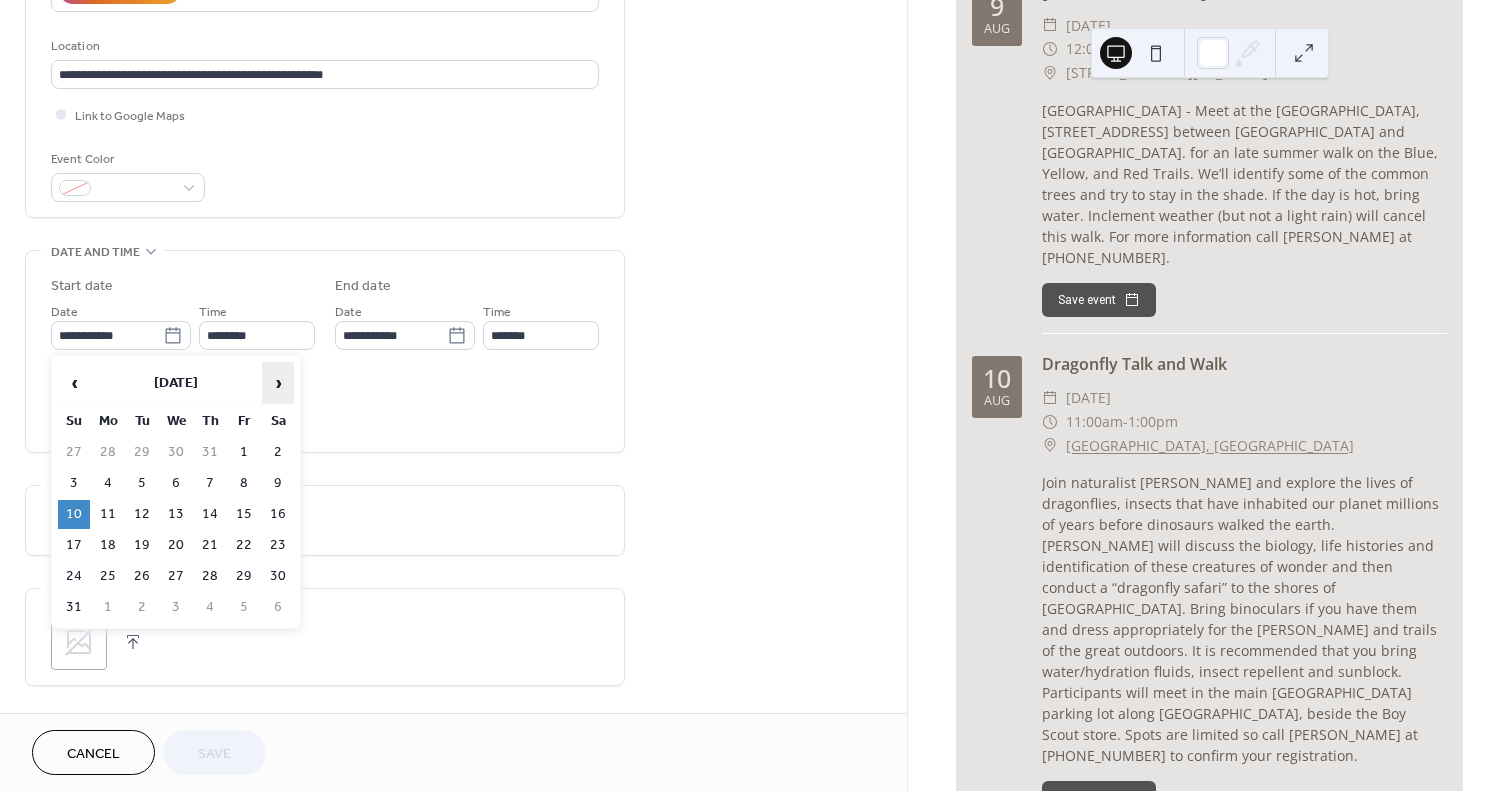 click on "›" at bounding box center [278, 383] 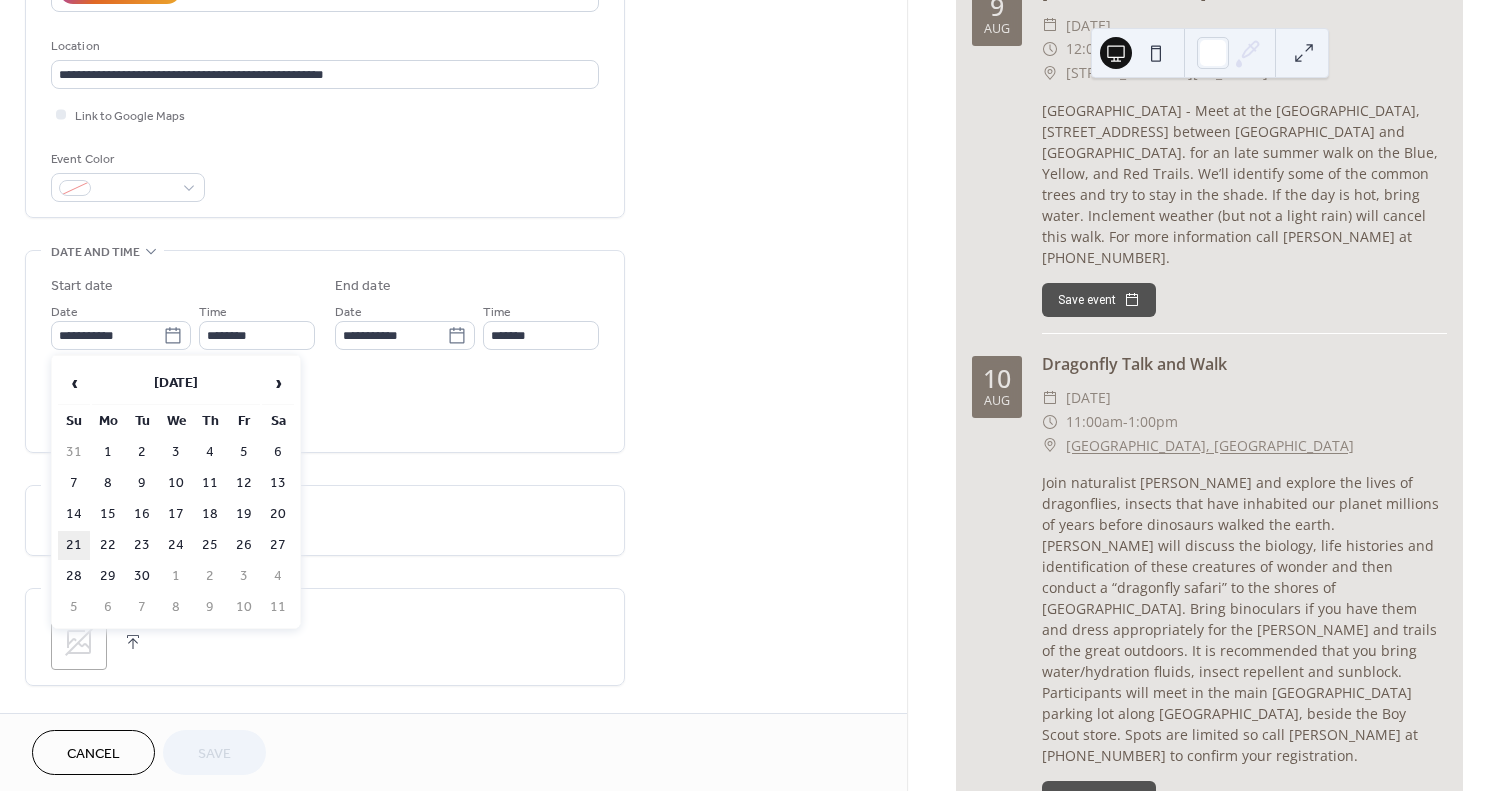 click on "21" at bounding box center (74, 545) 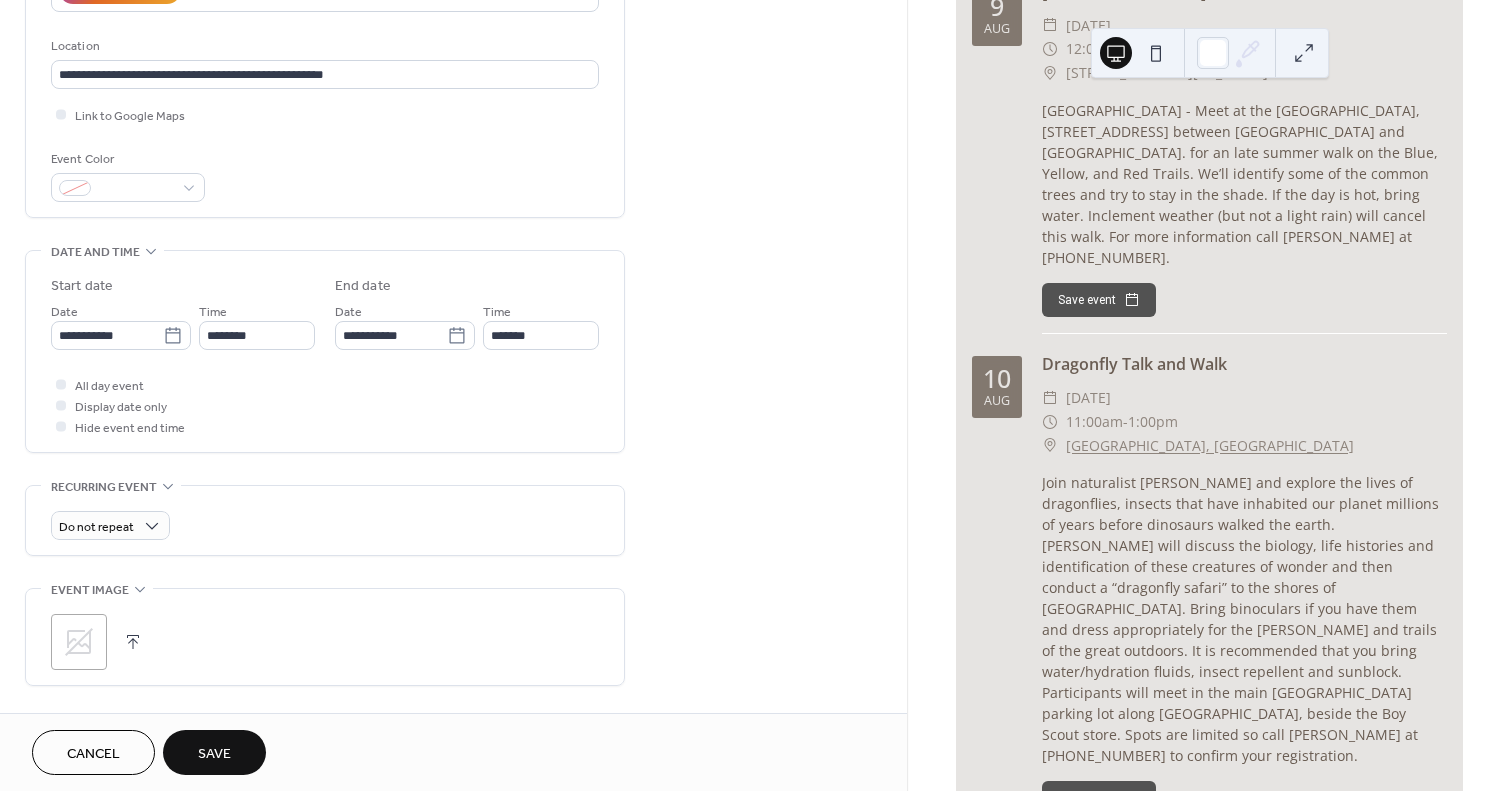 click on "Save" at bounding box center [214, 754] 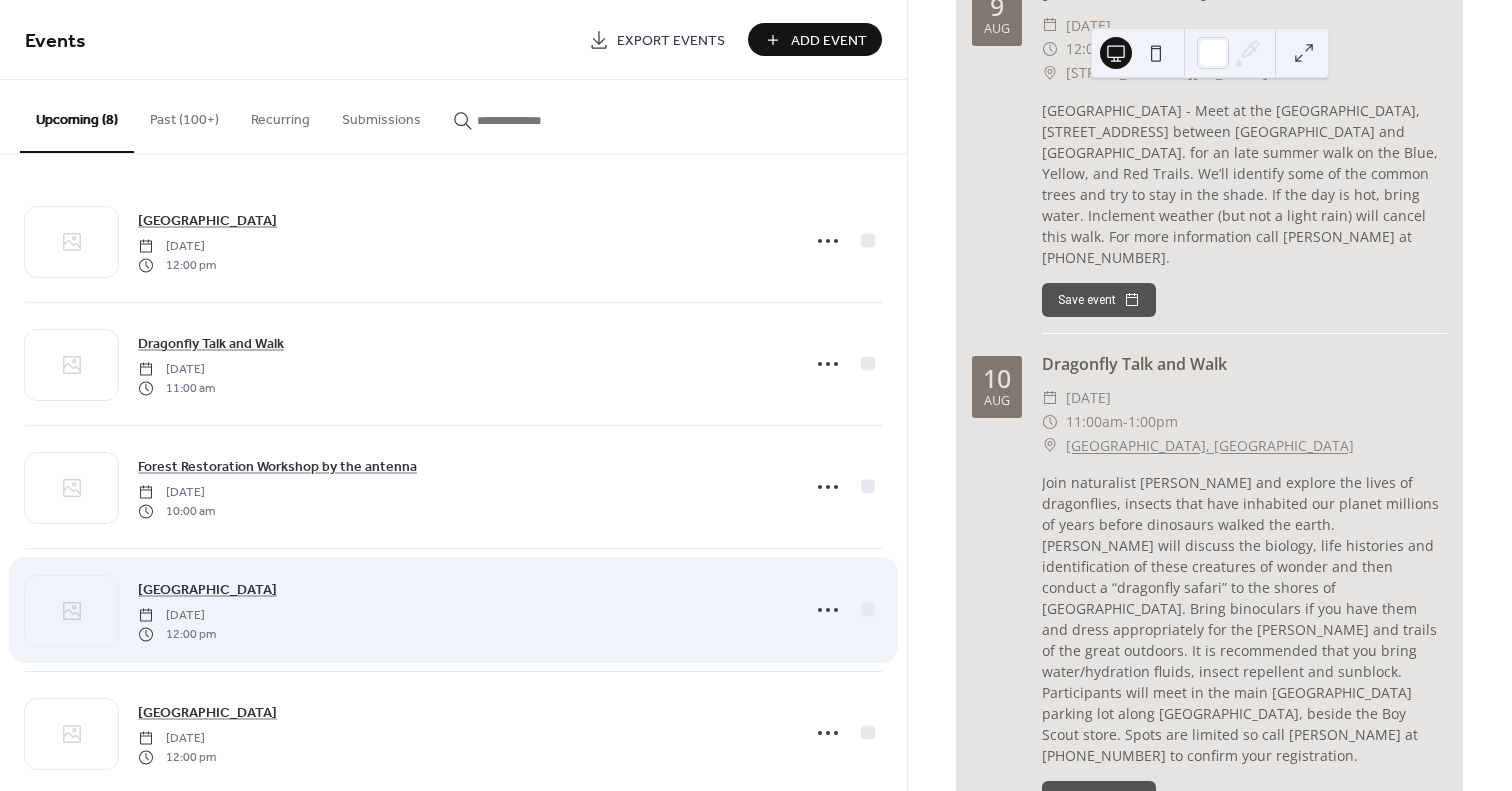 scroll, scrollTop: 0, scrollLeft: 0, axis: both 